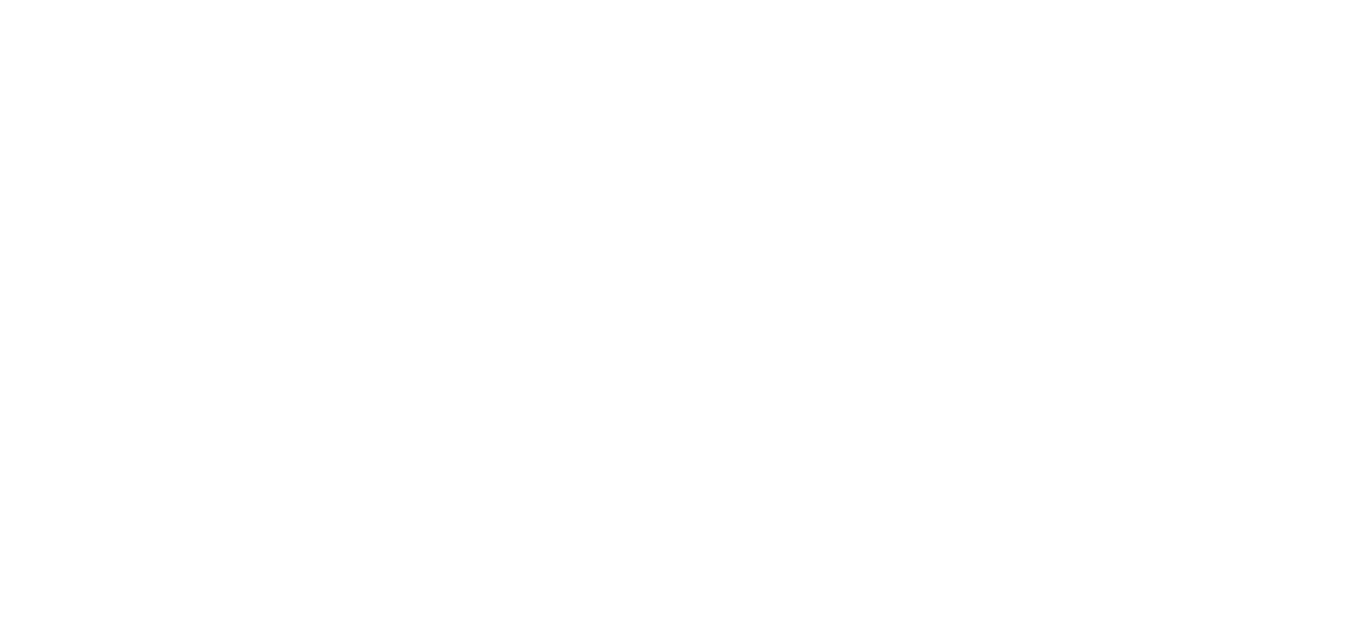 scroll, scrollTop: 0, scrollLeft: 0, axis: both 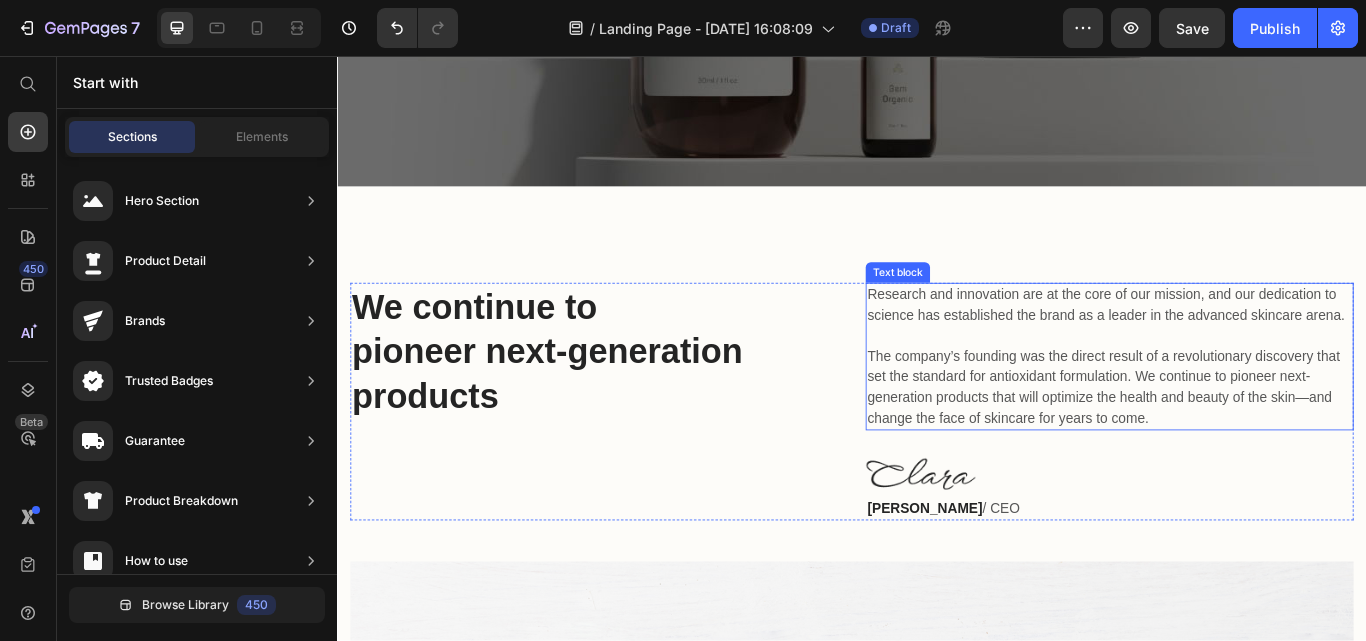 click on "Research and innovation are at the core of our mission, and our dedication to science has established the brand as a leader in the advanced skincare arena.  The company’s founding was the direct result of a revolutionary discovery that set the standard for antioxidant formulation. We continue to pioneer next-generation products that will optimize the health and beauty of the skin—and change the face of skincare for years to come." at bounding box center (1237, 407) 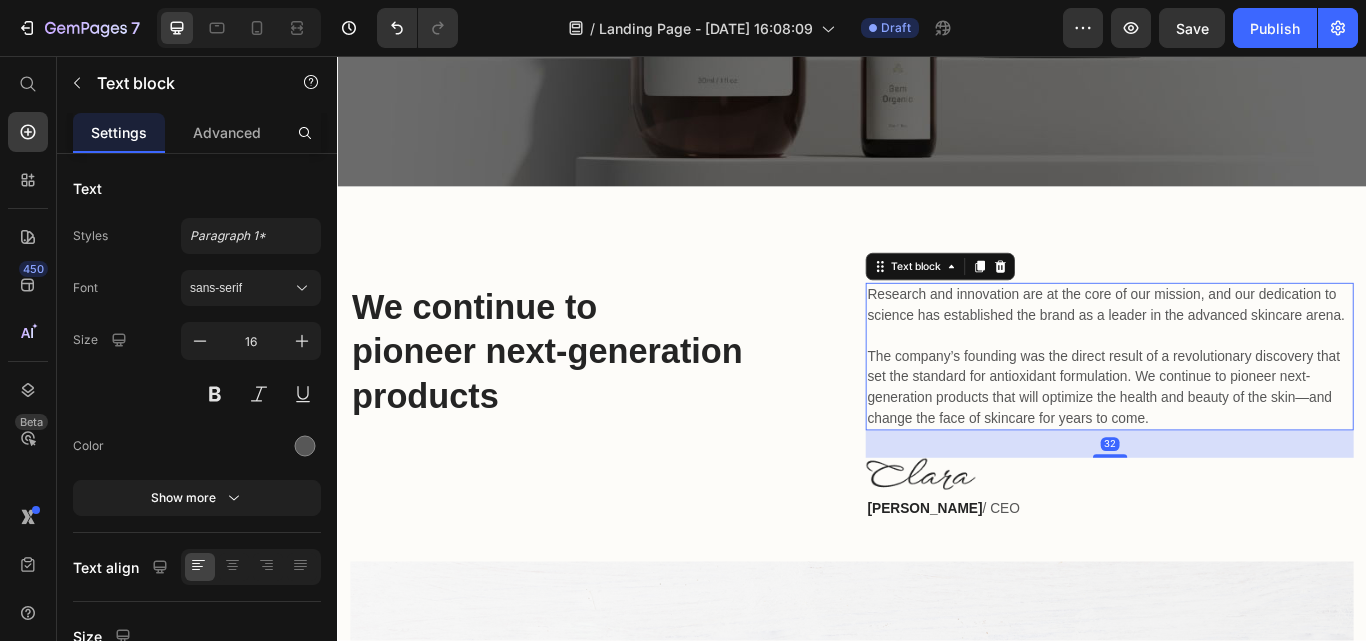 click on "Research and innovation are at the core of our mission, and our dedication to science has established the brand as a leader in the advanced skincare arena.  The company’s founding was the direct result of a revolutionary discovery that set the standard for antioxidant formulation. We continue to pioneer next-generation products that will optimize the health and beauty of the skin—and change the face of skincare for years to come." at bounding box center (1237, 407) 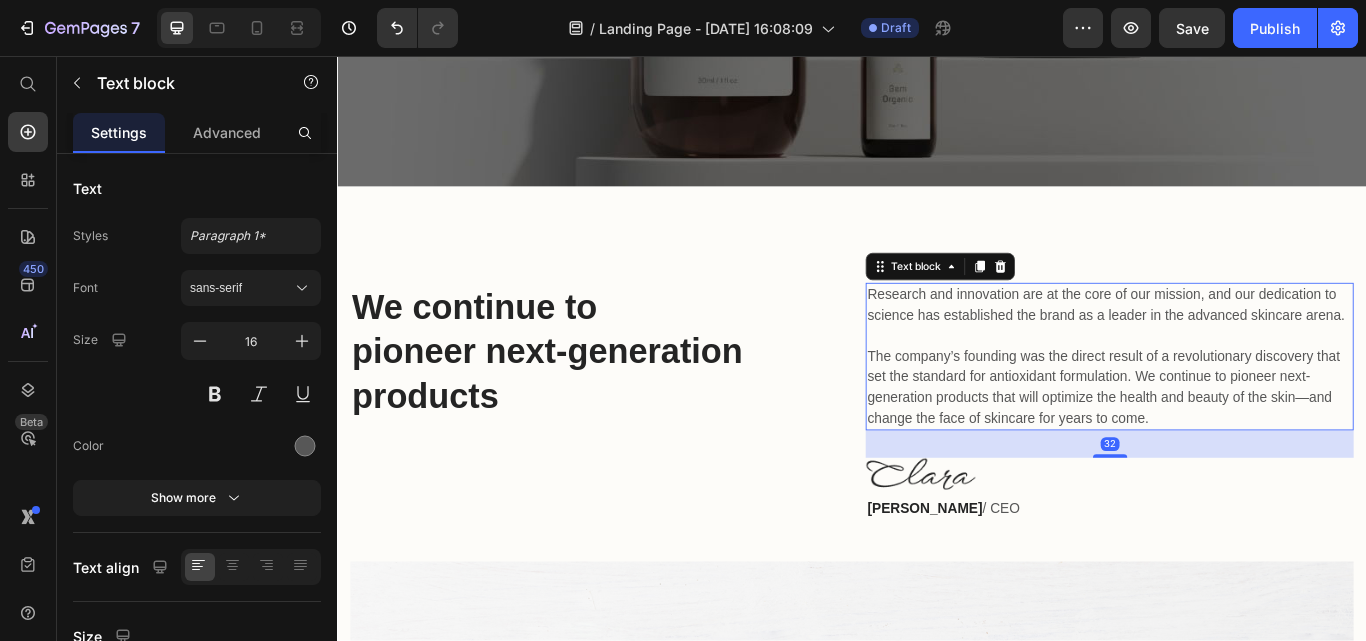 click on "Research and innovation are at the core of our mission, and our dedication to science has established the brand as a leader in the advanced skincare arena.  The company’s founding was the direct result of a revolutionary discovery that set the standard for antioxidant formulation. We continue to pioneer next-generation products that will optimize the health and beauty of the skin—and change the face of skincare for years to come." at bounding box center [1237, 407] 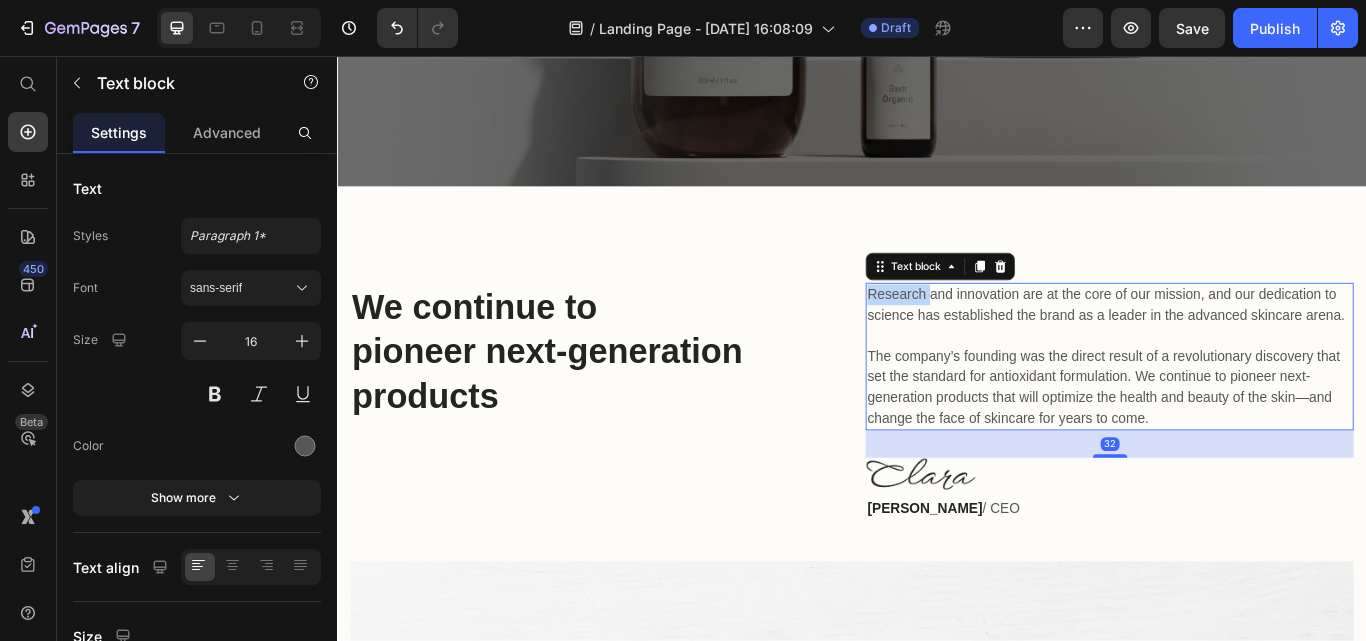 click on "Research and innovation are at the core of our mission, and our dedication to science has established the brand as a leader in the advanced skincare arena.  The company’s founding was the direct result of a revolutionary discovery that set the standard for antioxidant formulation. We continue to pioneer next-generation products that will optimize the health and beauty of the skin—and change the face of skincare for years to come." at bounding box center (1237, 407) 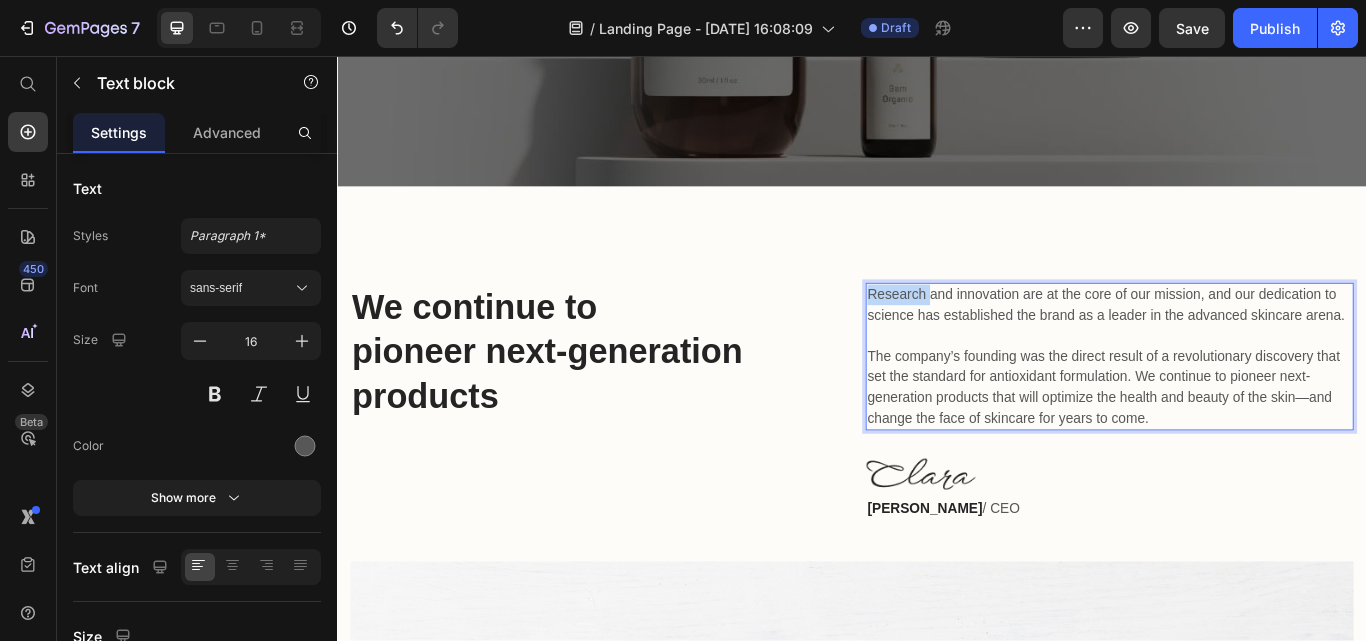 click on "Research and innovation are at the core of our mission, and our dedication to science has established the brand as a leader in the advanced skincare arena.  The company’s founding was the direct result of a revolutionary discovery that set the standard for antioxidant formulation. We continue to pioneer next-generation products that will optimize the health and beauty of the skin—and change the face of skincare for years to come." at bounding box center [1237, 407] 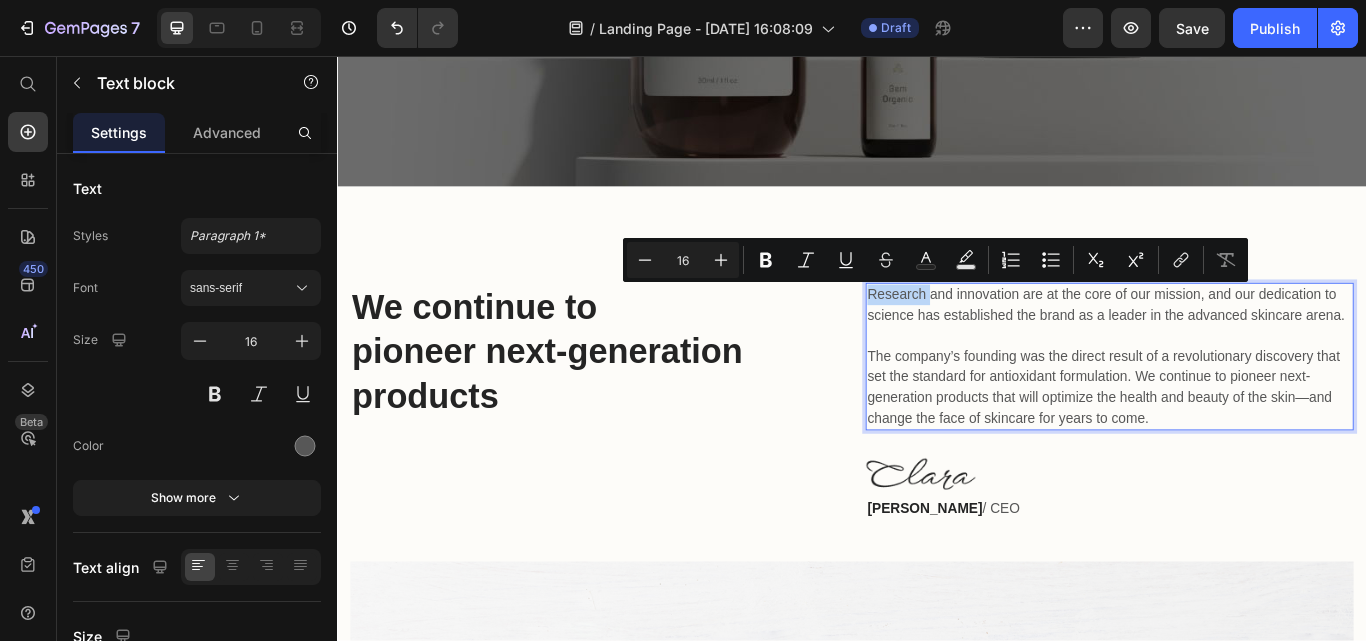 click on "Research and innovation are at the core of our mission, and our dedication to science has established the brand as a leader in the advanced skincare arena.  The company’s founding was the direct result of a revolutionary discovery that set the standard for antioxidant formulation. We continue to pioneer next-generation products that will optimize the health and beauty of the skin—and change the face of skincare for years to come." at bounding box center (1237, 407) 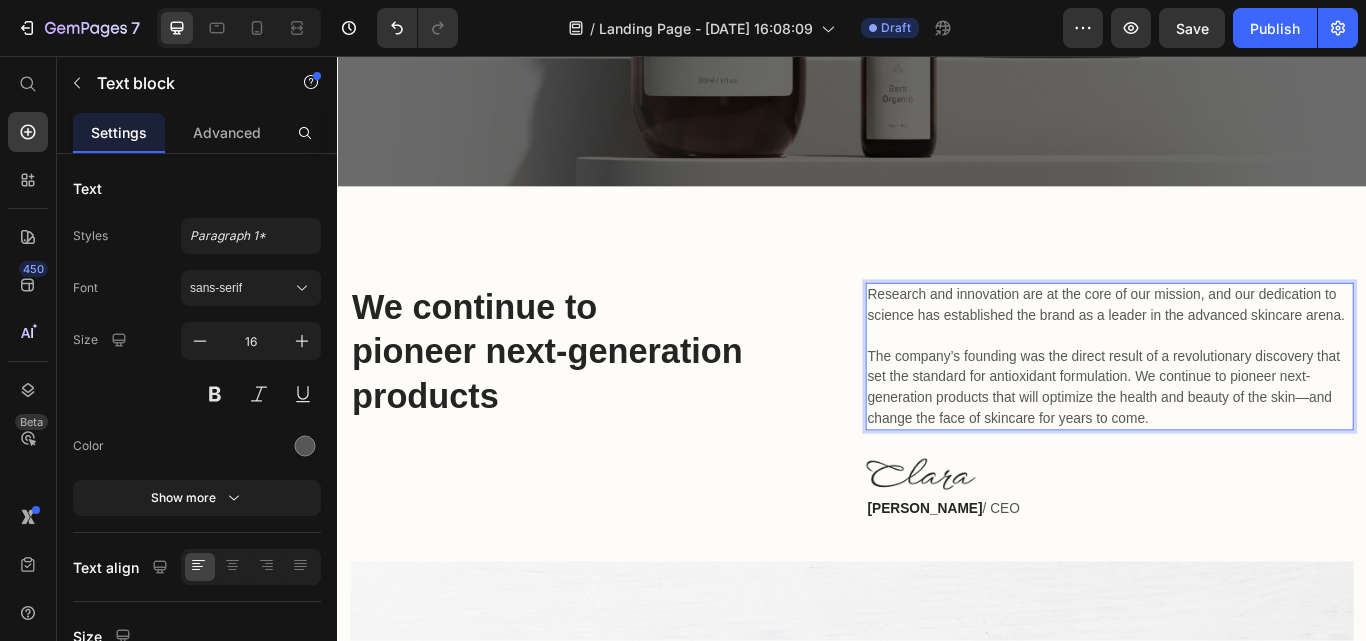 click on "Research and innovation are at the core of our mission, and our dedication to science has established the brand as a leader in the advanced skincare arena.  The company’s founding was the direct result of a revolutionary discovery that set the standard for antioxidant formulation. We continue to pioneer next-generation products that will optimize the health and beauty of the skin—and change the face of skincare for years to come." at bounding box center (1237, 407) 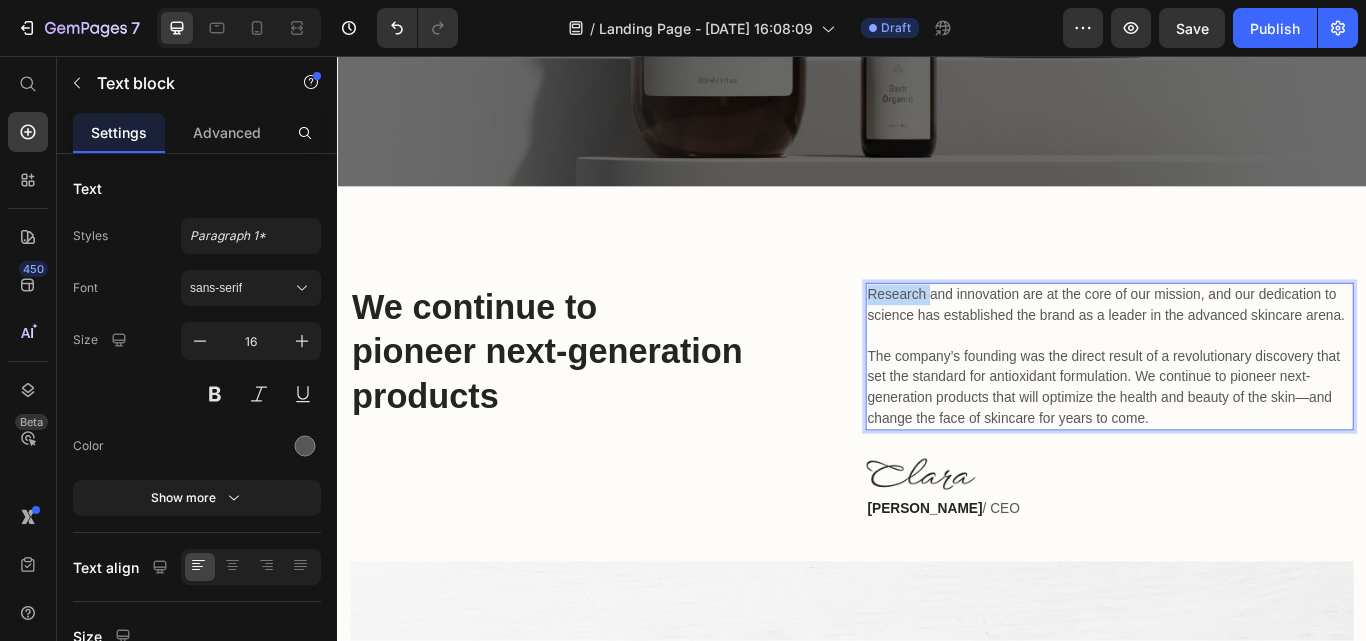 click on "Research and innovation are at the core of our mission, and our dedication to science has established the brand as a leader in the advanced skincare arena.  The company’s founding was the direct result of a revolutionary discovery that set the standard for antioxidant formulation. We continue to pioneer next-generation products that will optimize the health and beauty of the skin—and change the face of skincare for years to come." at bounding box center (1237, 407) 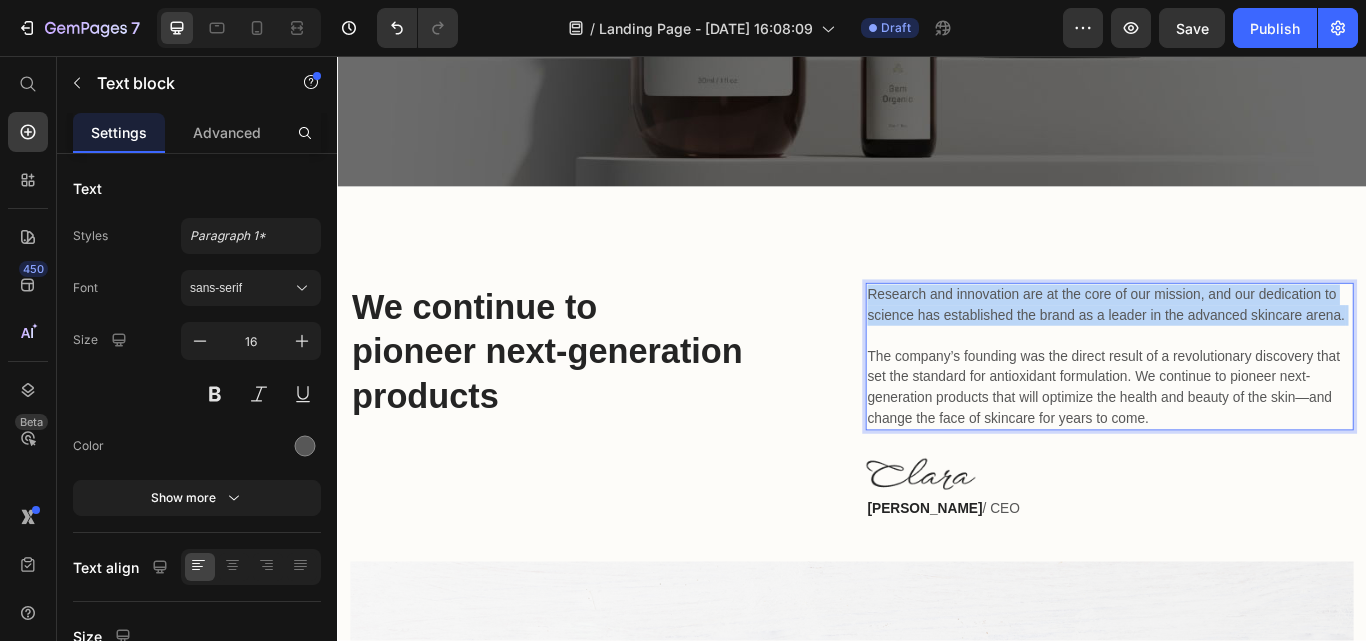 click on "Research and innovation are at the core of our mission, and our dedication to science has established the brand as a leader in the advanced skincare arena.  The company’s founding was the direct result of a revolutionary discovery that set the standard for antioxidant formulation. We continue to pioneer next-generation products that will optimize the health and beauty of the skin—and change the face of skincare for years to come." at bounding box center (1237, 407) 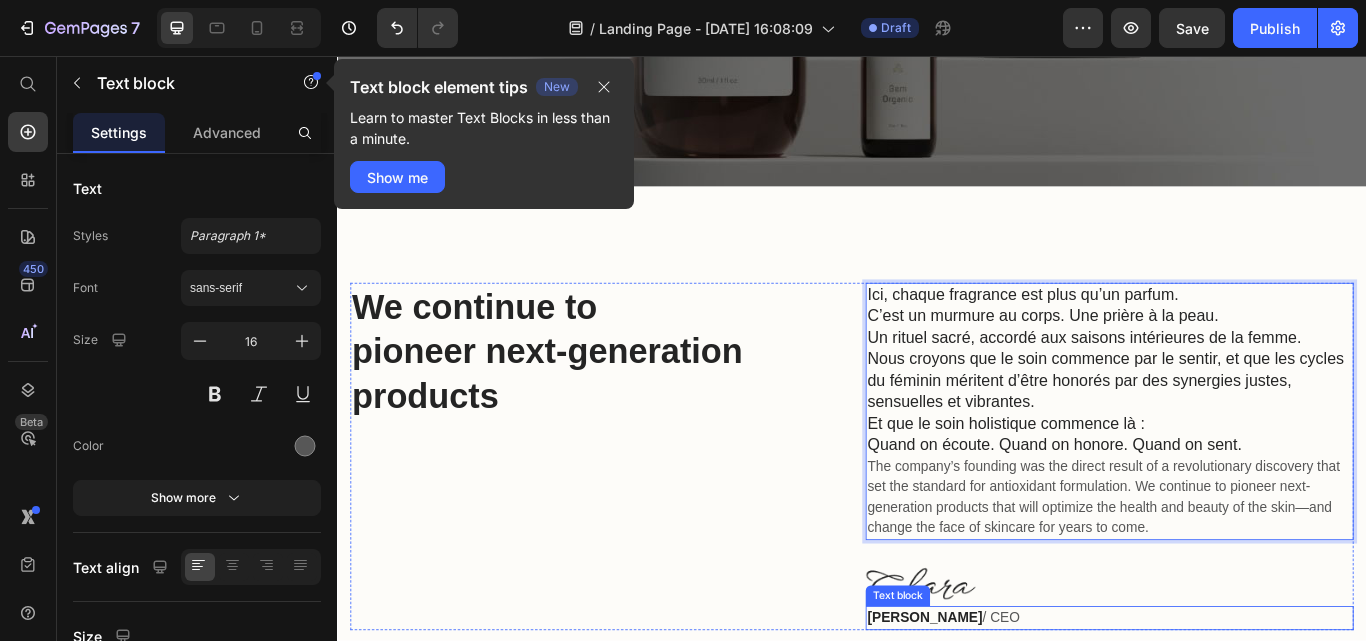 scroll, scrollTop: 700, scrollLeft: 0, axis: vertical 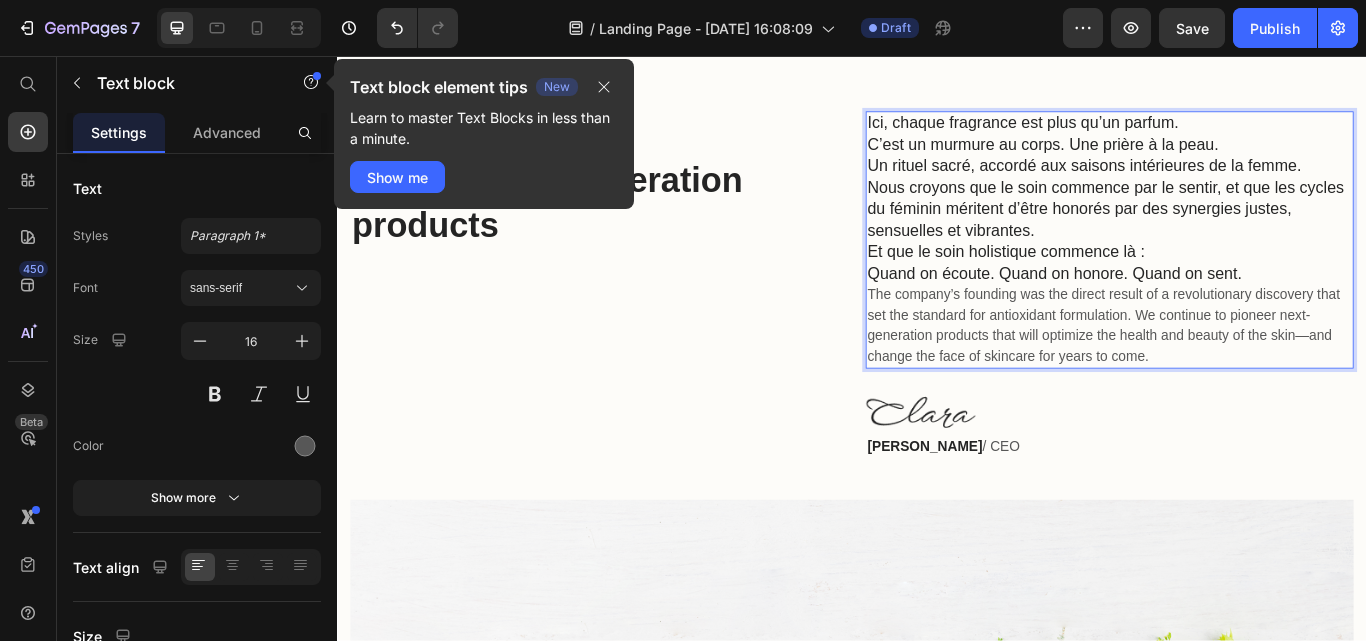 click on "Quand on écoute. Quand on honore. Quand on sent. The company’s founding was the direct result of a revolutionary discovery that set the standard for antioxidant formulation. We continue to pioneer next-generation products that will optimize the health and beauty of the skin—and change the face of skincare for years to come." at bounding box center [1237, 358] 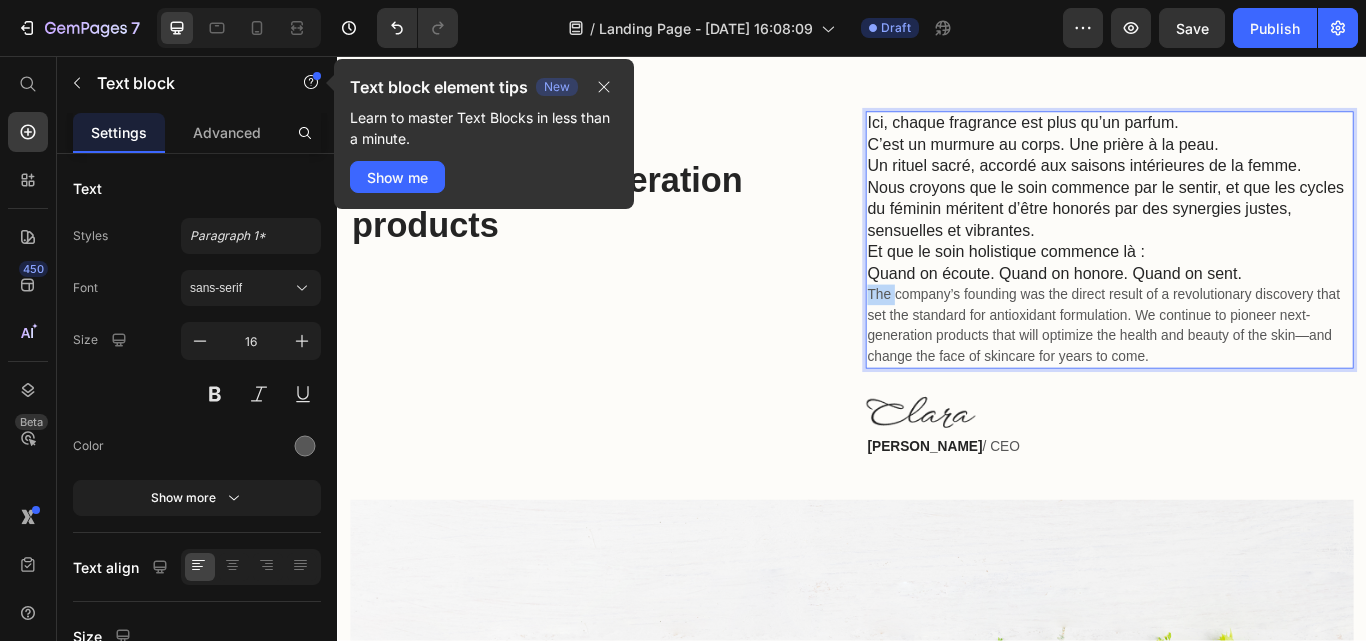click on "Quand on écoute. Quand on honore. Quand on sent. The company’s founding was the direct result of a revolutionary discovery that set the standard for antioxidant formulation. We continue to pioneer next-generation products that will optimize the health and beauty of the skin—and change the face of skincare for years to come." at bounding box center (1237, 358) 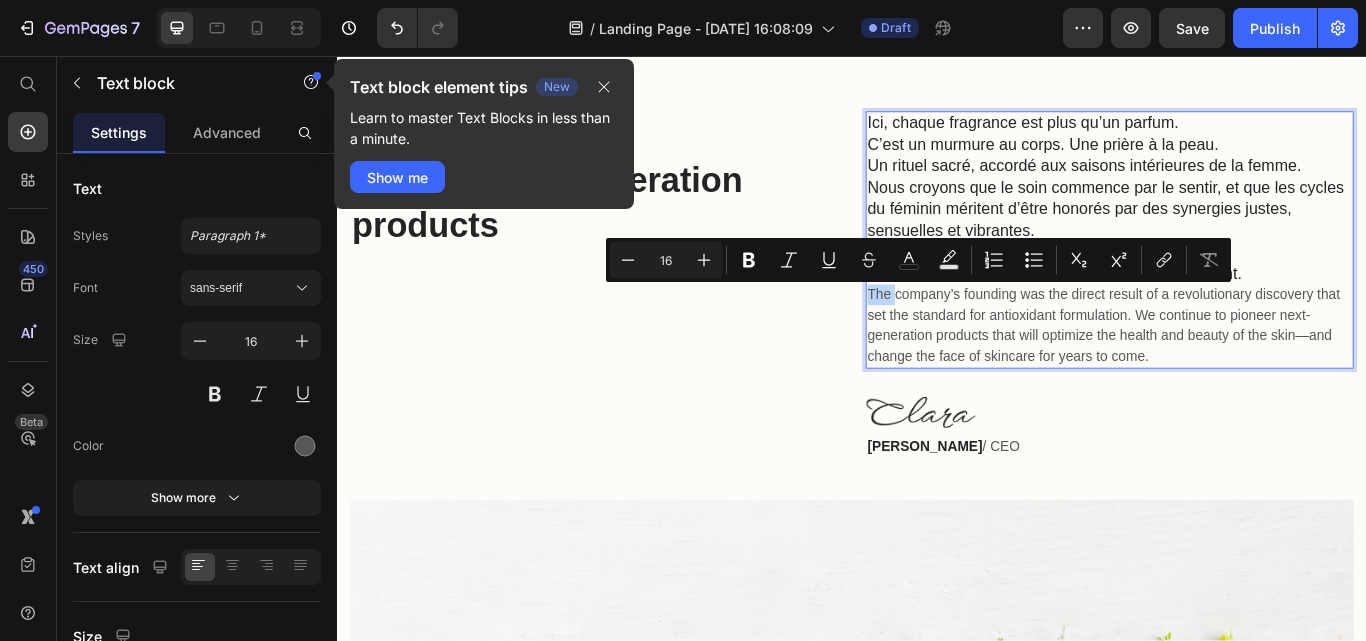 click on "Quand on écoute. Quand on honore. Quand on sent. The company’s founding was the direct result of a revolutionary discovery that set the standard for antioxidant formulation. We continue to pioneer next-generation products that will optimize the health and beauty of the skin—and change the face of skincare for years to come." at bounding box center [1237, 358] 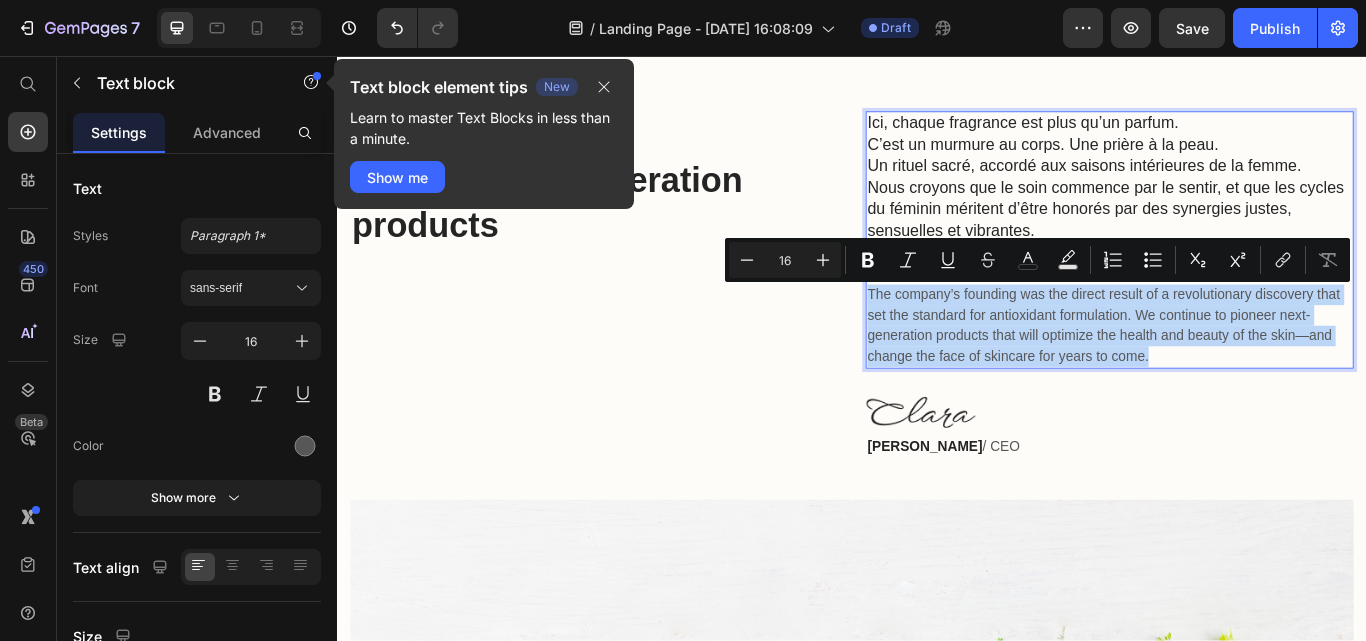 drag, startPoint x: 956, startPoint y: 330, endPoint x: 1350, endPoint y: 417, distance: 403.49103 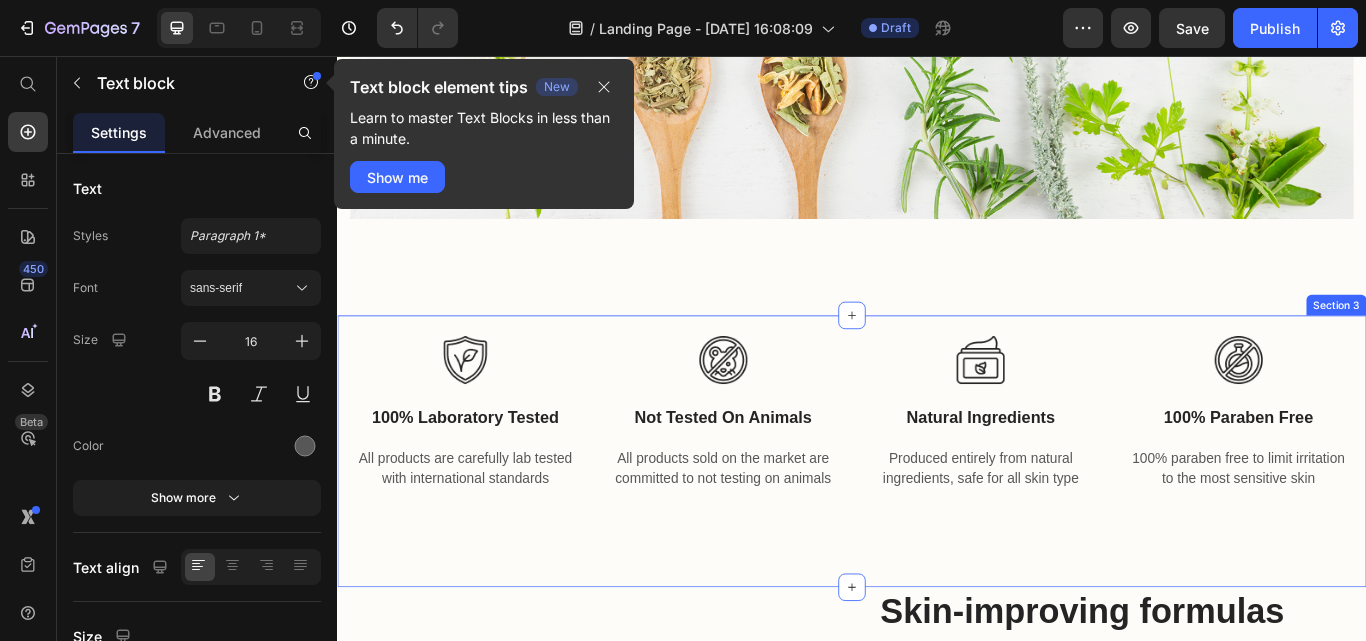 scroll, scrollTop: 1700, scrollLeft: 0, axis: vertical 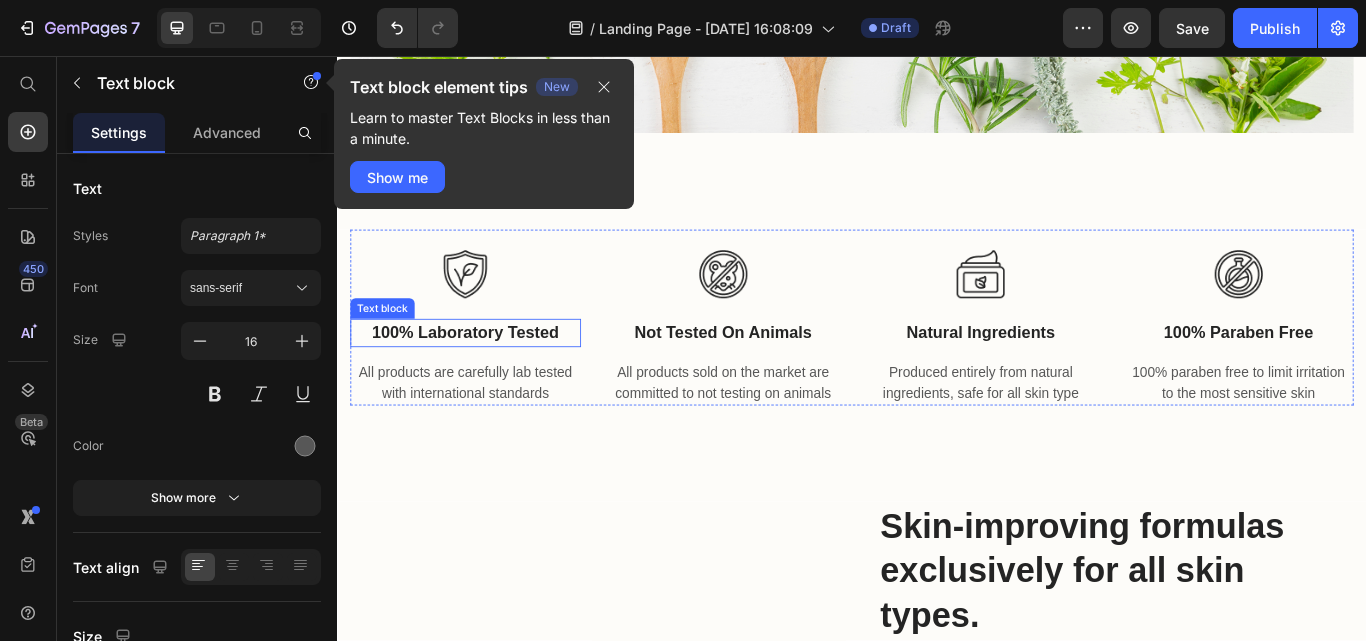 click on "100% Laboratory Tested" at bounding box center (486, 379) 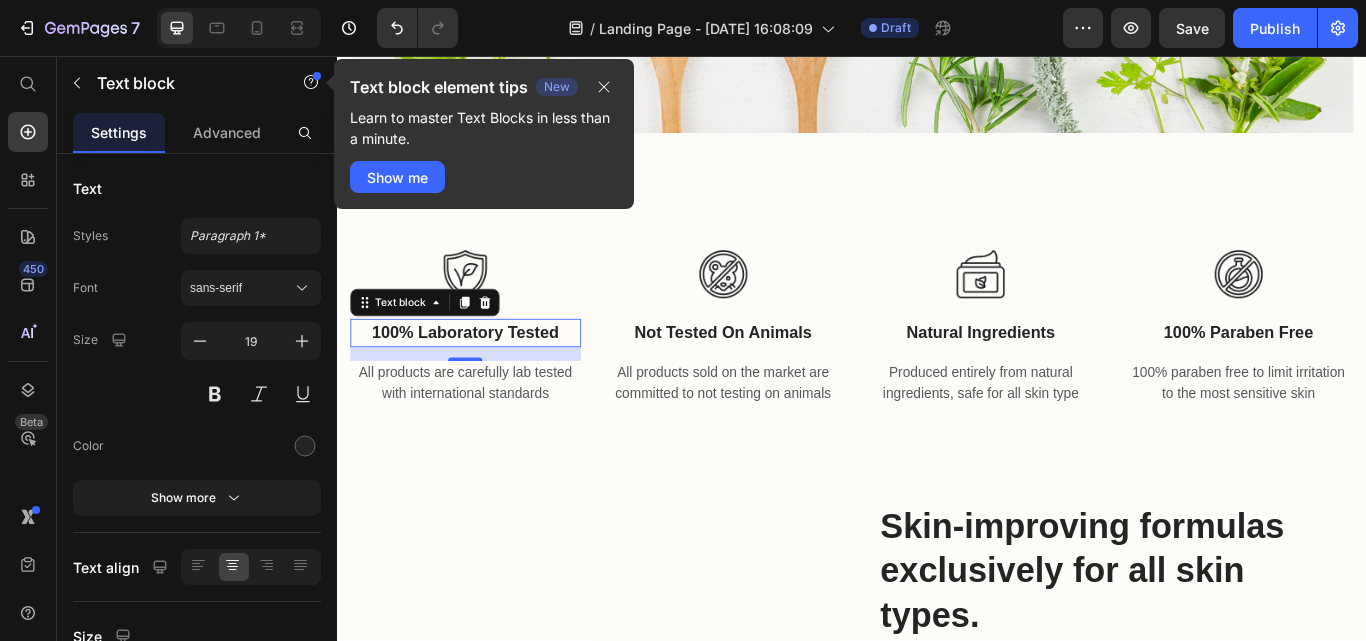 click on "100% Laboratory Tested" at bounding box center (486, 379) 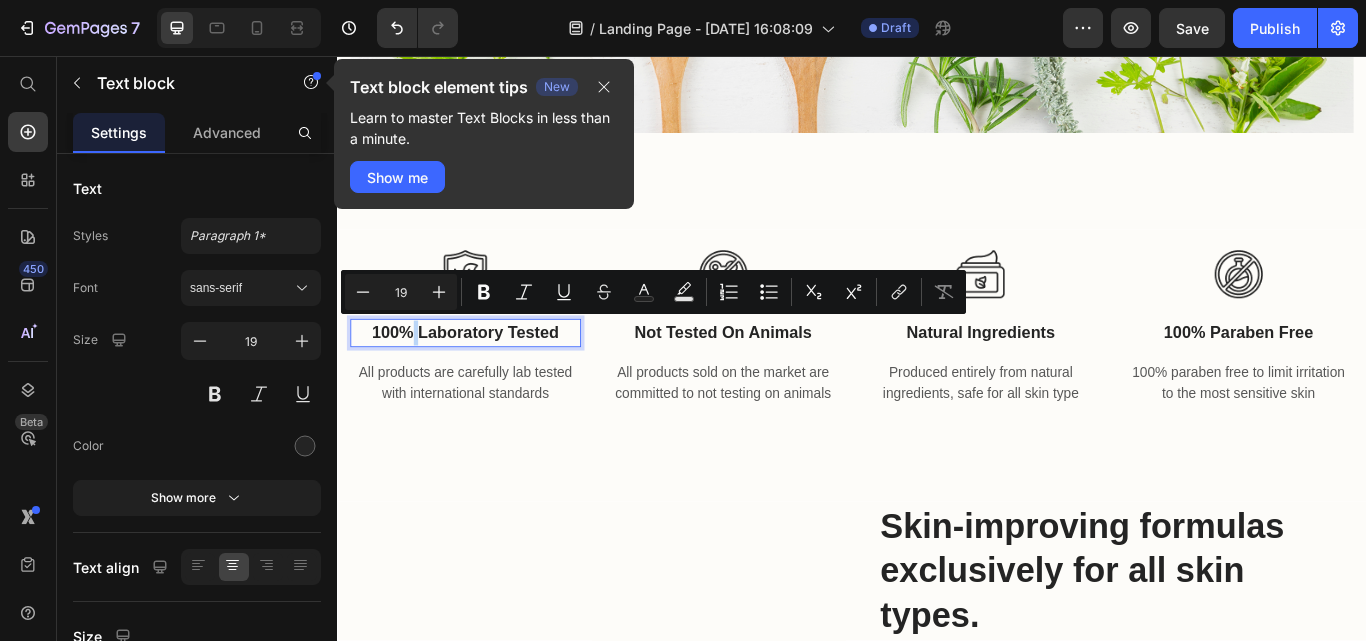 click on "100% Laboratory Tested" at bounding box center (486, 379) 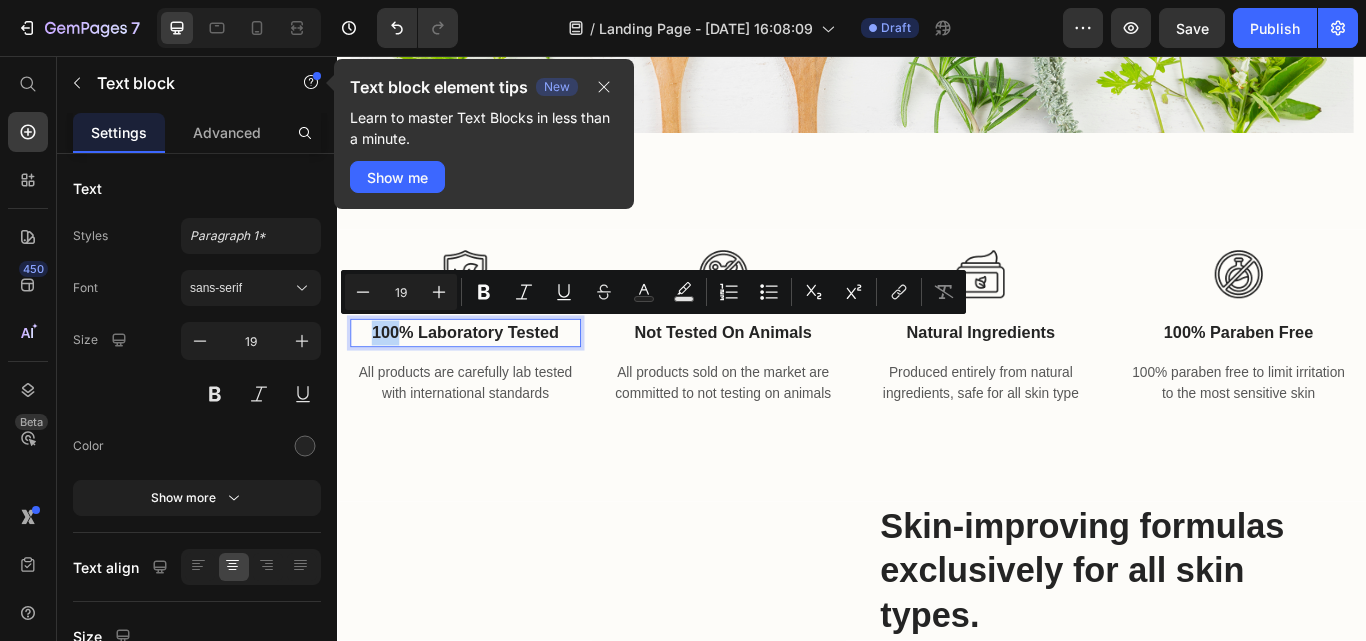 click on "100% Laboratory Tested" at bounding box center (486, 379) 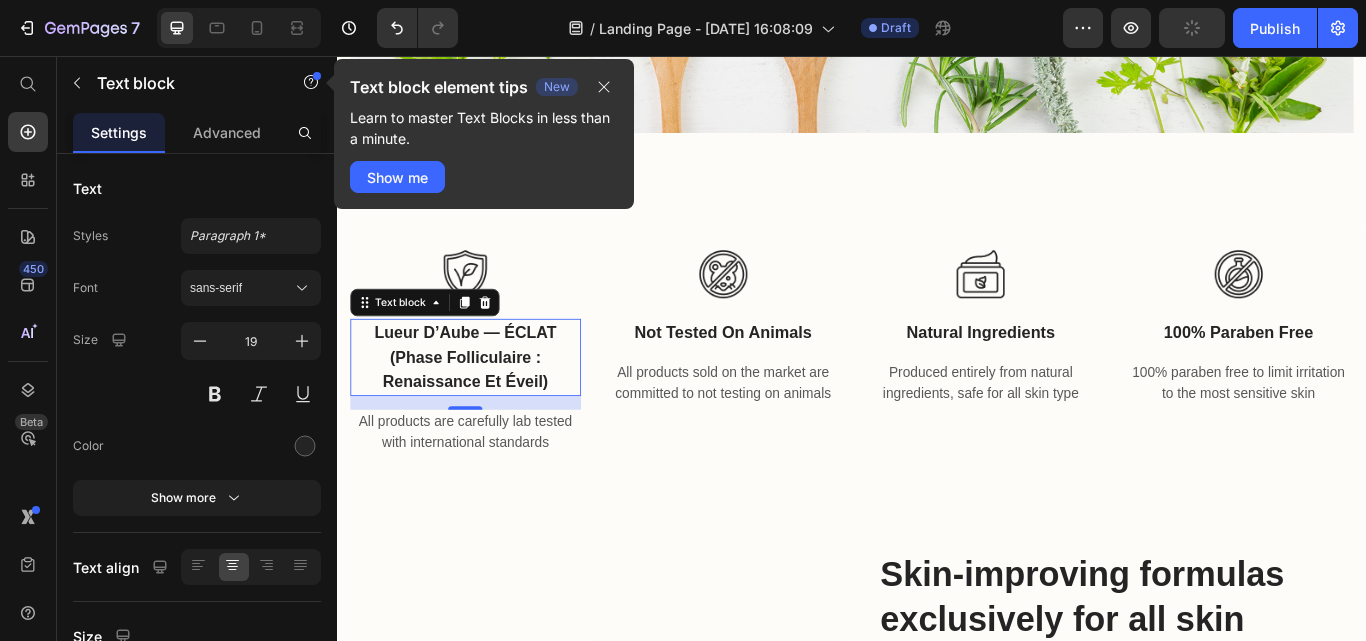 click on "Not Tested On Animals" at bounding box center [787, 379] 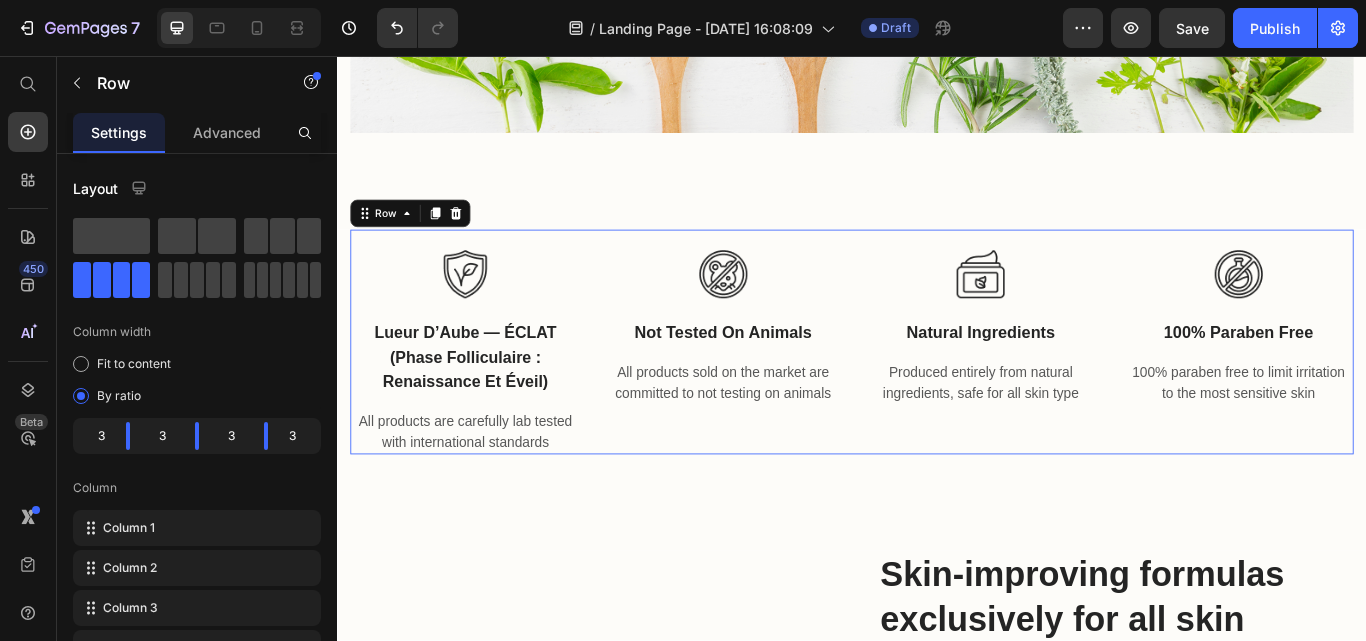 click at bounding box center (937, -63) 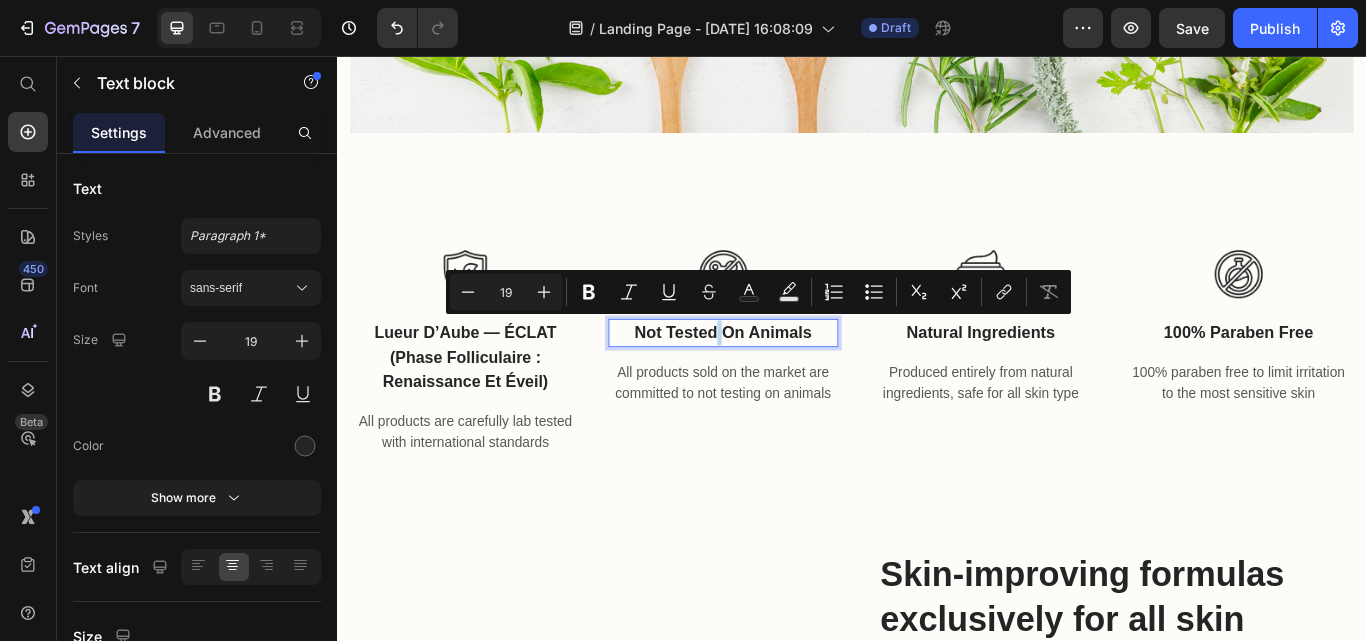 click on "Not Tested On Animals" at bounding box center (787, 379) 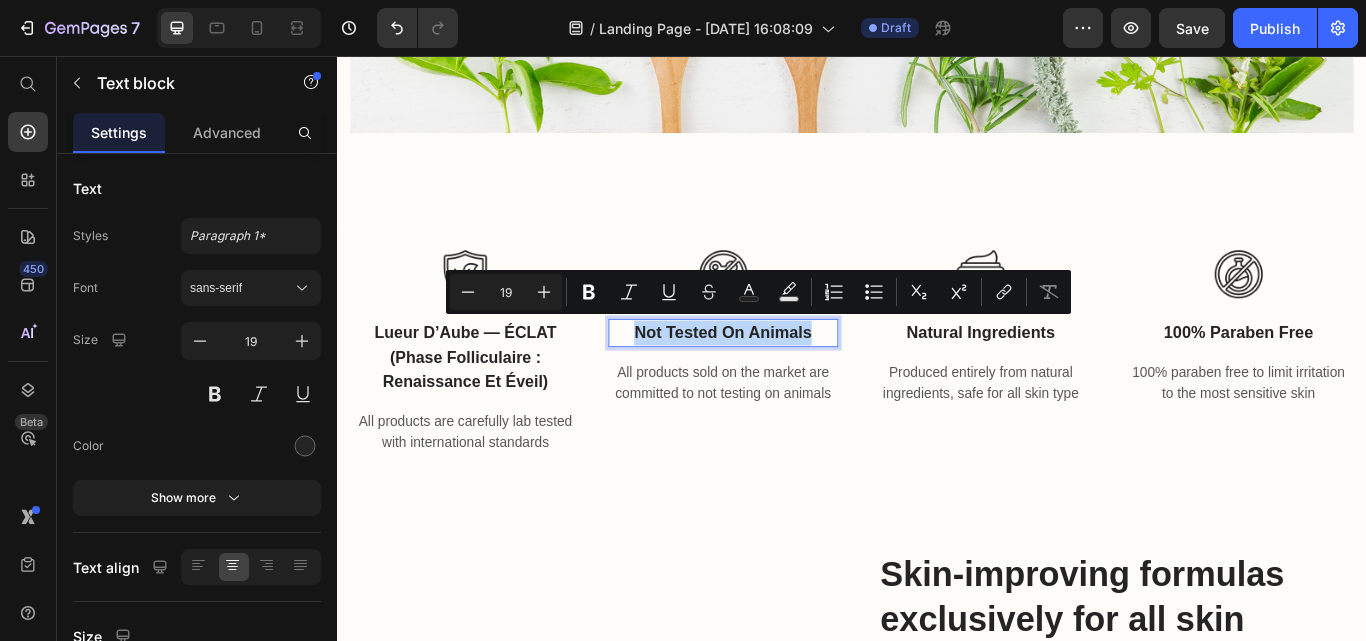 click on "Not Tested On Animals" at bounding box center (787, 379) 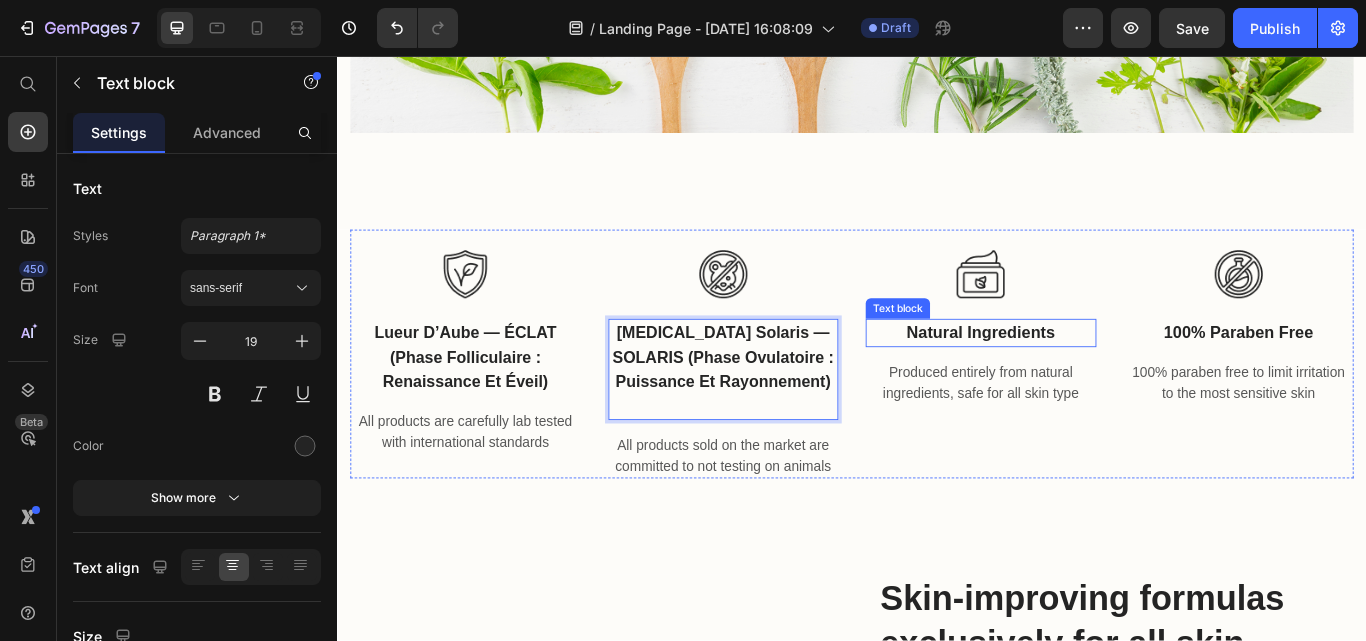 click on "Natural Ingredients" at bounding box center [1087, 379] 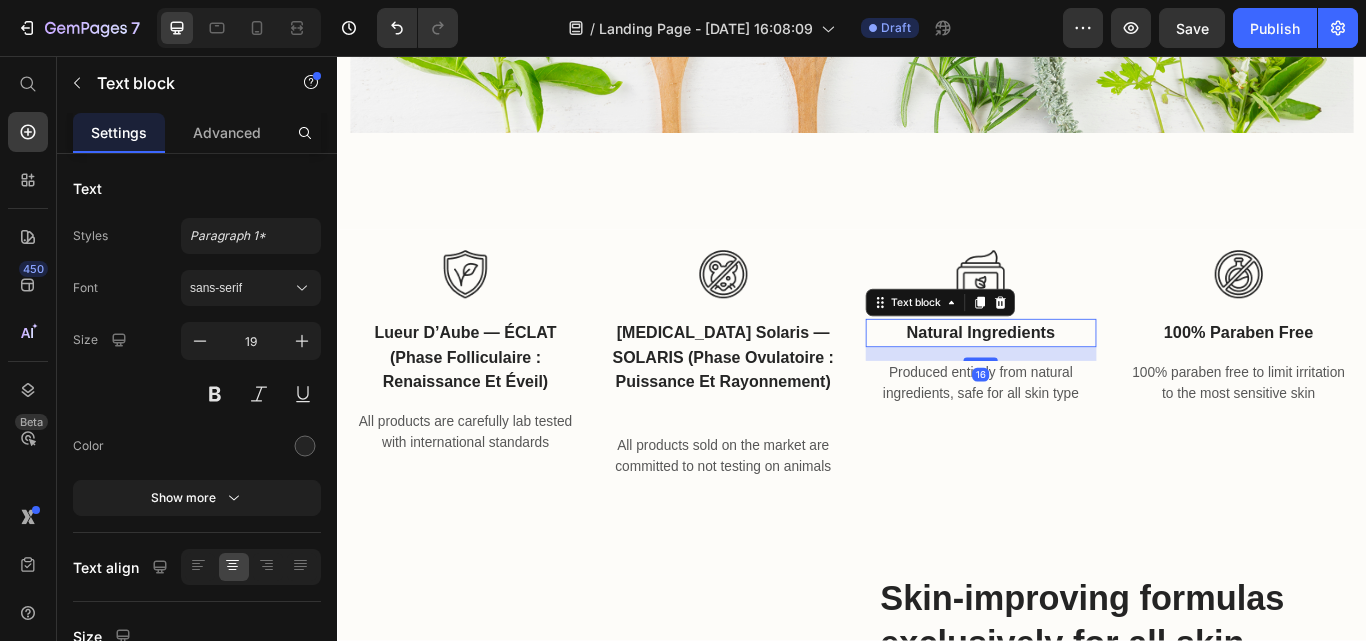click on "Natural Ingredients" at bounding box center (1087, 379) 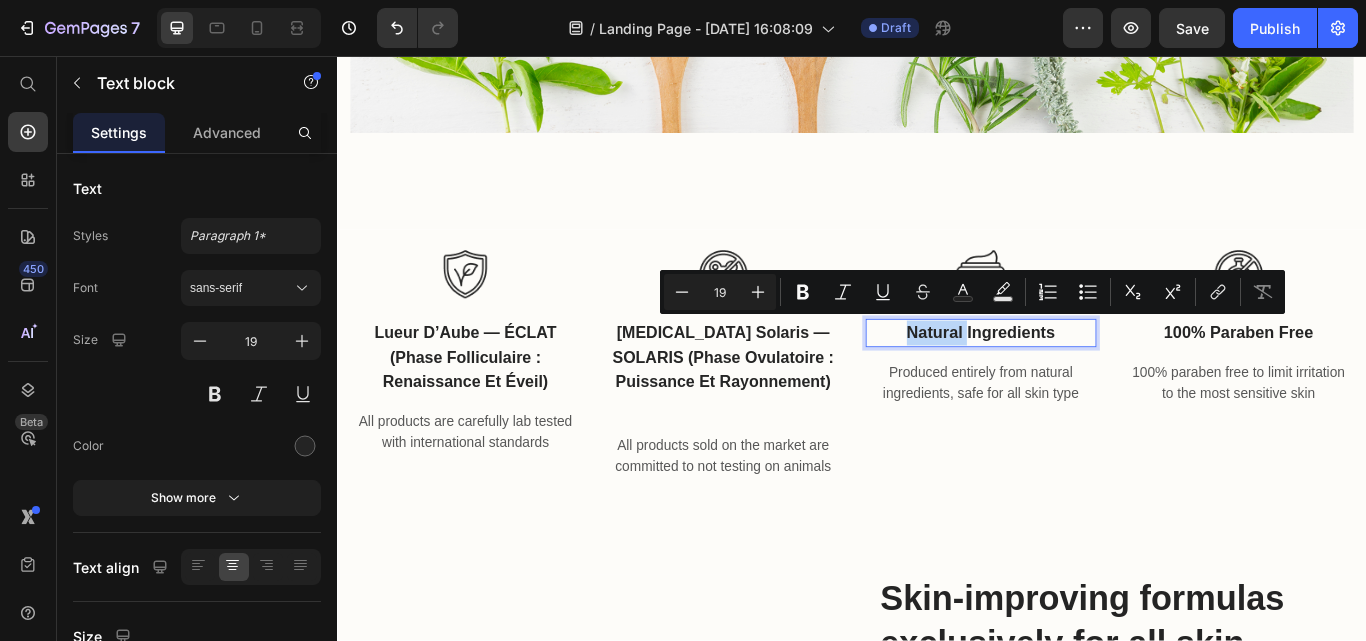 click on "Natural Ingredients" at bounding box center [1087, 379] 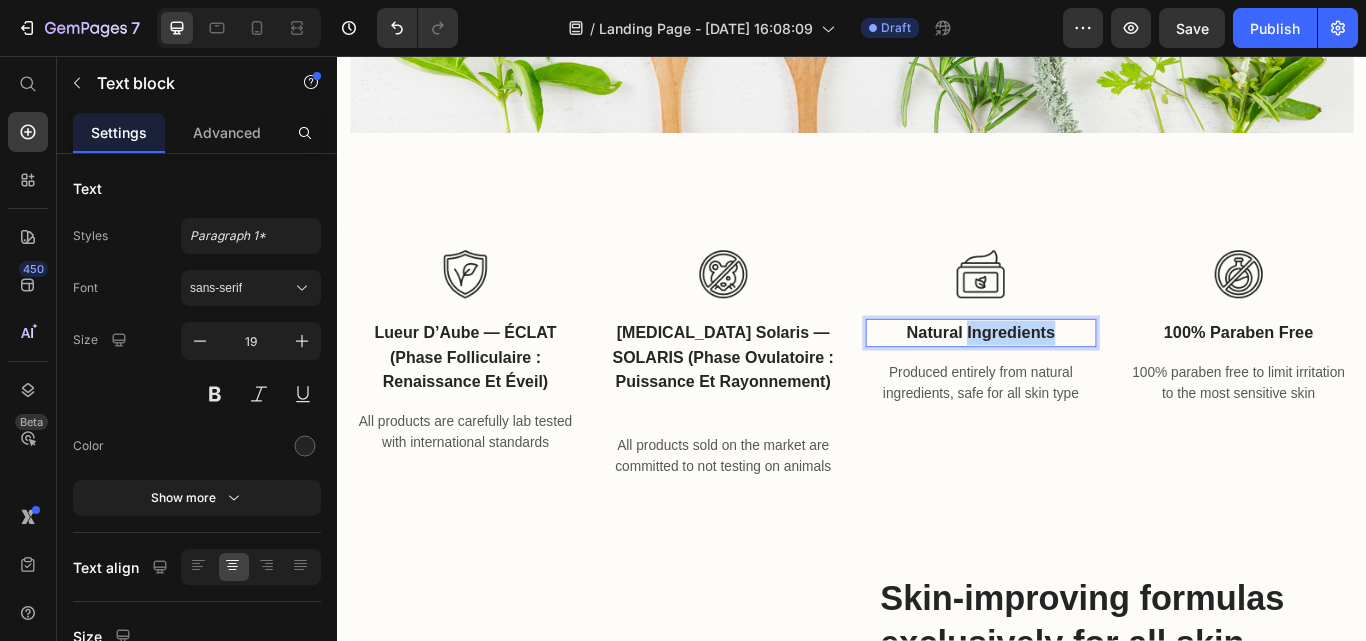 click on "Natural Ingredients" at bounding box center (1087, 379) 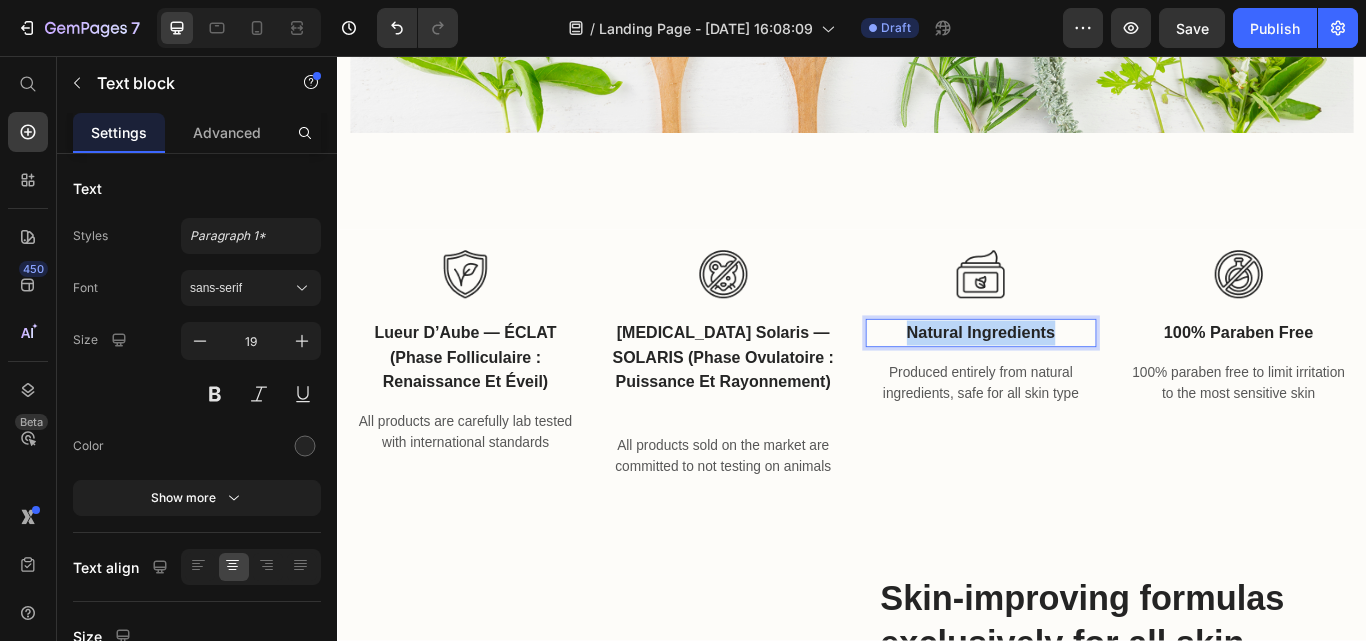 click on "Natural Ingredients" at bounding box center (1087, 379) 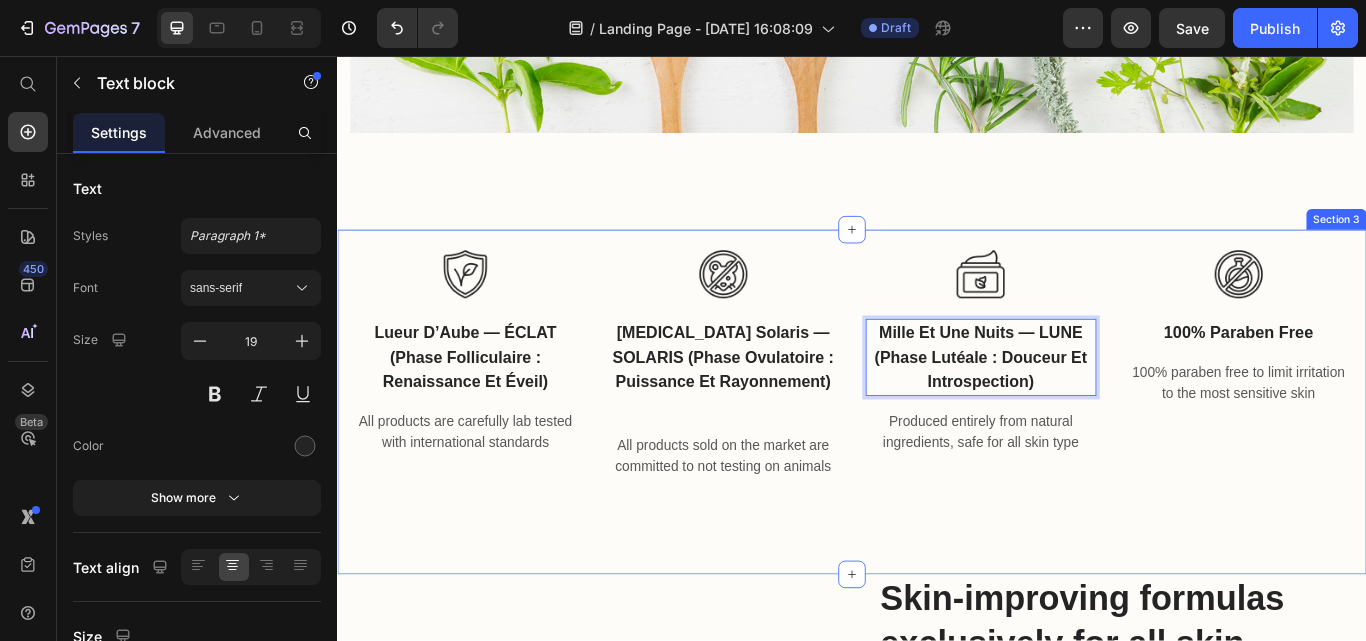 click on "100% Paraben Free" at bounding box center [1388, 379] 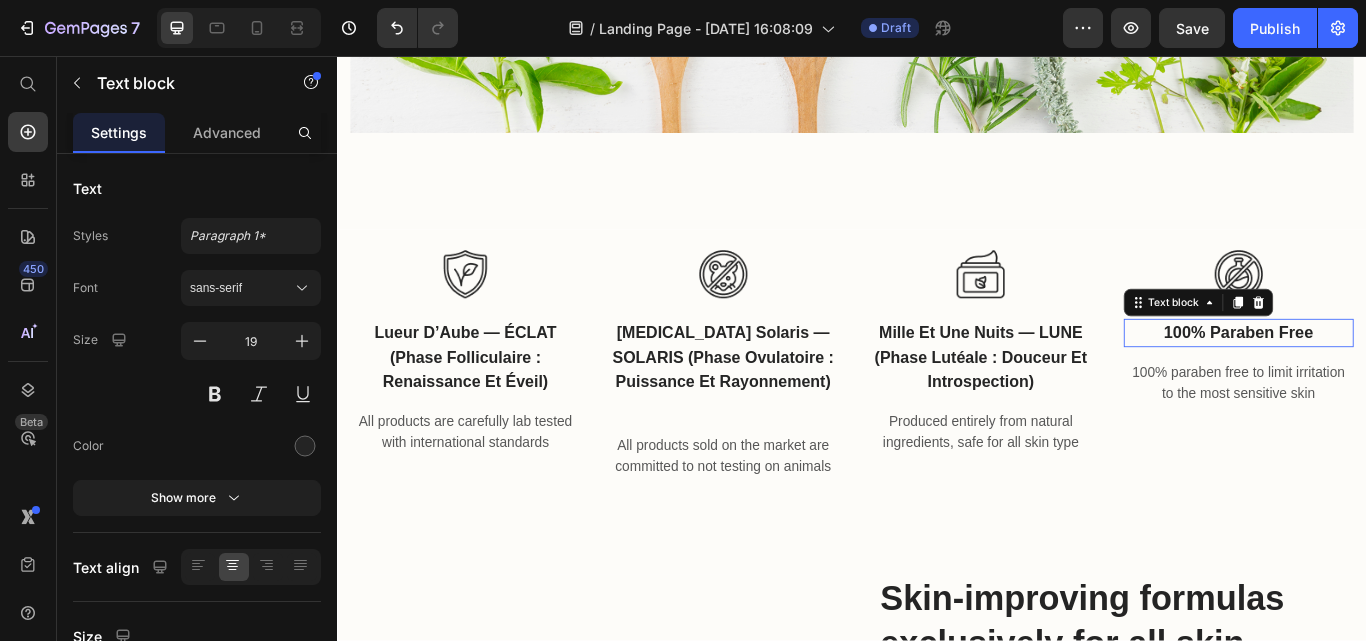 click on "100% Paraben Free" at bounding box center [1388, 379] 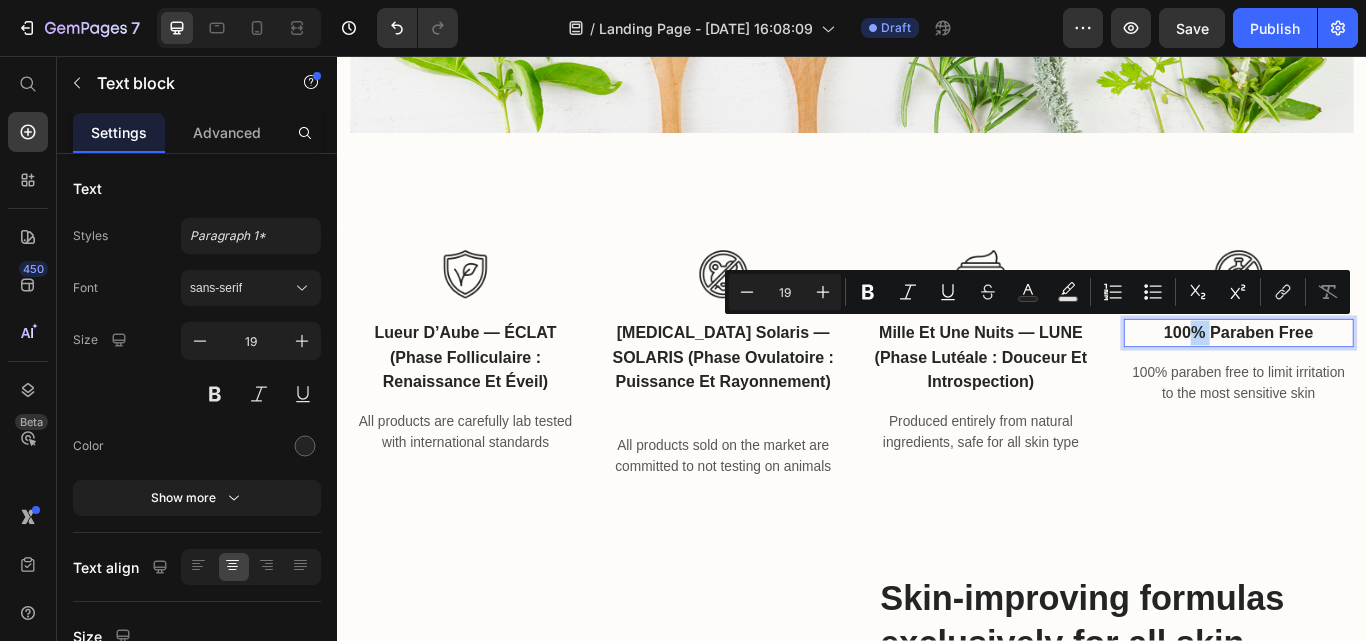 click on "100% Paraben Free" at bounding box center (1388, 379) 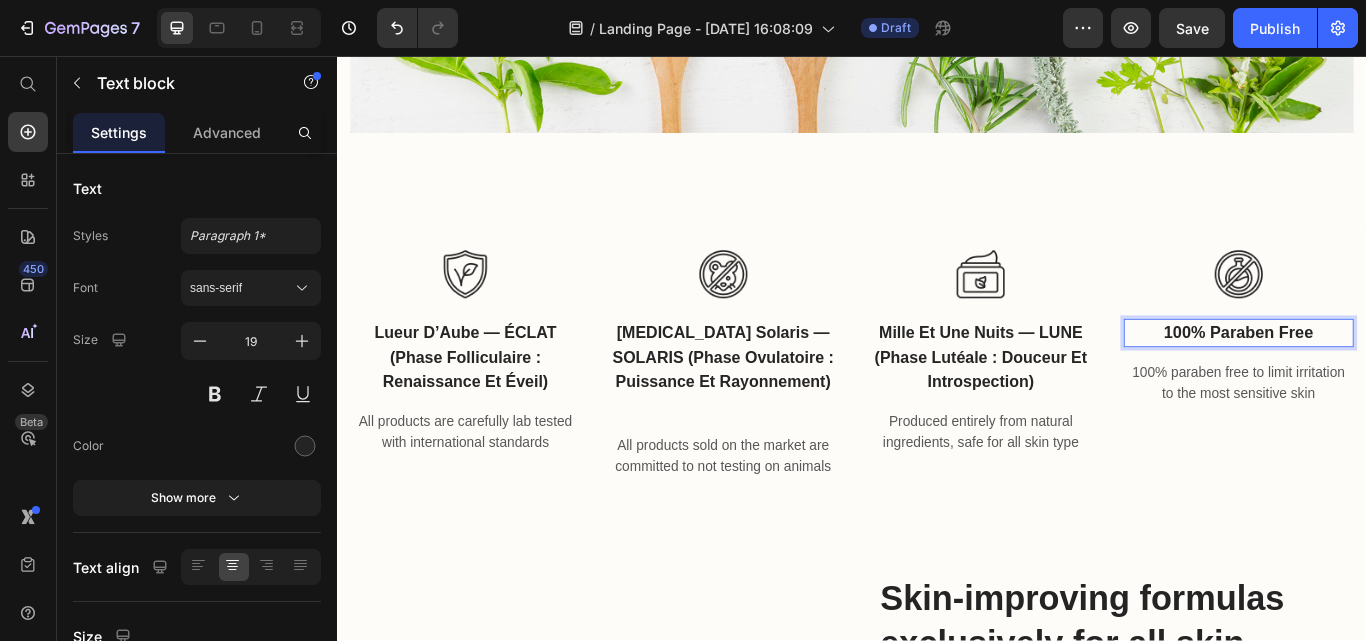 click on "100% Paraben Free" at bounding box center [1388, 379] 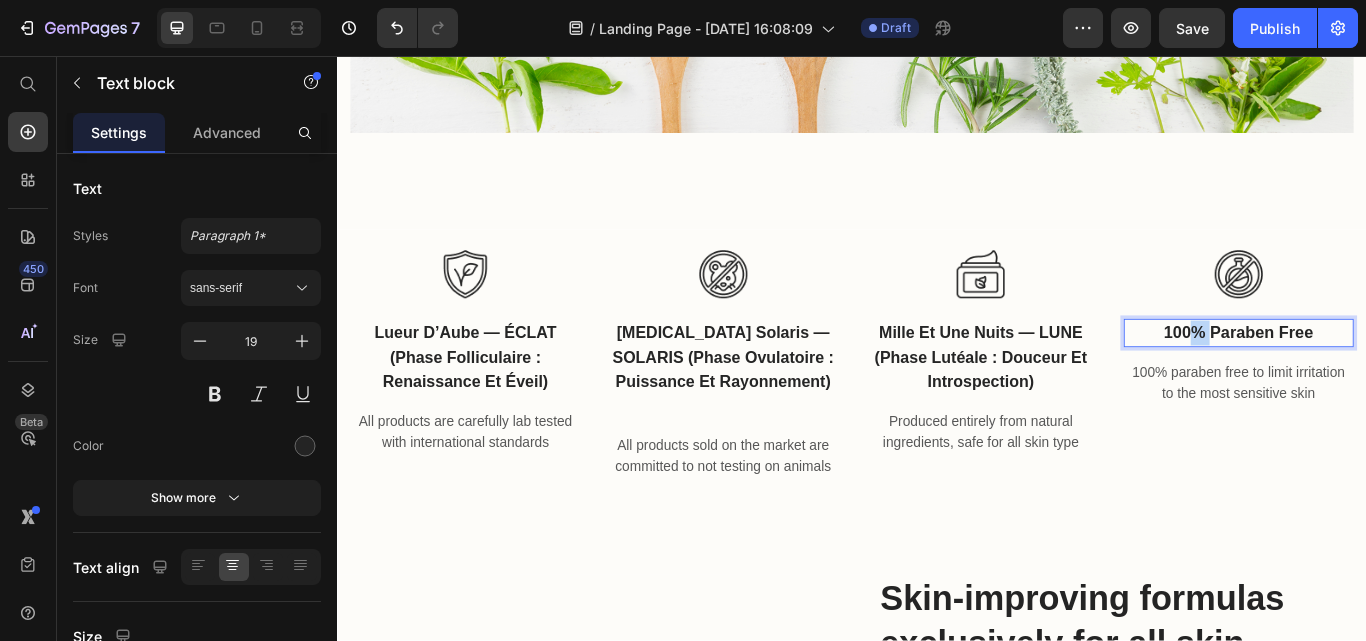 click on "100% Paraben Free" at bounding box center (1388, 379) 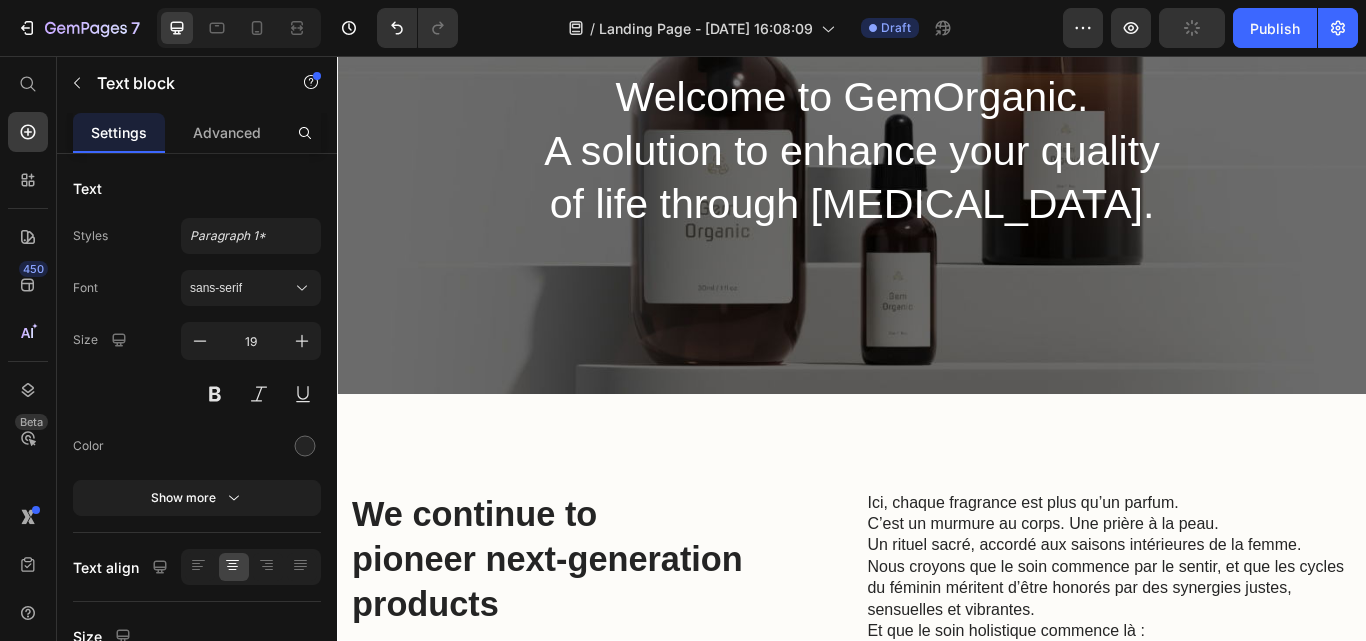 scroll, scrollTop: 0, scrollLeft: 0, axis: both 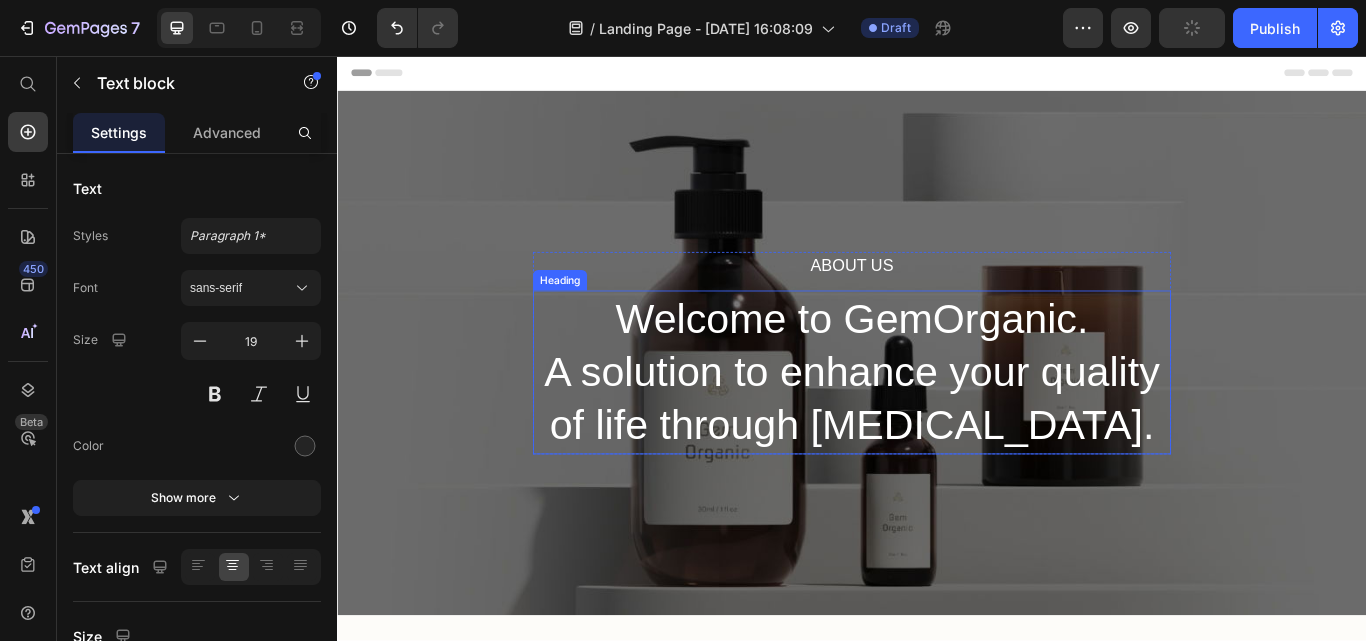 click on "Welcome to GemOrganic. A solution to enhance your quality of life through [MEDICAL_DATA]." at bounding box center [937, 425] 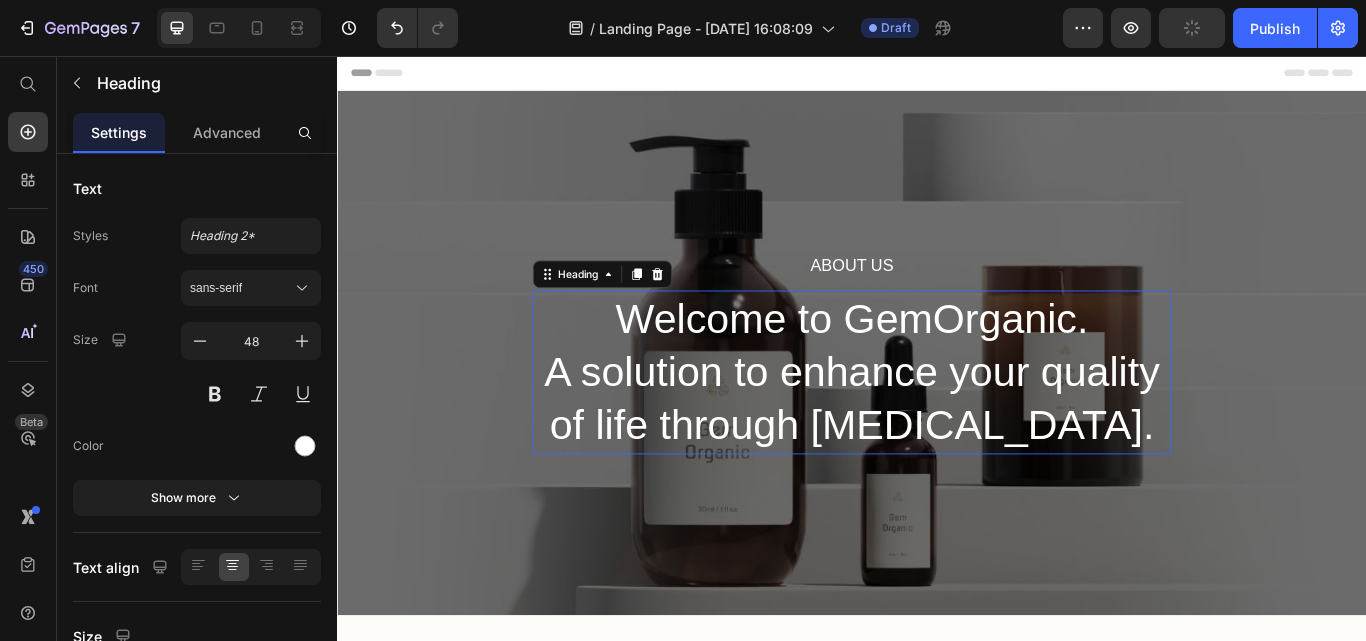 click on "Welcome to GemOrganic. A solution to enhance your quality of life through [MEDICAL_DATA]." at bounding box center (937, 425) 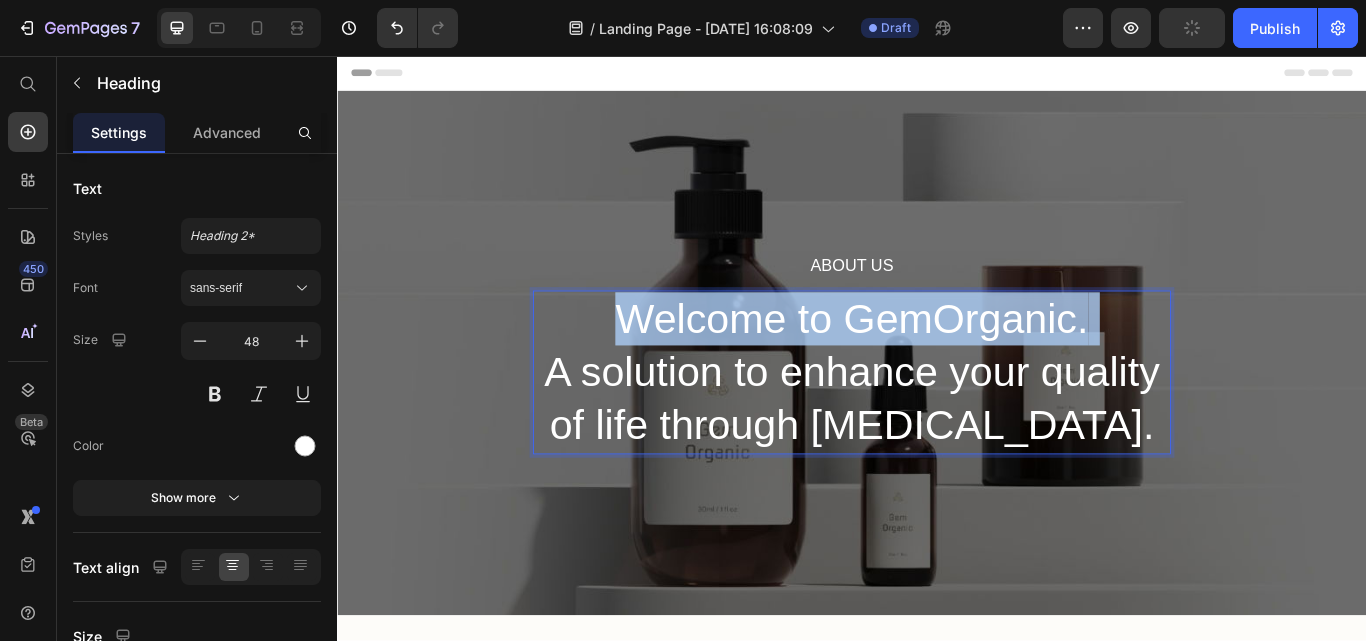 click on "Welcome to GemOrganic. A solution to enhance your quality of life through [MEDICAL_DATA]." at bounding box center (937, 425) 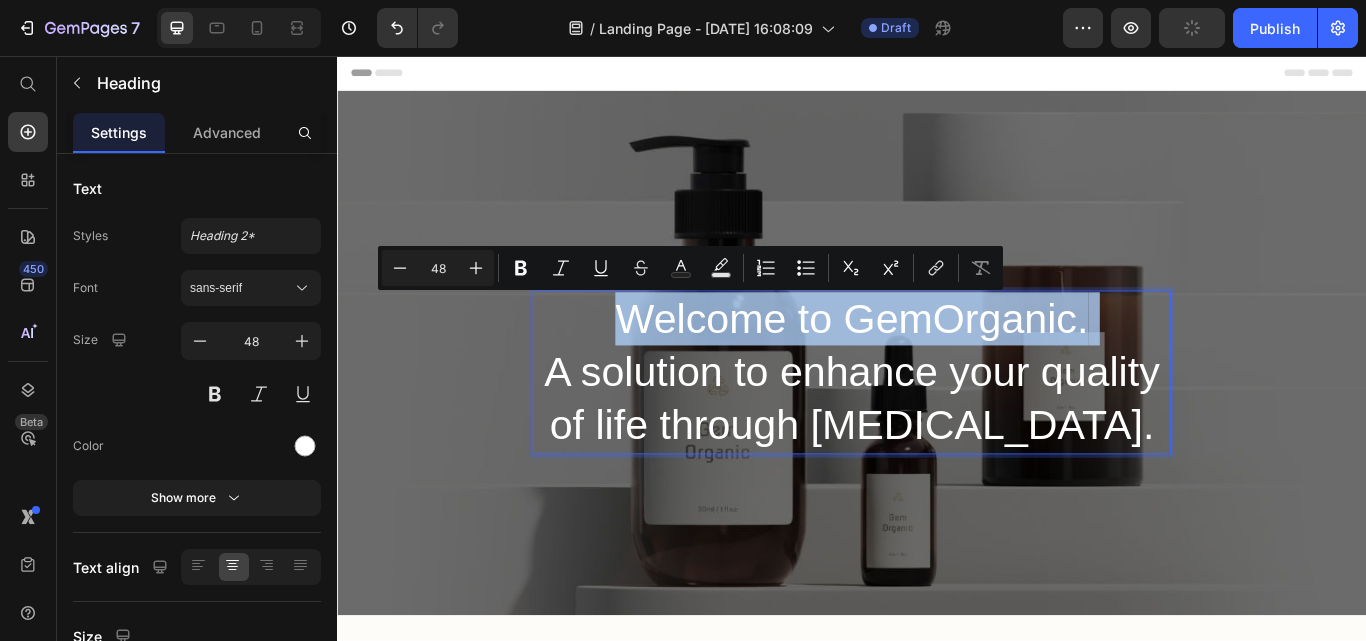 click on "Welcome to GemOrganic. A solution to enhance your quality of life through [MEDICAL_DATA]." at bounding box center [937, 425] 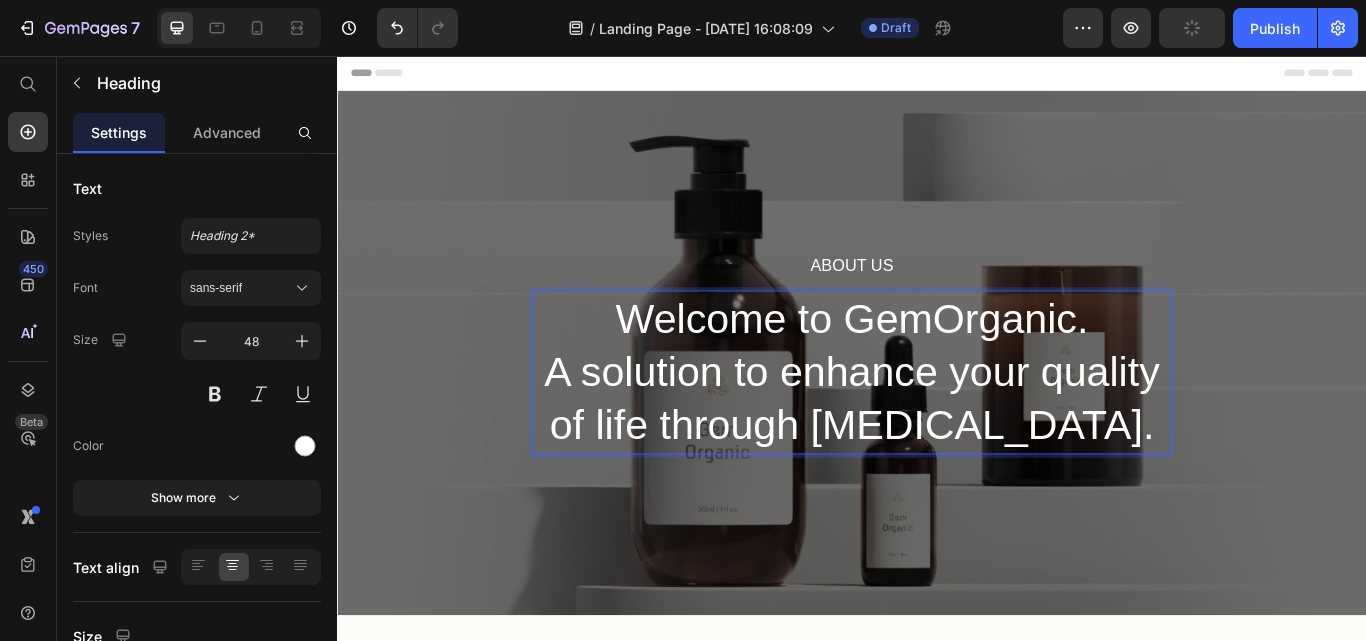 click on "Welcome to GemOrganic. A solution to enhance your quality of life through [MEDICAL_DATA]." at bounding box center (937, 425) 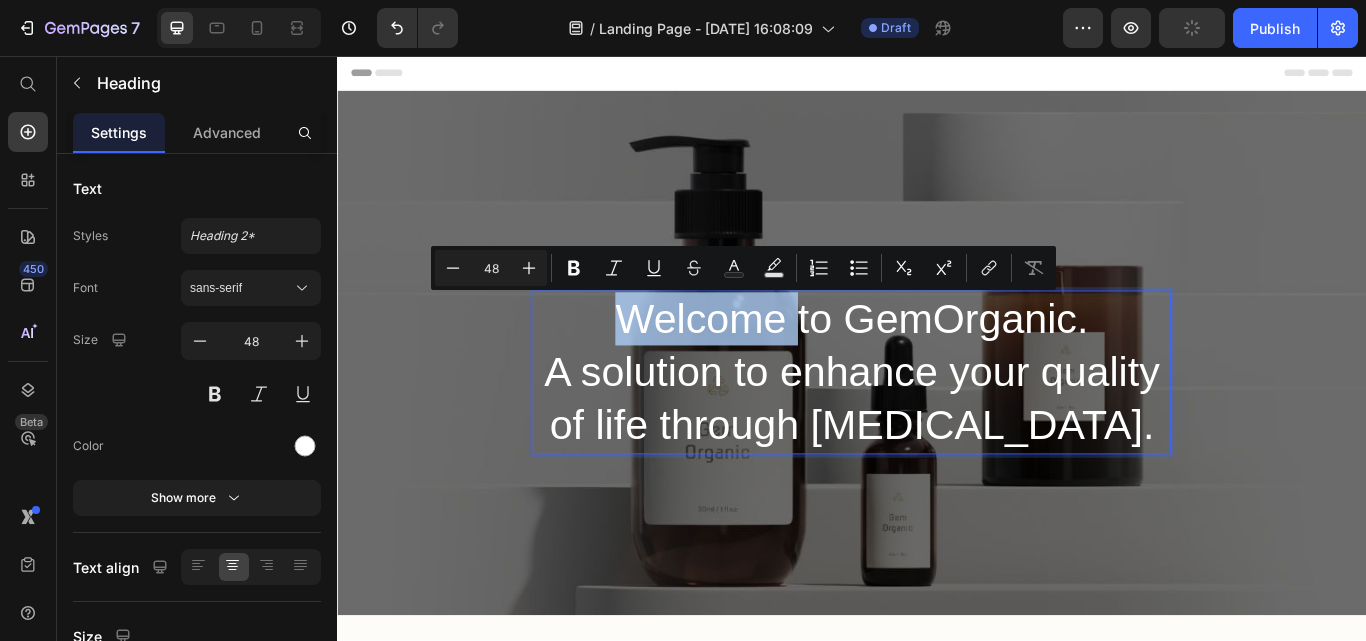 click on "Welcome to GemOrganic. A solution to enhance your quality of life through [MEDICAL_DATA]." at bounding box center [937, 425] 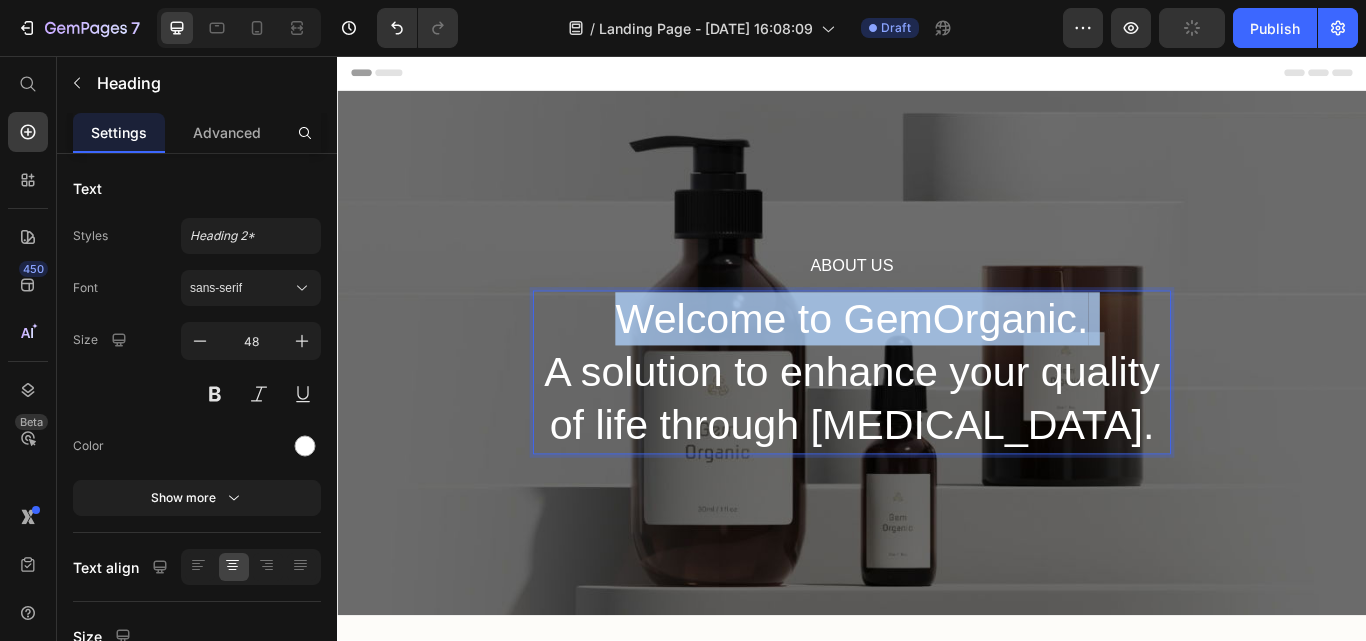 click on "Welcome to GemOrganic. A solution to enhance your quality of life through [MEDICAL_DATA]." at bounding box center [937, 425] 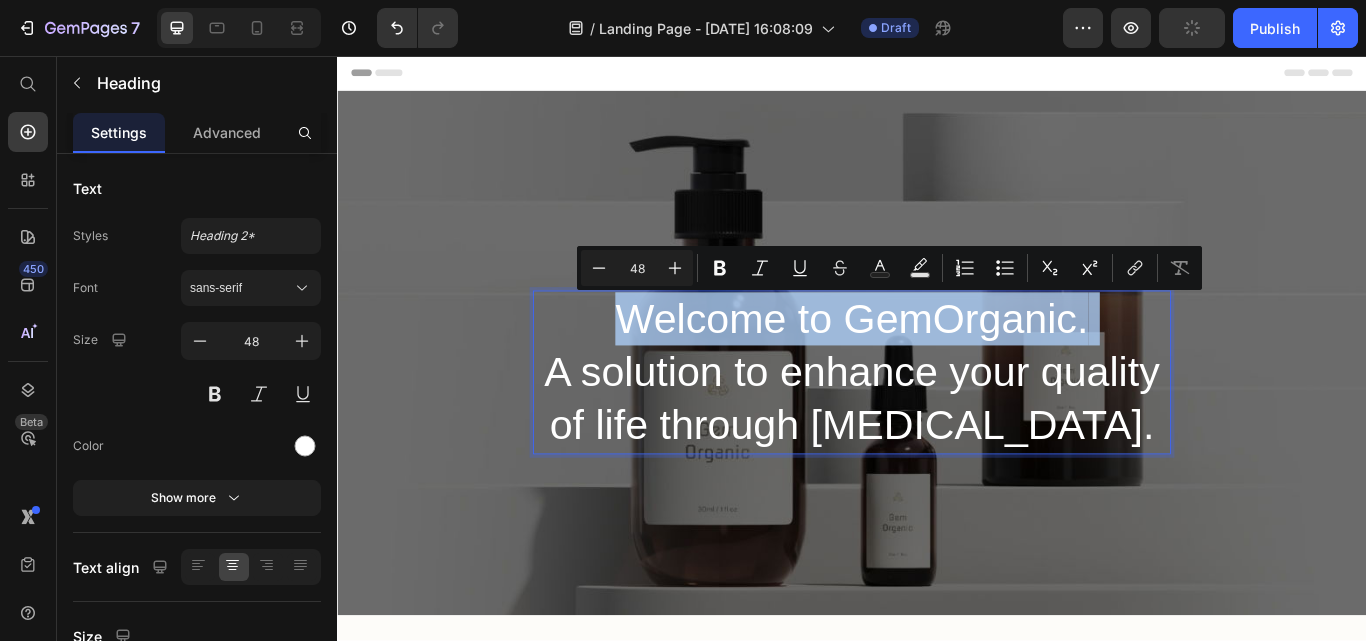 click on "Welcome to GemOrganic. A solution to enhance your quality of life through [MEDICAL_DATA]." at bounding box center [937, 425] 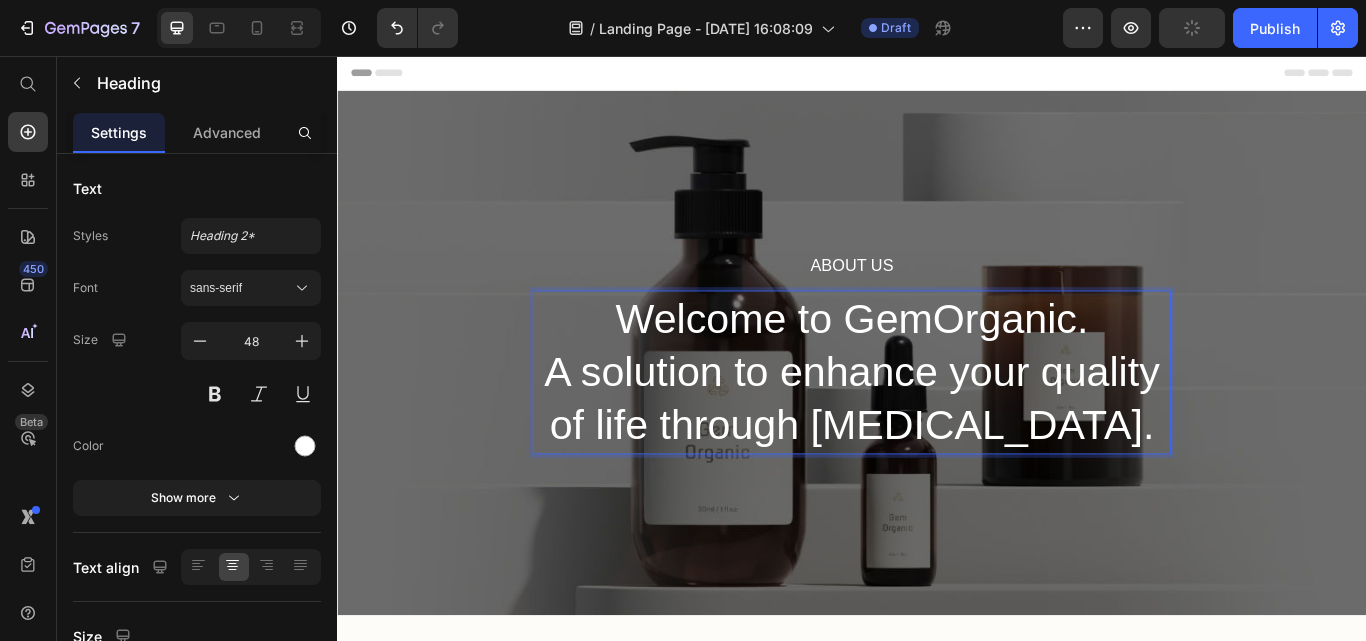 click on "Welcome to GemOrganic. A solution to enhance your quality of life through [MEDICAL_DATA]." at bounding box center [937, 425] 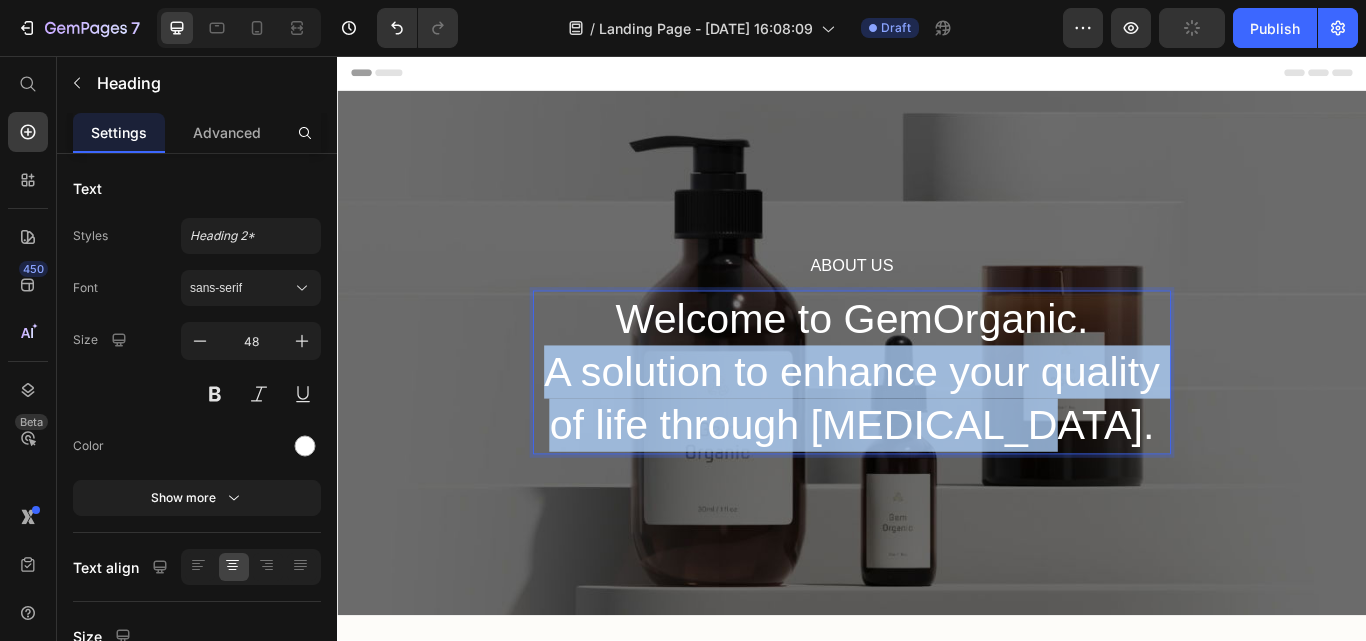 click on "Welcome to GemOrganic. A solution to enhance your quality of life through [MEDICAL_DATA]." at bounding box center [937, 425] 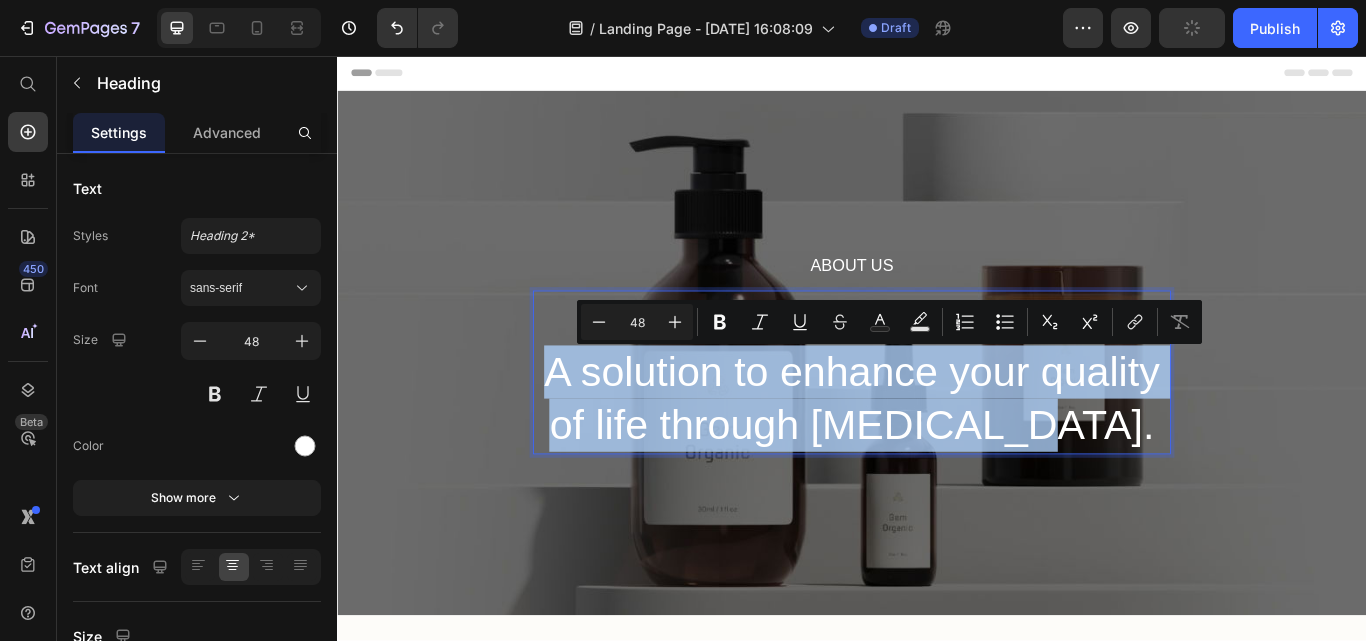 click on "Welcome to GemOrganic. A solution to enhance your quality of life through [MEDICAL_DATA]." at bounding box center (937, 425) 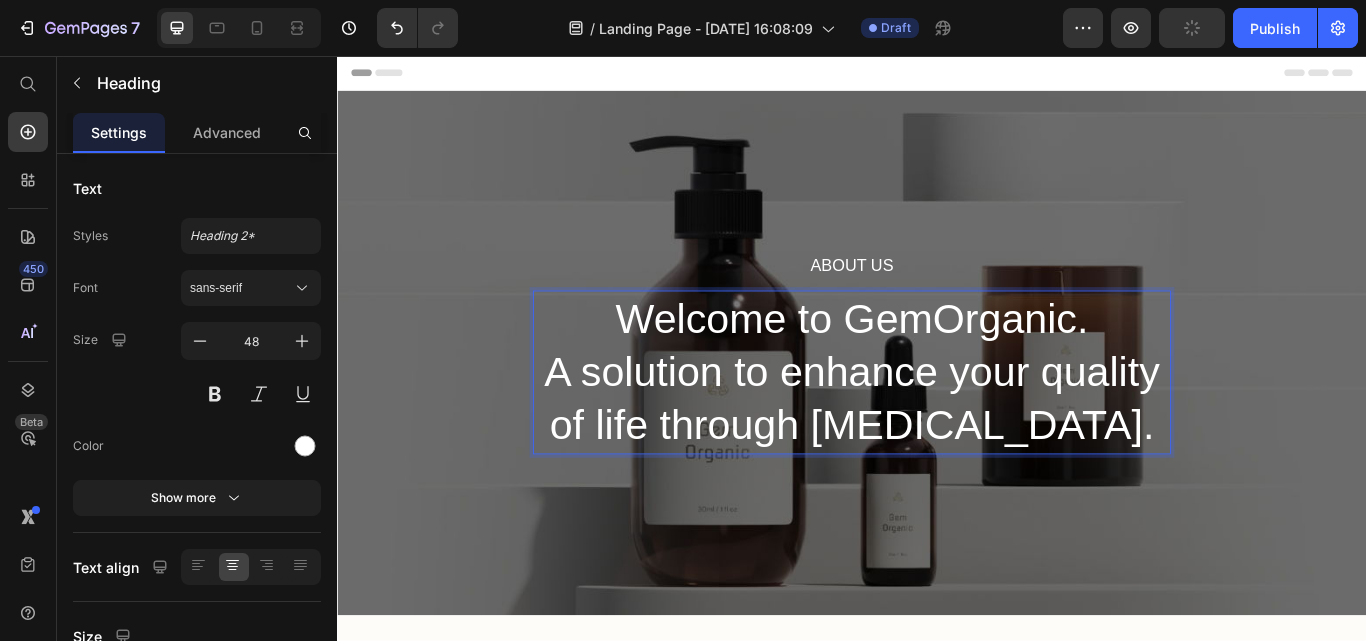 click on "Welcome to GemOrganic. A solution to enhance your quality of life through [MEDICAL_DATA]." at bounding box center (937, 425) 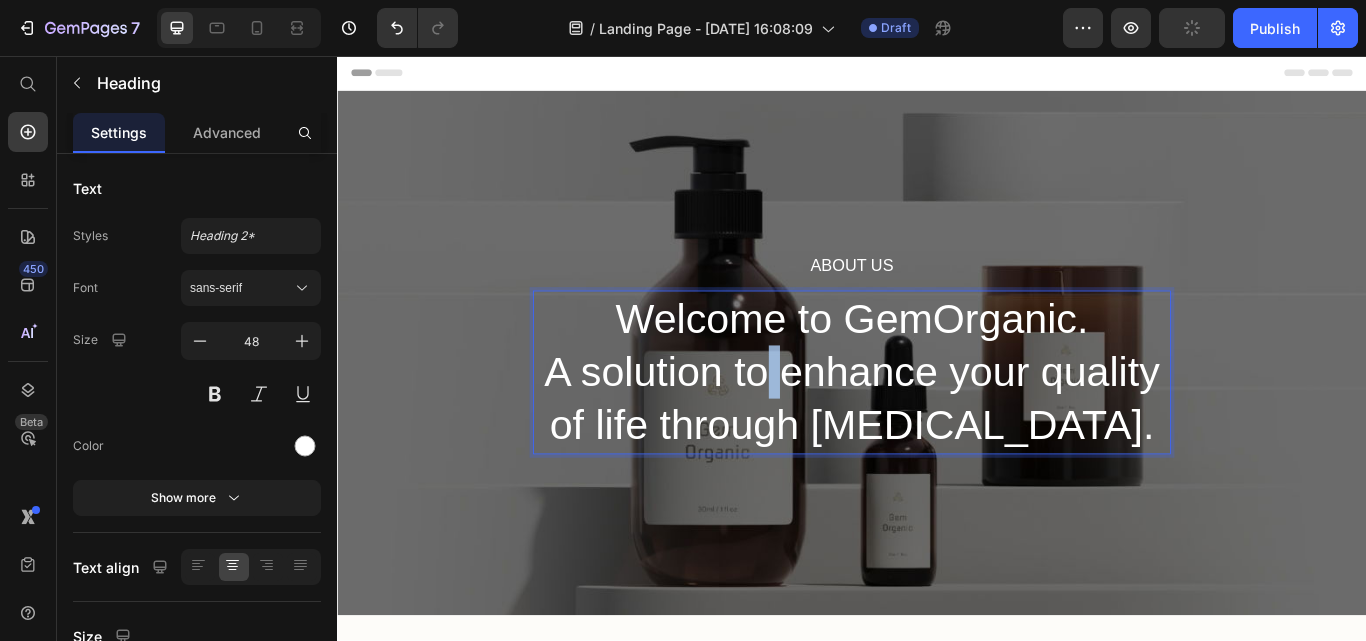 click on "Welcome to GemOrganic. A solution to enhance your quality of life through [MEDICAL_DATA]." at bounding box center (937, 425) 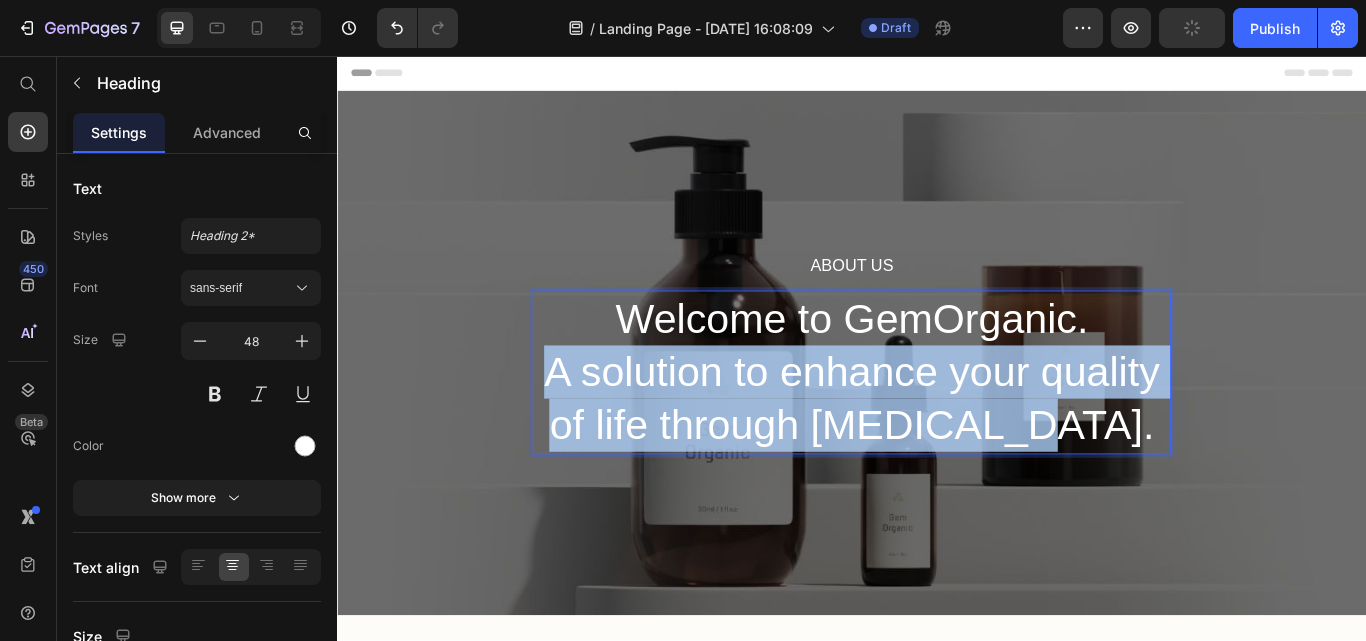 click on "Welcome to GemOrganic. A solution to enhance your quality of life through [MEDICAL_DATA]." at bounding box center [937, 425] 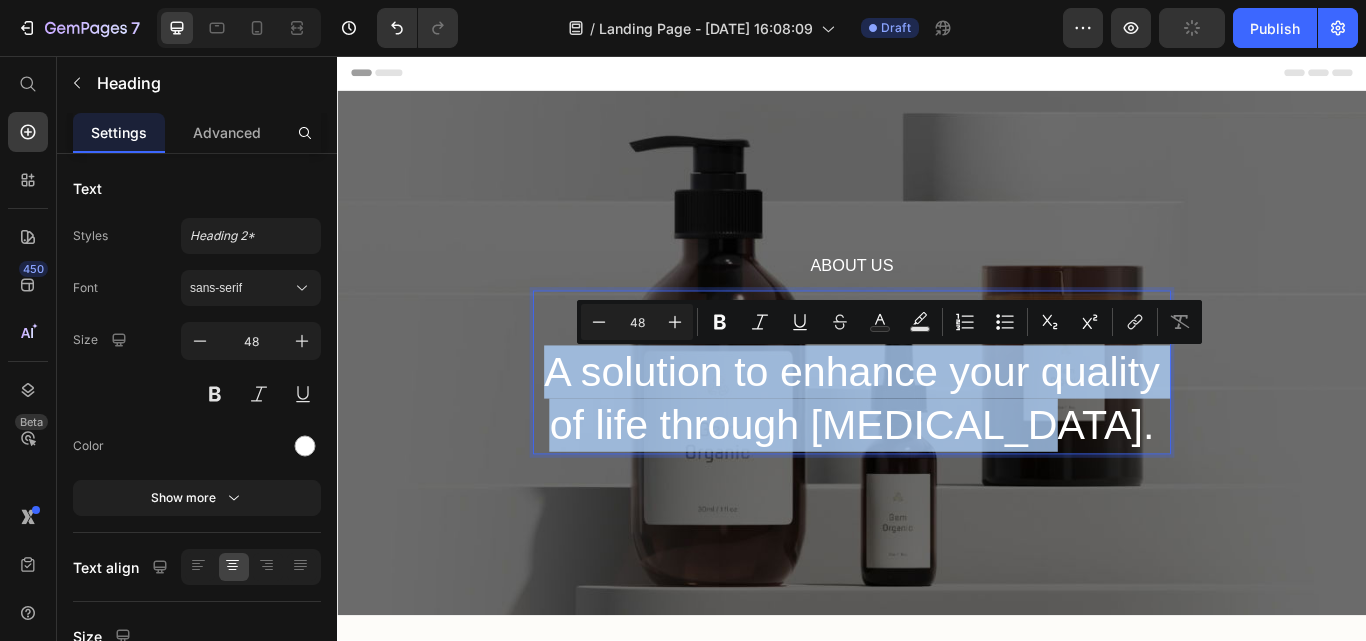 click on "Welcome to GemOrganic. A solution to enhance your quality of life through [MEDICAL_DATA]." at bounding box center (937, 425) 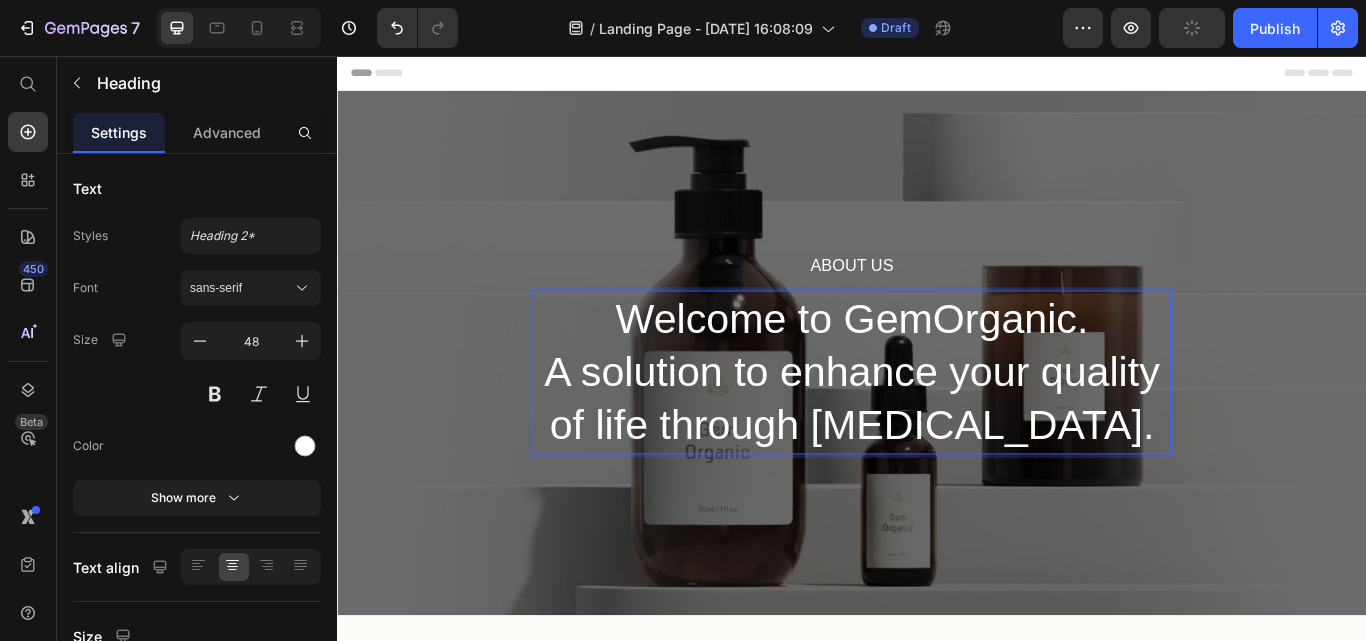 click on "Welcome to GemOrganic. A solution to enhance your quality of life through [MEDICAL_DATA]." at bounding box center [937, 425] 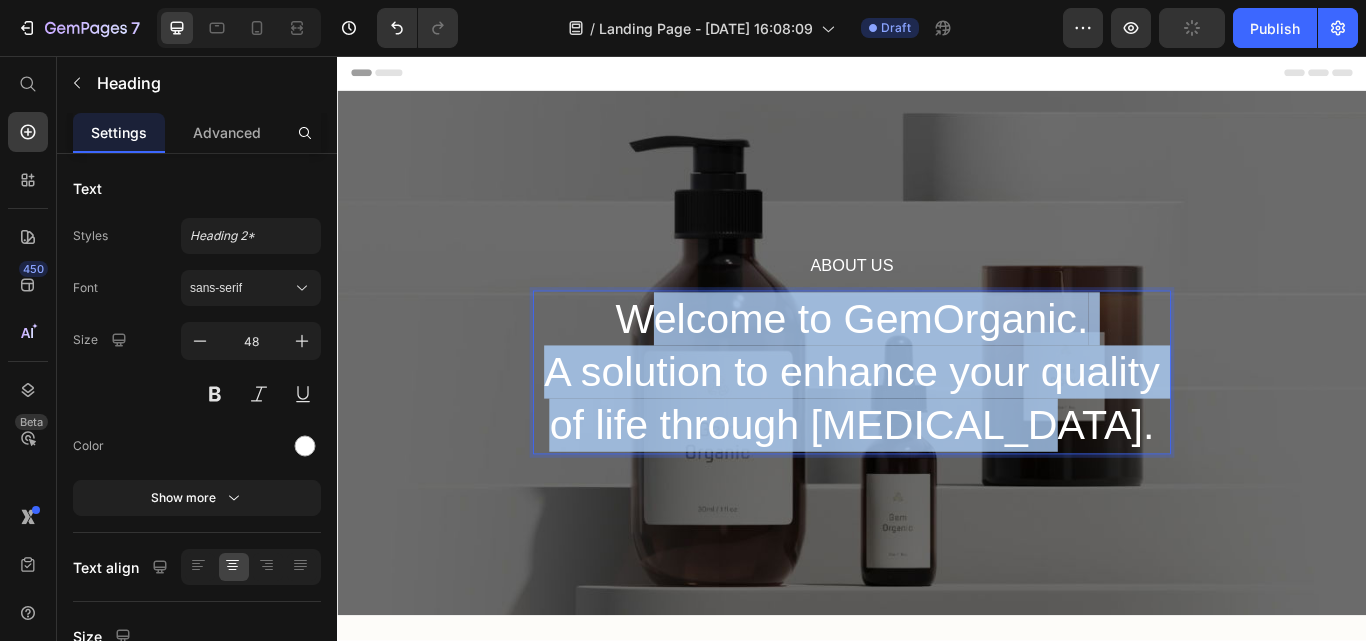drag, startPoint x: 686, startPoint y: 362, endPoint x: 1196, endPoint y: 496, distance: 527.3102 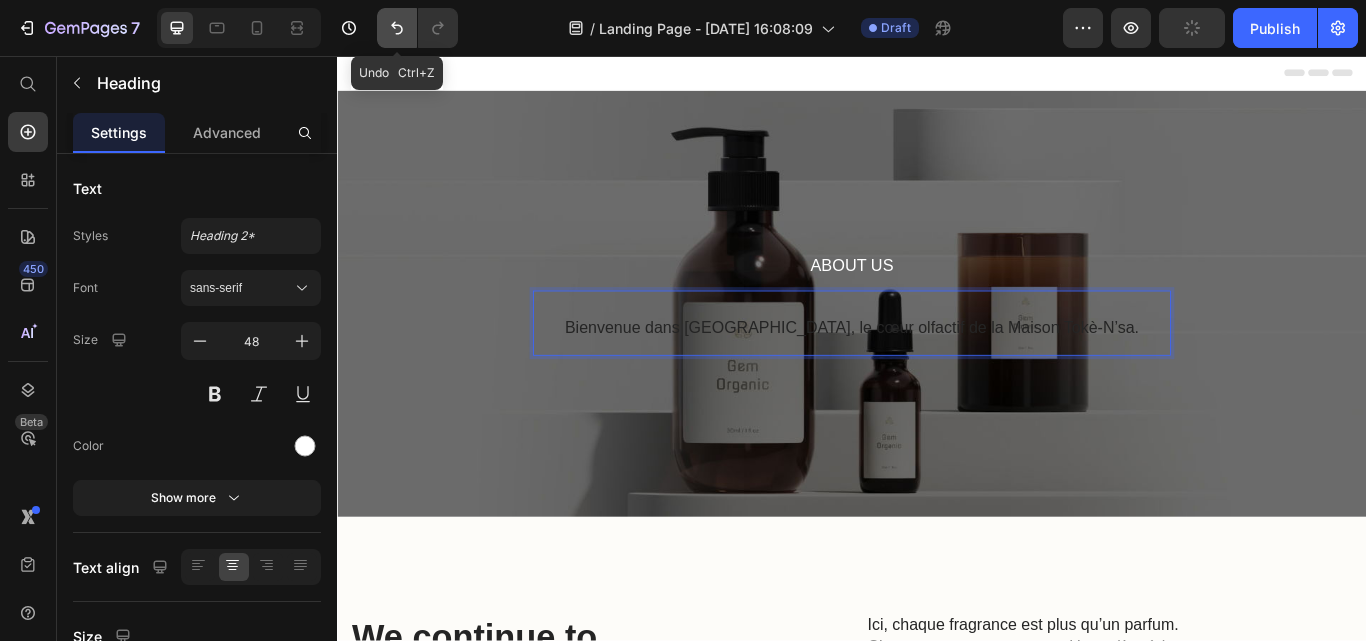 click 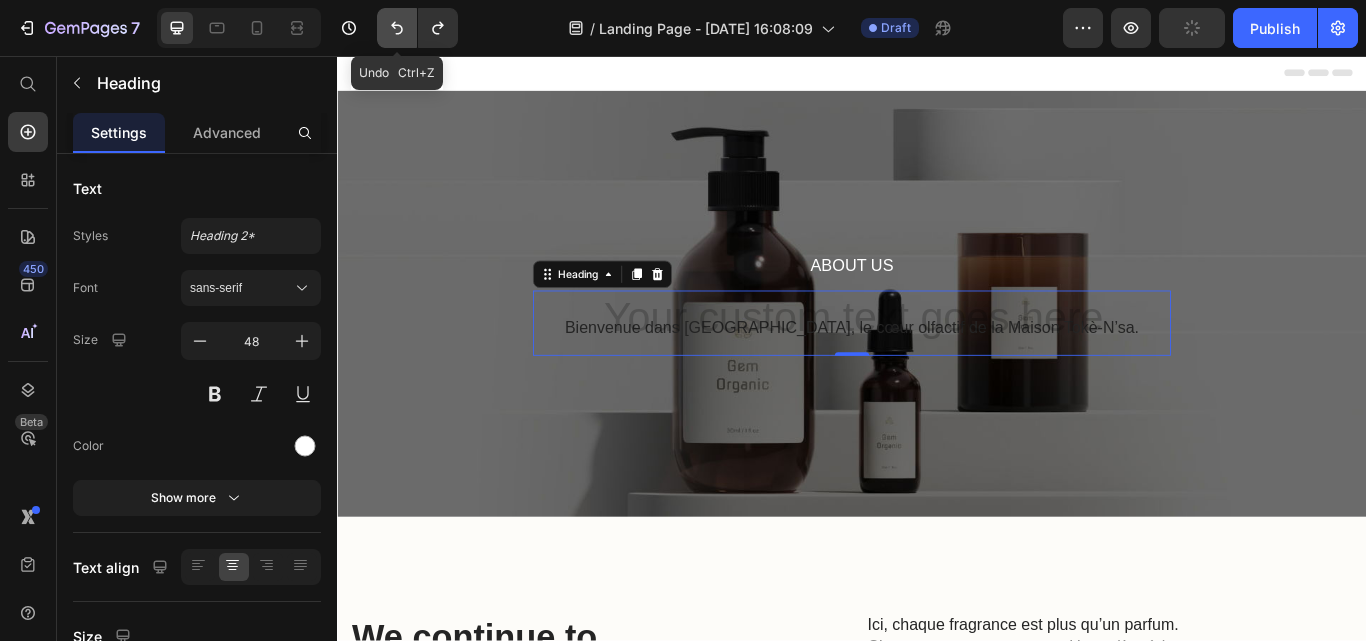 click 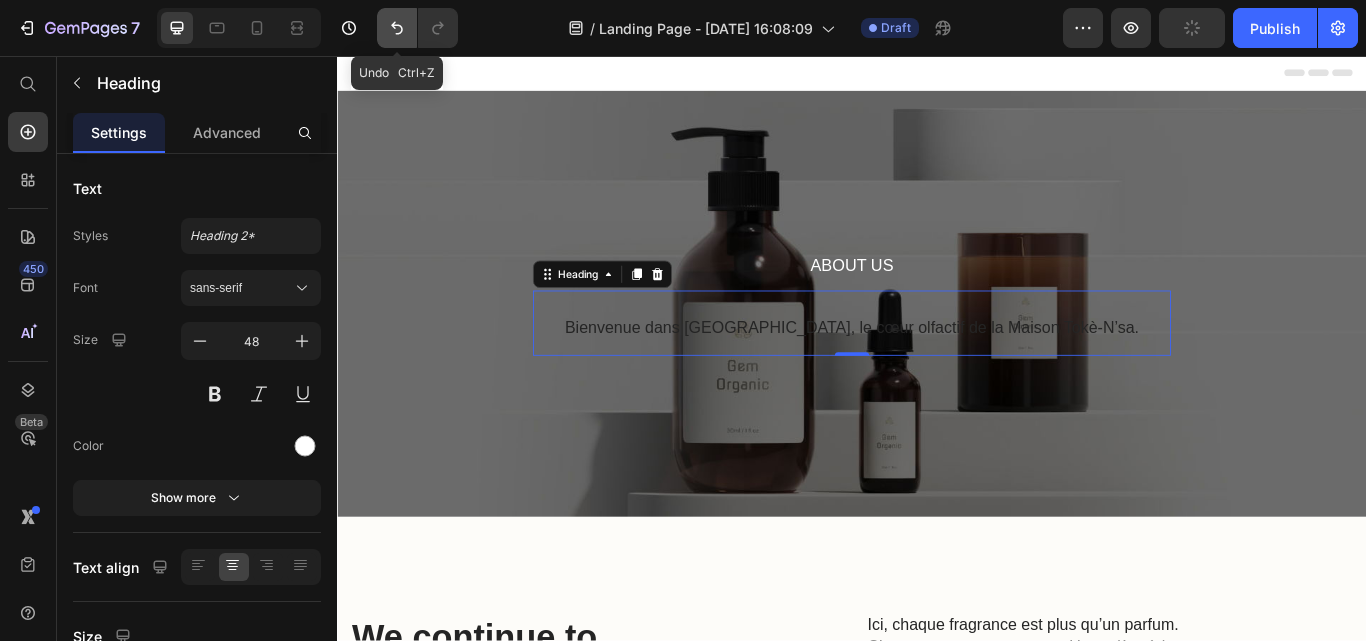 click 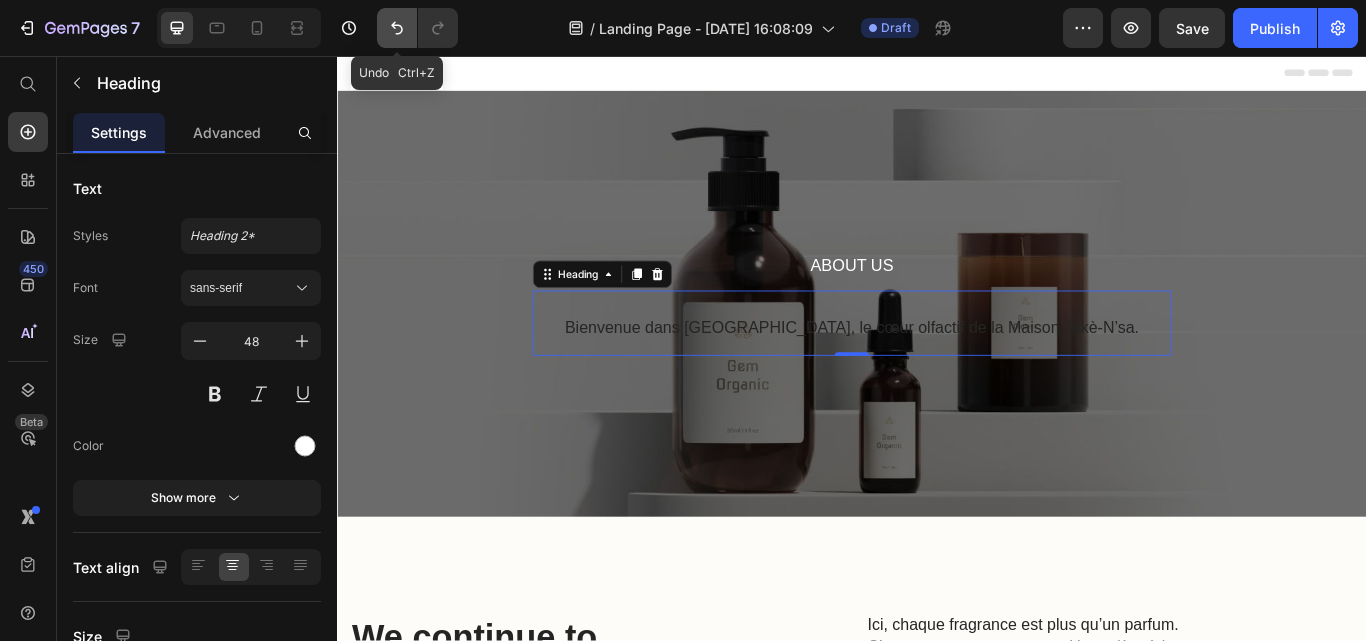 click 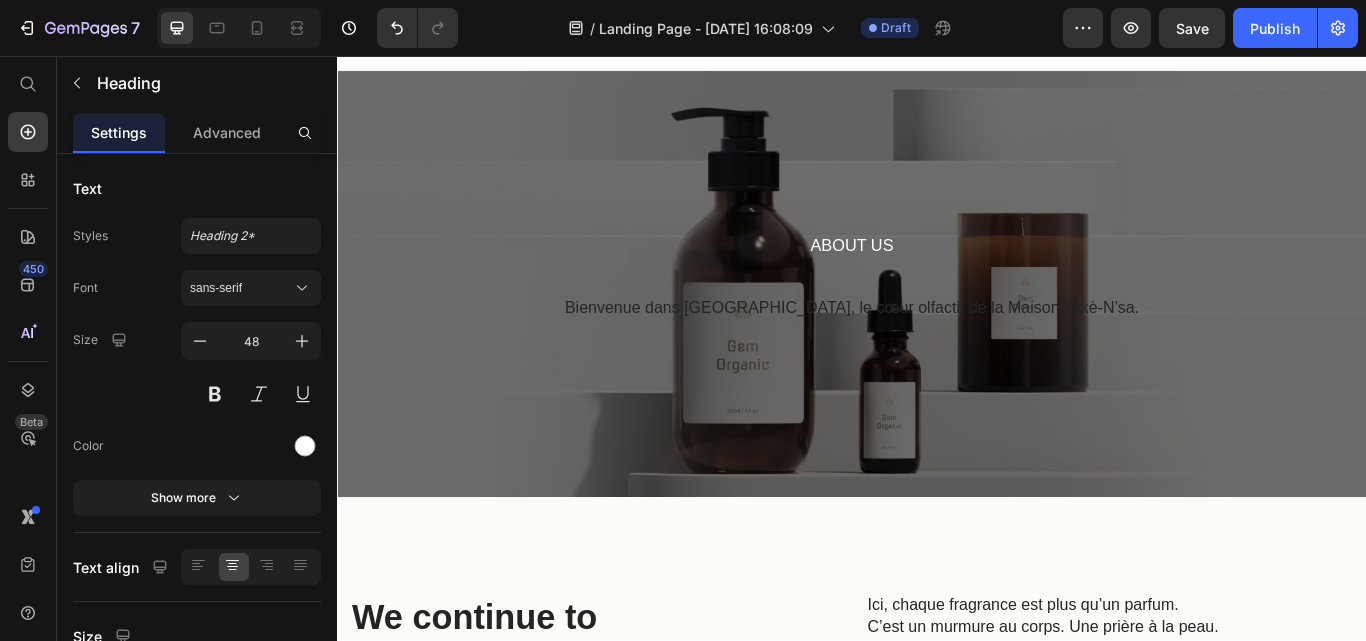 scroll, scrollTop: 0, scrollLeft: 0, axis: both 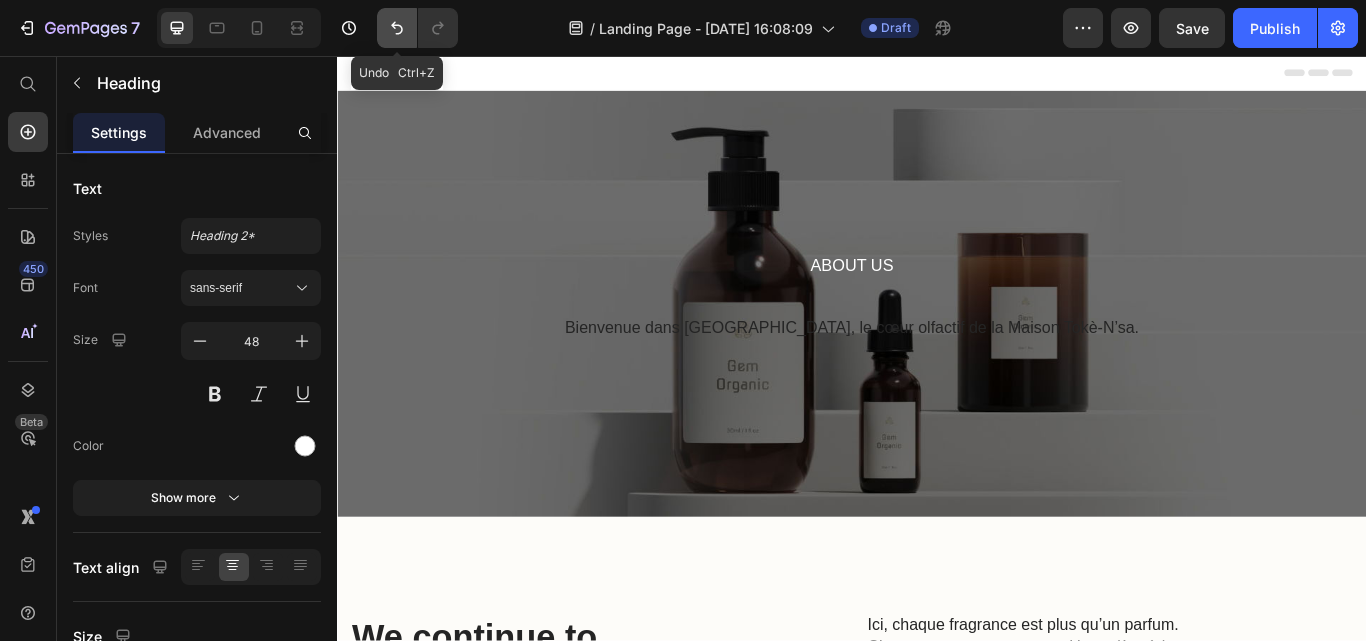 click 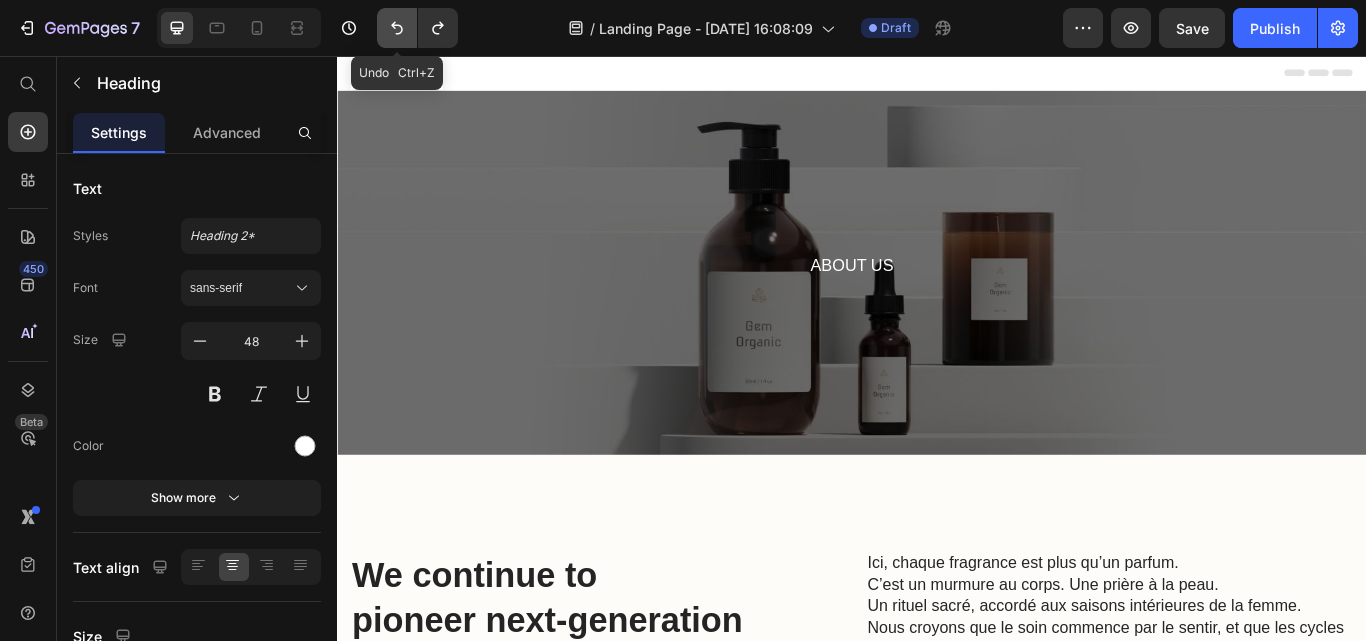 click 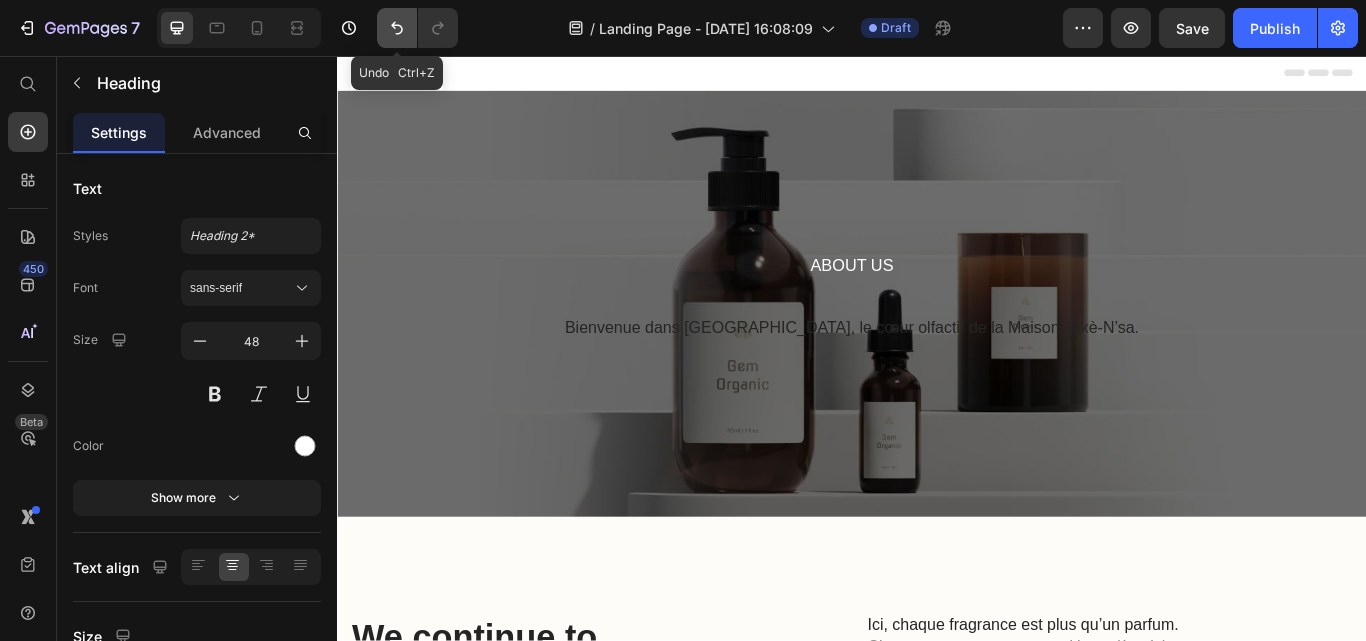 click 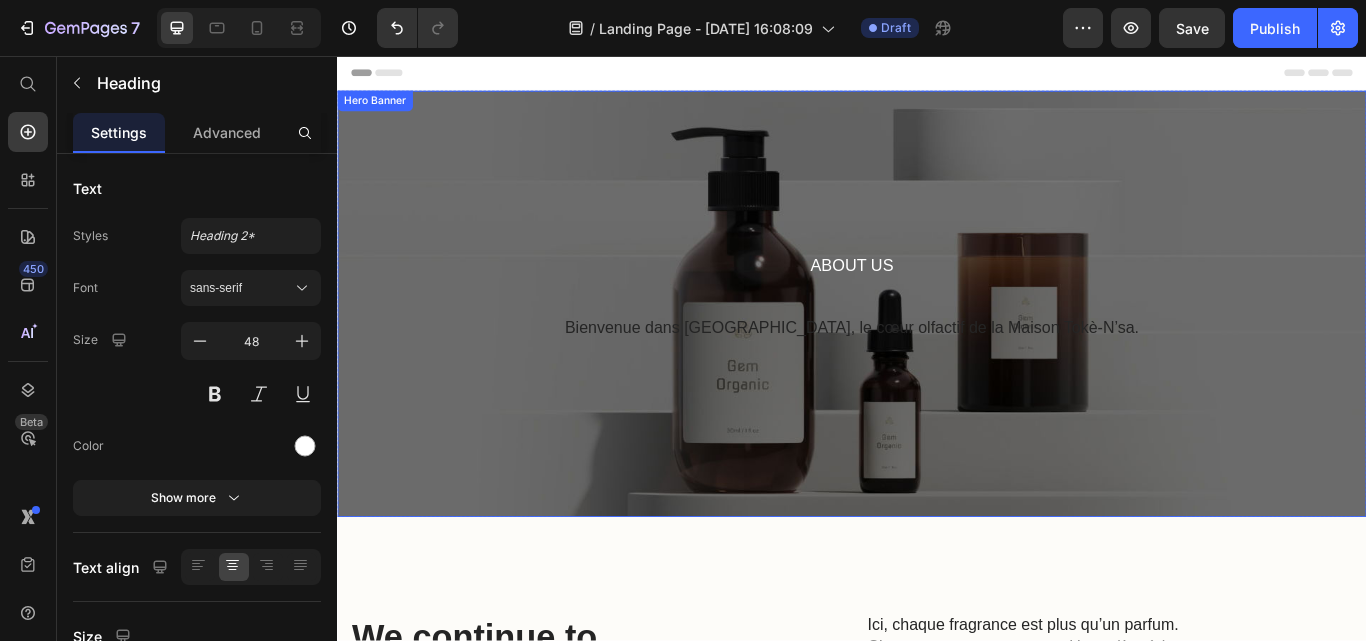 click on "About Us Heading Bienvenue dans La [GEOGRAPHIC_DATA],   le cœur olfactif de la Maison Tokè-N’sa. Heading Row" at bounding box center [937, 345] 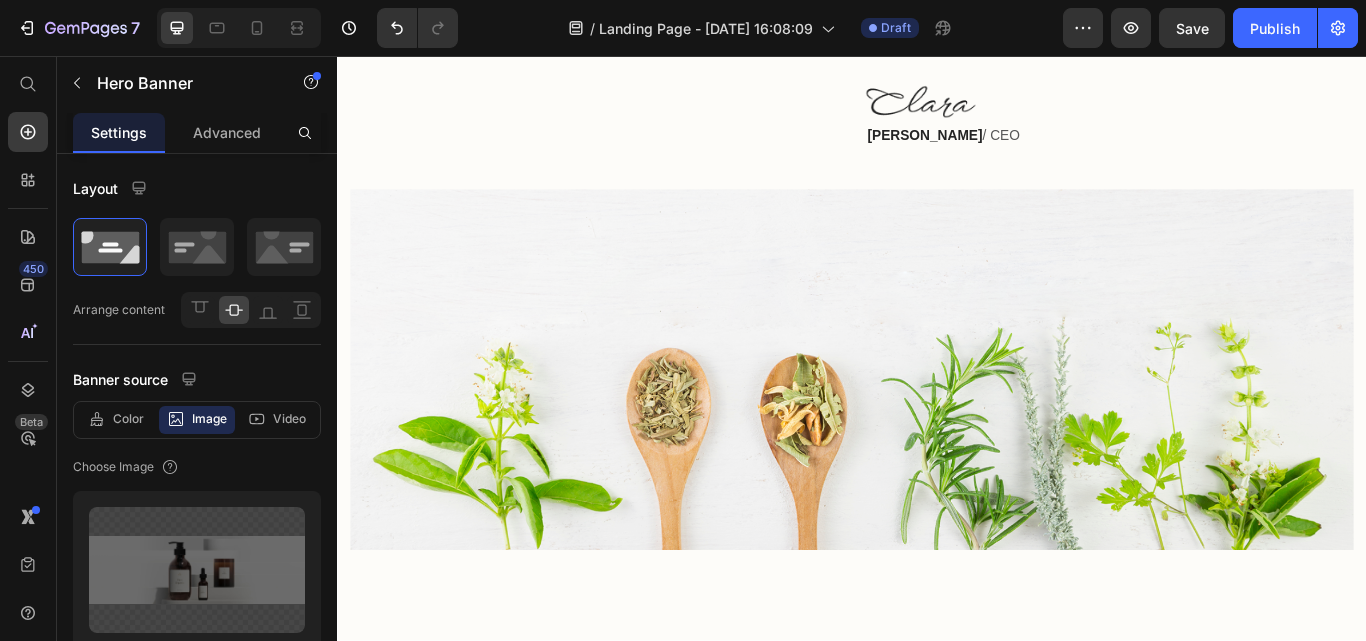 scroll, scrollTop: 1500, scrollLeft: 0, axis: vertical 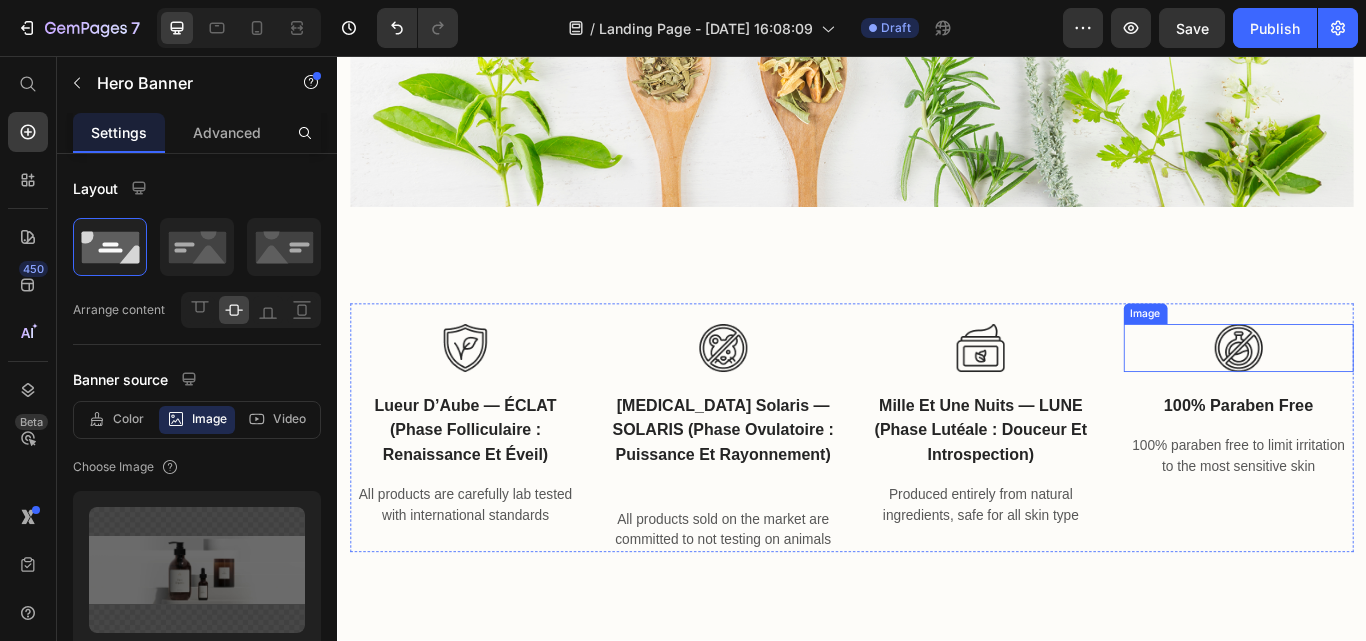 click on "100% Paraben Free" at bounding box center [1388, 465] 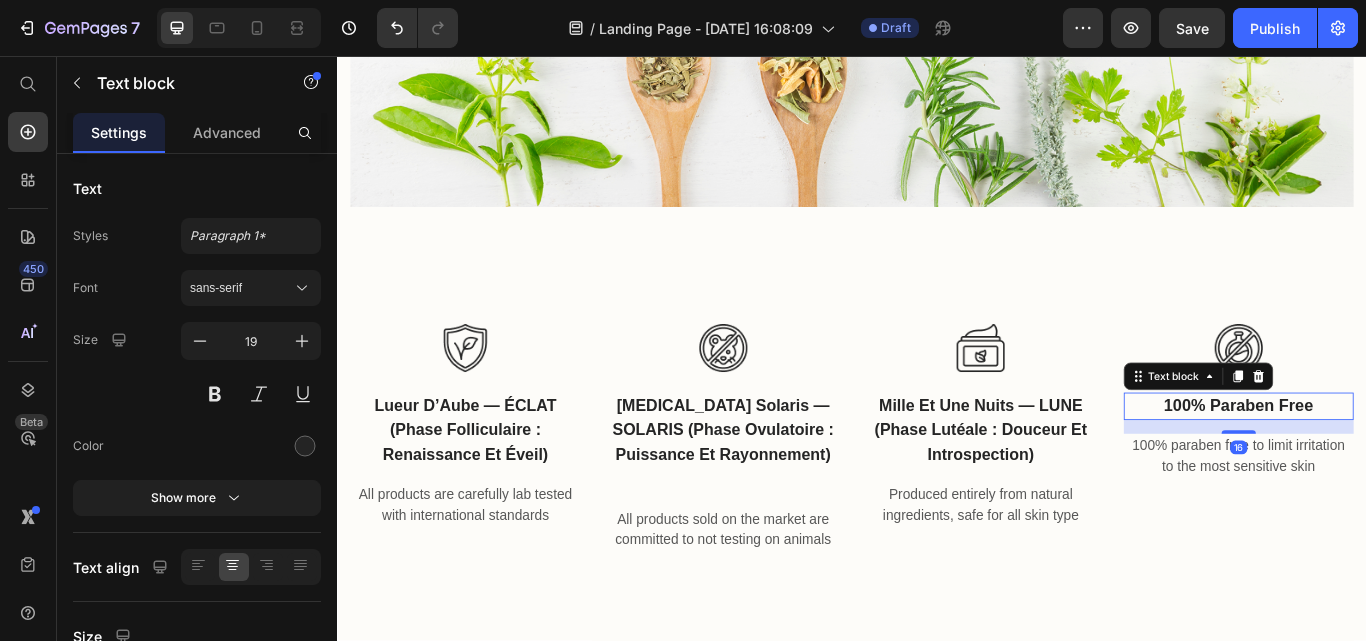 click on "100% Paraben Free" at bounding box center (1388, 465) 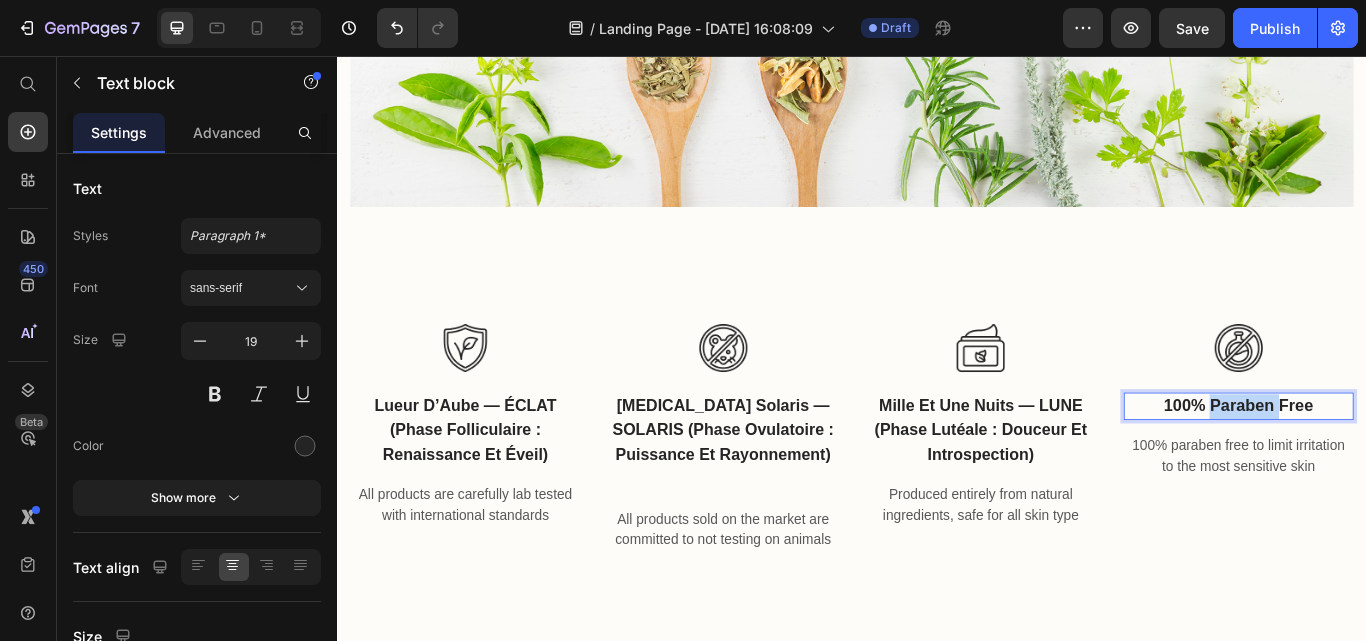 click on "100% Paraben Free" at bounding box center [1388, 465] 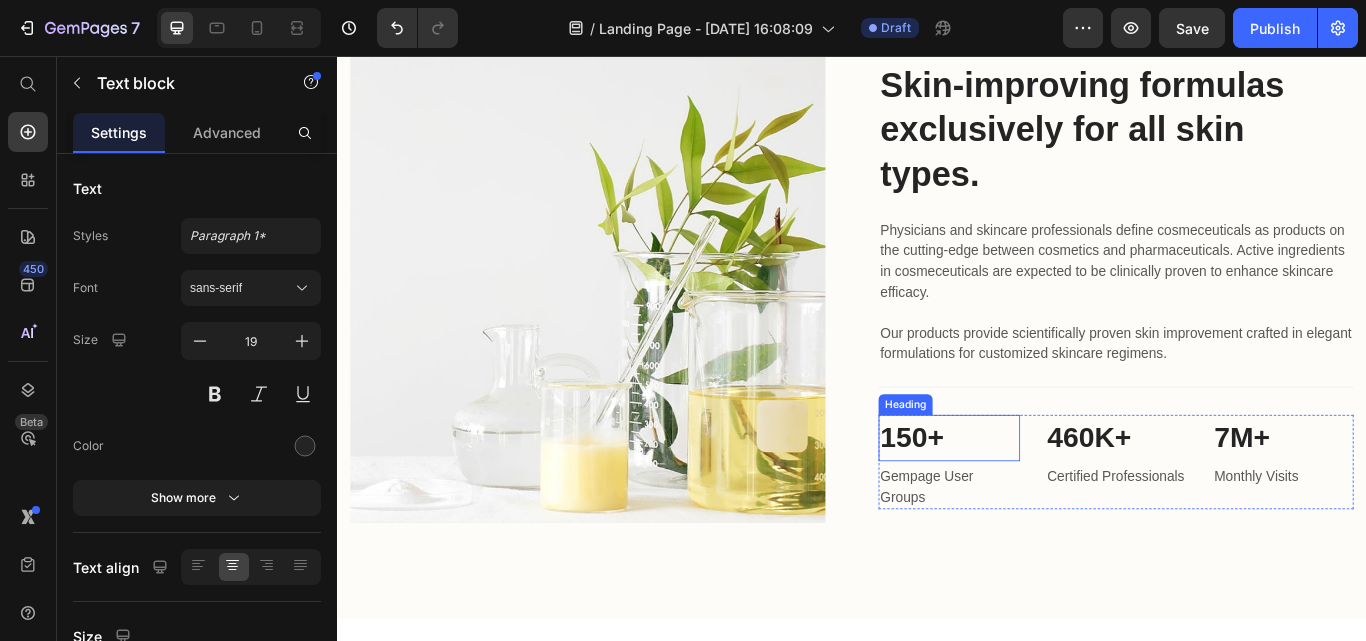 scroll, scrollTop: 2100, scrollLeft: 0, axis: vertical 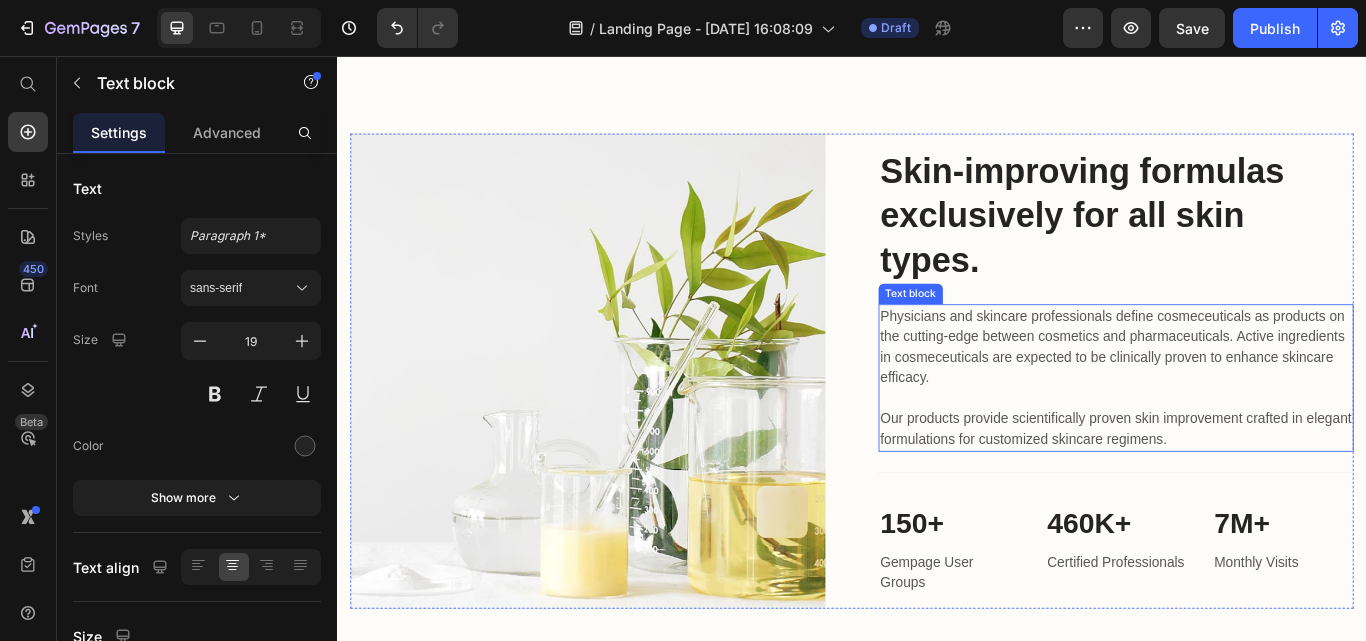 click on "Physicians and skincare professionals define cosmeceuticals as products on the cutting-edge between cosmetics and pharmaceuticals. Active ingredients in cosmeceuticals are expected to be clinically proven to enhance skincare efficacy.  Our products provide scientifically proven skin improvement crafted in elegant formulations for customized skincare regimens." at bounding box center [1245, 432] 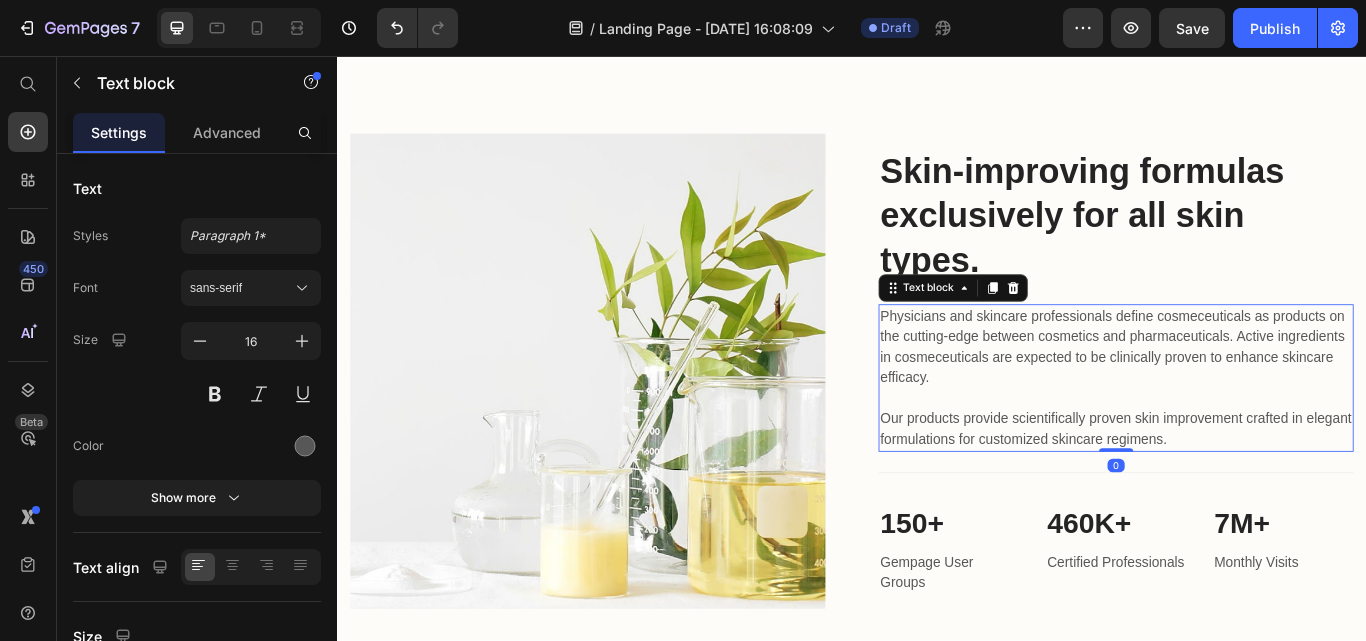 click on "Physicians and skincare professionals define cosmeceuticals as products on the cutting-edge between cosmetics and pharmaceuticals. Active ingredients in cosmeceuticals are expected to be clinically proven to enhance skincare efficacy.  Our products provide scientifically proven skin improvement crafted in elegant formulations for customized skincare regimens." at bounding box center [1245, 432] 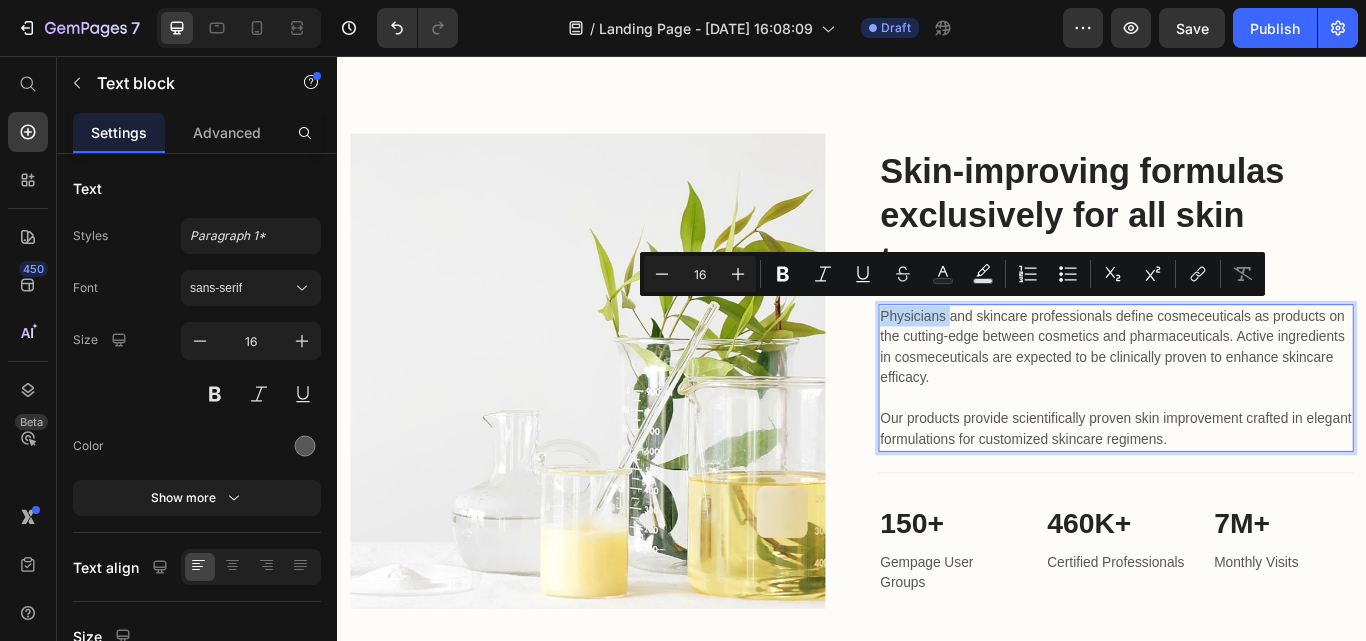 click on "Physicians and skincare professionals define cosmeceuticals as products on the cutting-edge between cosmetics and pharmaceuticals. Active ingredients in cosmeceuticals are expected to be clinically proven to enhance skincare efficacy.  Our products provide scientifically proven skin improvement crafted in elegant formulations for customized skincare regimens." at bounding box center [1245, 432] 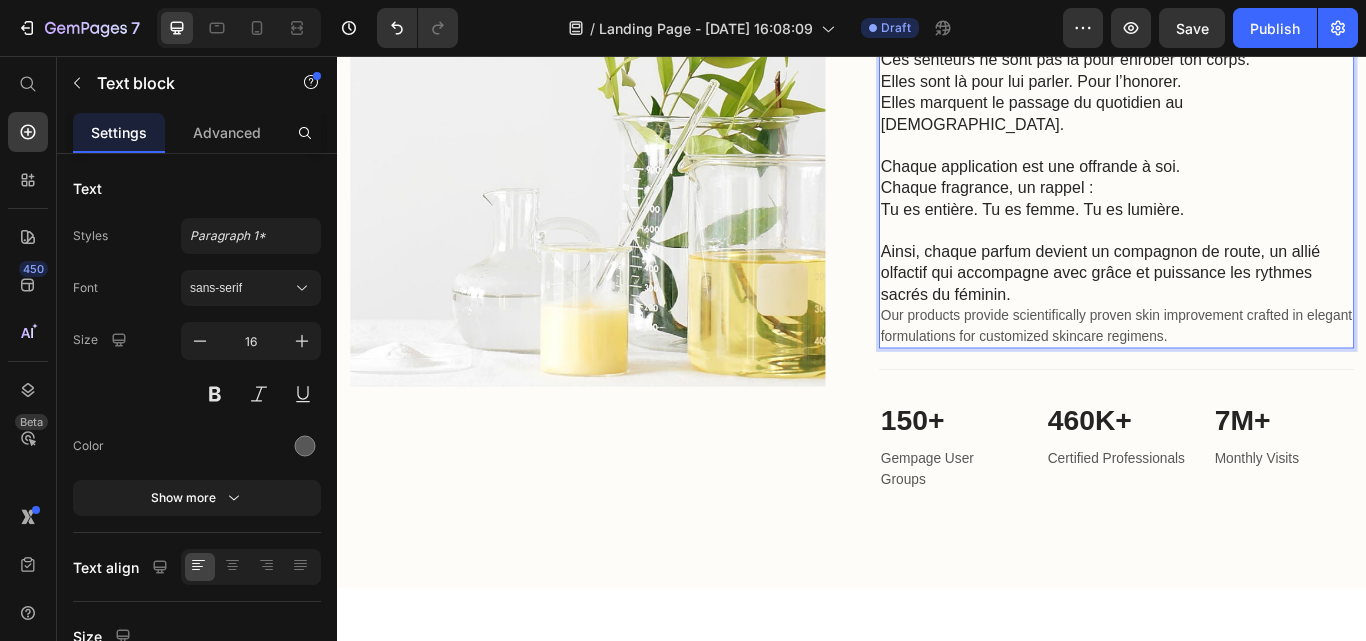 scroll, scrollTop: 2488, scrollLeft: 0, axis: vertical 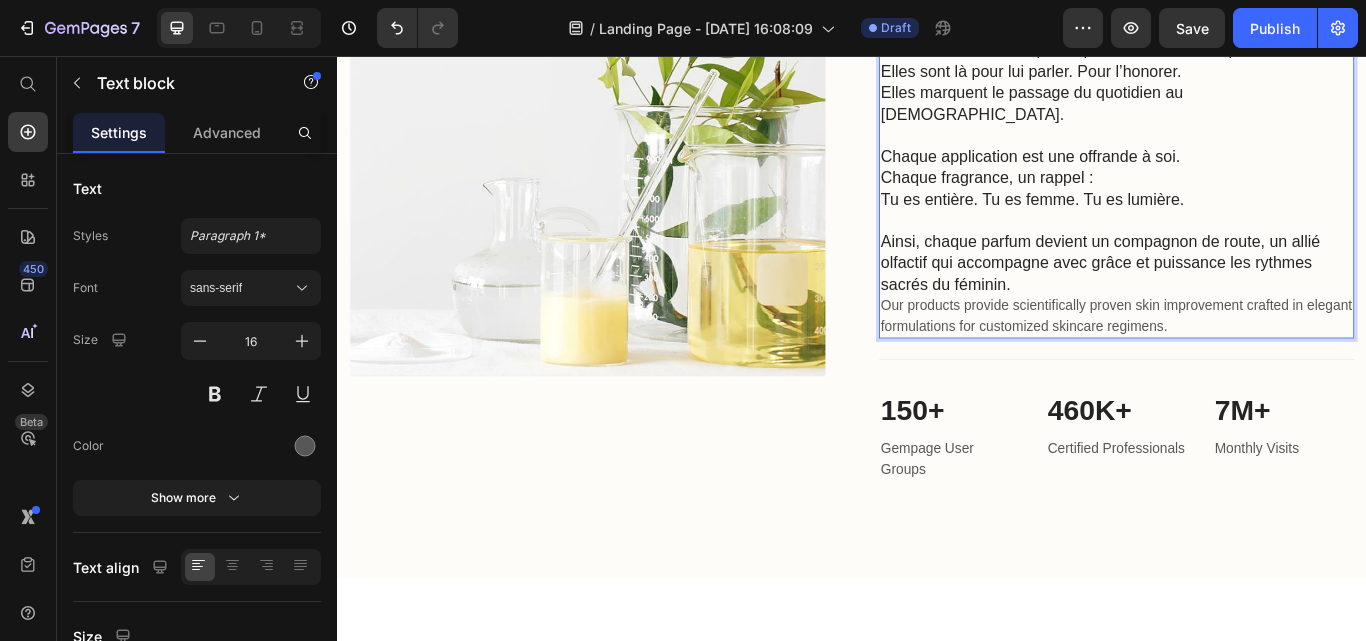 click on "Ainsi, chaque parfum devient un compagnon de route, un allié olfactif qui accompagne avec grâce et puissance les rythmes sacrés du féminin. Our products provide scientifically proven skin improvement crafted in elegant formulations for customized skincare regimens." at bounding box center [1245, 322] 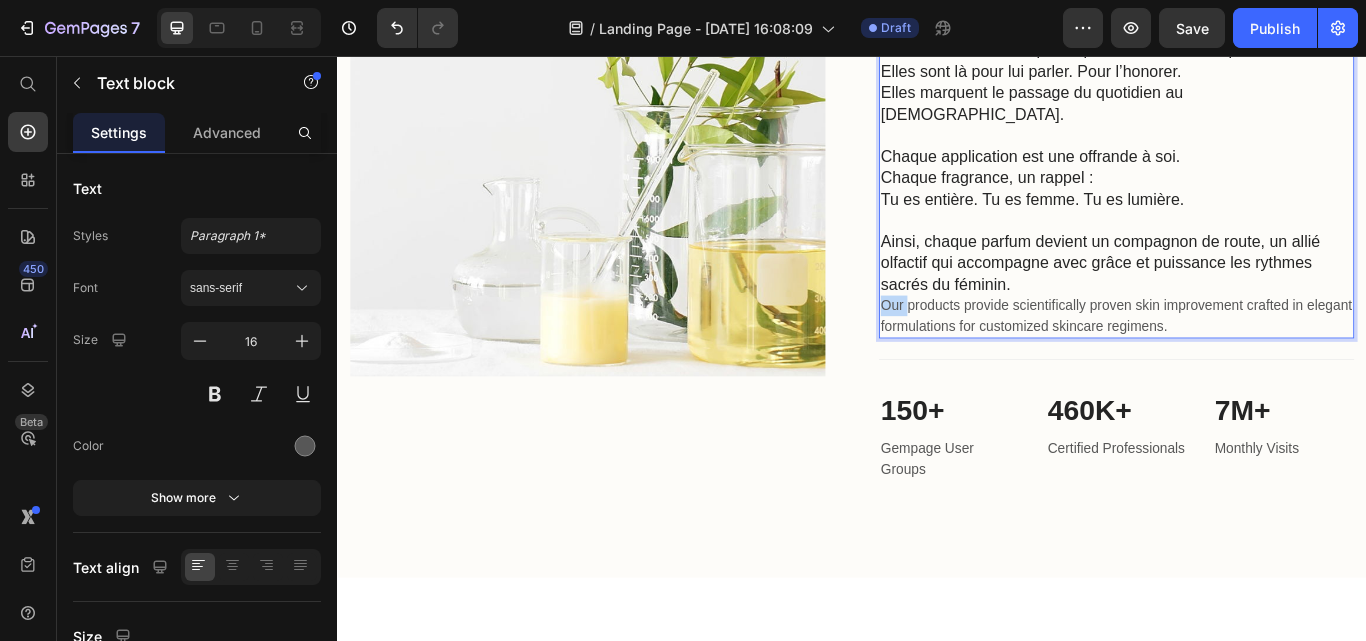 click on "Ainsi, chaque parfum devient un compagnon de route, un allié olfactif qui accompagne avec grâce et puissance les rythmes sacrés du féminin. Our products provide scientifically proven skin improvement crafted in elegant formulations for customized skincare regimens." at bounding box center (1245, 322) 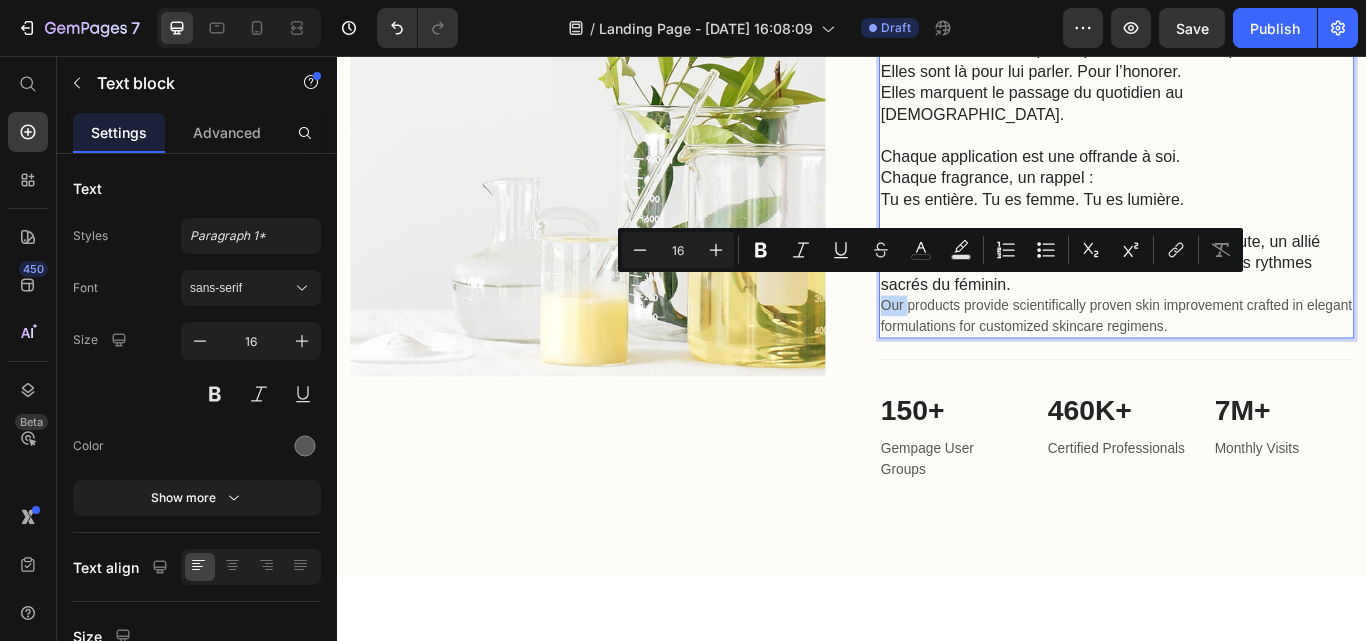 click on "Ainsi, chaque parfum devient un compagnon de route, un allié olfactif qui accompagne avec grâce et puissance les rythmes sacrés du féminin. Our products provide scientifically proven skin improvement crafted in elegant formulations for customized skincare regimens." at bounding box center (1245, 322) 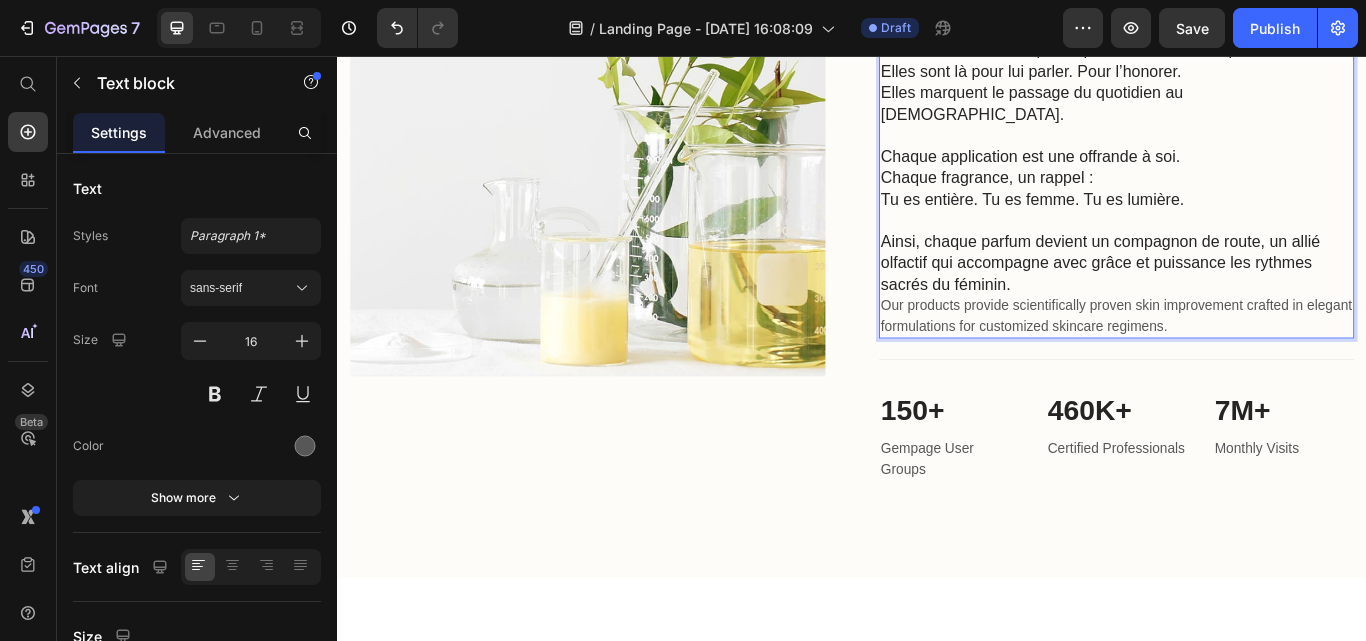 click on "Ainsi, chaque parfum devient un compagnon de route, un allié olfactif qui accompagne avec grâce et puissance les rythmes sacrés du féminin. Our products provide scientifically proven skin improvement crafted in elegant formulations for customized skincare regimens." at bounding box center [1245, 322] 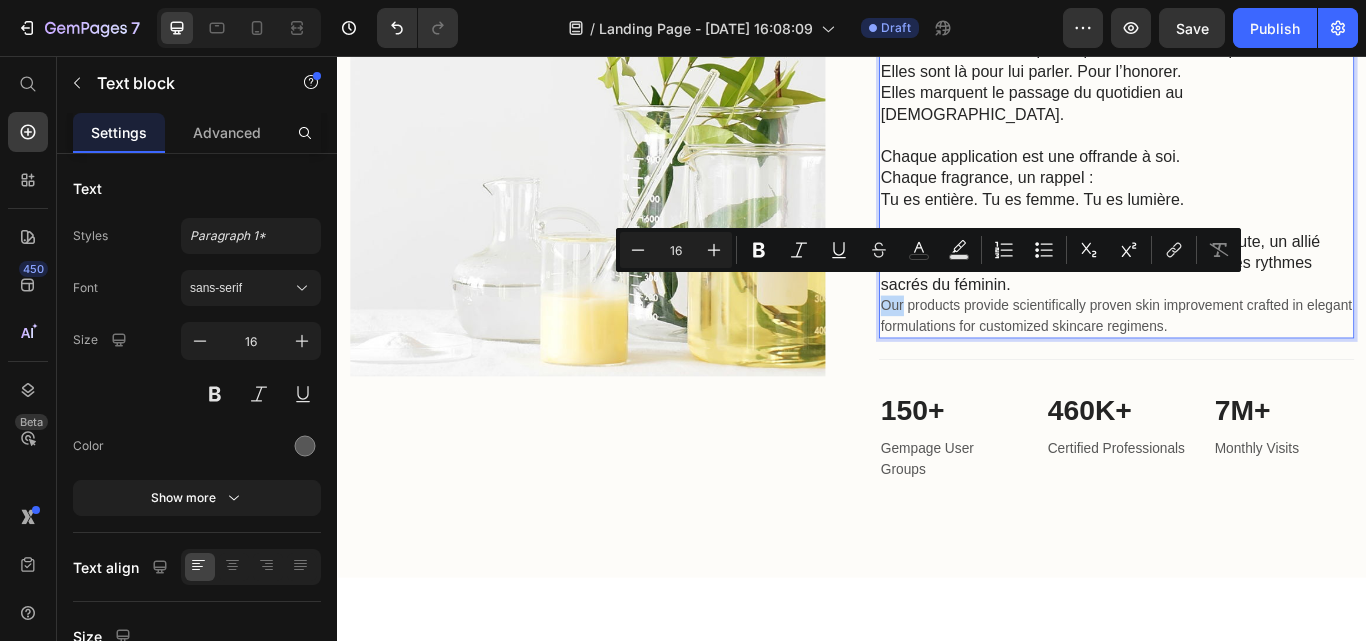 click on "Ainsi, chaque parfum devient un compagnon de route, un allié olfactif qui accompagne avec grâce et puissance les rythmes sacrés du féminin. Our products provide scientifically proven skin improvement crafted in elegant formulations for customized skincare regimens." at bounding box center (1245, 322) 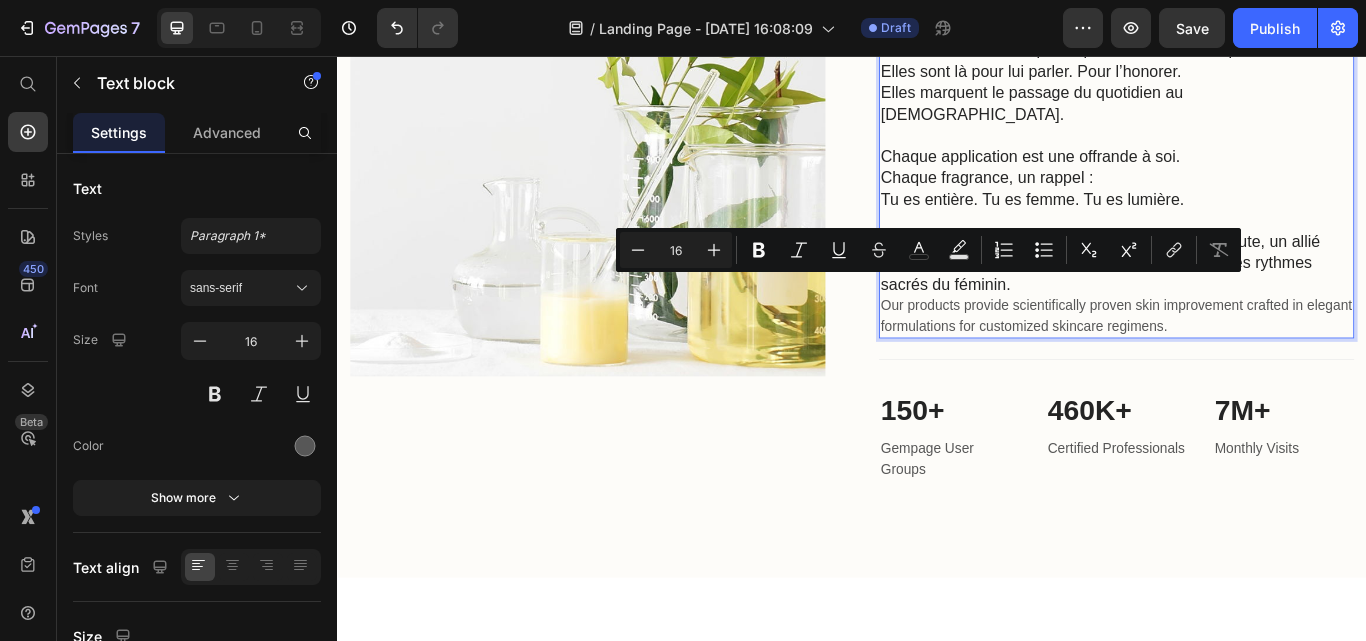 click on "Ainsi, chaque parfum devient un compagnon de route, un allié olfactif qui accompagne avec grâce et puissance les rythmes sacrés du féminin. Our products provide scientifically proven skin improvement crafted in elegant formulations for customized skincare regimens." at bounding box center (1245, 322) 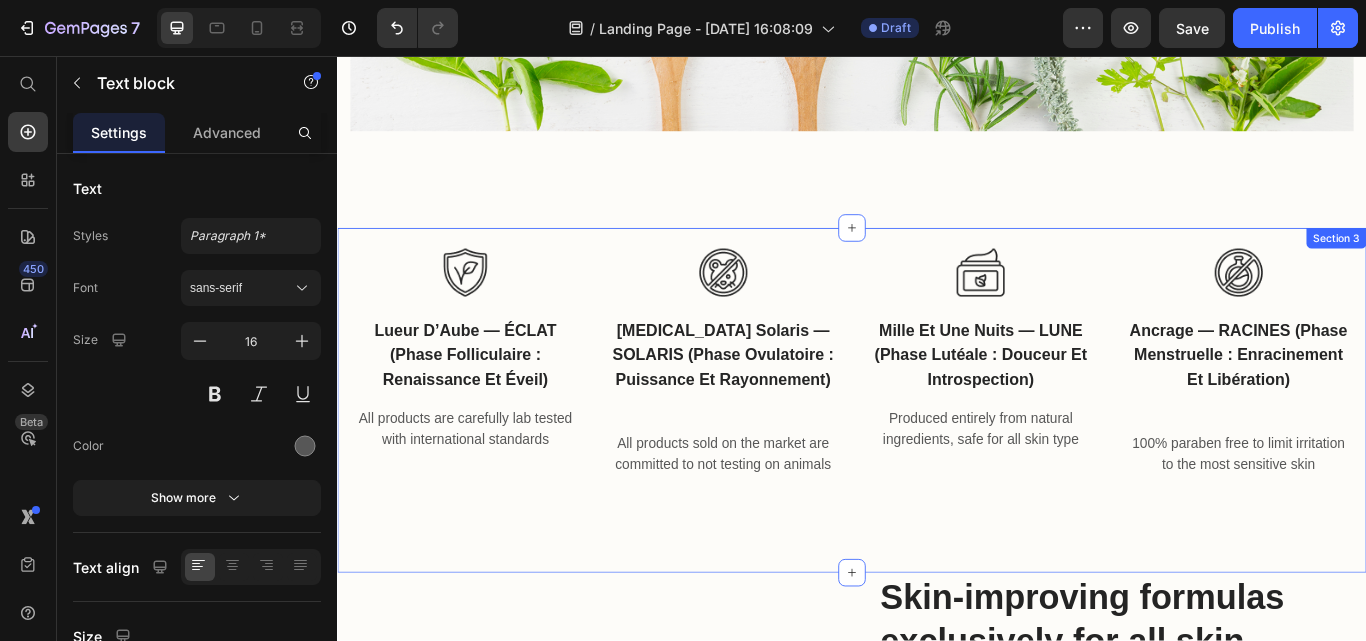 scroll, scrollTop: 1788, scrollLeft: 0, axis: vertical 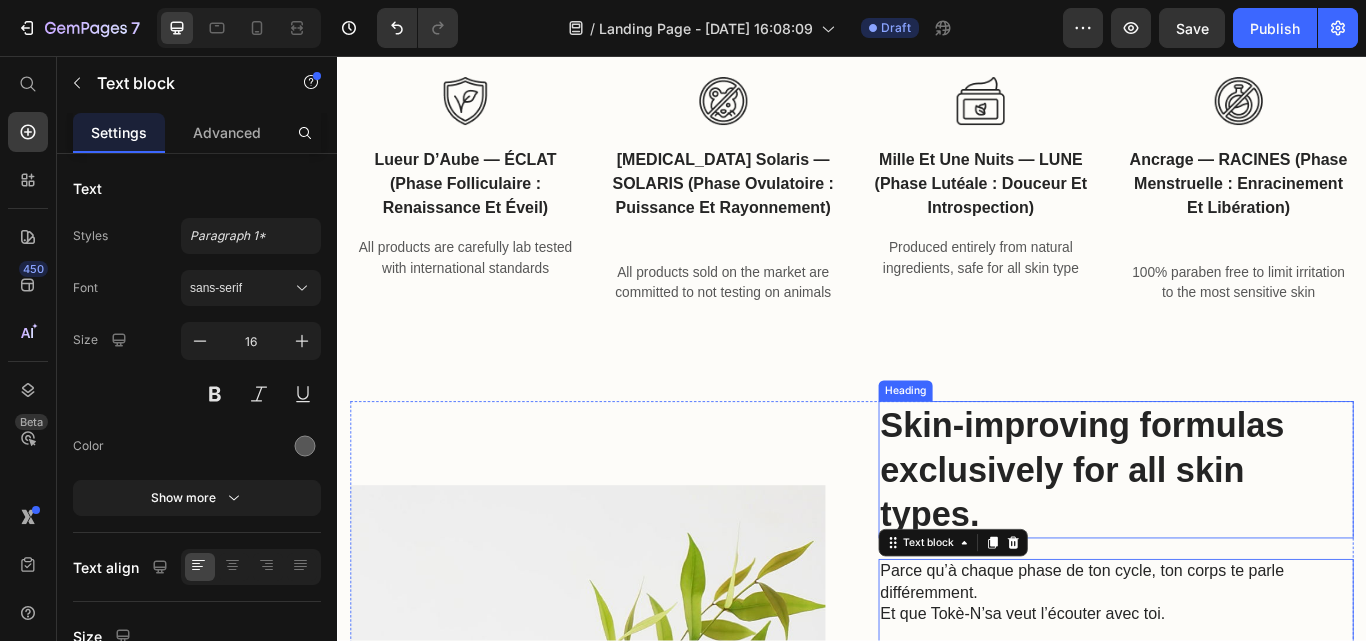 click on "Skin-improving formulas exclusively for all skin types." at bounding box center [1245, 539] 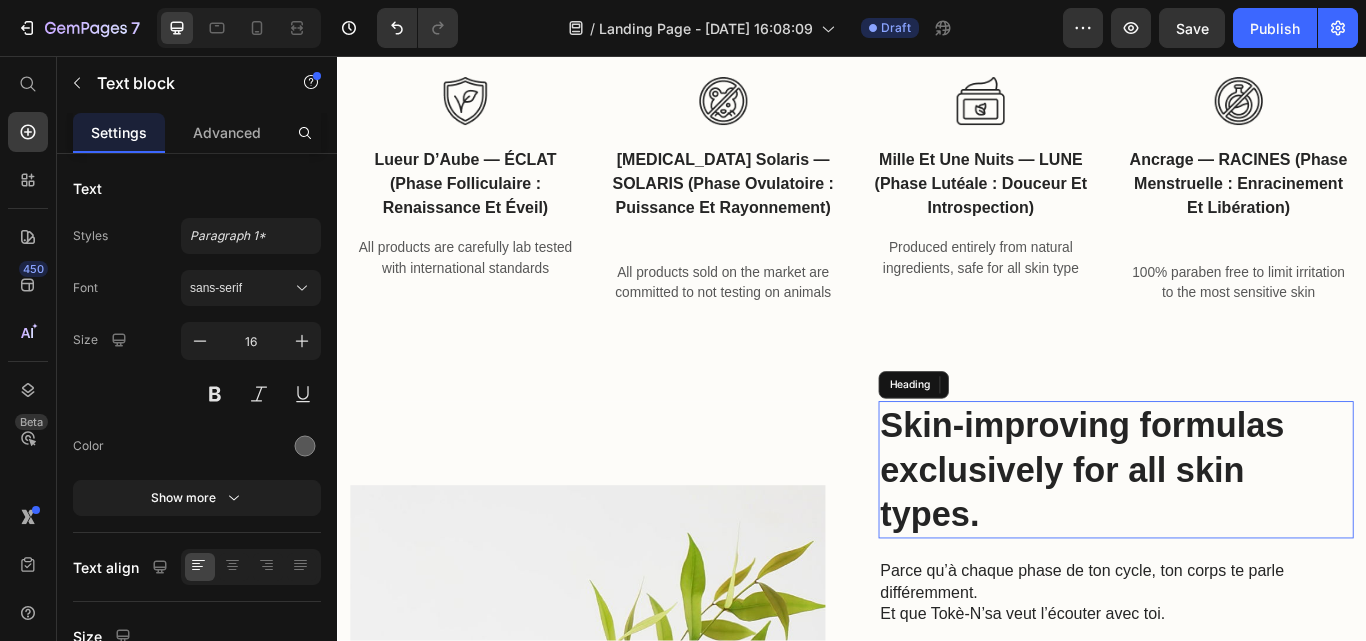 click on "Skin-improving formulas exclusively for all skin types." at bounding box center [1245, 539] 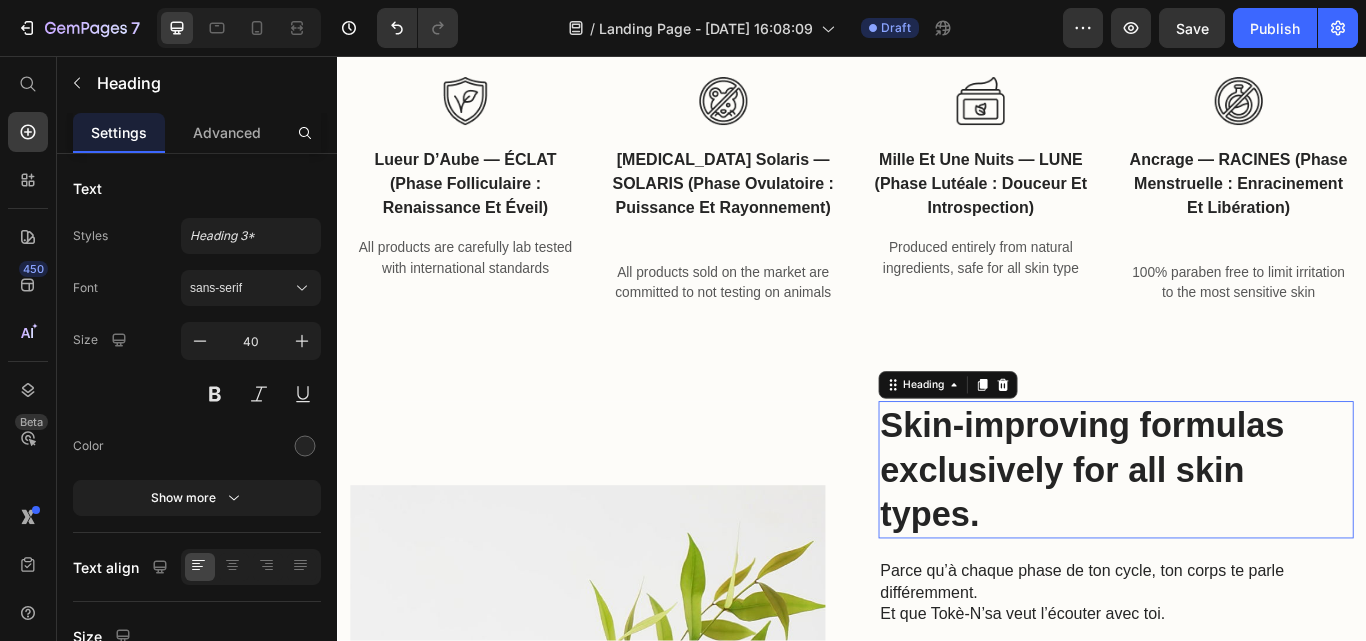 click on "Skin-improving formulas exclusively for all skin types." at bounding box center (1245, 539) 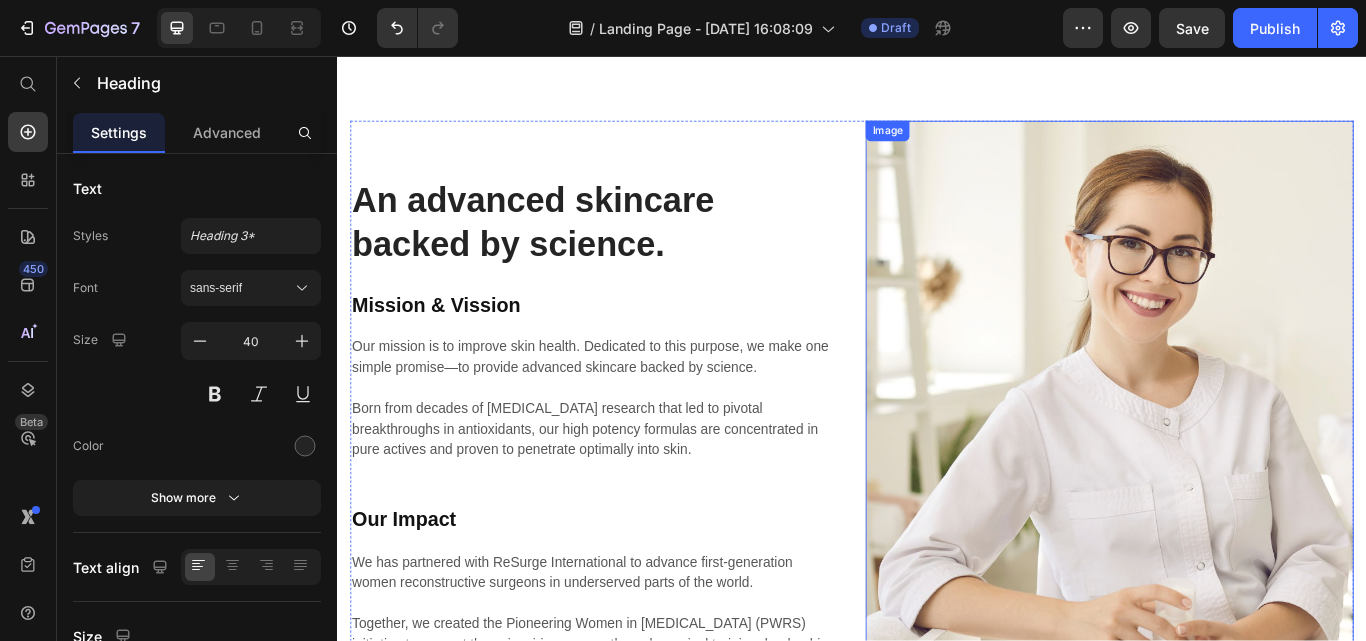 scroll, scrollTop: 2988, scrollLeft: 0, axis: vertical 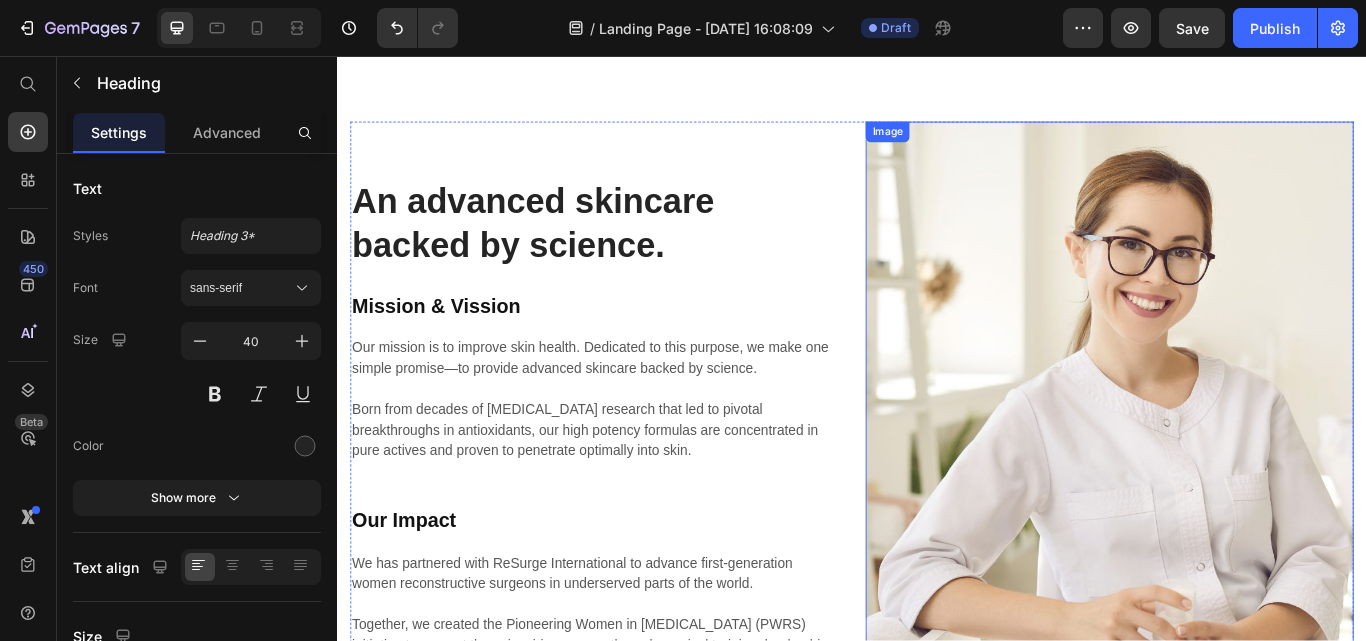 click at bounding box center [1237, 489] 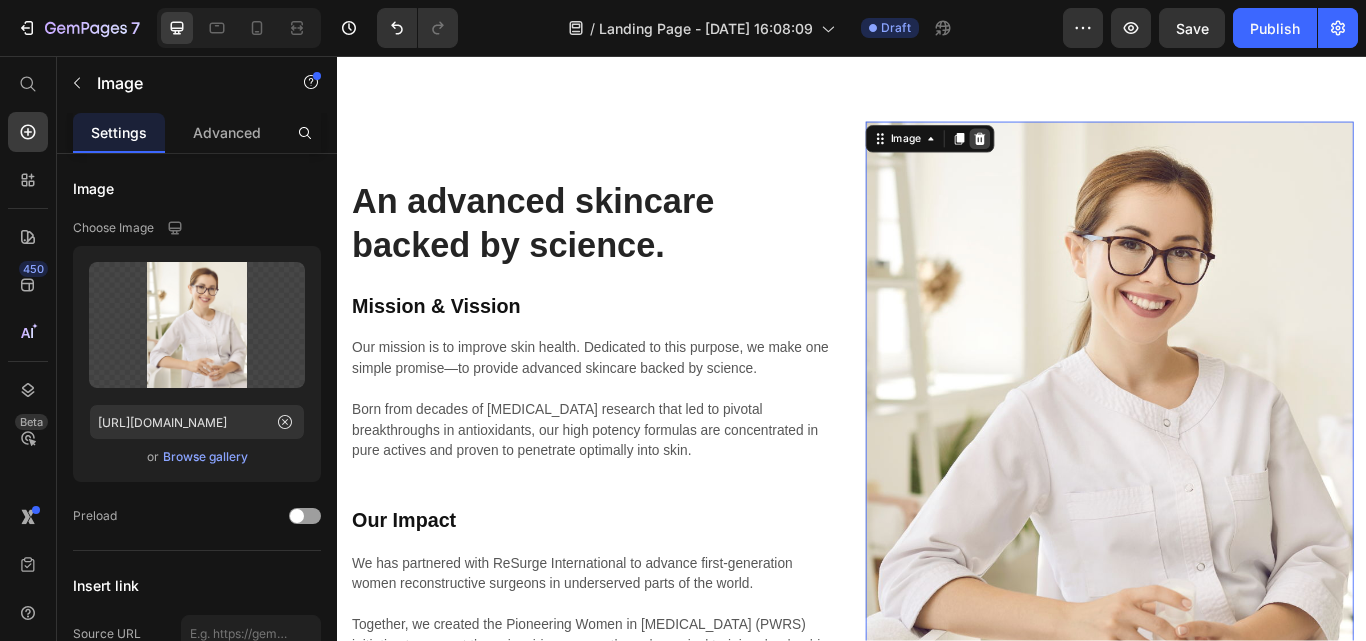 click 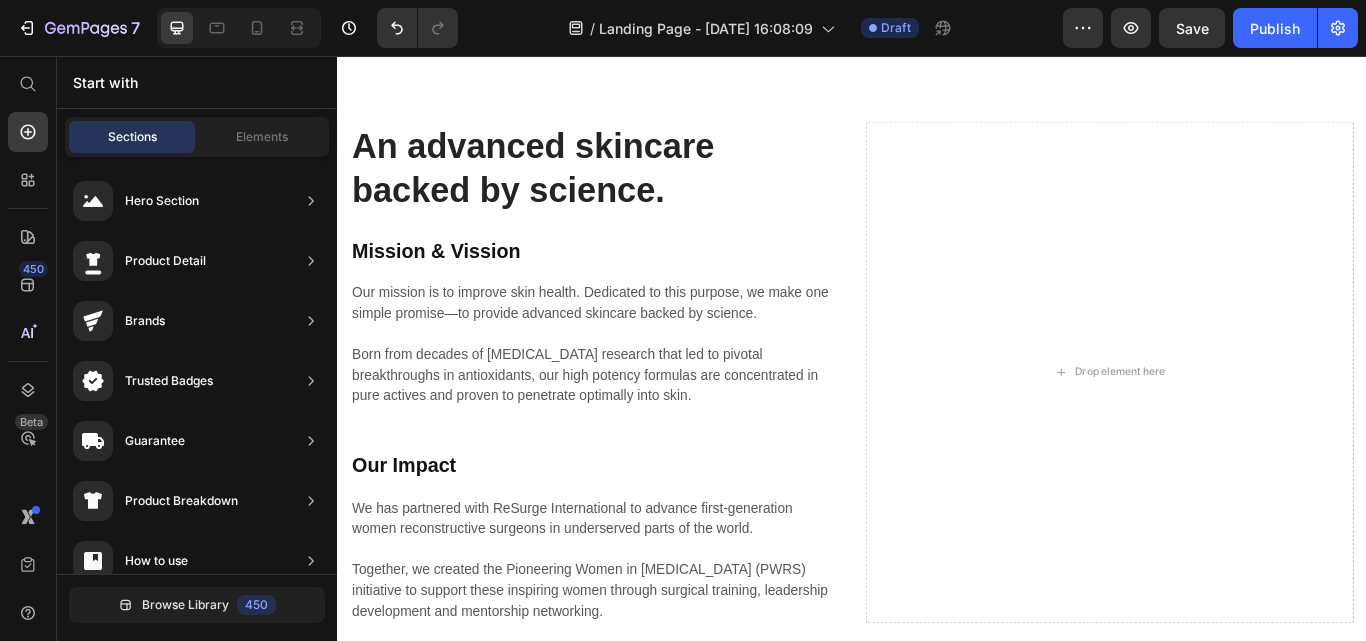 scroll, scrollTop: 2929, scrollLeft: 0, axis: vertical 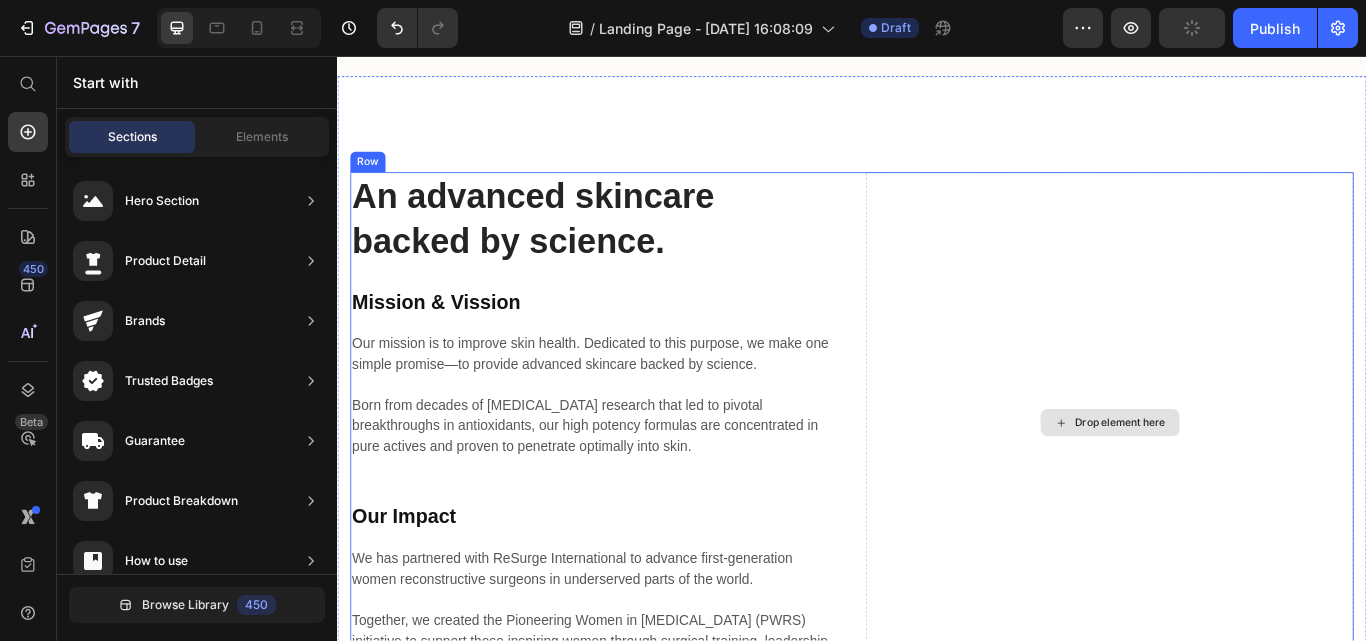 click on "An advanced skincare backed by science." at bounding box center (636, 246) 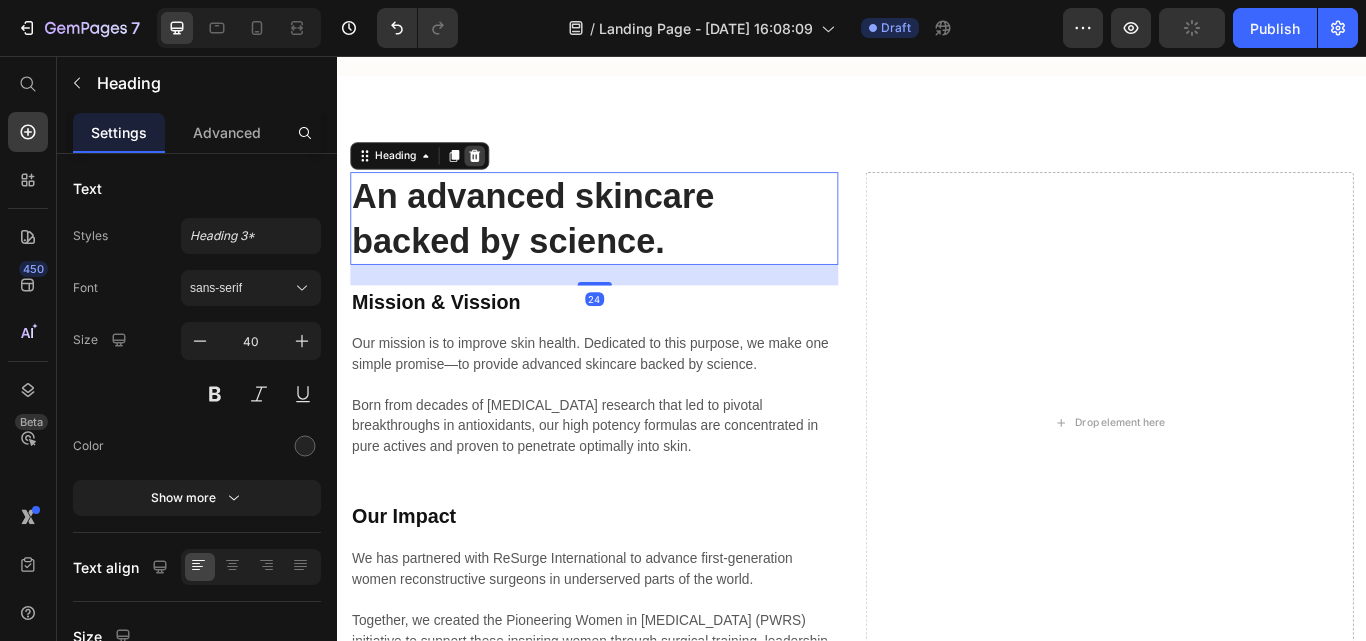 click 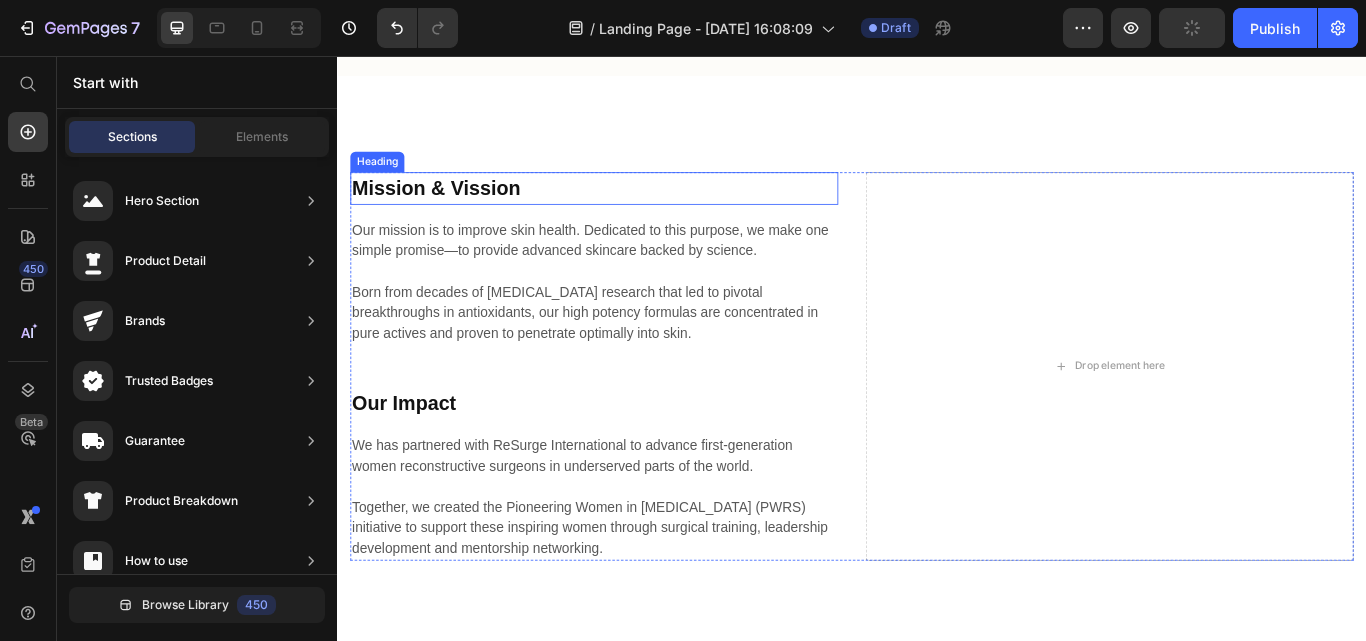 click on "Mission & Vission" at bounding box center (636, 211) 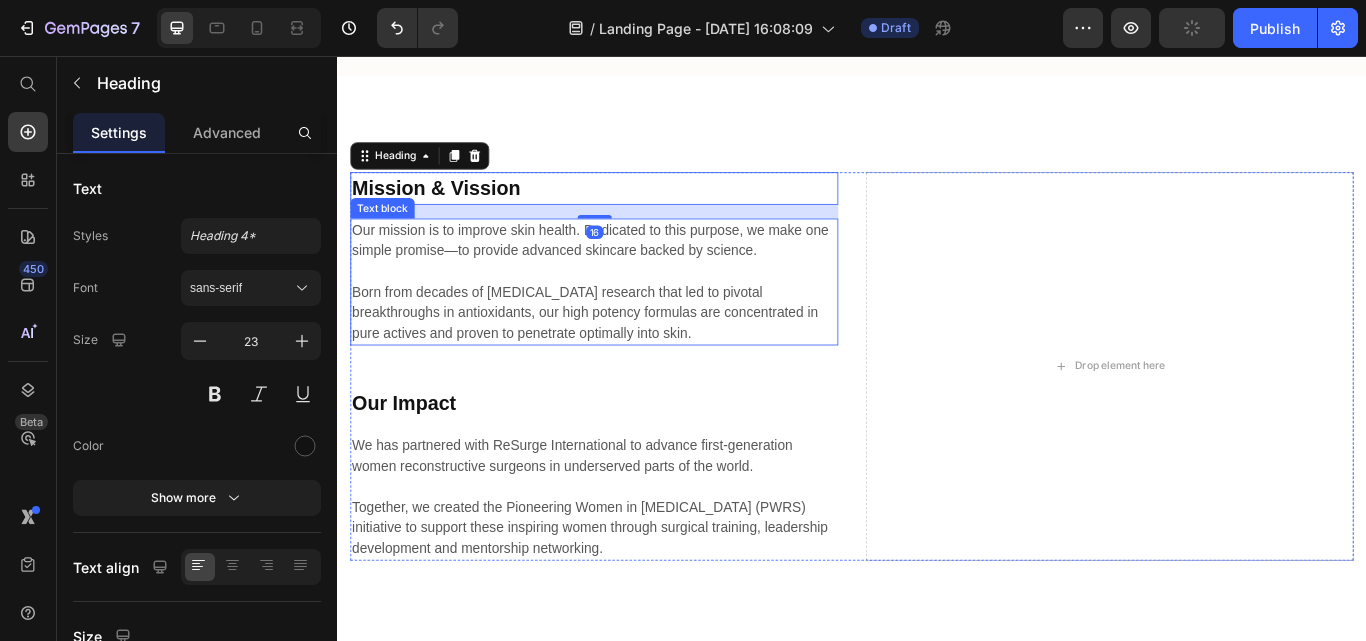 click on "Mission & Vission Heading   16 Our mission is to improve skin health. Dedicated to this purpose, we make one simple promise—to provide advanced skincare backed by science. Born from decades of [MEDICAL_DATA] research that led to pivotal breakthroughs in antioxidants, our high potency formulas are concentrated in pure actives and proven to penetrate optimally into skin. Text block Our Impact Heading We has partnered with ReSurge International to advance first-generation women reconstructive surgeons in underserved parts of the world.  Together, we created the Pioneering Women in [MEDICAL_DATA] (PWRS) initiative to support these inspiring women through surgical training, leadership development and mentorship networking. Text block
Drop element here Row" at bounding box center [937, 418] 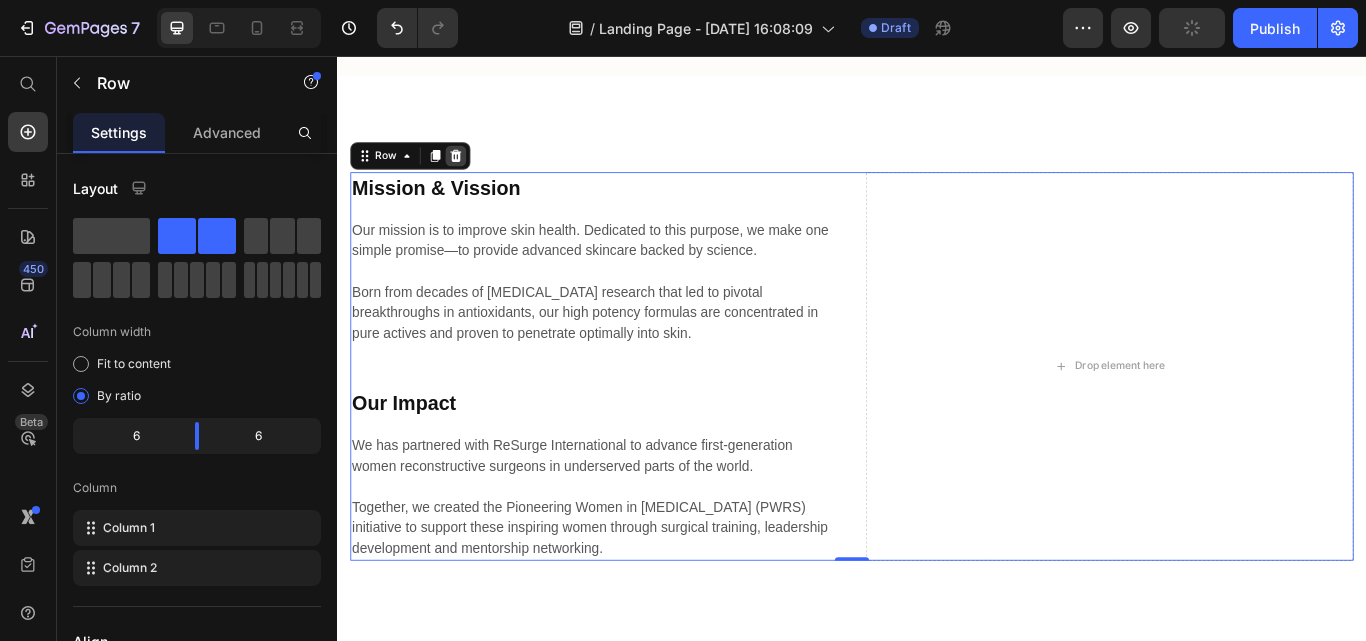 click 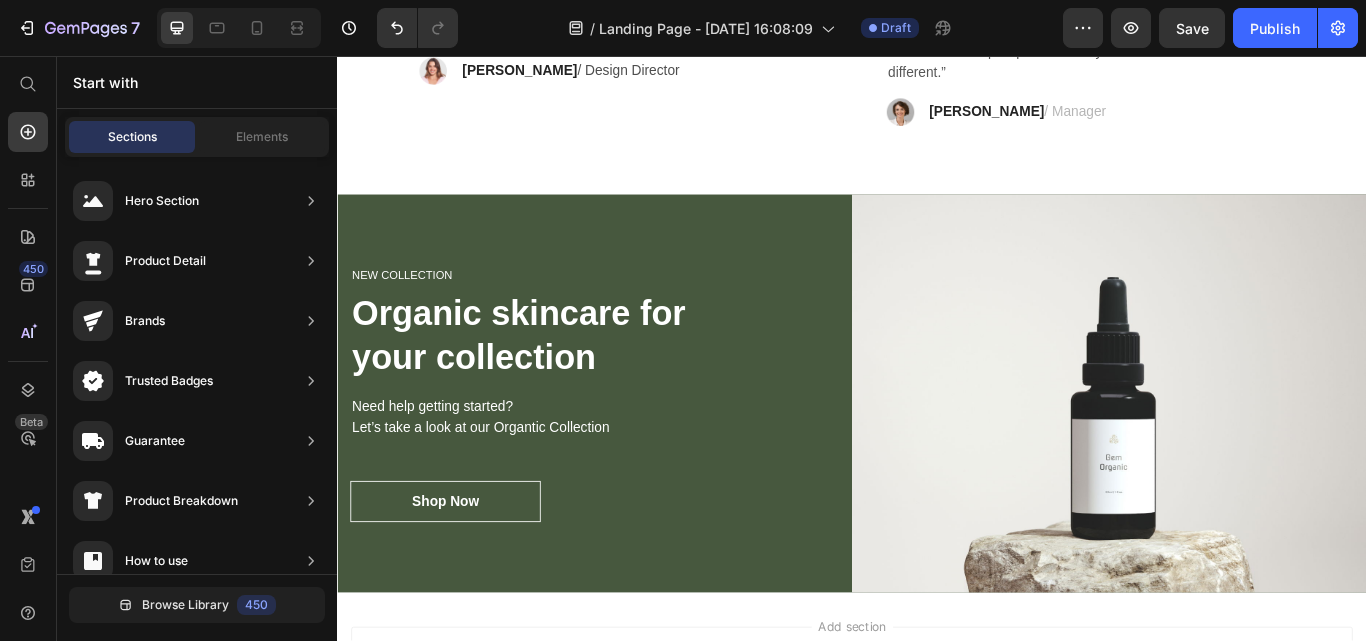 scroll, scrollTop: 3584, scrollLeft: 0, axis: vertical 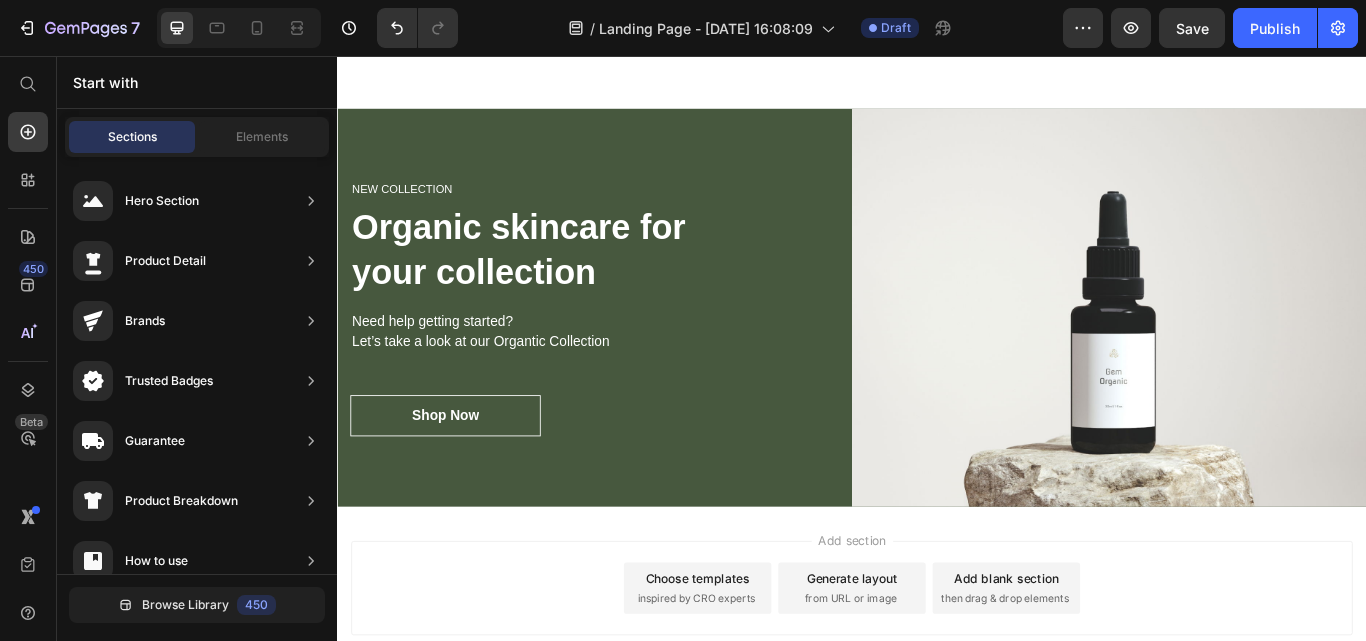 click on "Add section Choose templates inspired by CRO experts Generate layout from URL or image Add blank section then drag & drop elements" at bounding box center [937, 677] 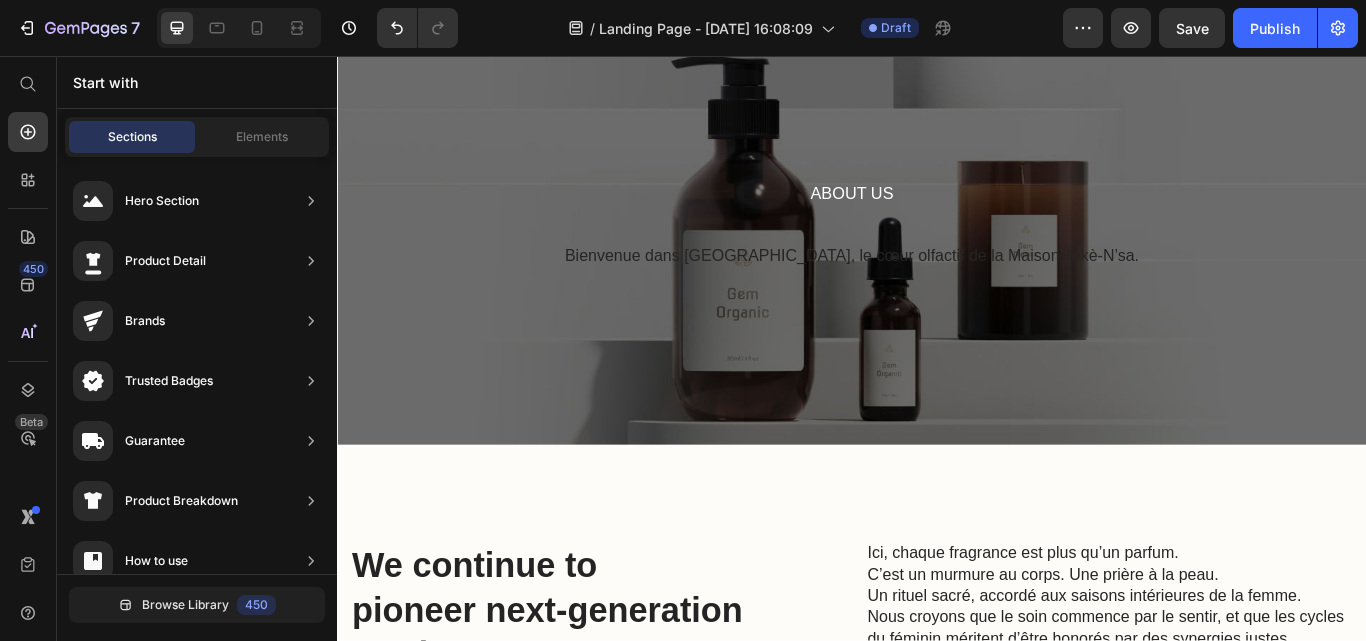 scroll, scrollTop: 0, scrollLeft: 0, axis: both 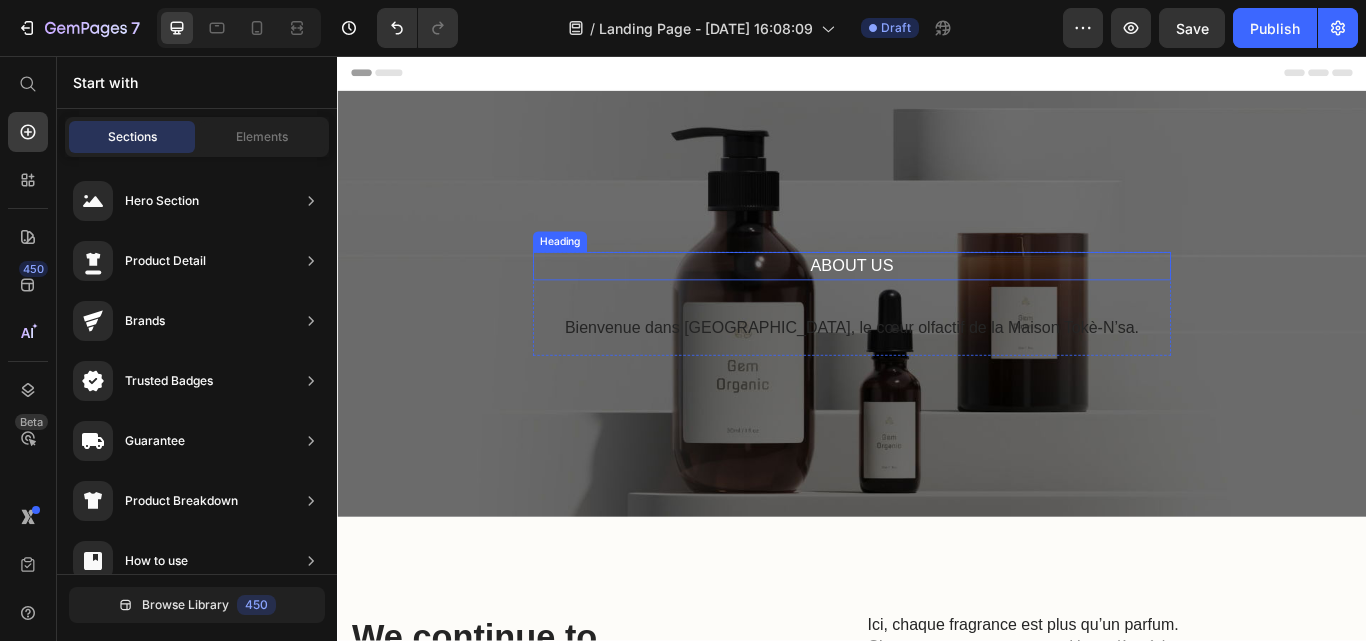 click on "About Us" at bounding box center (937, 301) 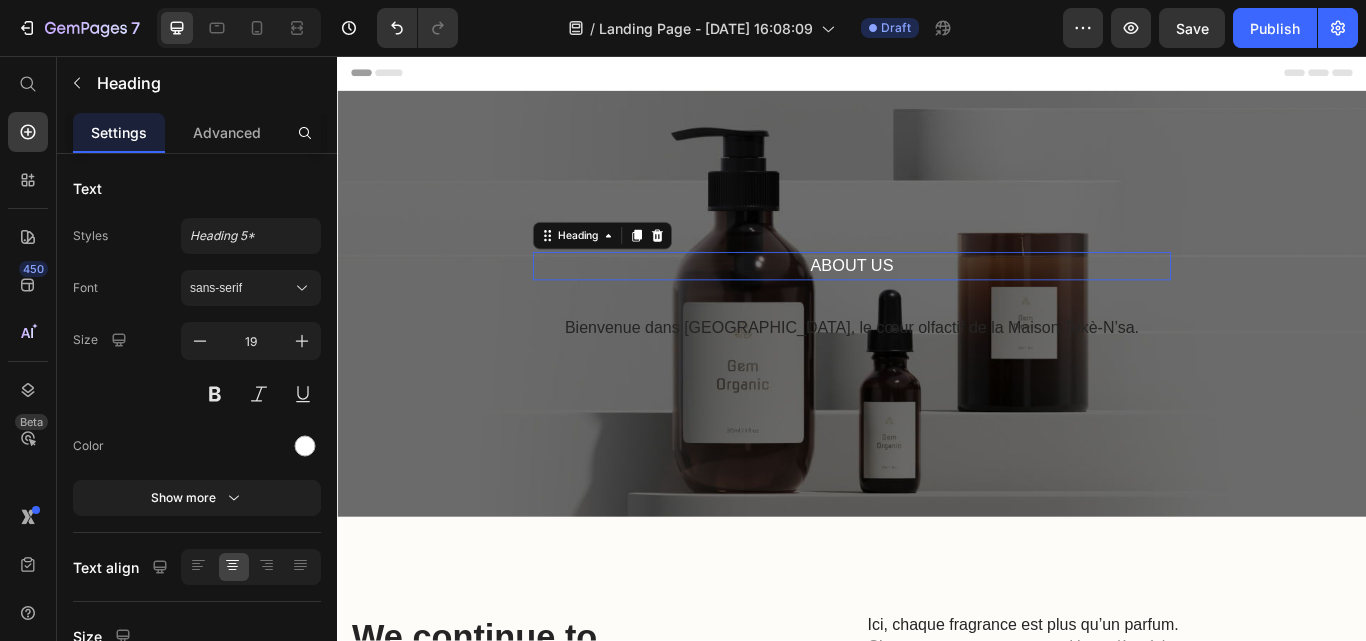 click on "About Us" at bounding box center [937, 301] 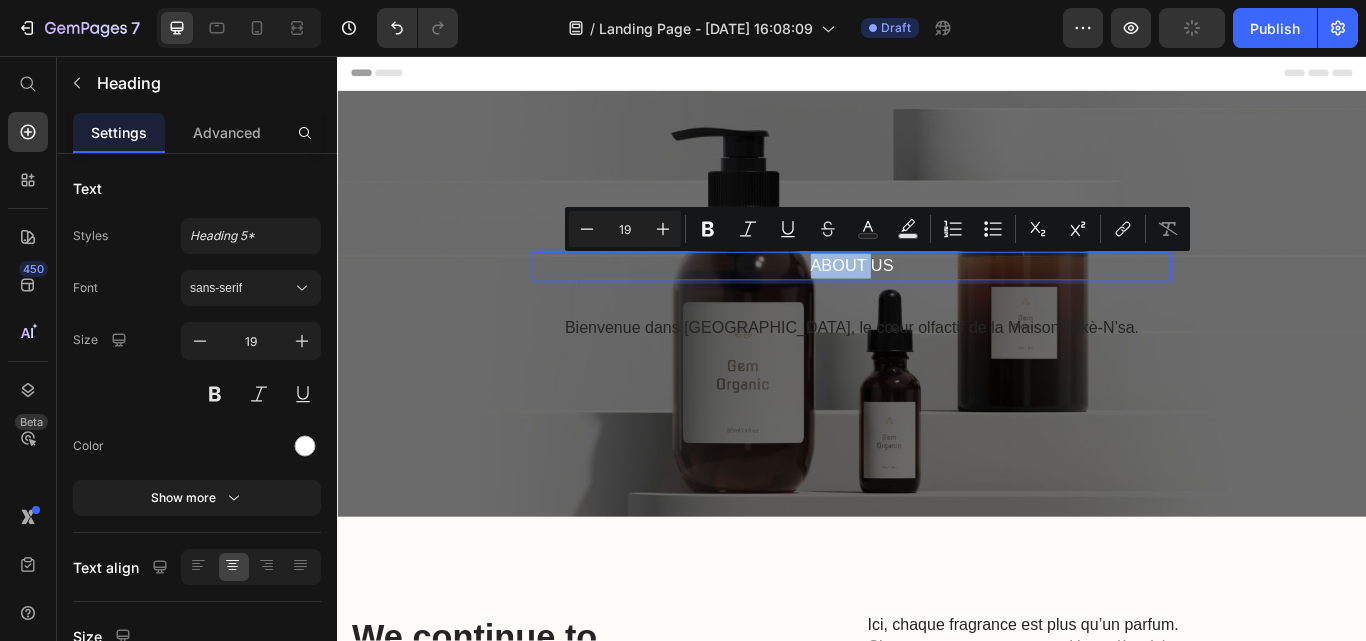 click on "About Us" at bounding box center [937, 301] 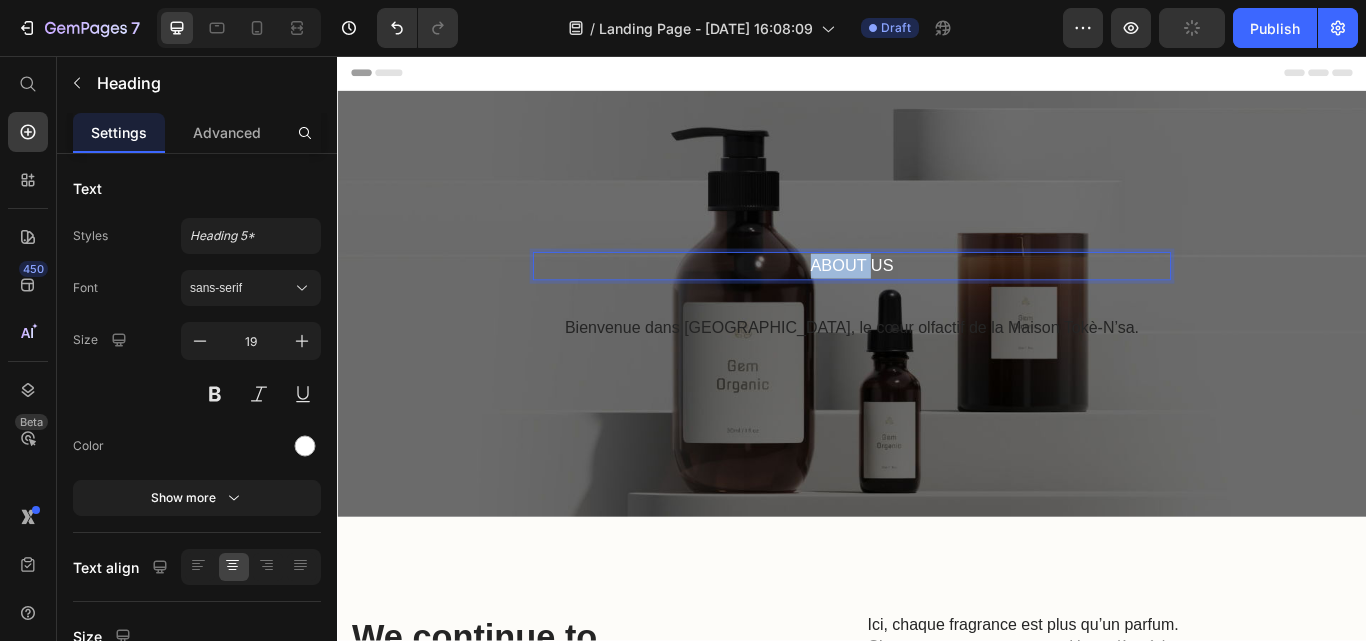 click on "About Us" at bounding box center [937, 301] 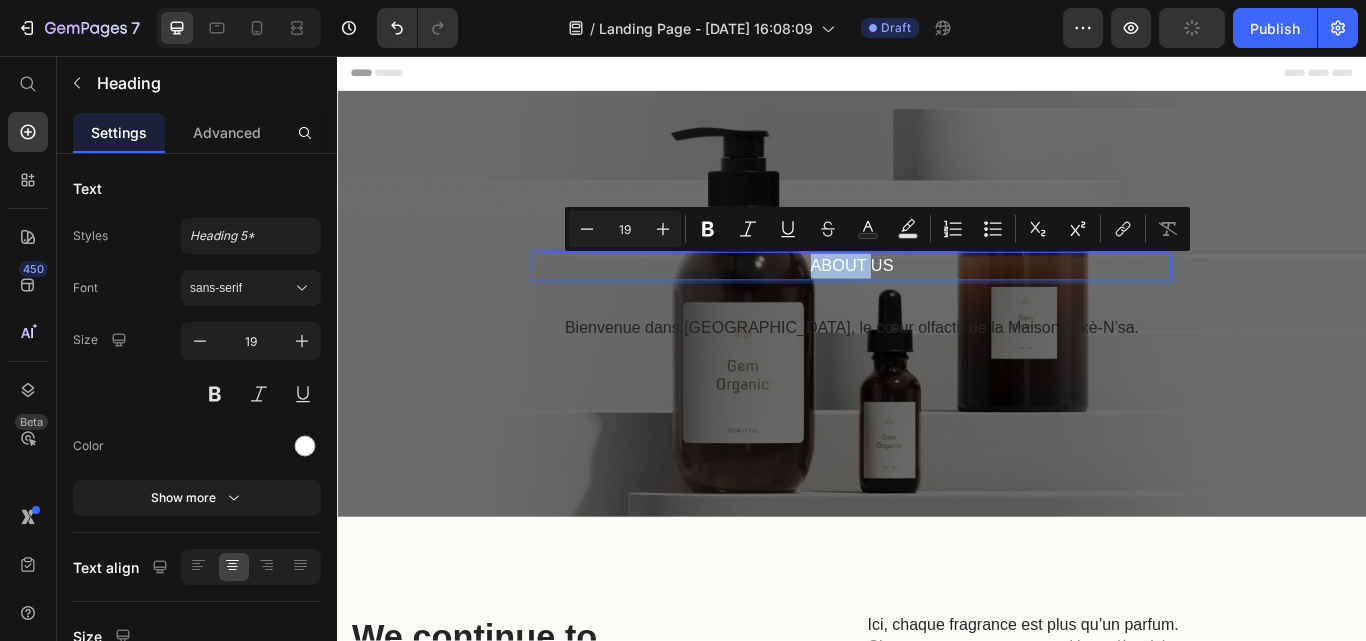 click on "About Us" at bounding box center [937, 301] 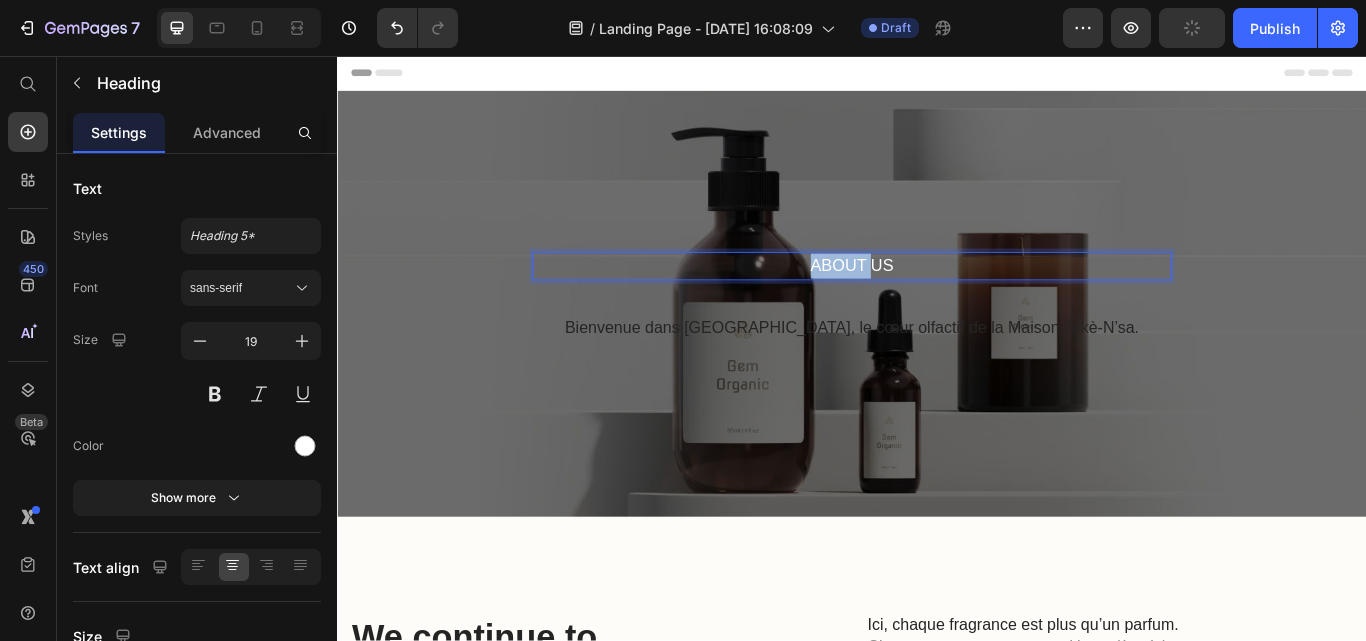 click on "About Us" at bounding box center [937, 301] 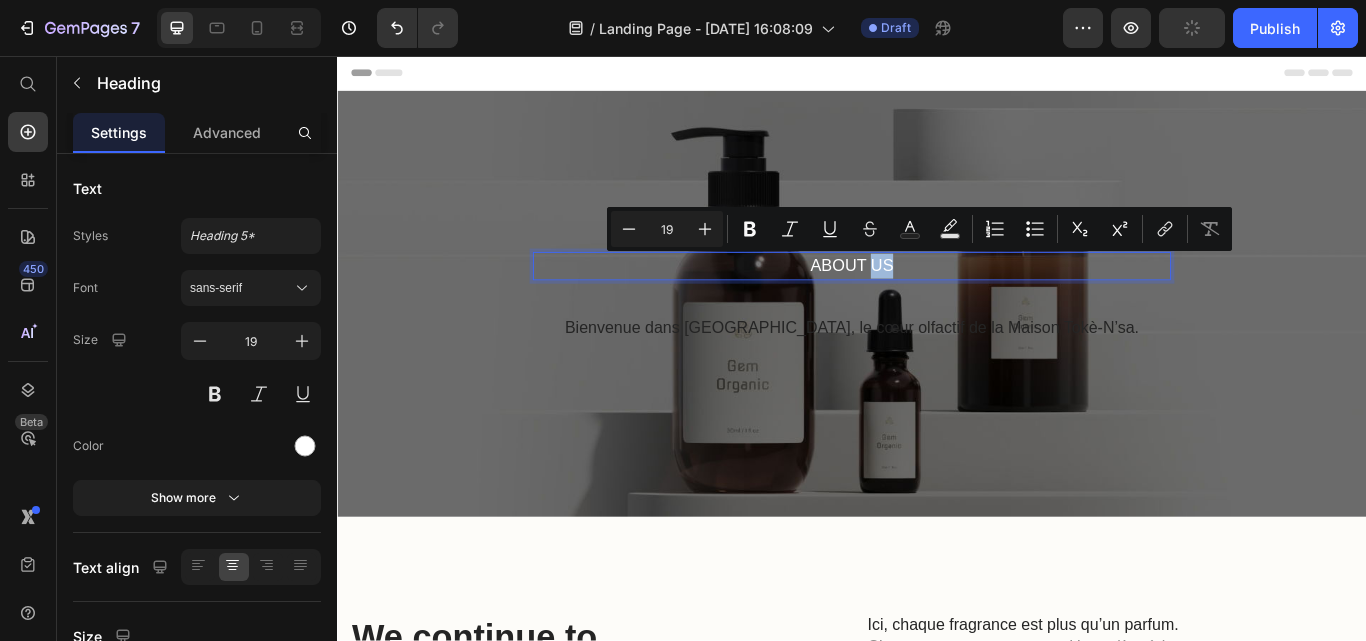 click on "About Us" at bounding box center (937, 301) 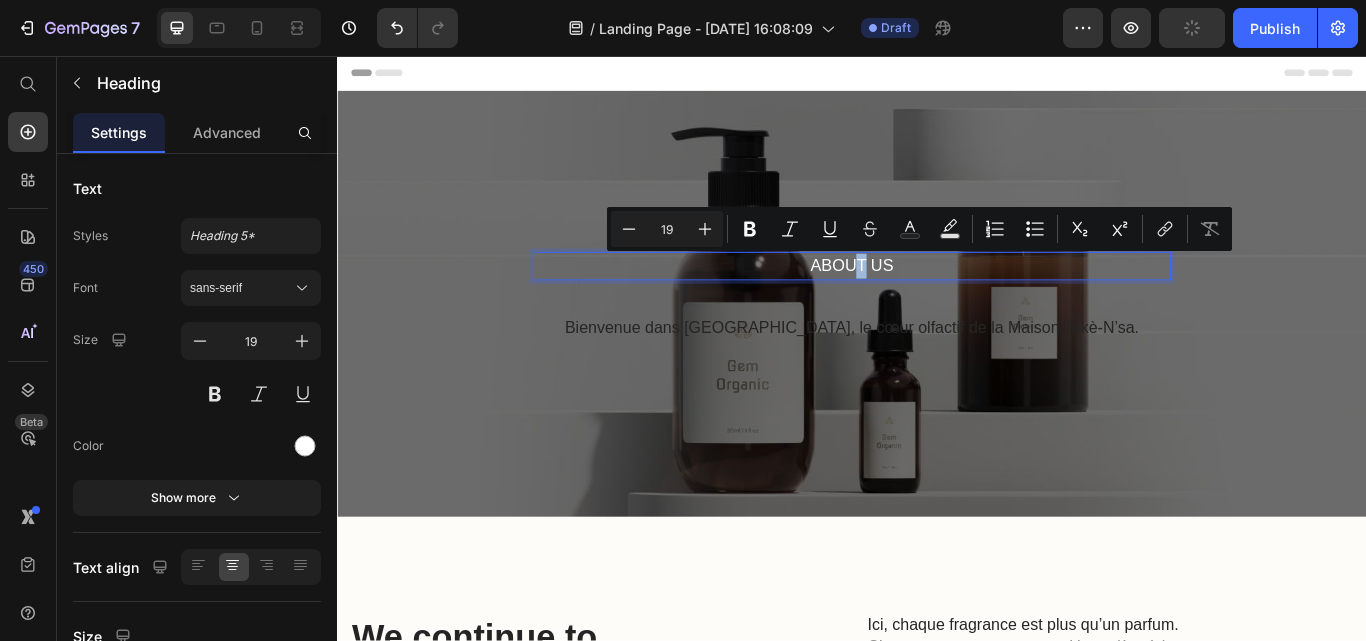 click on "About Us" at bounding box center [937, 301] 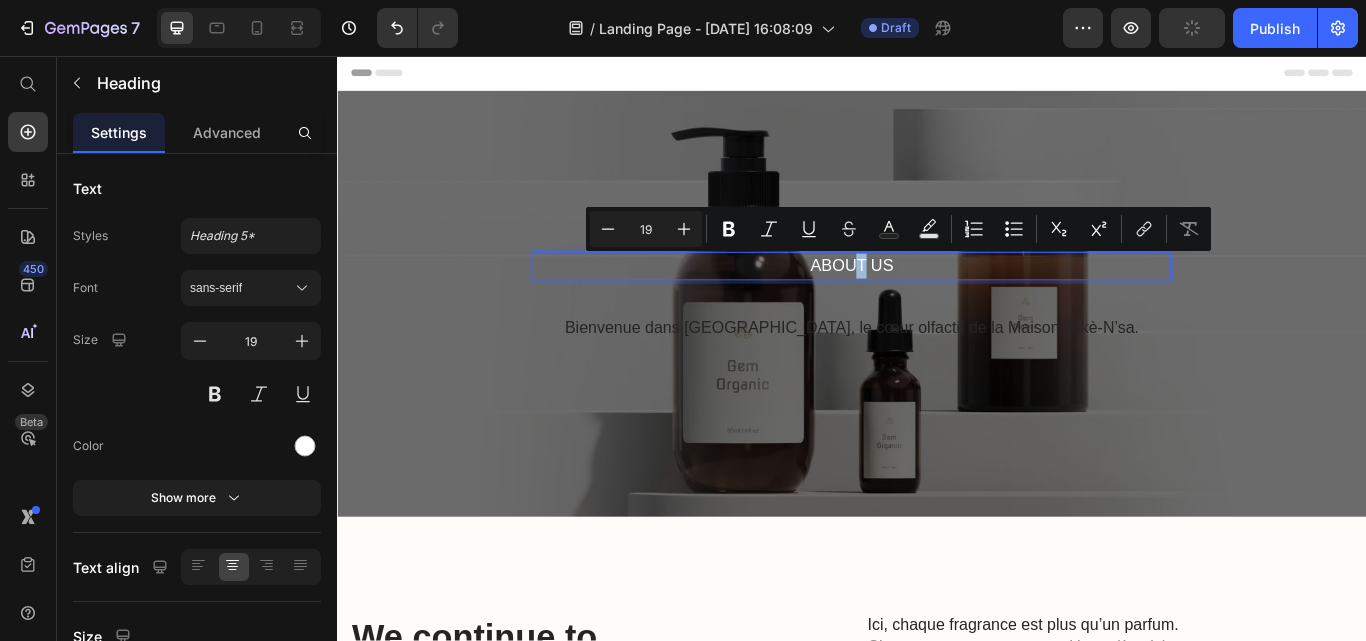click on "About Us" at bounding box center [937, 301] 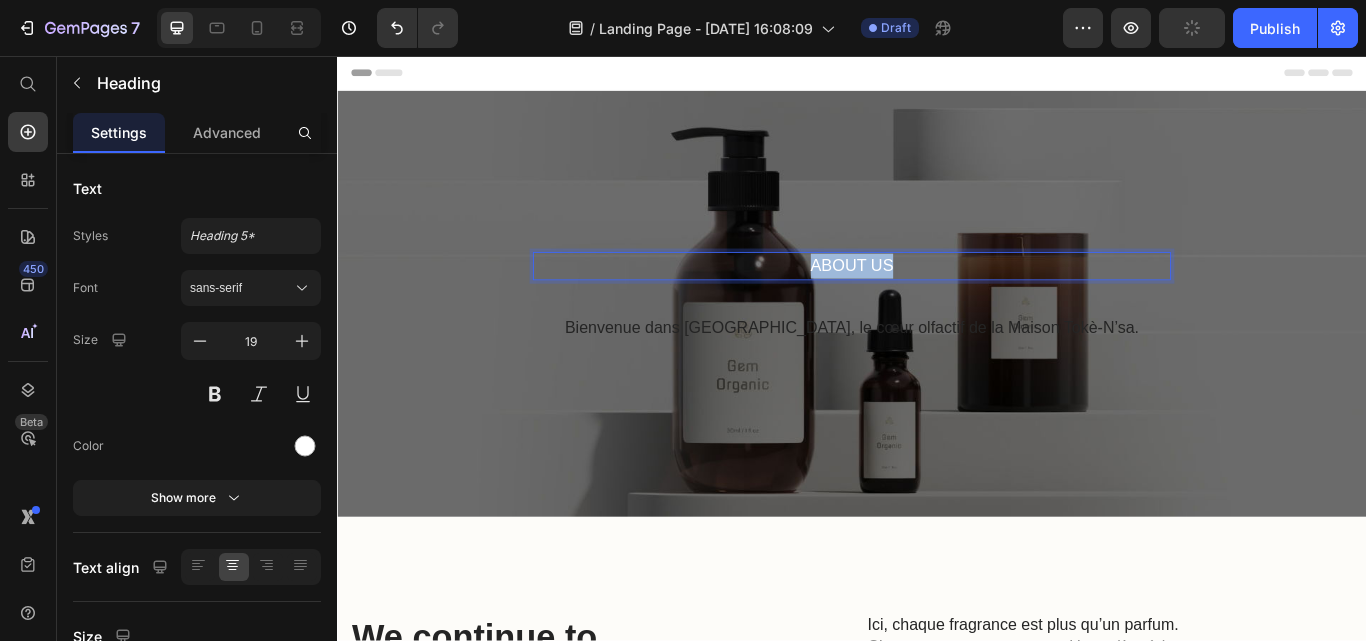 click on "About Us" at bounding box center [937, 301] 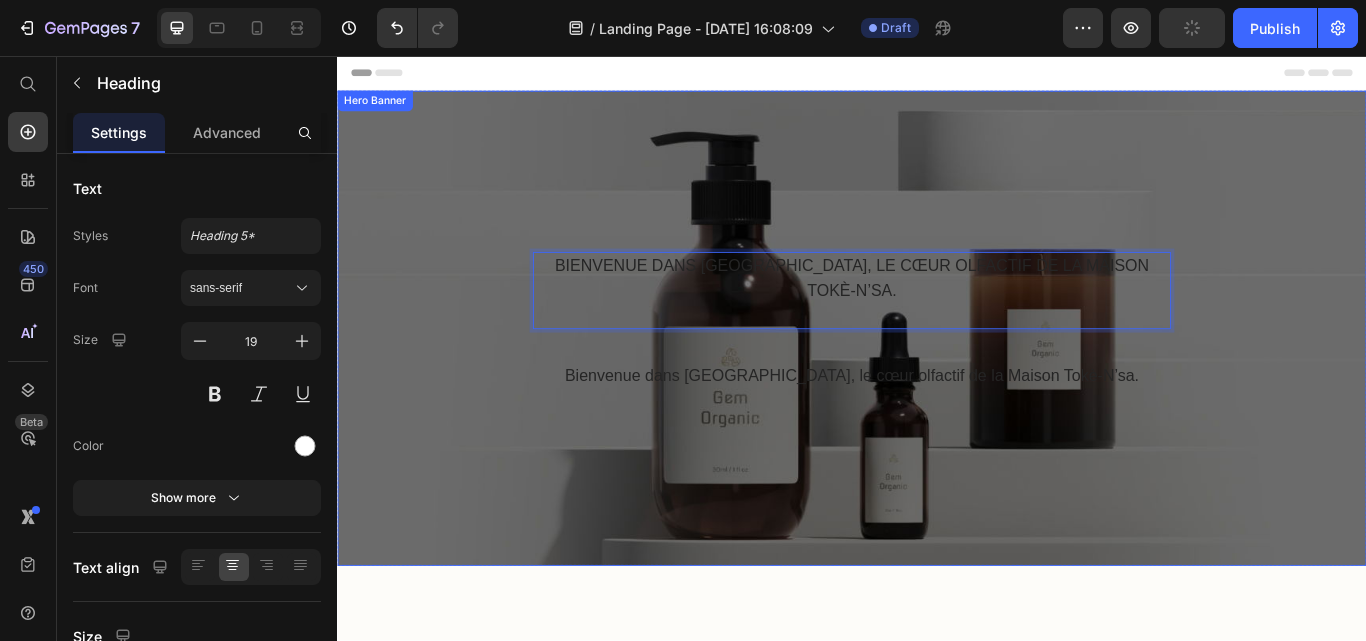 click on "Bienvenue dans La [GEOGRAPHIC_DATA],   le cœur olfactif de la Maison Tokè-N’sa. Heading   12 Bienvenue dans La [GEOGRAPHIC_DATA],   le cœur olfactif de la [GEOGRAPHIC_DATA]sa. Heading Row" at bounding box center (937, 374) 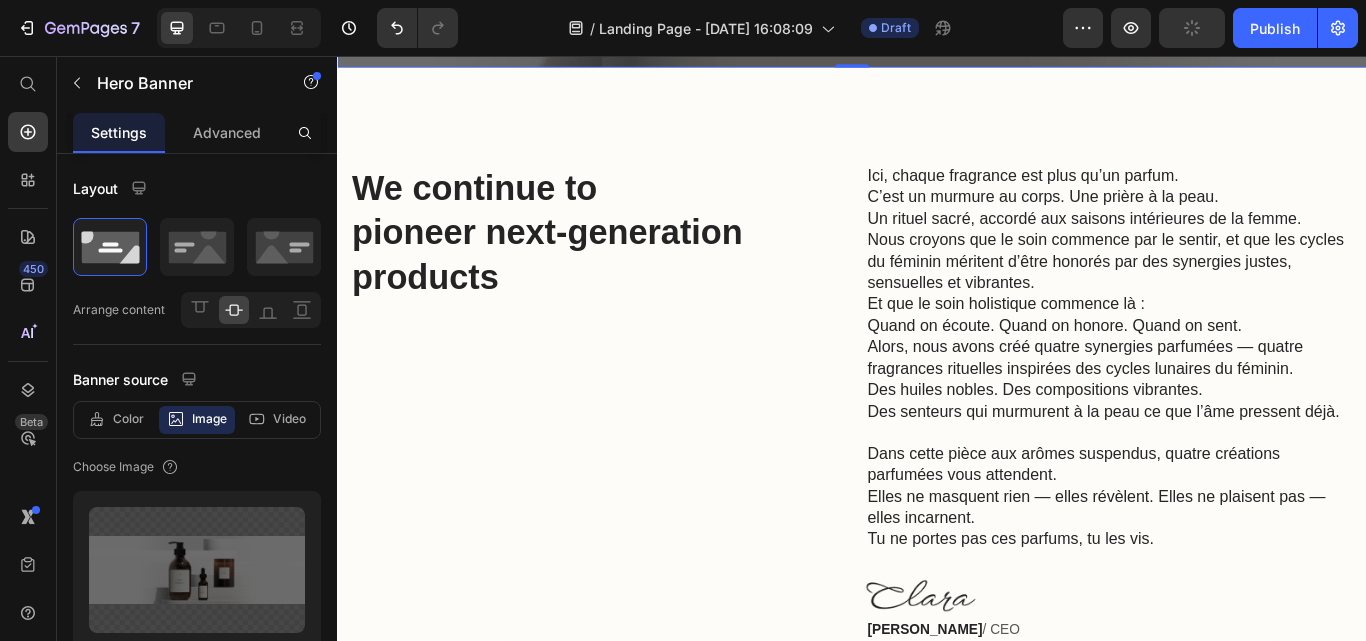 scroll, scrollTop: 700, scrollLeft: 0, axis: vertical 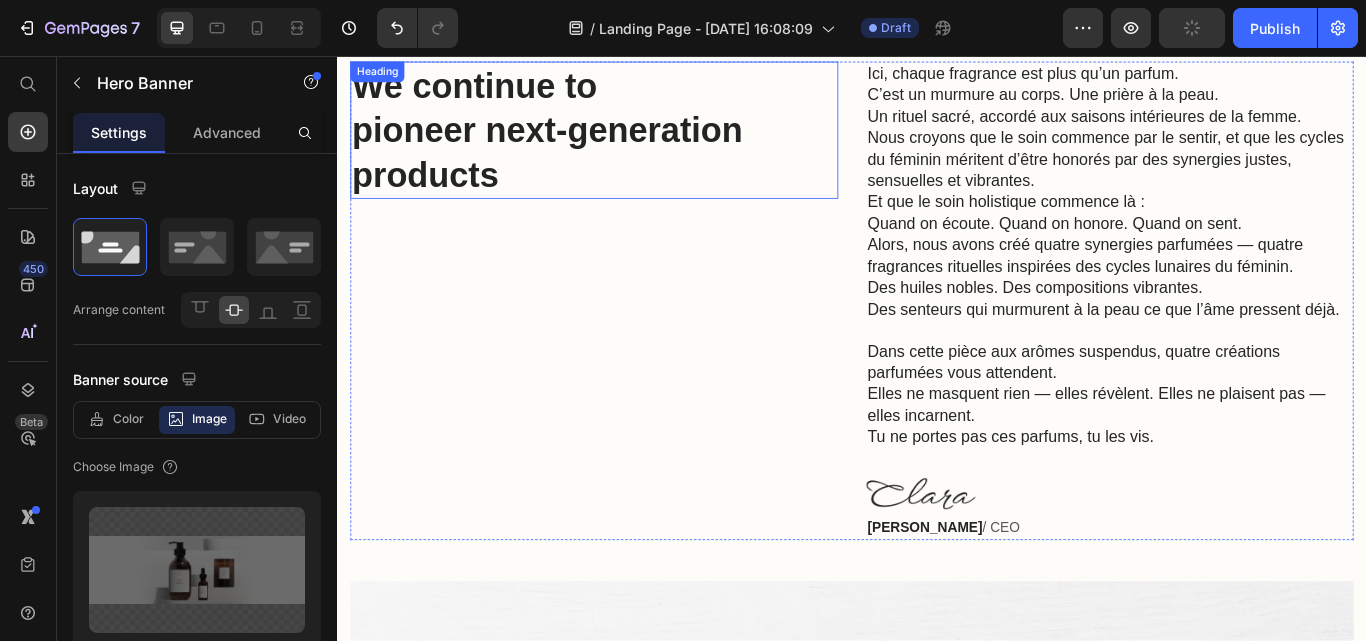 click on "We continue to  pioneer next-generation products" at bounding box center (636, 143) 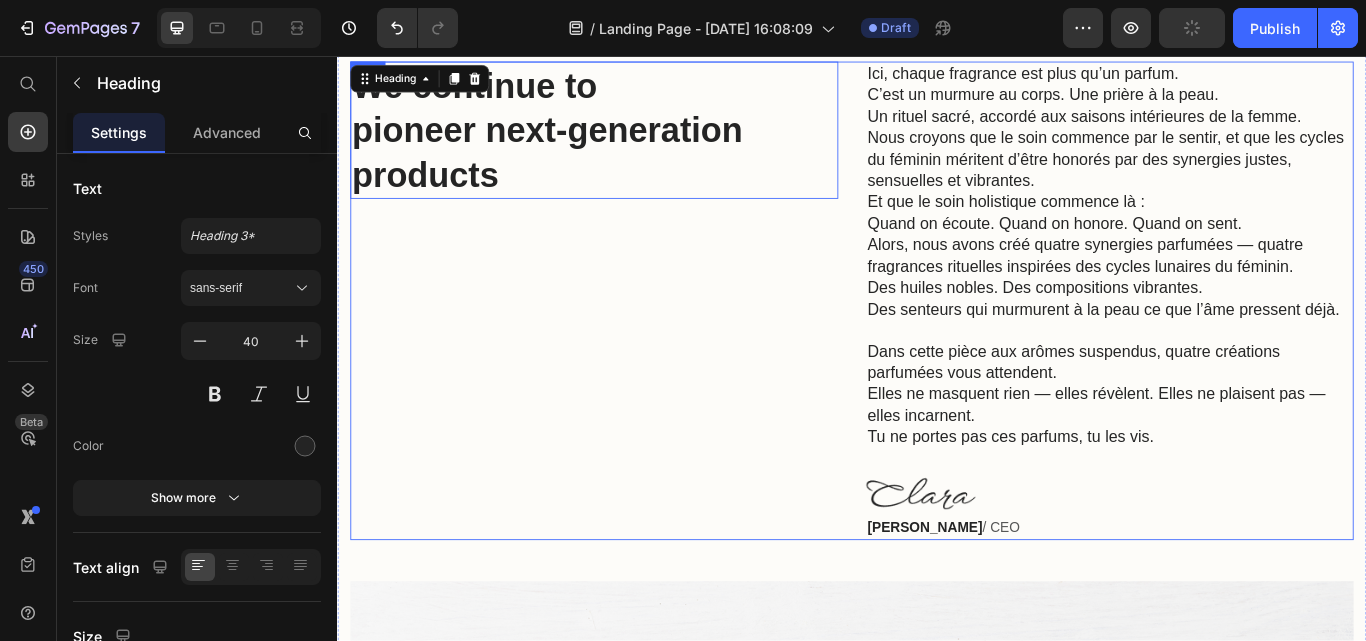 scroll, scrollTop: 500, scrollLeft: 0, axis: vertical 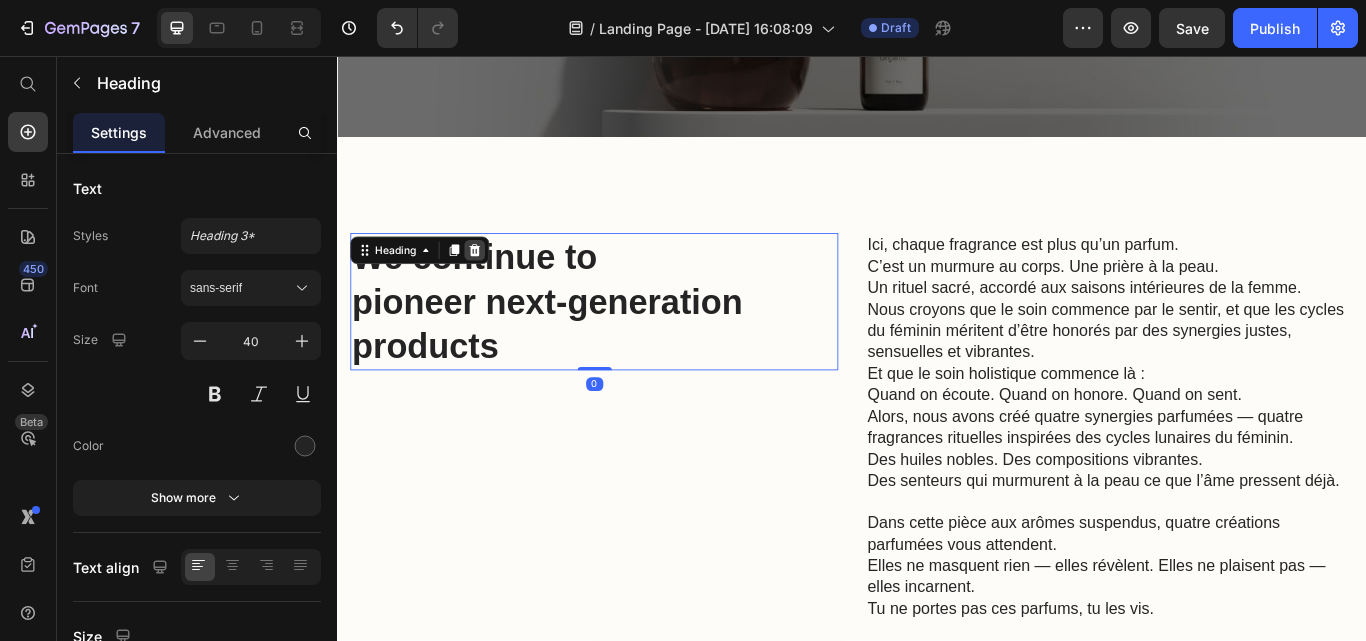 click 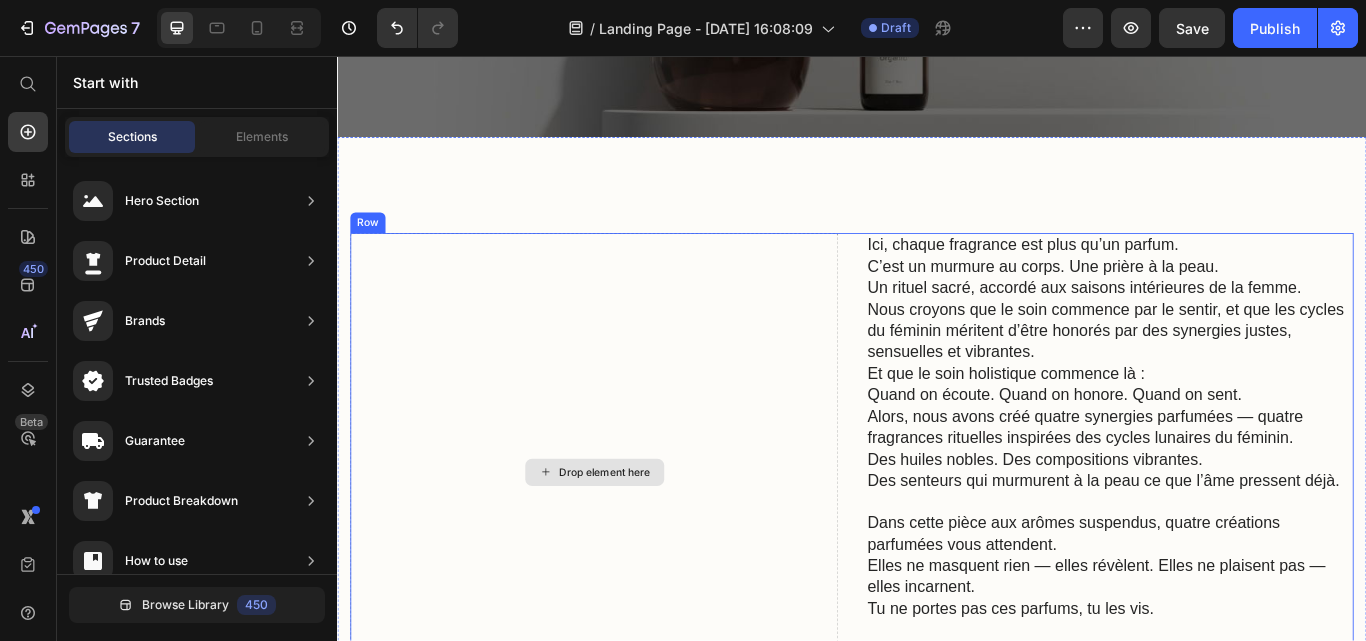 click on "Drop element here" at bounding box center (636, 542) 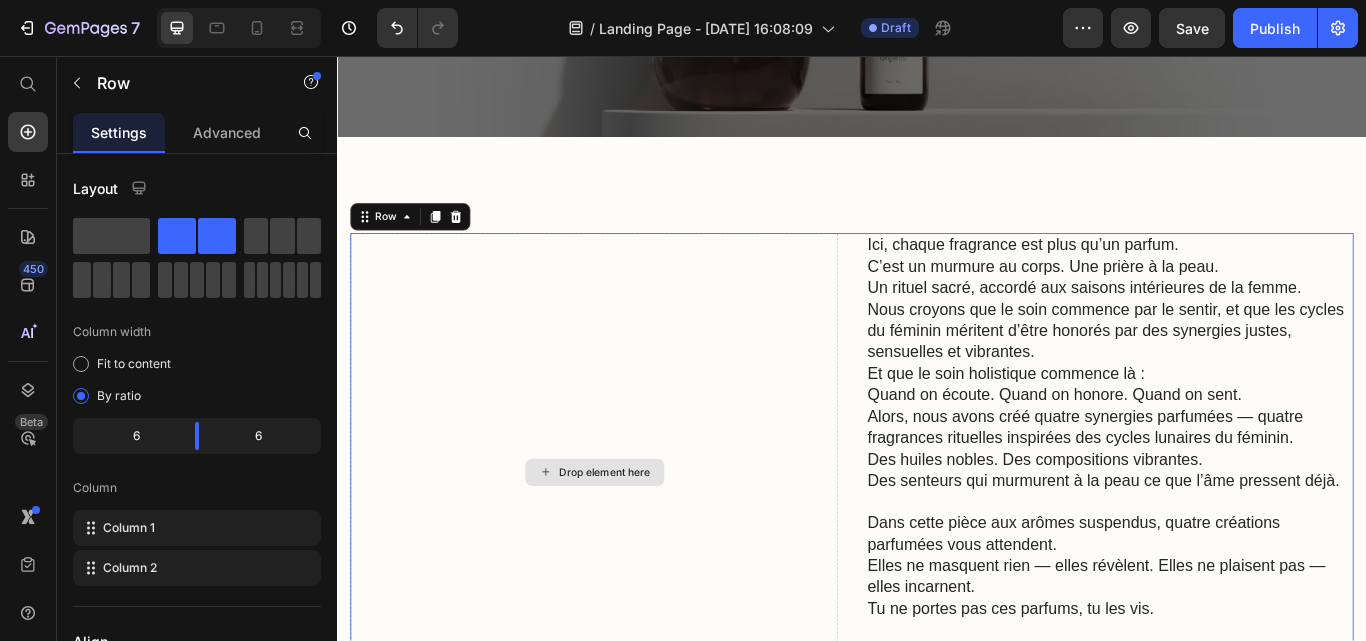 click on "Drop element here" at bounding box center [636, 542] 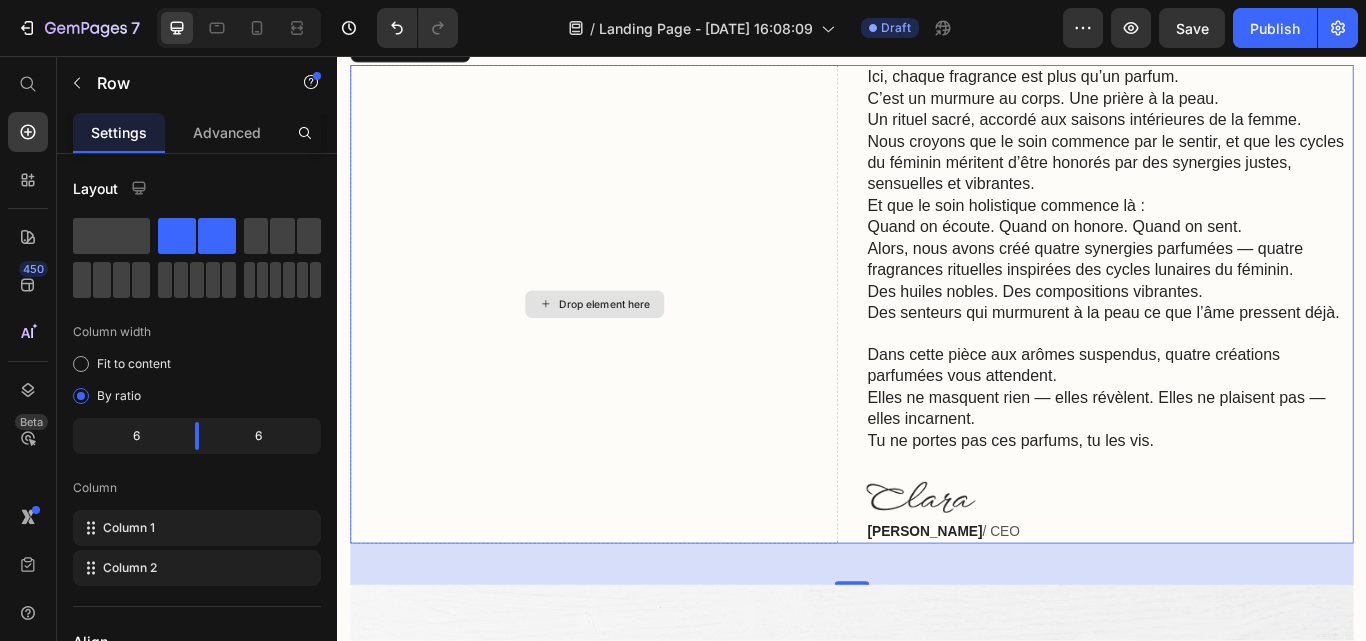 scroll, scrollTop: 700, scrollLeft: 0, axis: vertical 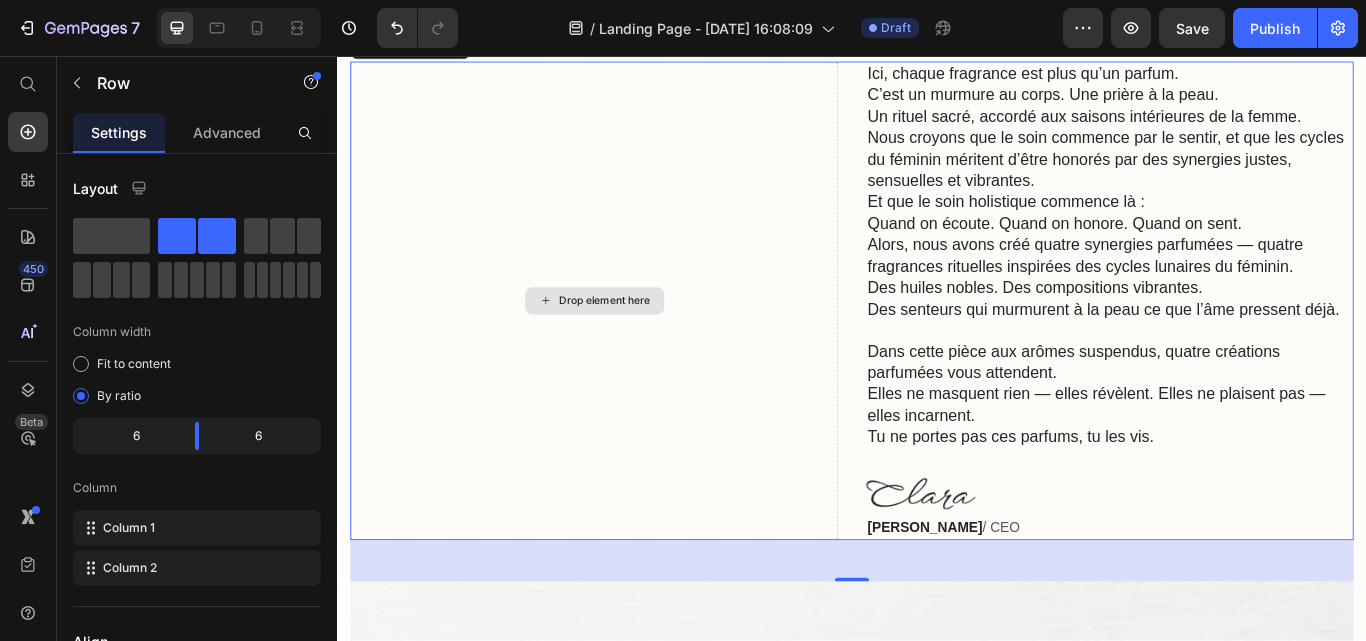 click on "Drop element here" at bounding box center (636, 342) 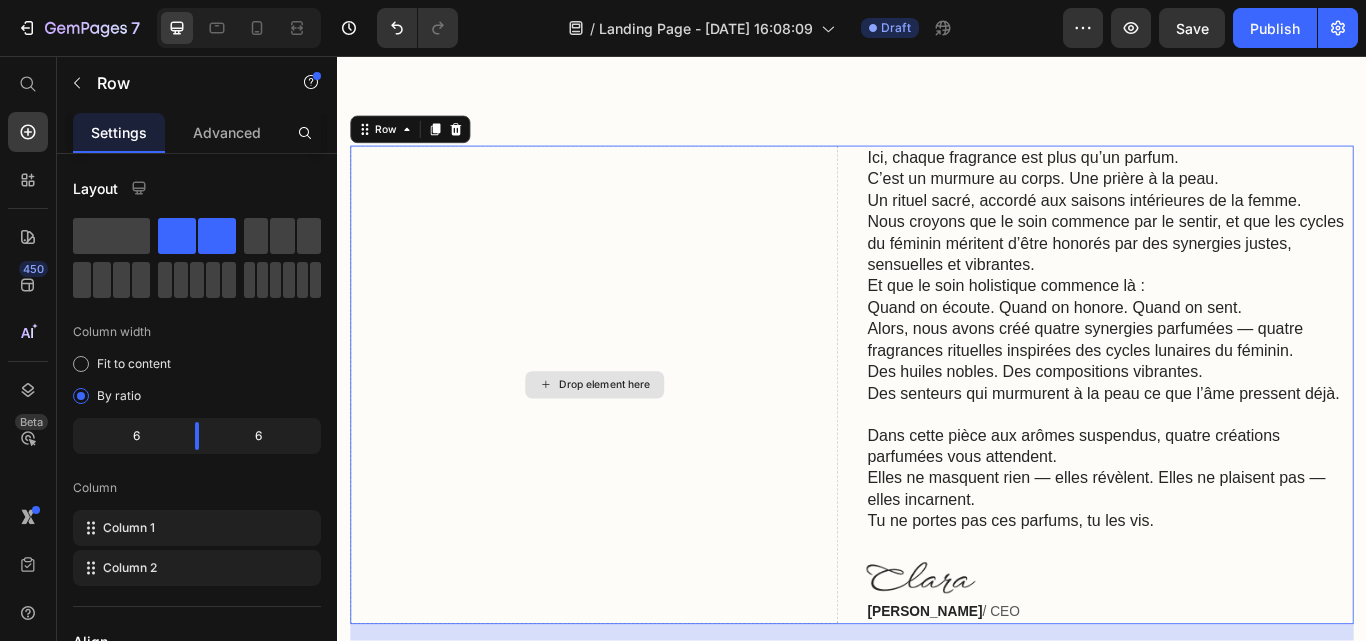 scroll, scrollTop: 600, scrollLeft: 0, axis: vertical 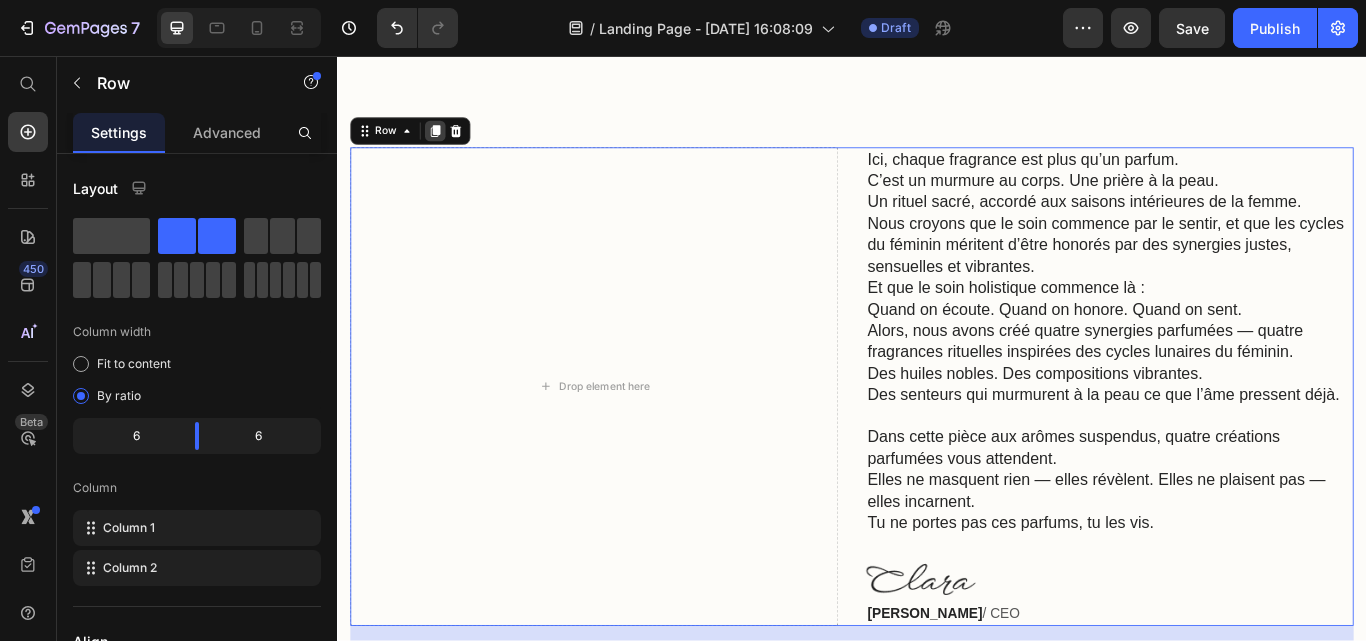 click 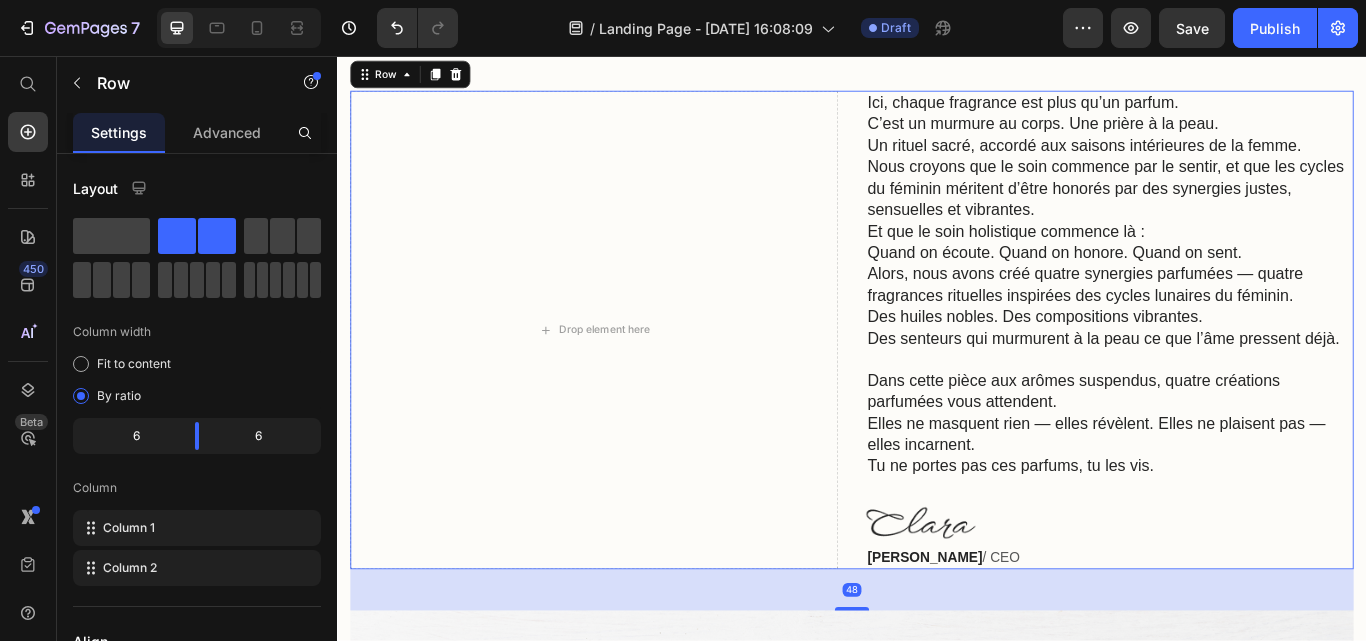 scroll, scrollTop: 914, scrollLeft: 0, axis: vertical 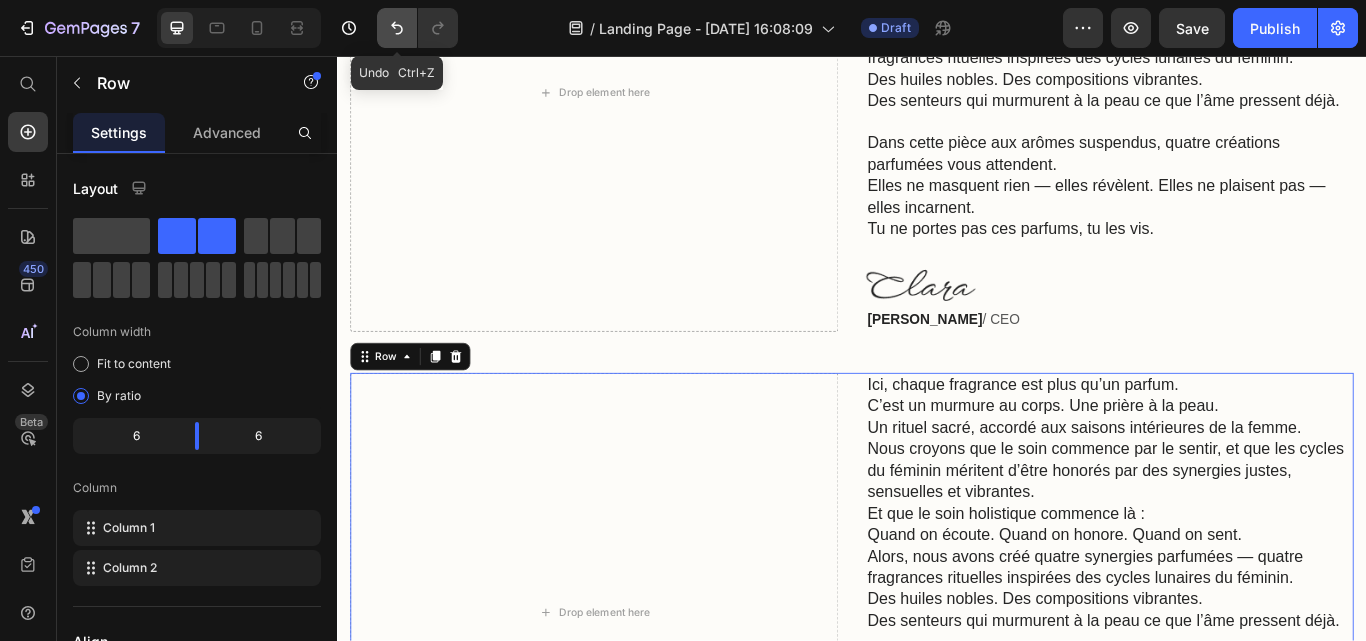 click 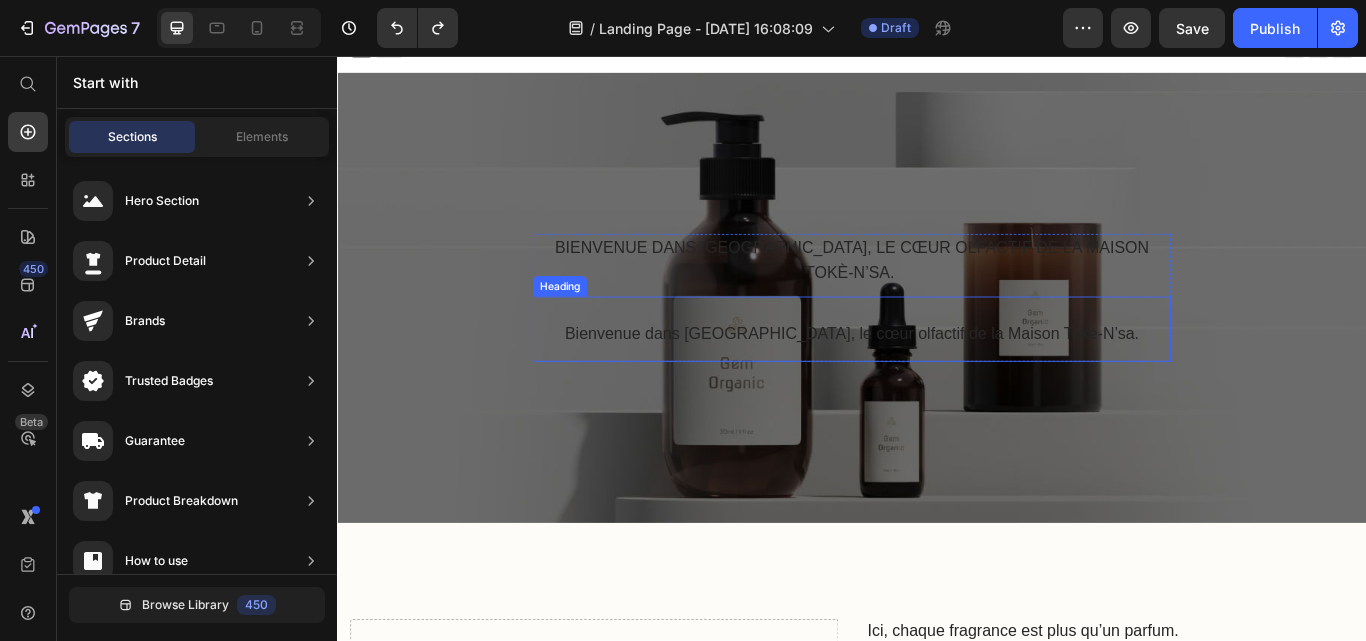 scroll, scrollTop: 0, scrollLeft: 0, axis: both 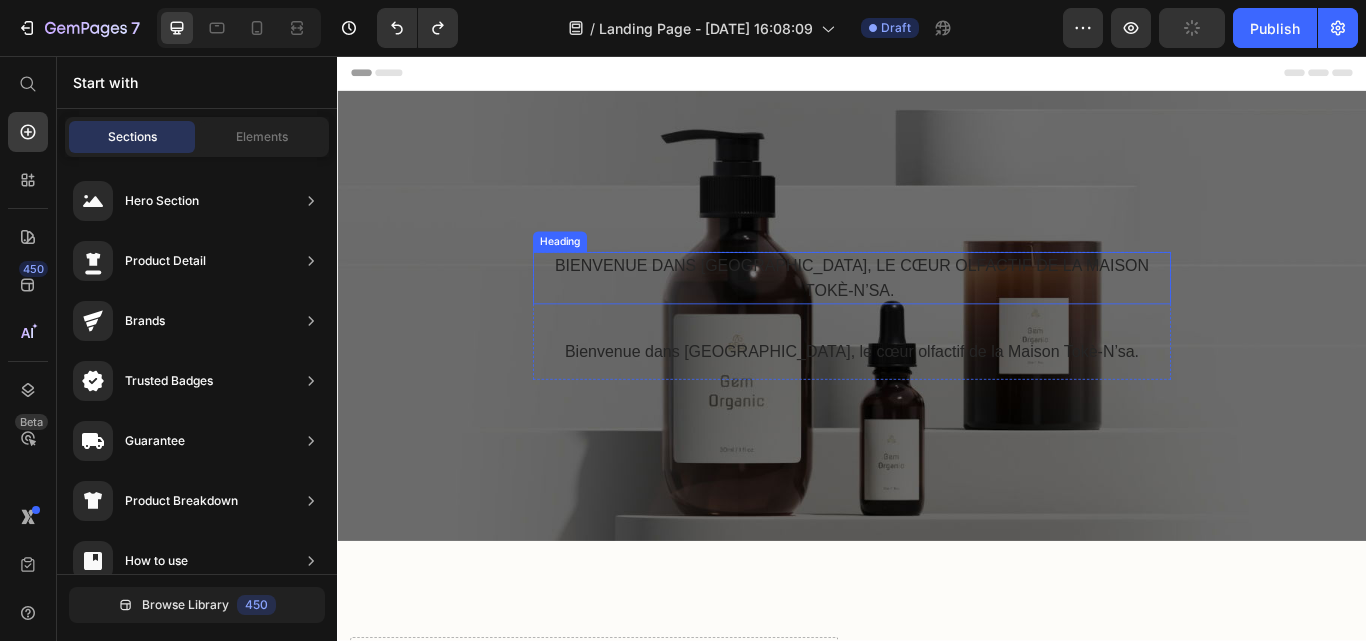 click on "Bienvenue dans [GEOGRAPHIC_DATA]," at bounding box center [775, 300] 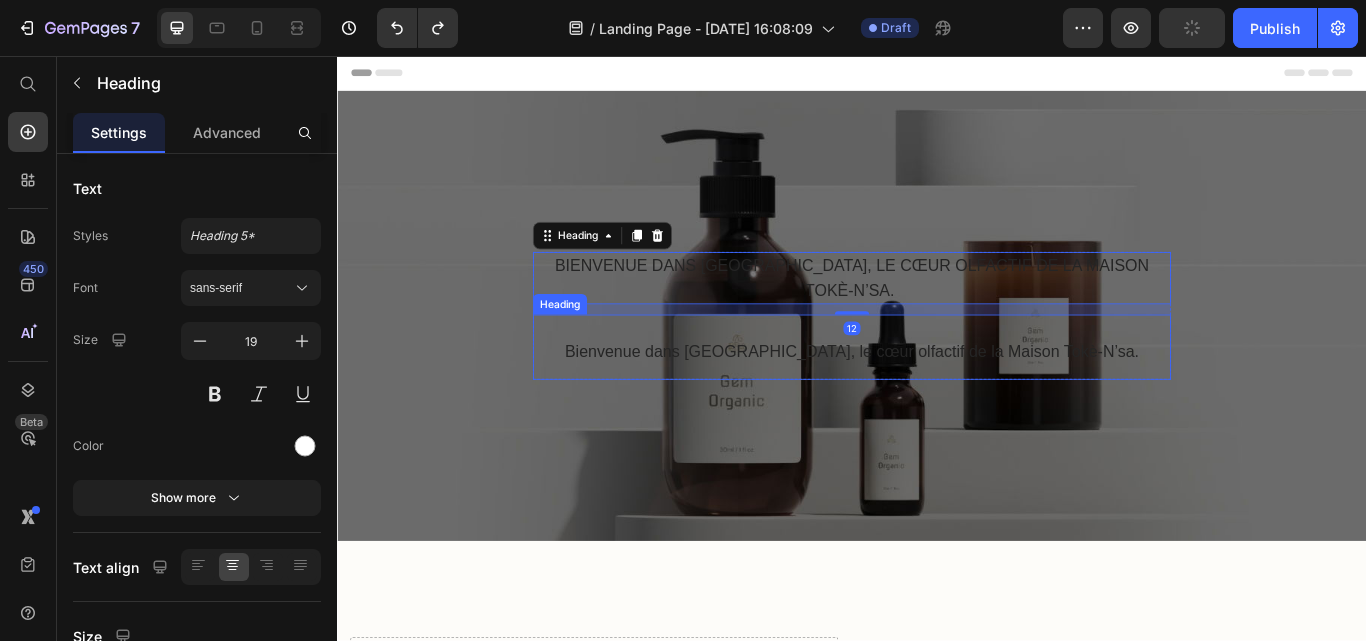 click on "Bienvenue dans [GEOGRAPHIC_DATA]," at bounding box center [771, 400] 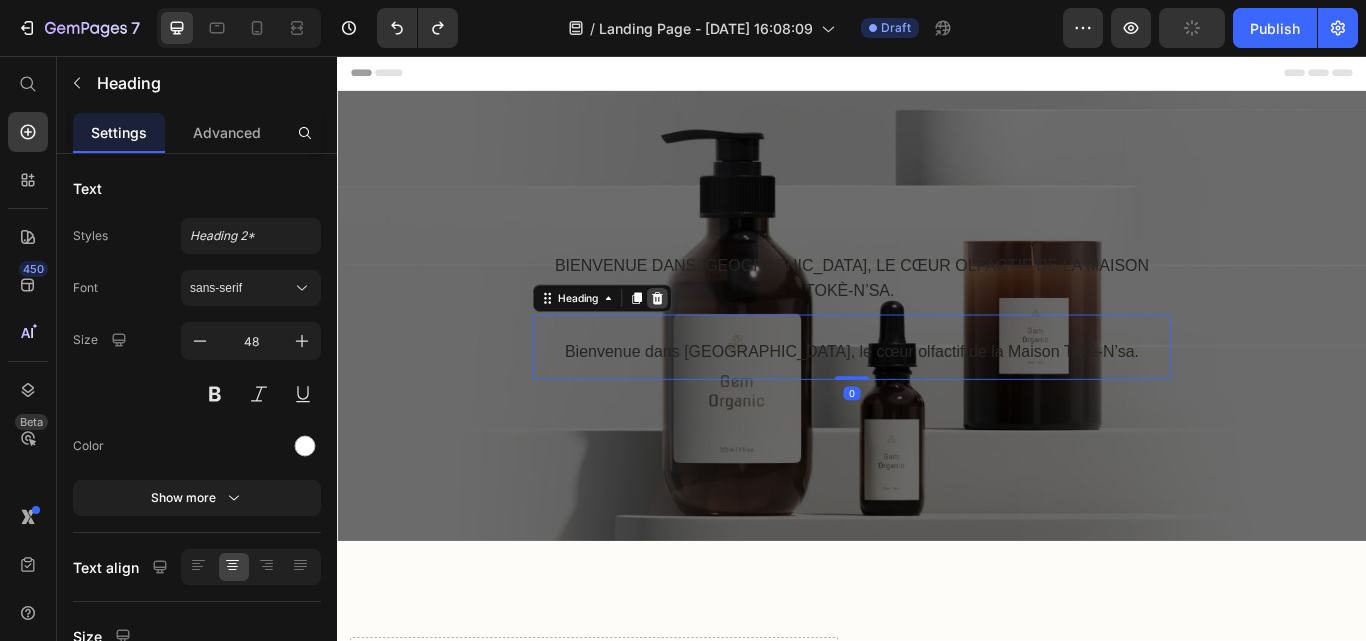 click 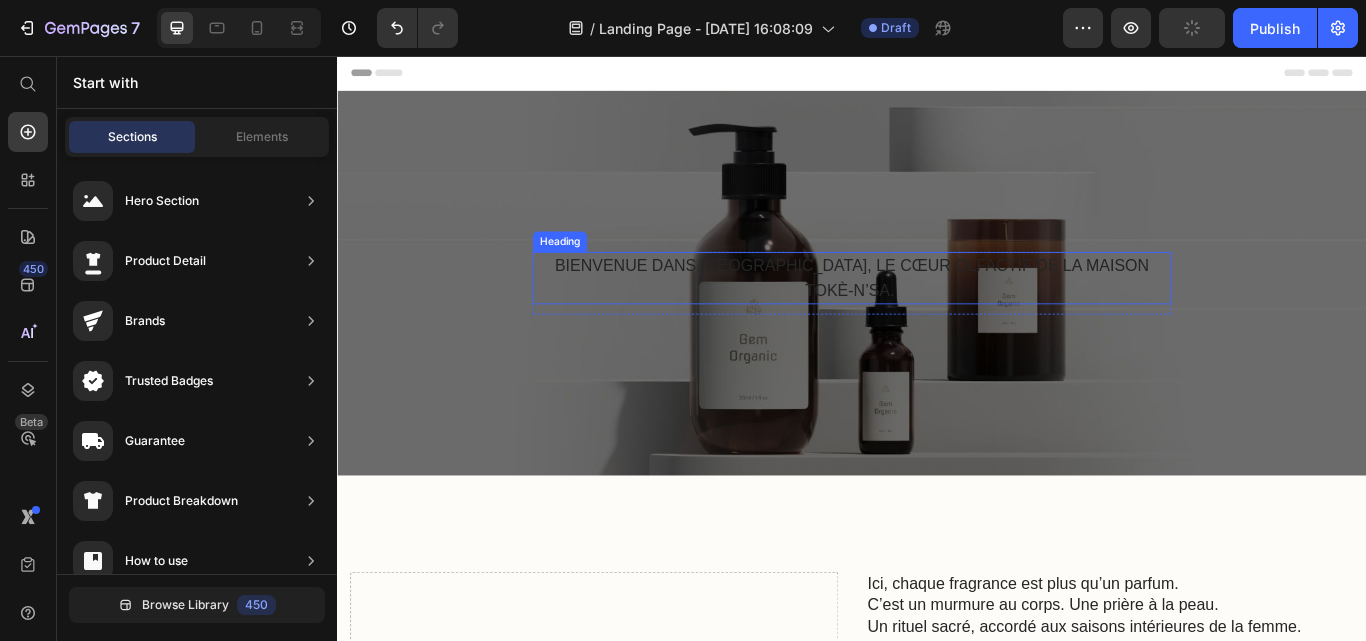 click on "Bienvenue dans La [GEOGRAPHIC_DATA],   le cœur olfactif de la Maison Tokè-N’sa." at bounding box center [937, 315] 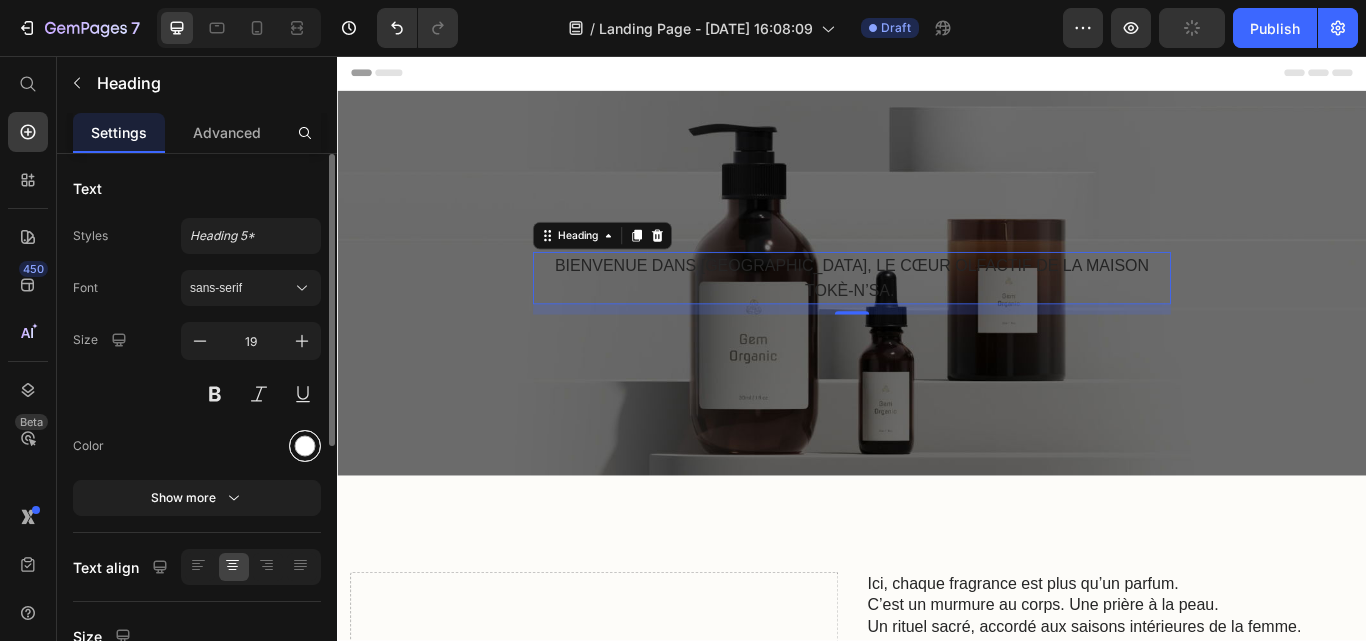 click at bounding box center [305, 446] 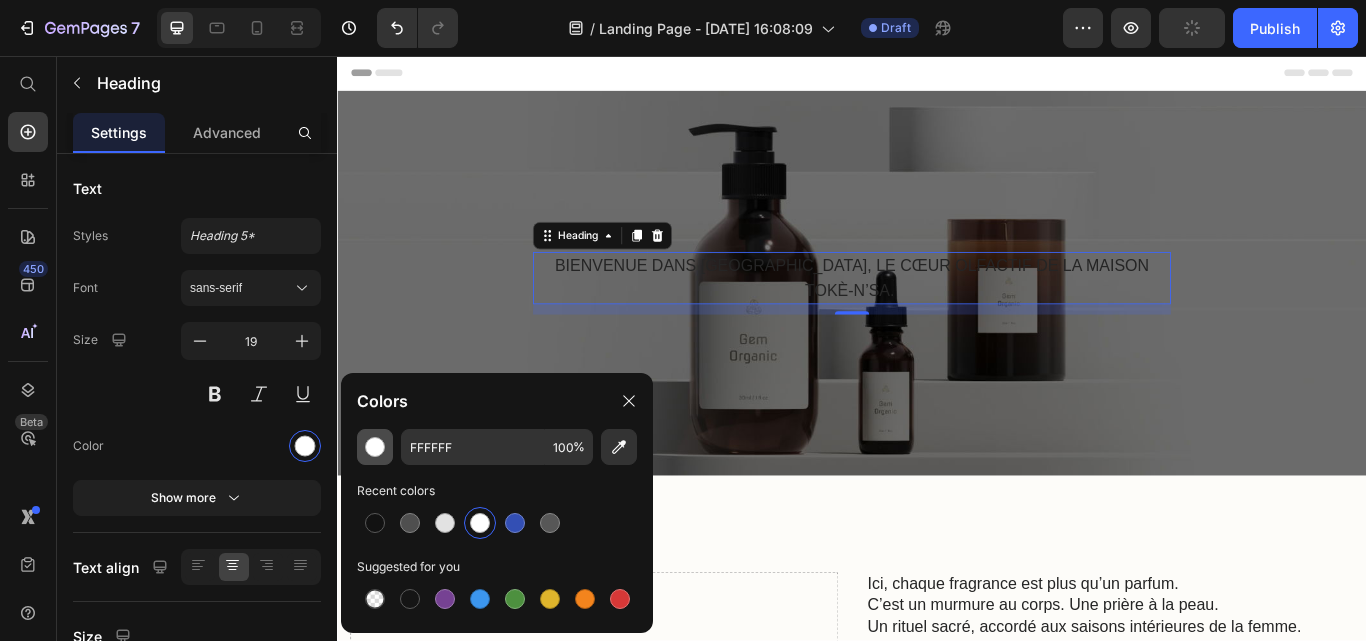 click at bounding box center [375, 447] 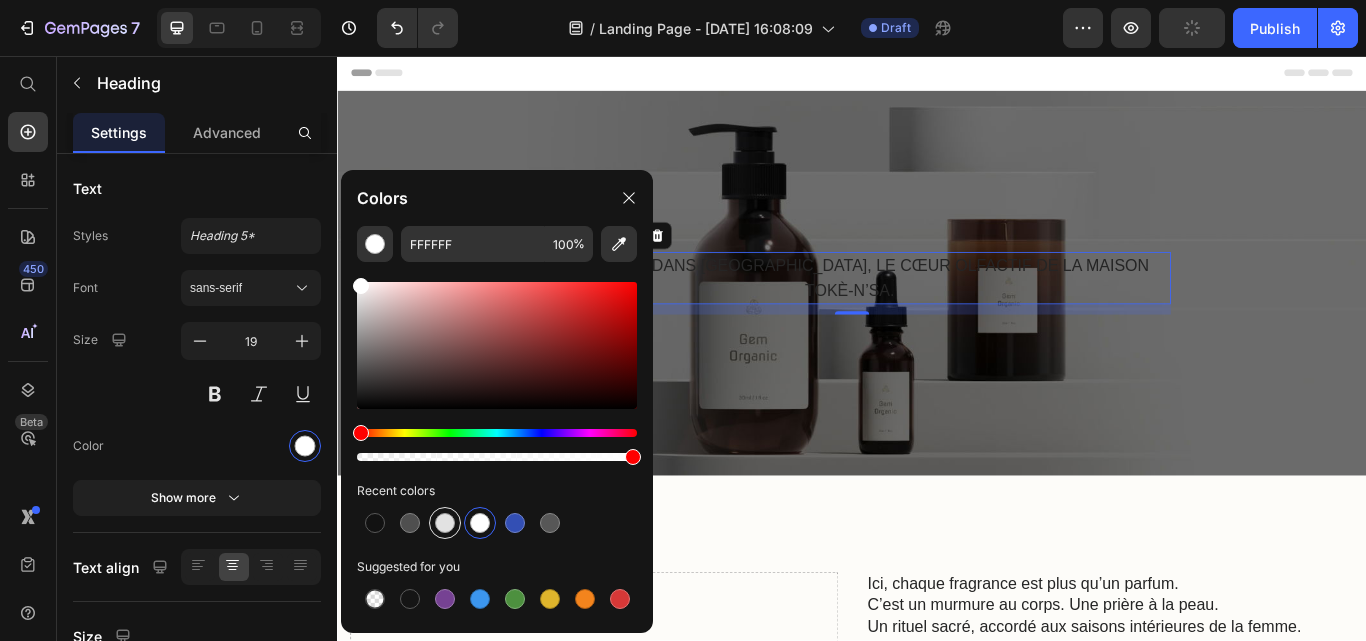click at bounding box center (445, 523) 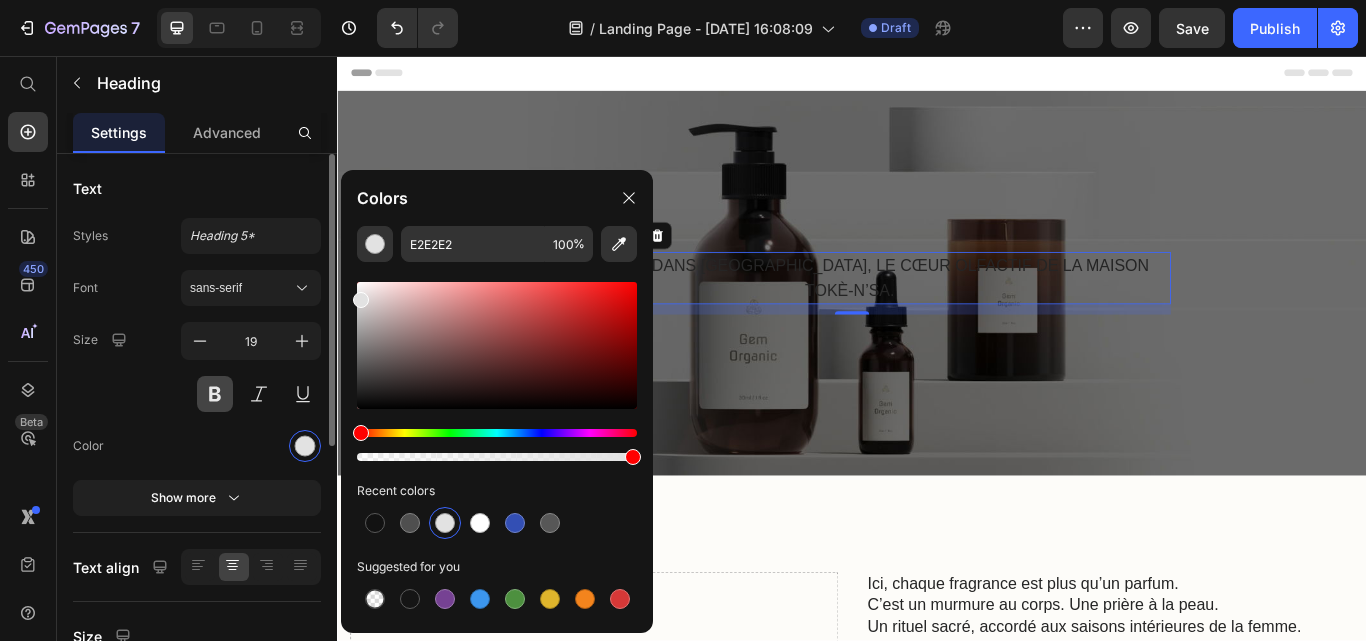 click at bounding box center (215, 394) 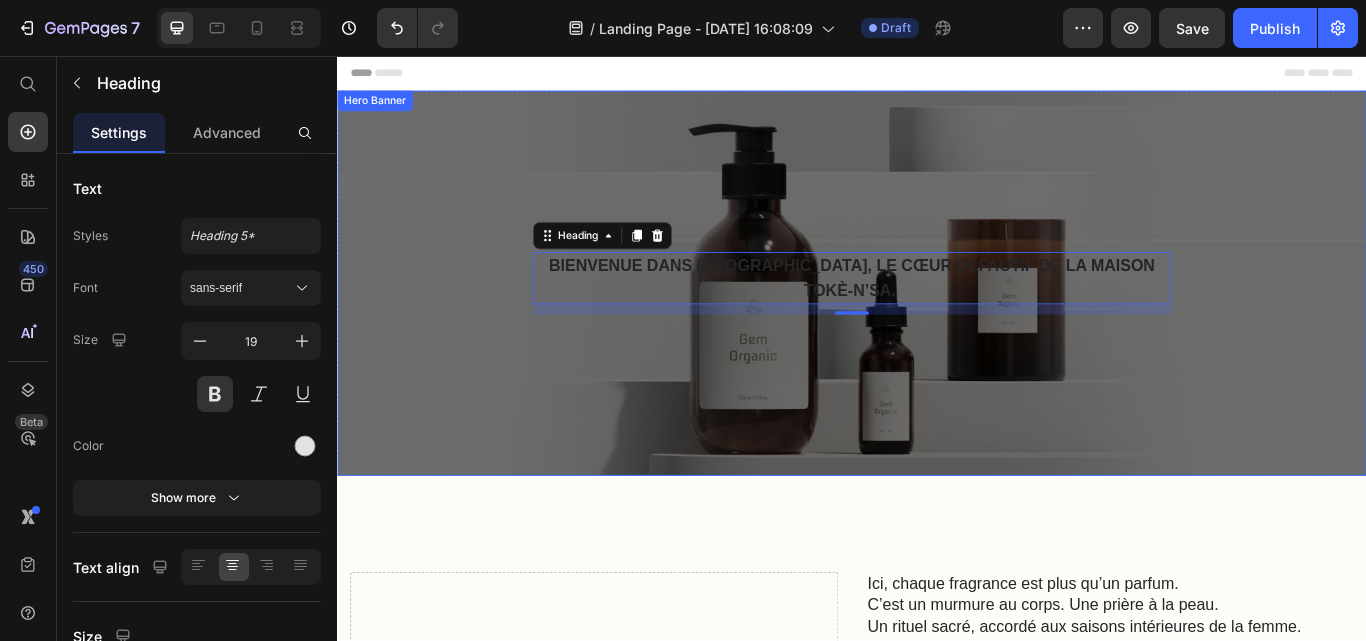 click on "Bienvenue dans La [GEOGRAPHIC_DATA],   le cœur olfactif de la Maison Tokè-N’sa.   Heading   12 Row" at bounding box center [937, 321] 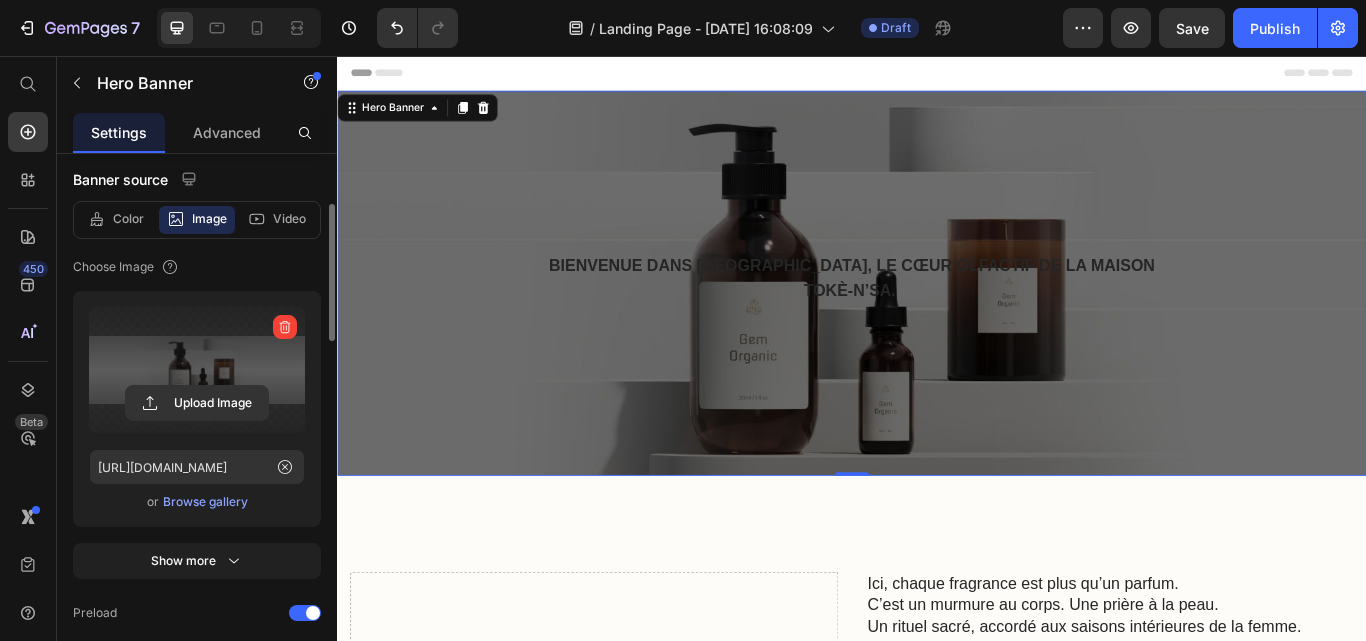 scroll, scrollTop: 0, scrollLeft: 0, axis: both 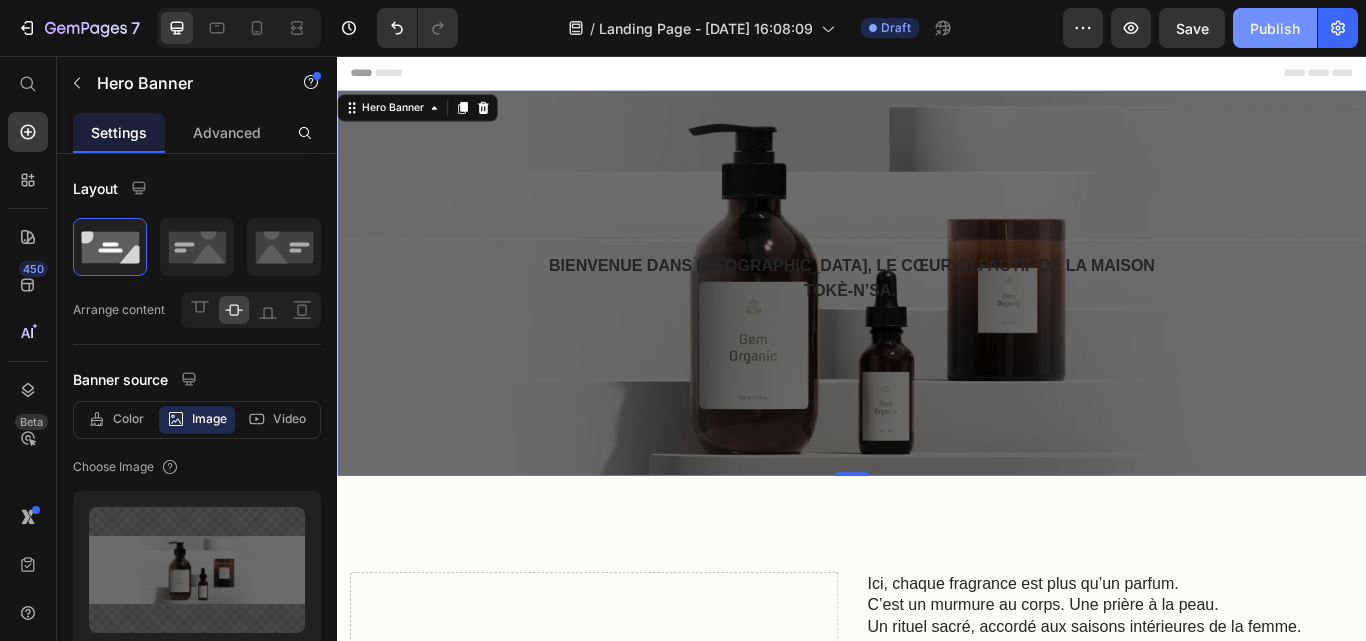 click on "Publish" at bounding box center [1275, 28] 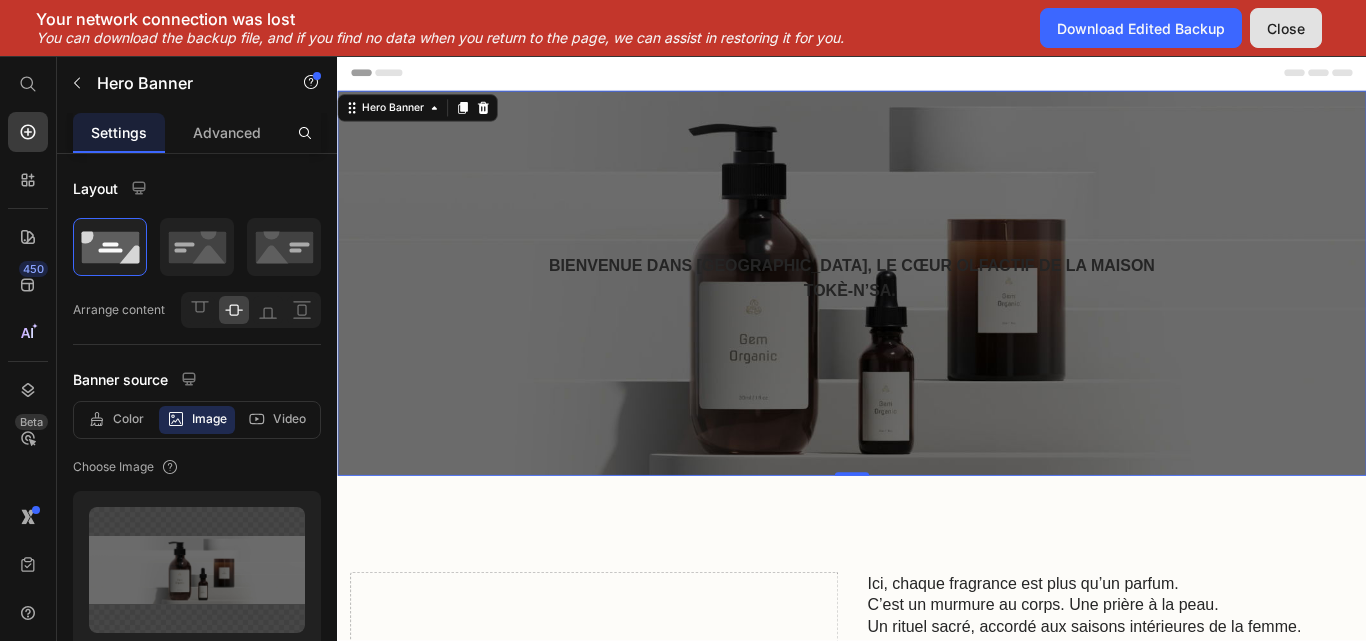 click on "Close" at bounding box center (1286, 28) 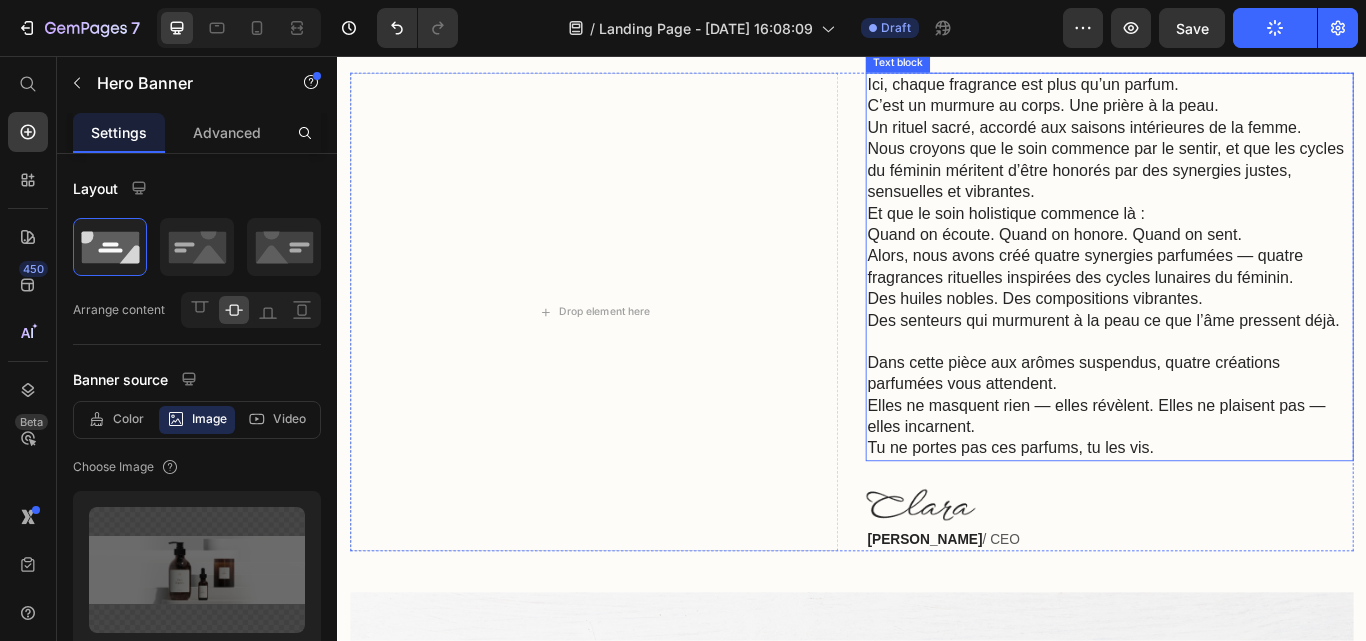 scroll, scrollTop: 500, scrollLeft: 0, axis: vertical 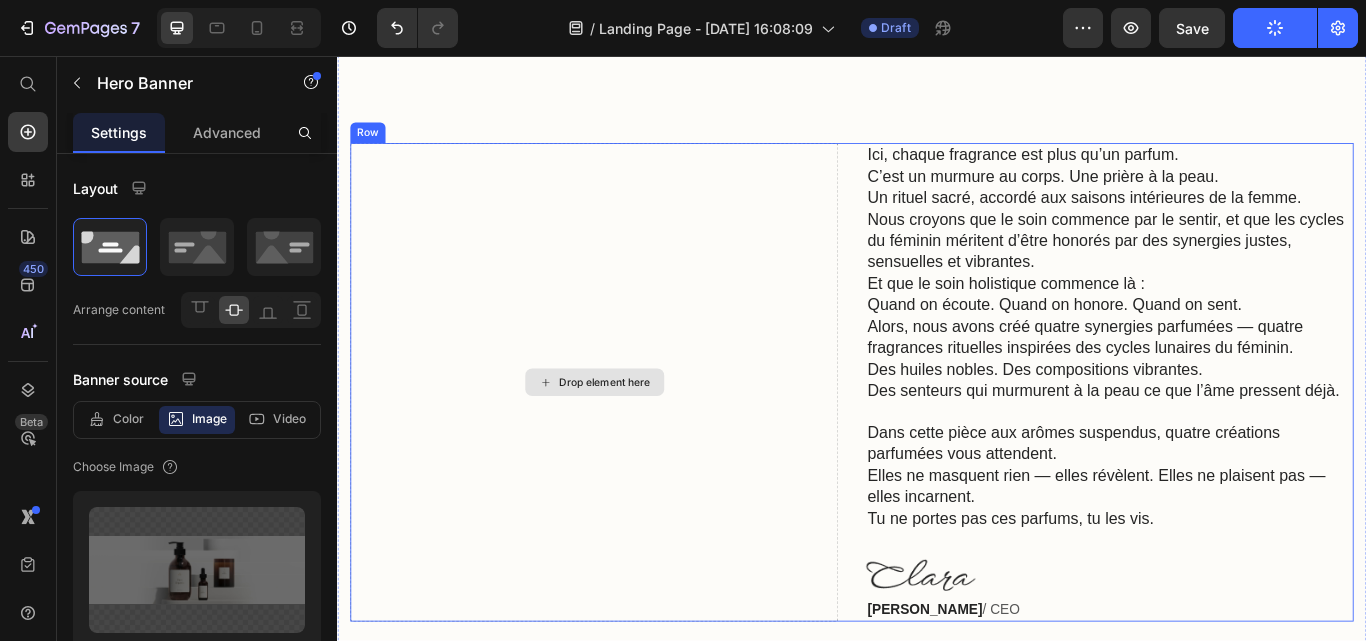 click on "Drop element here" at bounding box center (636, 437) 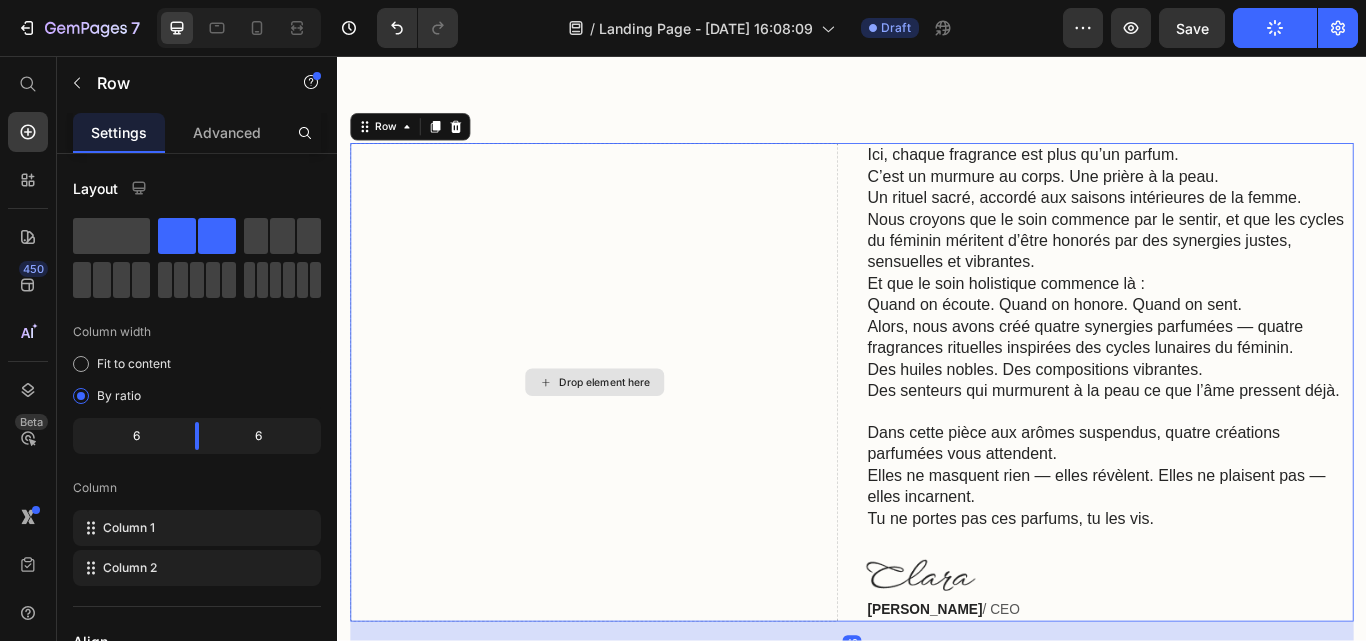 click on "Drop element here" at bounding box center (636, 437) 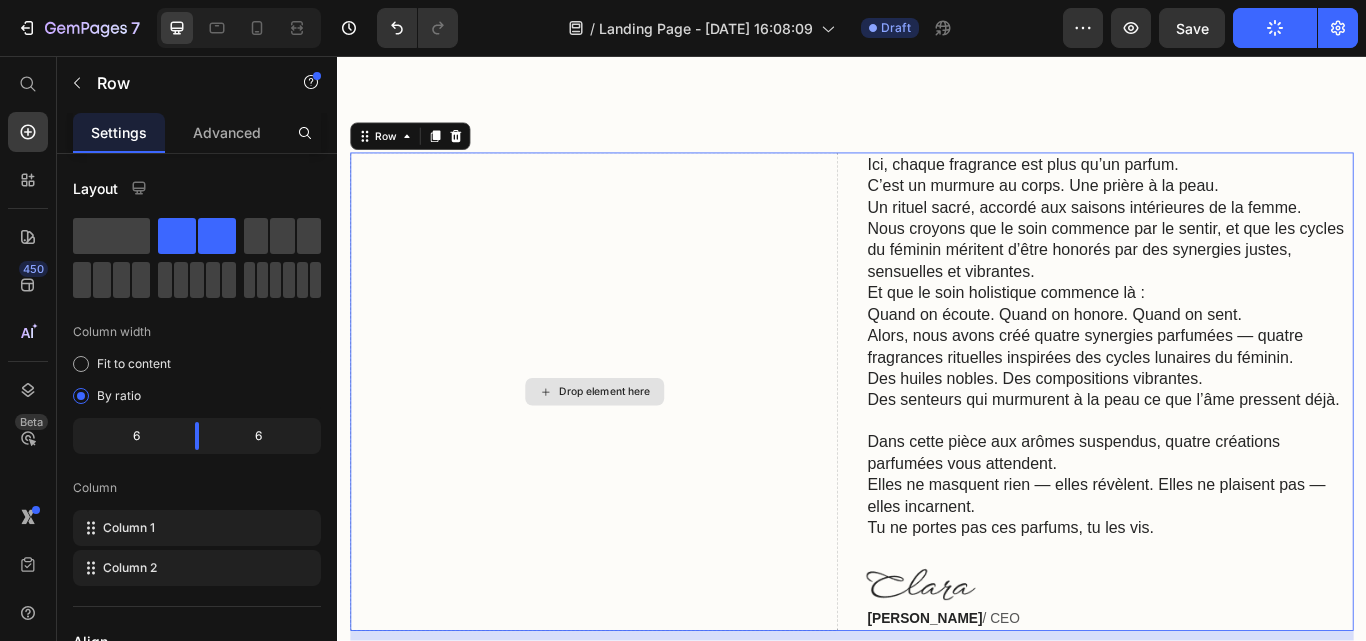 scroll, scrollTop: 400, scrollLeft: 0, axis: vertical 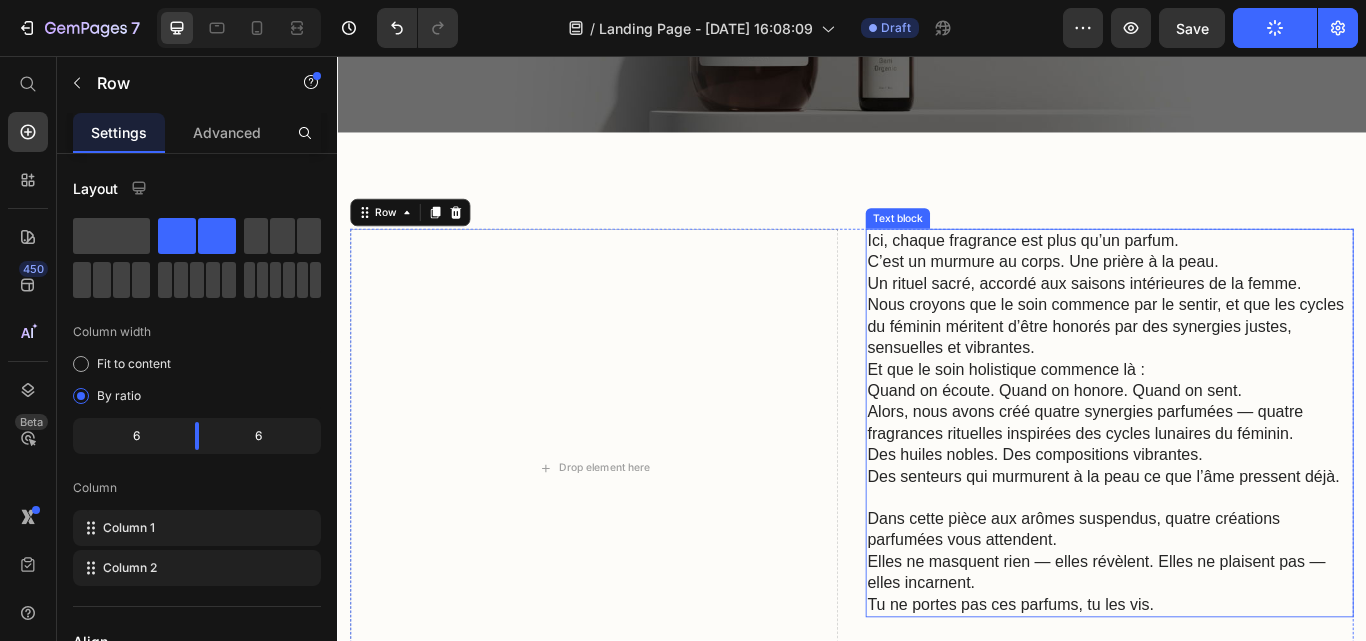 click on "et que les cycles du féminin méritent d’être honorés par des synergies justes, sensuelles et vibrantes." at bounding box center [1233, 371] 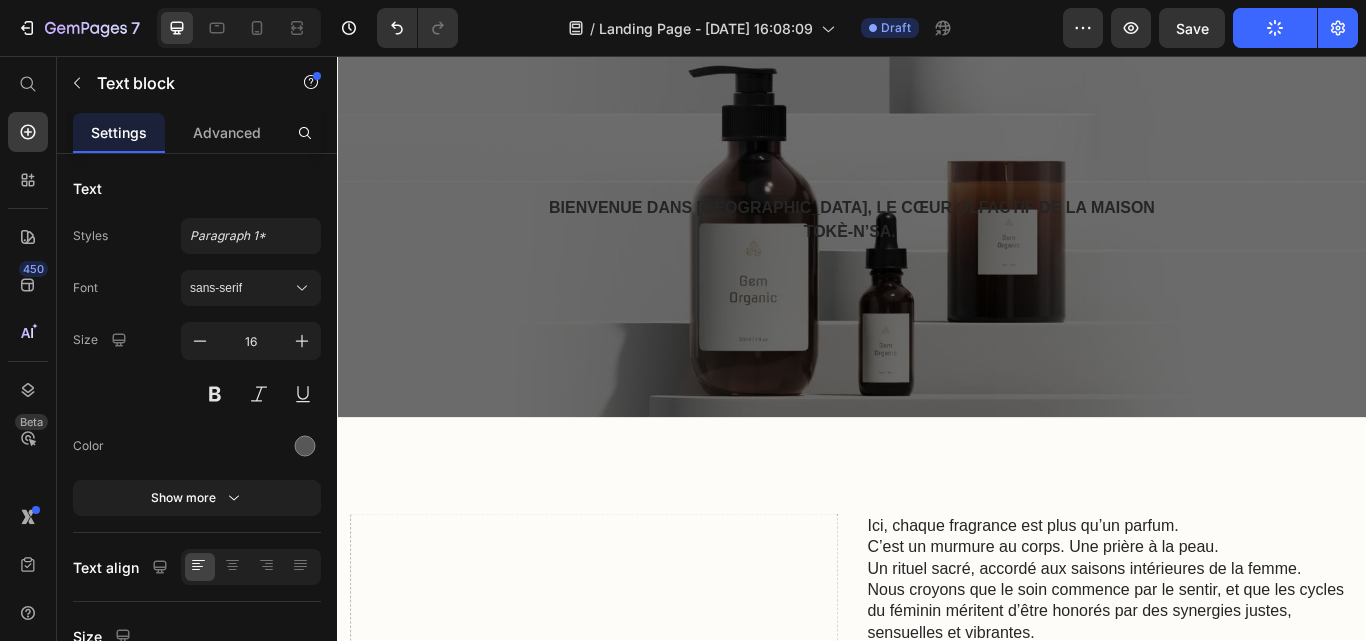 scroll, scrollTop: 0, scrollLeft: 0, axis: both 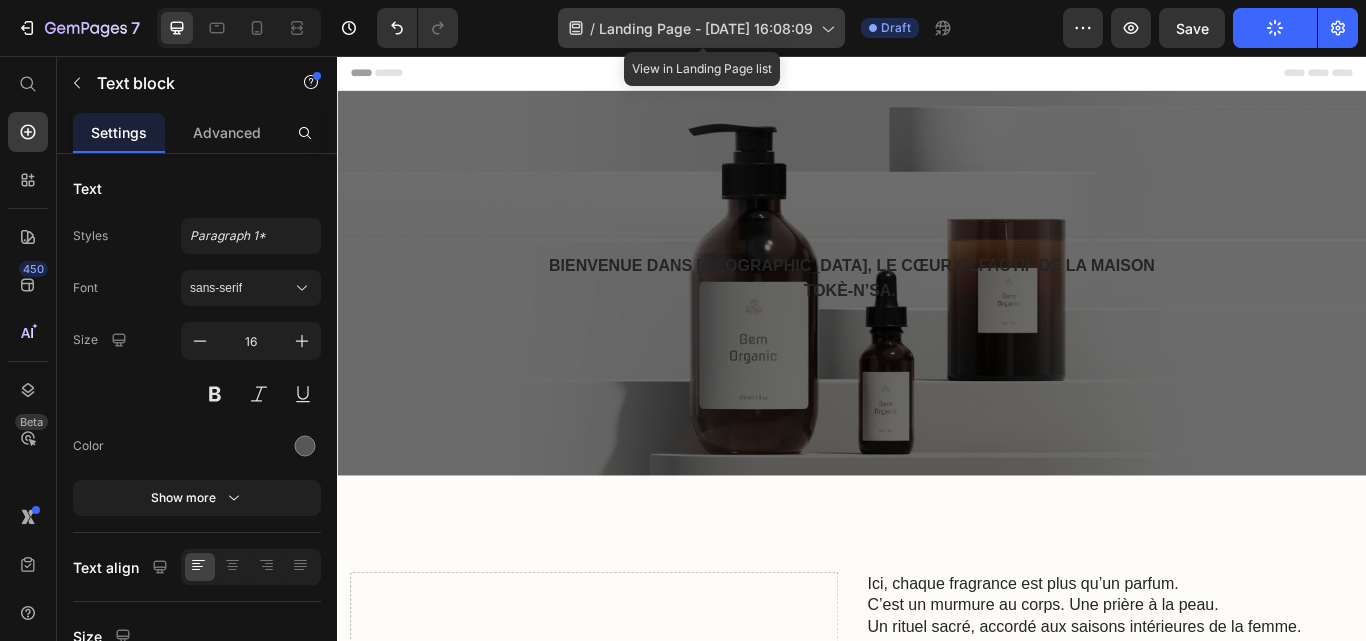 click 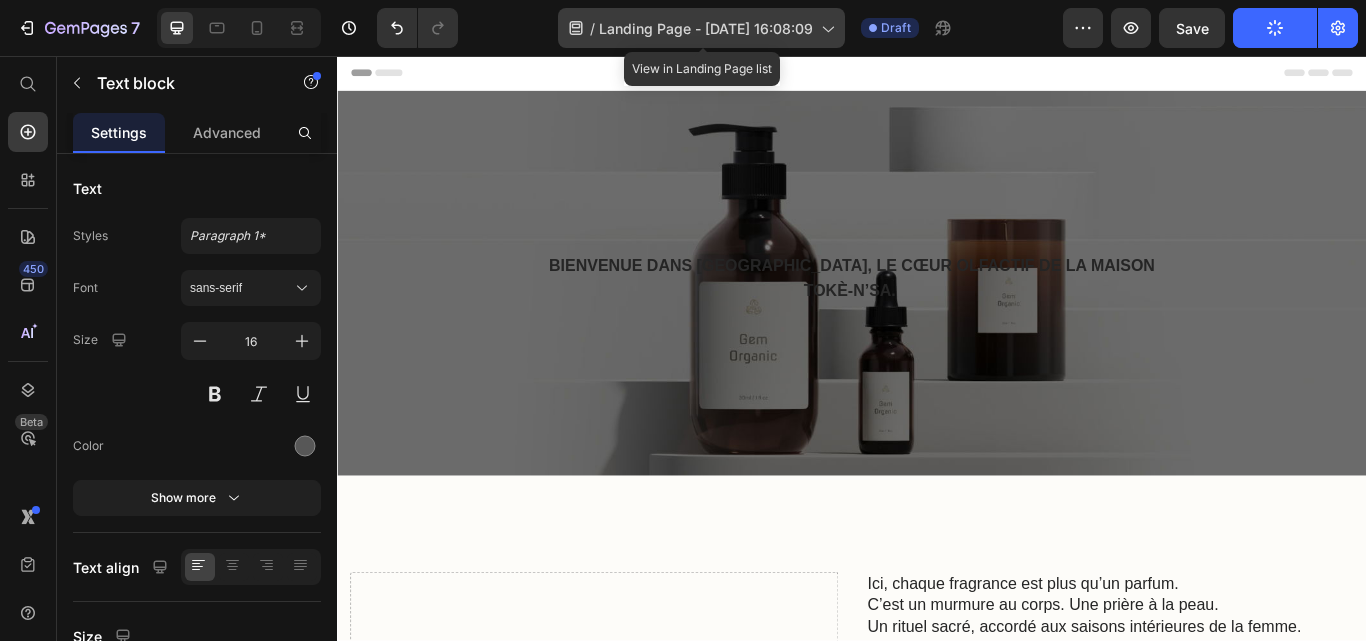 click 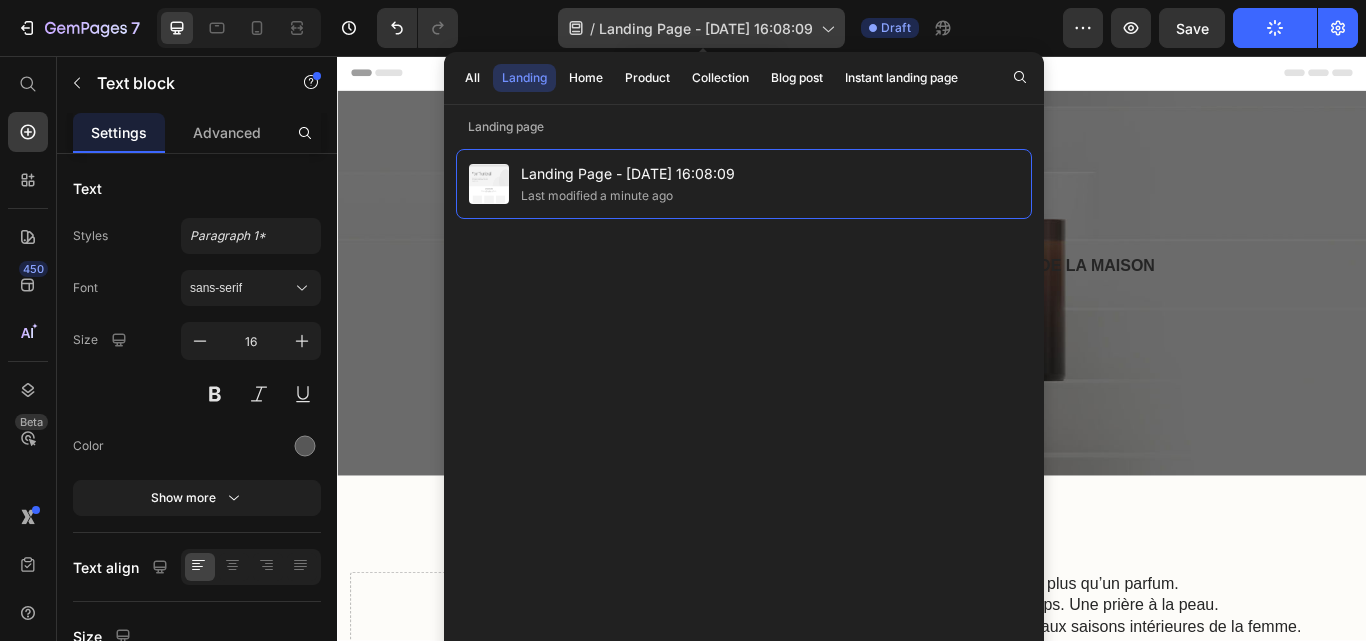 click 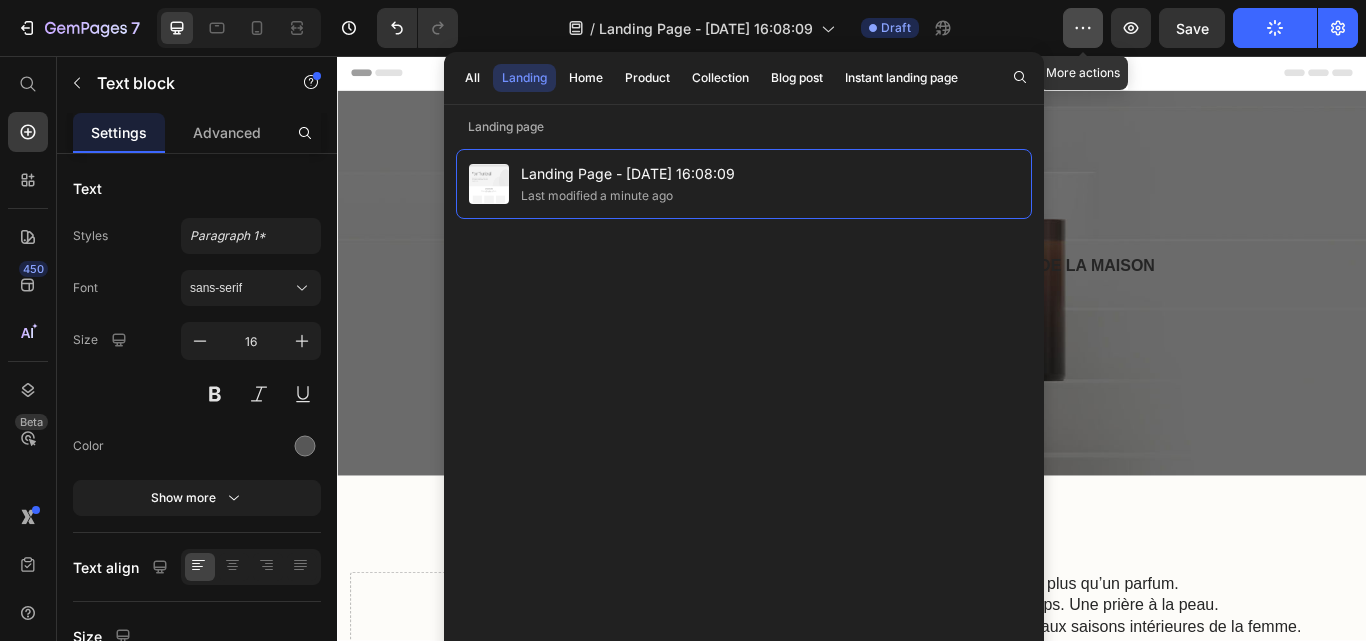 click 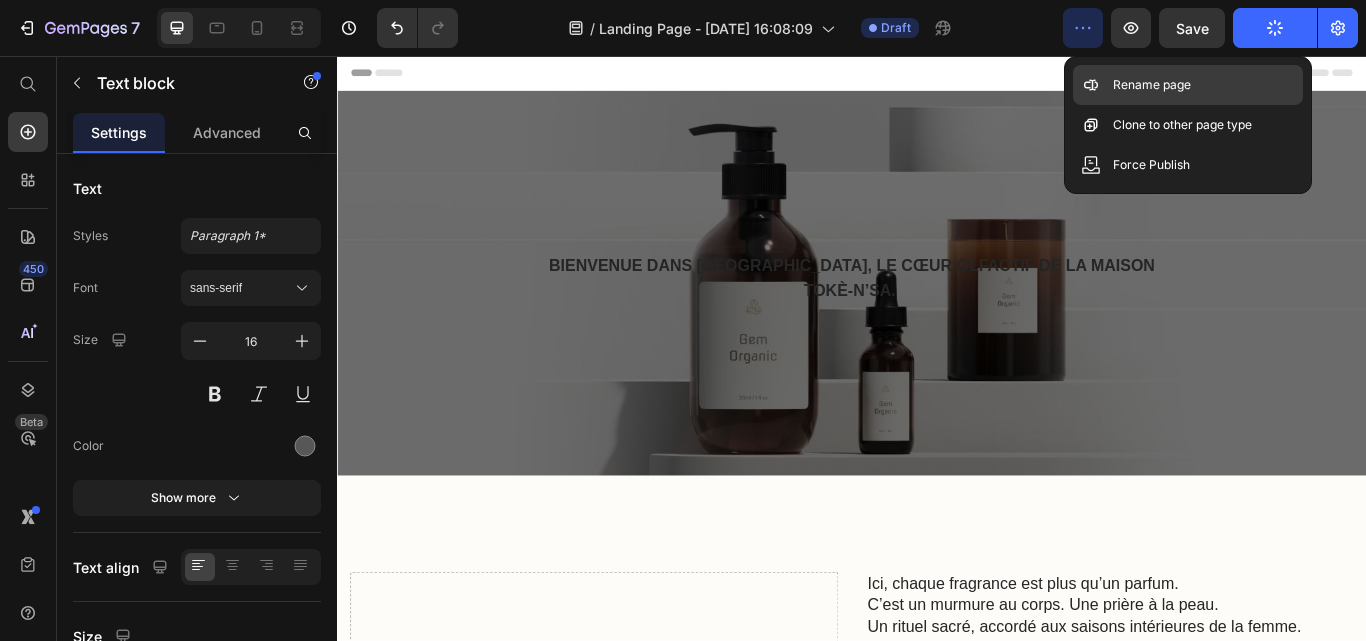 click on "Rename page" at bounding box center (1152, 85) 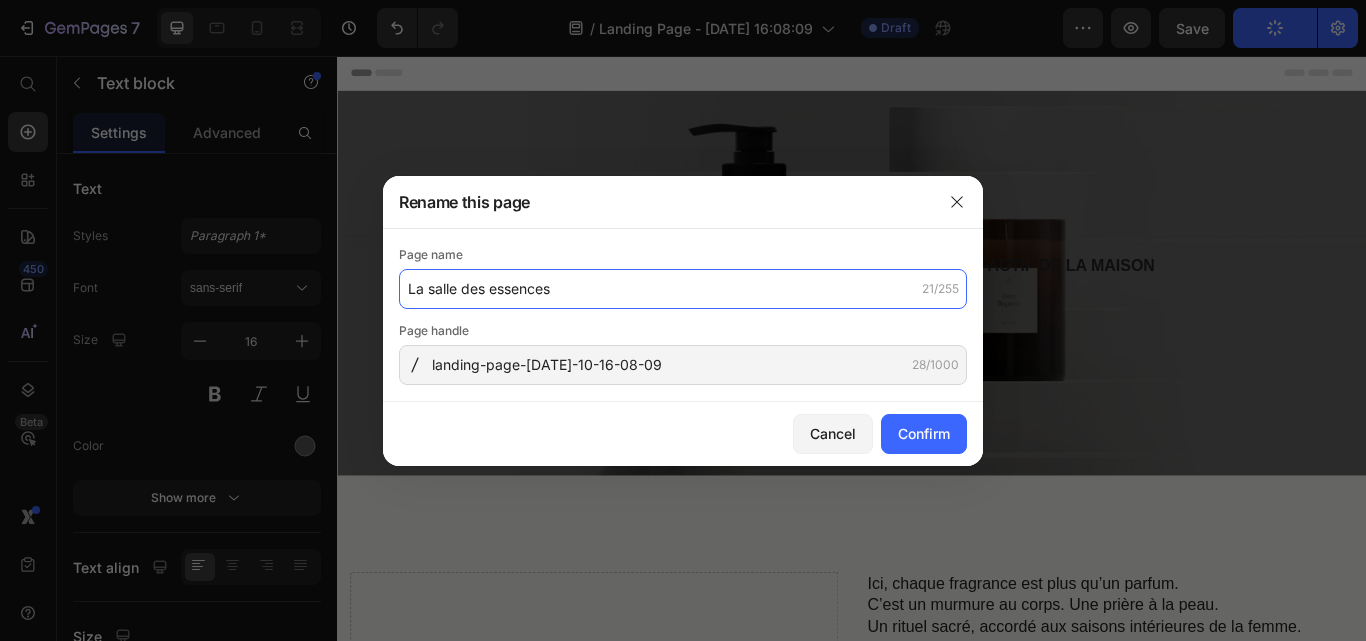 type on "La salle des essences" 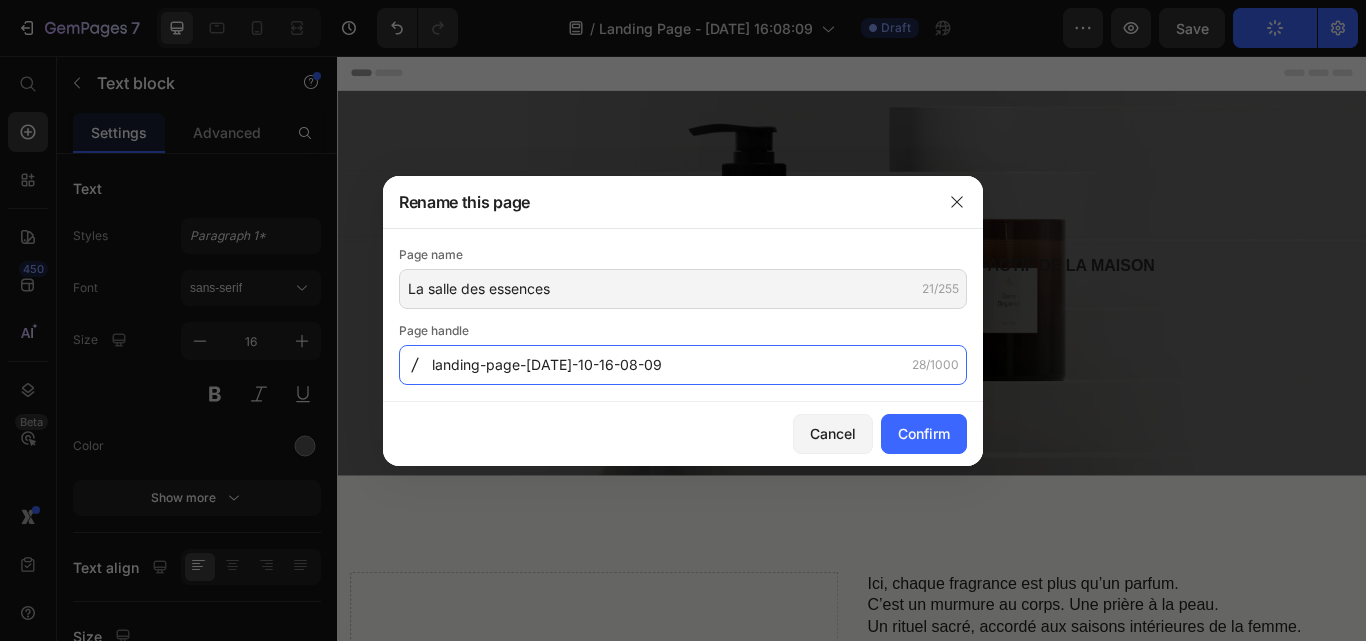 click on "landing-page-[DATE]-10-16-08-09" 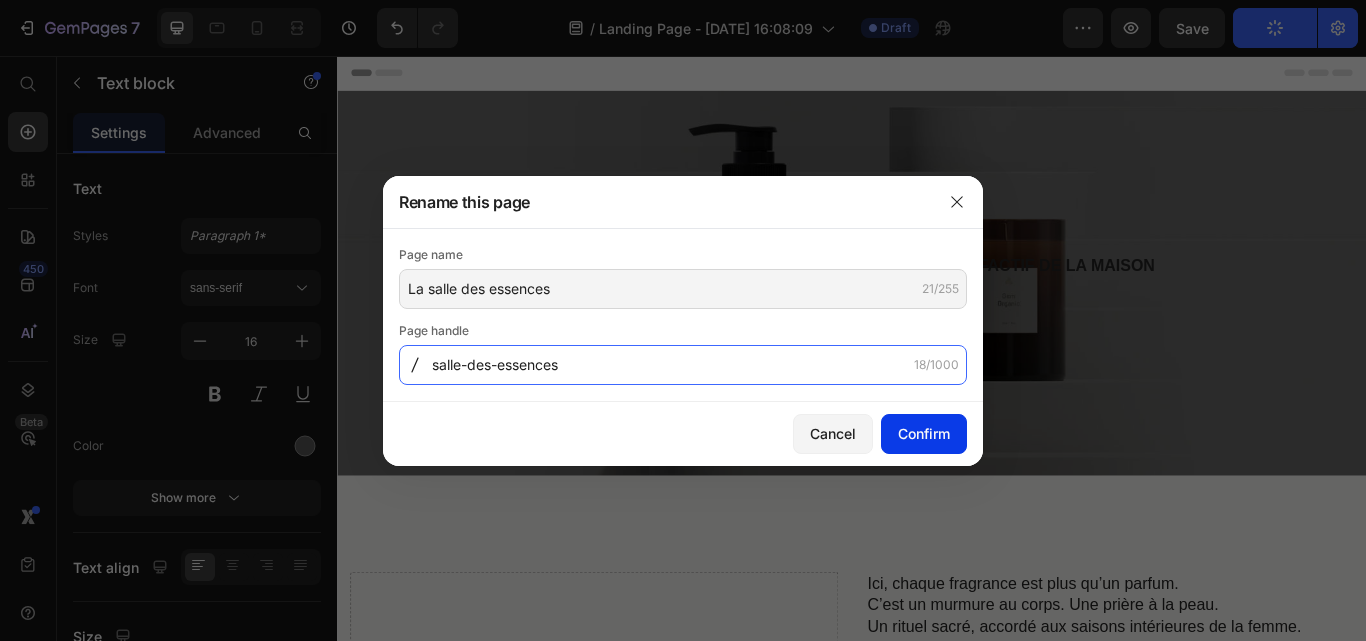 type on "salle-des-essences" 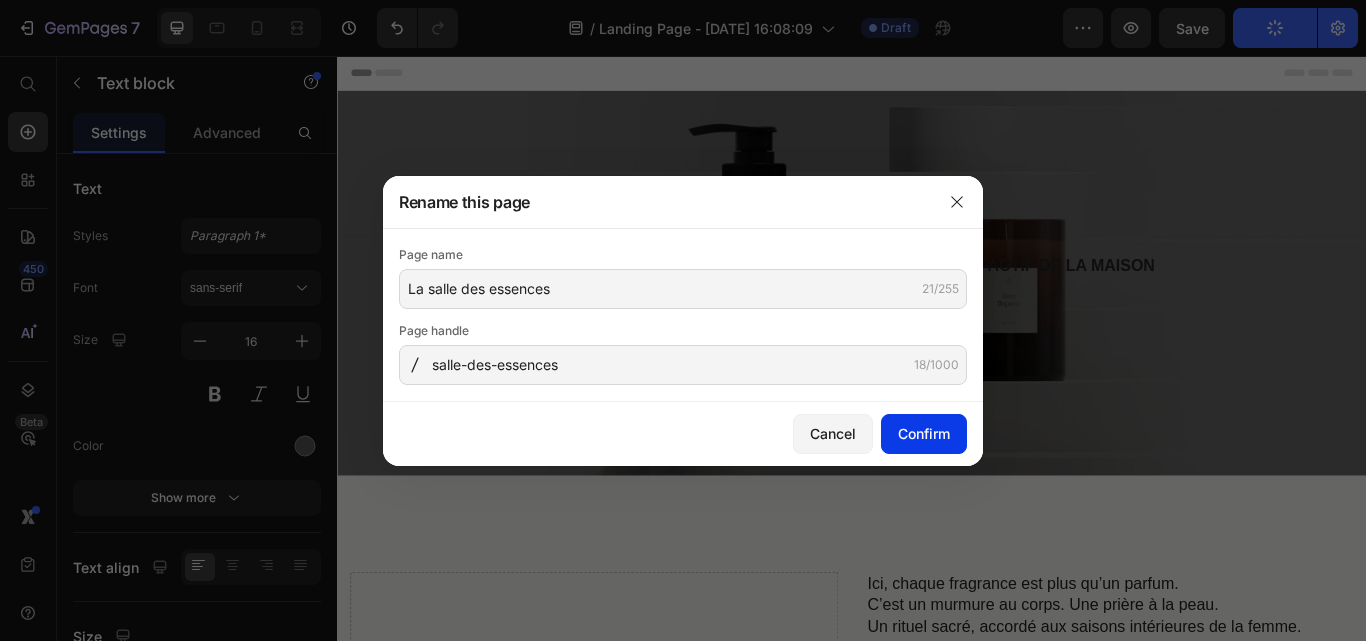 click on "Confirm" at bounding box center (924, 433) 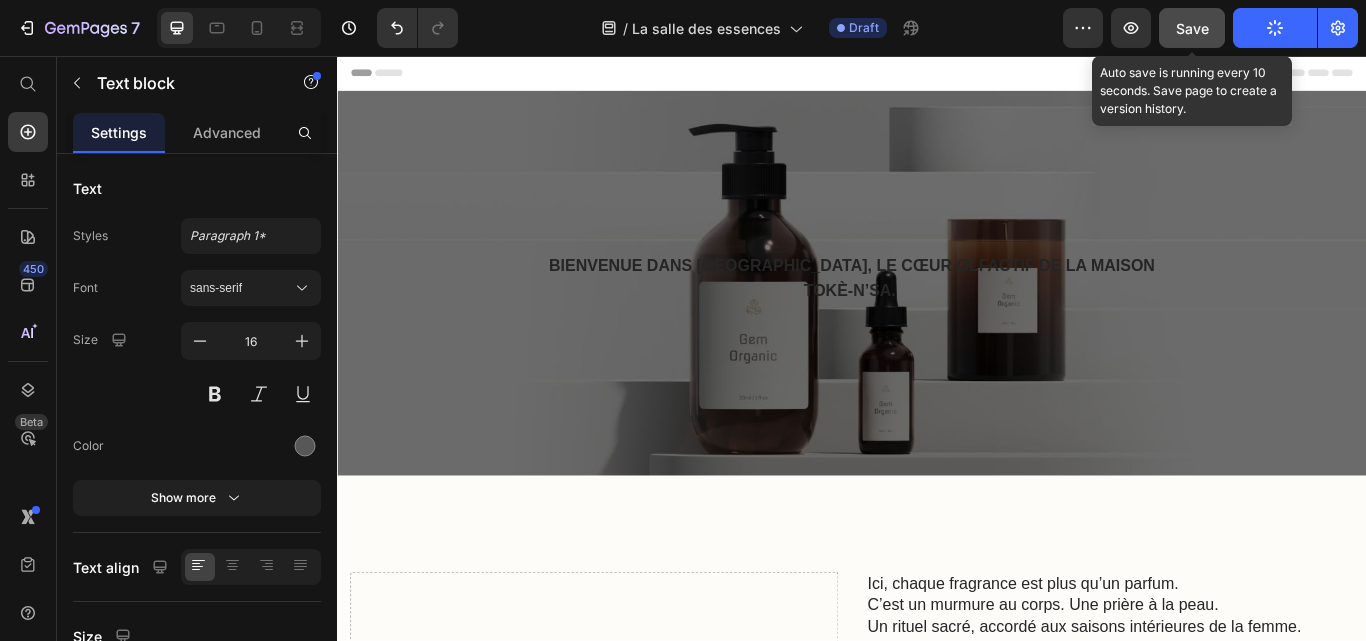 click on "Save" at bounding box center (1192, 28) 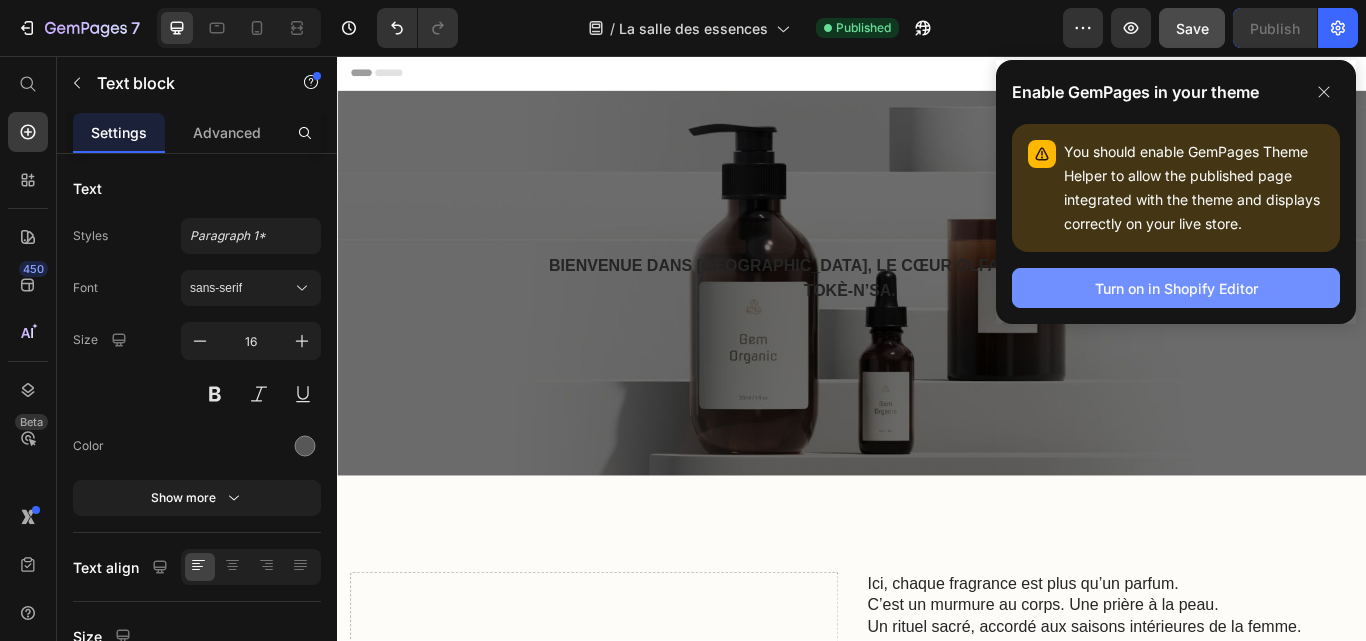 click on "Turn on in Shopify Editor" at bounding box center (1176, 288) 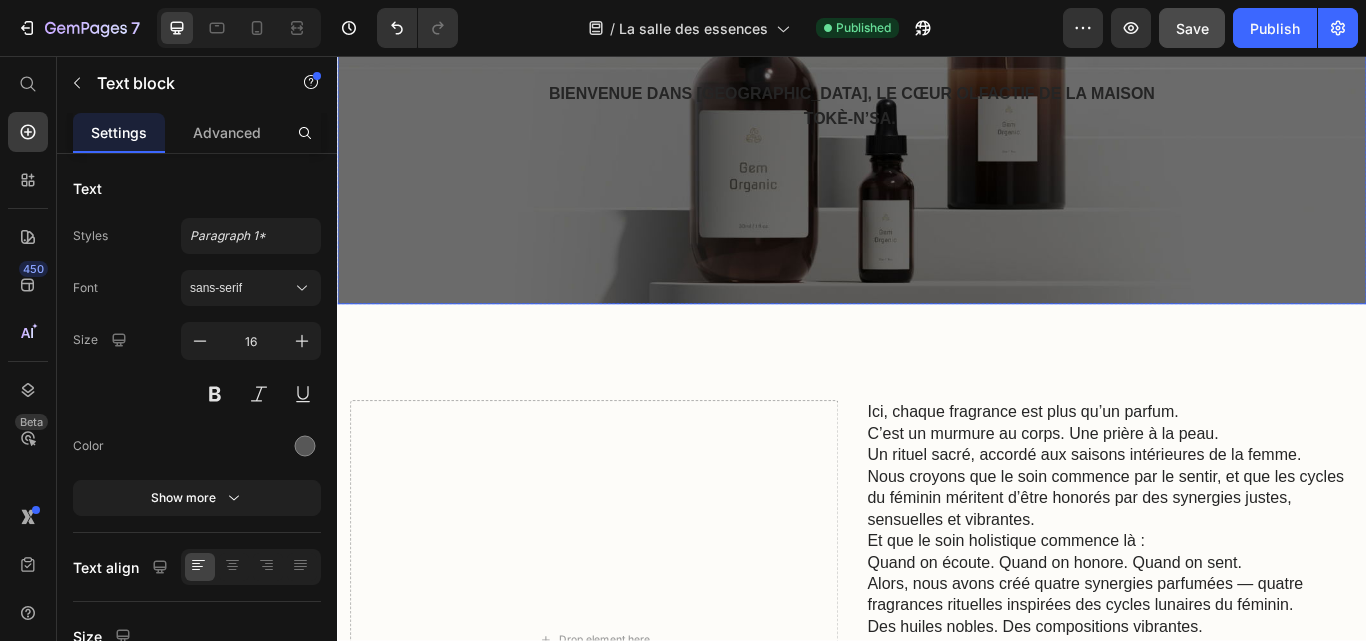 scroll, scrollTop: 500, scrollLeft: 0, axis: vertical 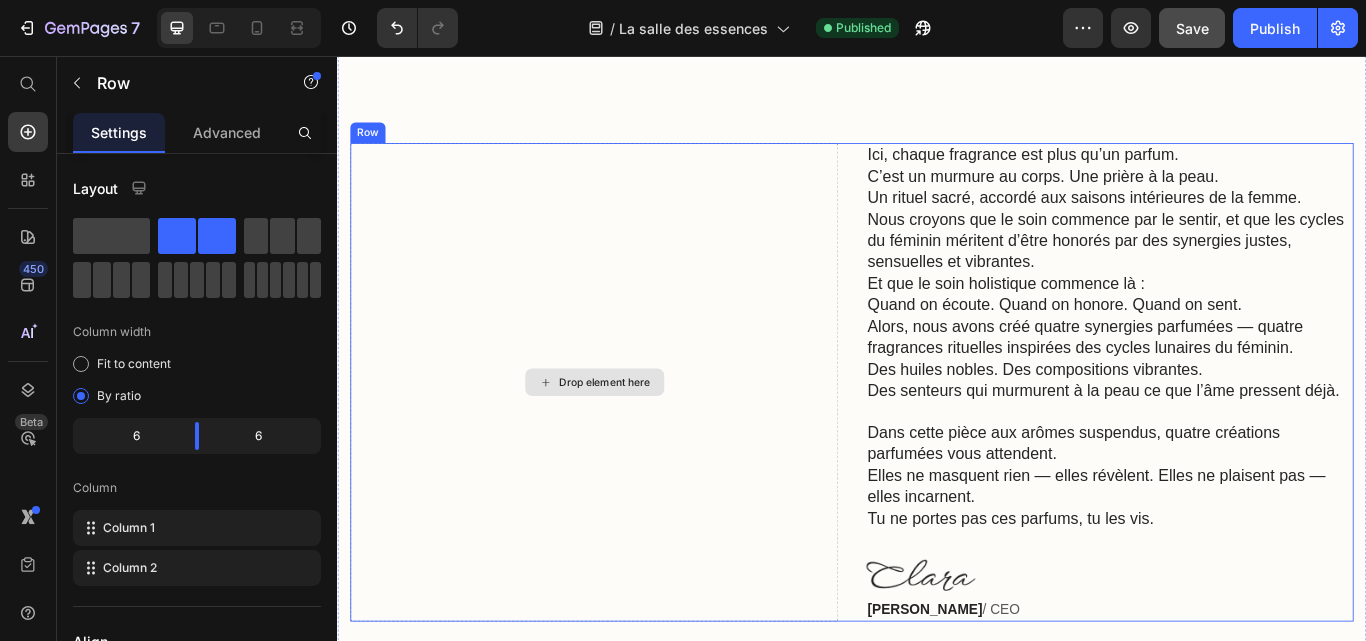 click on "Drop element here" at bounding box center (636, 437) 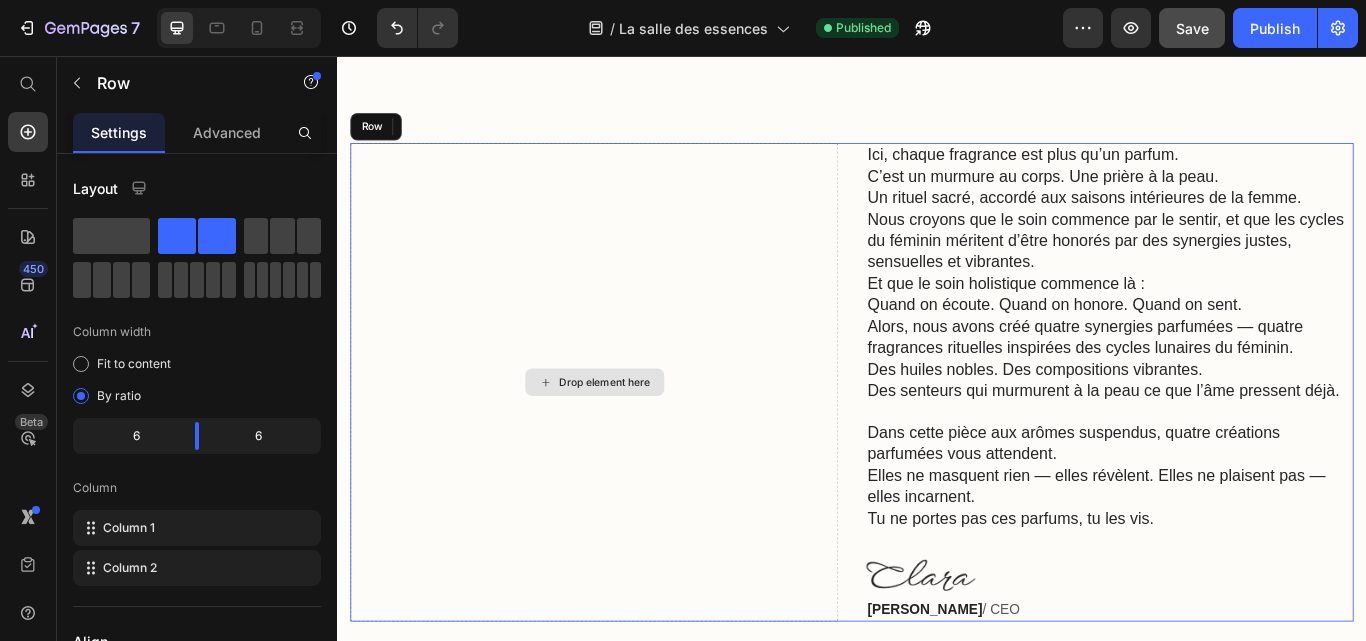 click on "Drop element here" at bounding box center (636, 437) 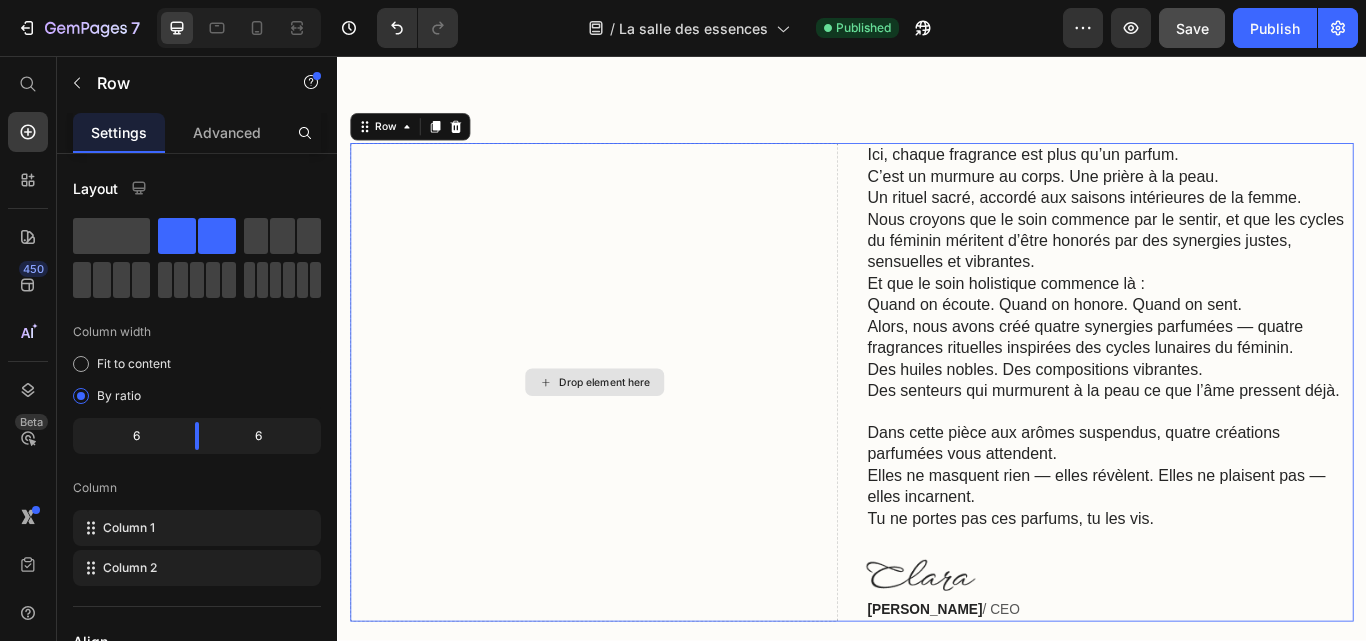 click on "Drop element here" at bounding box center (636, 437) 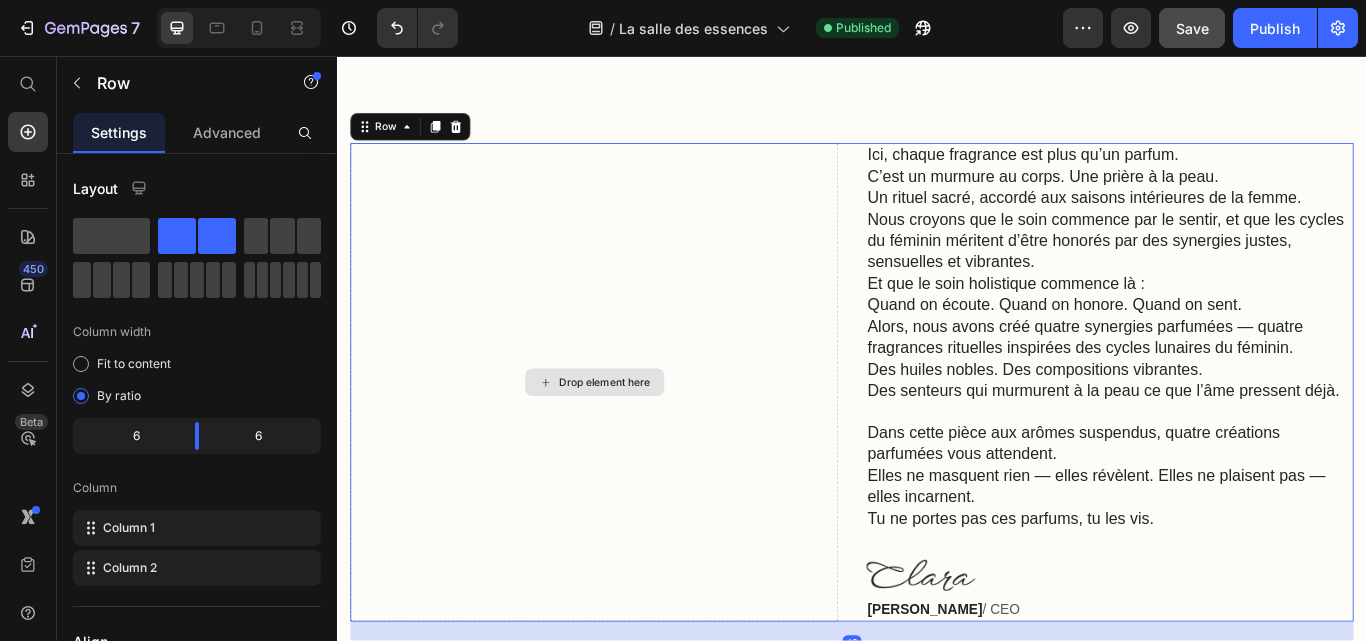 click on "Drop element here" at bounding box center (636, 437) 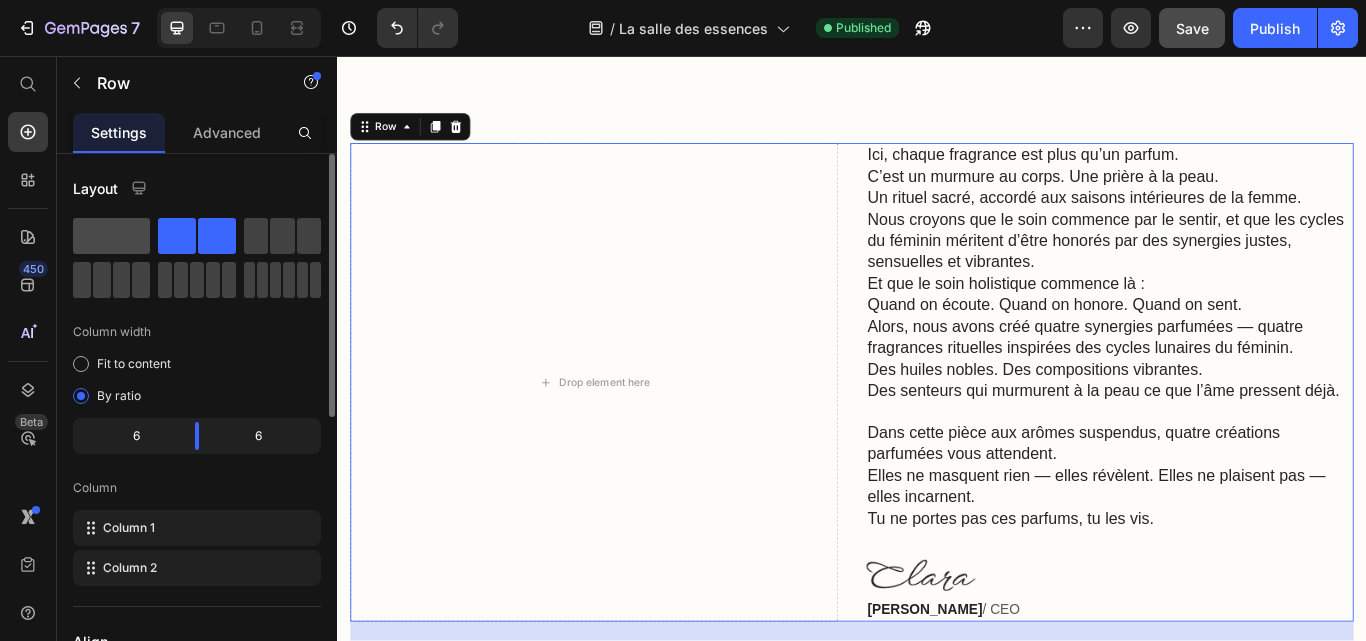click 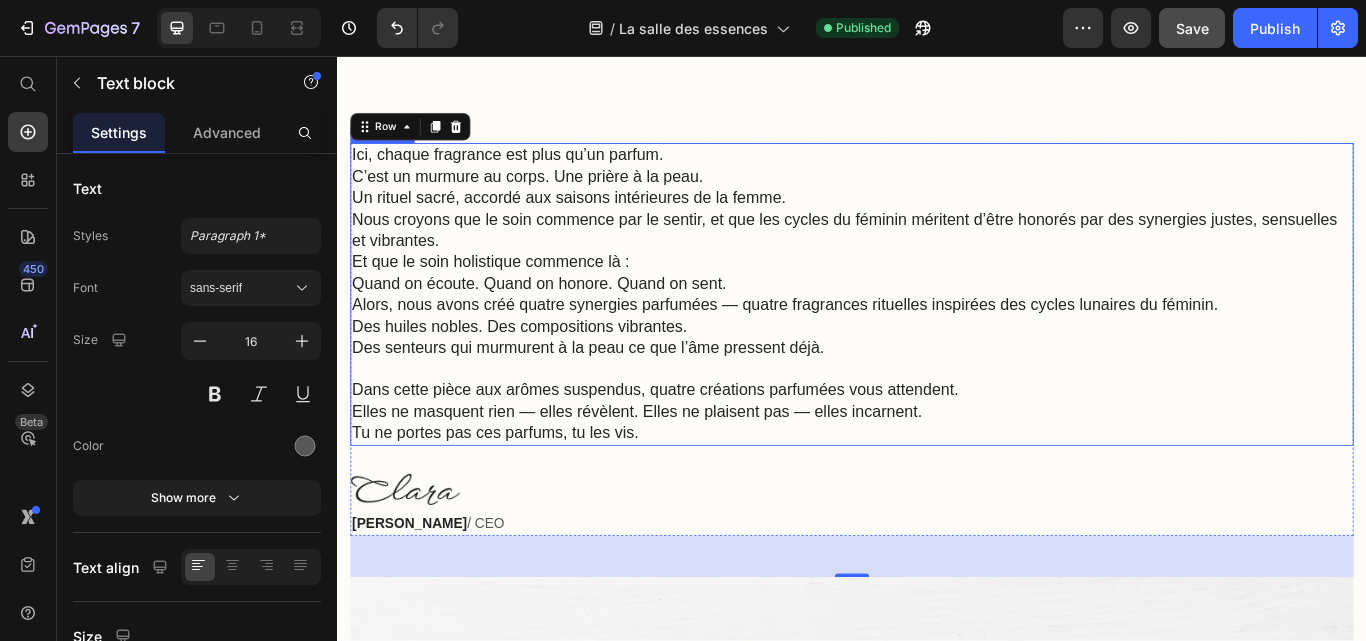 click on "Quand on écoute. Quand on honore. Quand on sent." at bounding box center [572, 321] 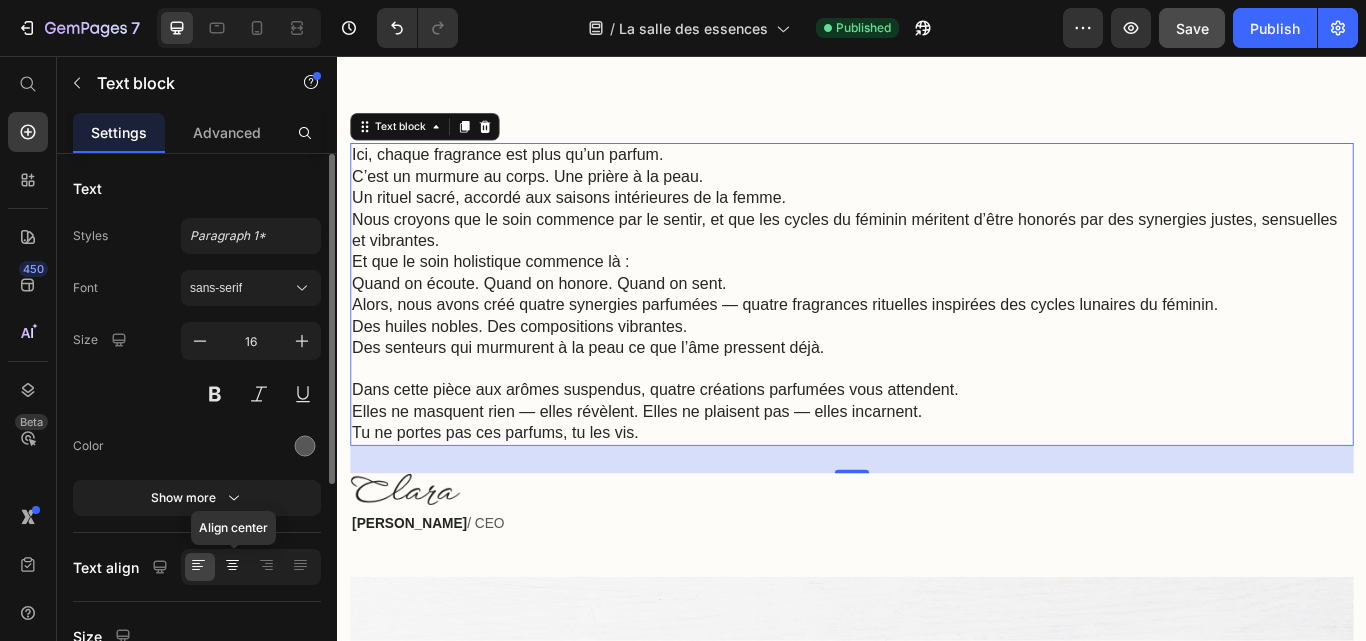 click 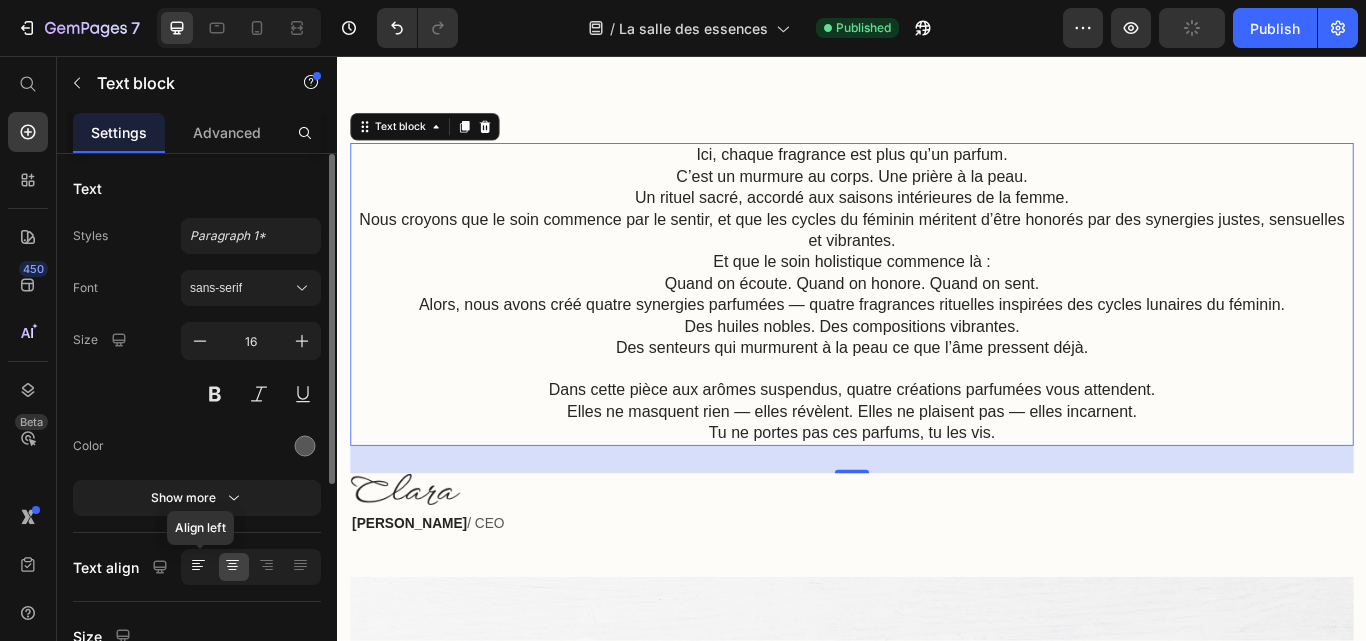 click 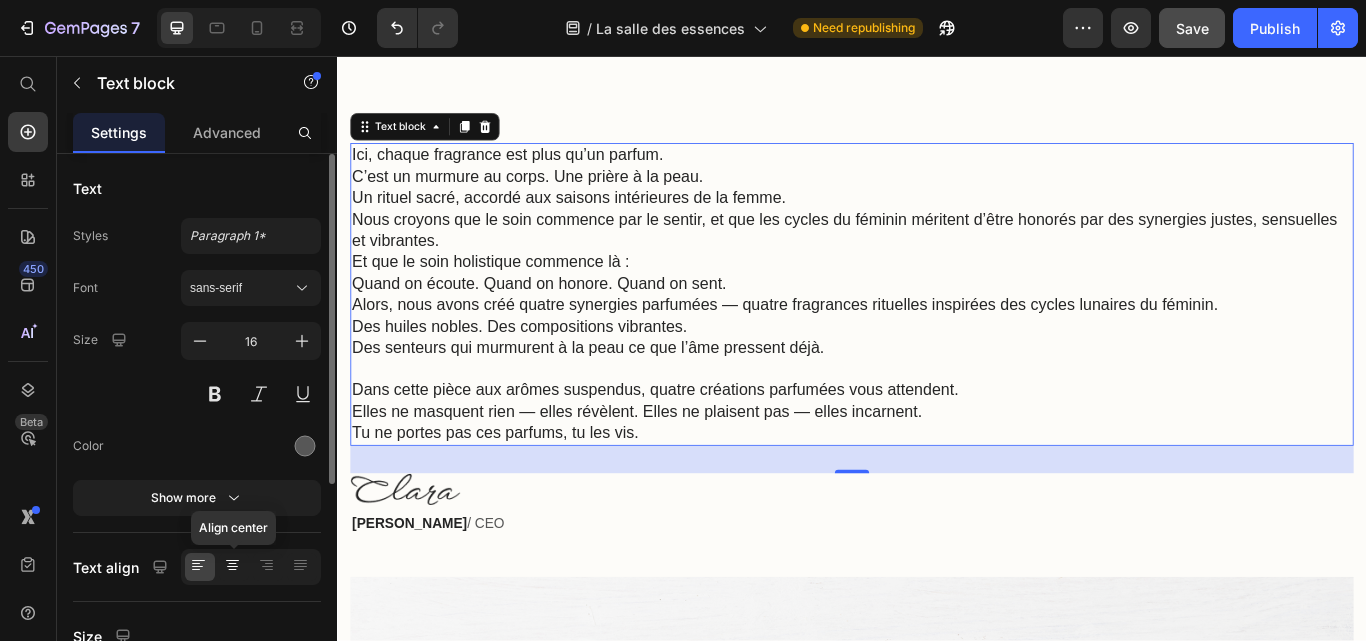 click 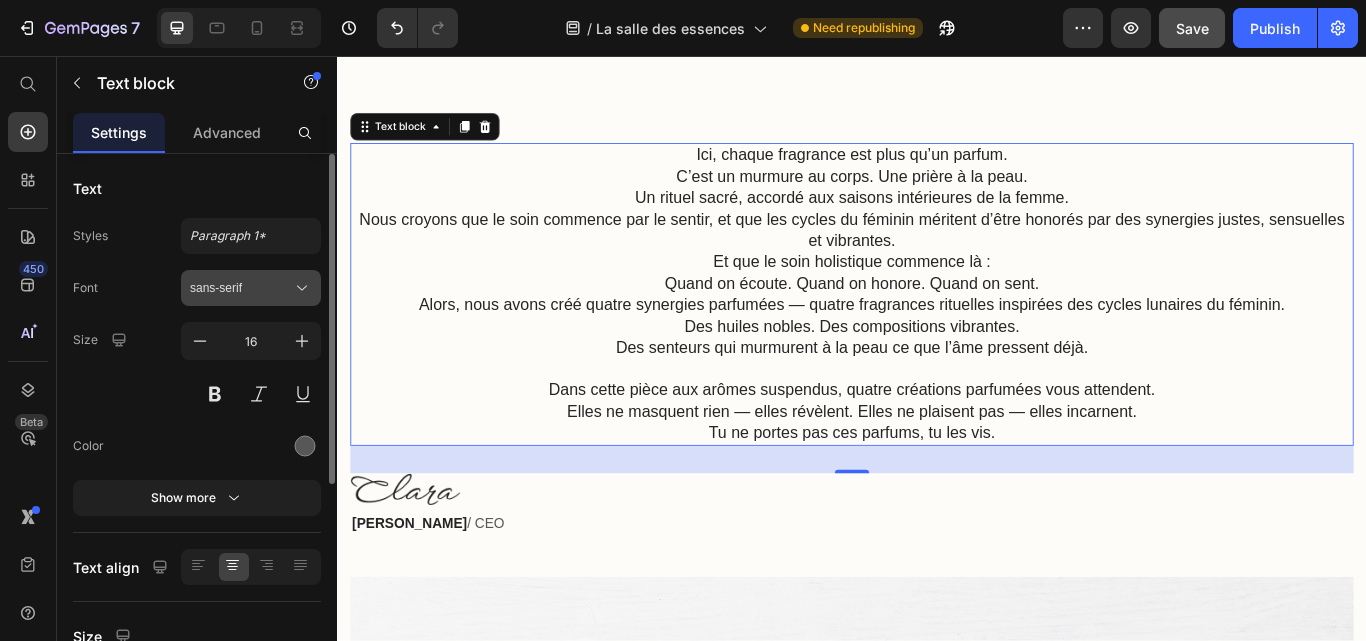 click on "sans-serif" at bounding box center (251, 288) 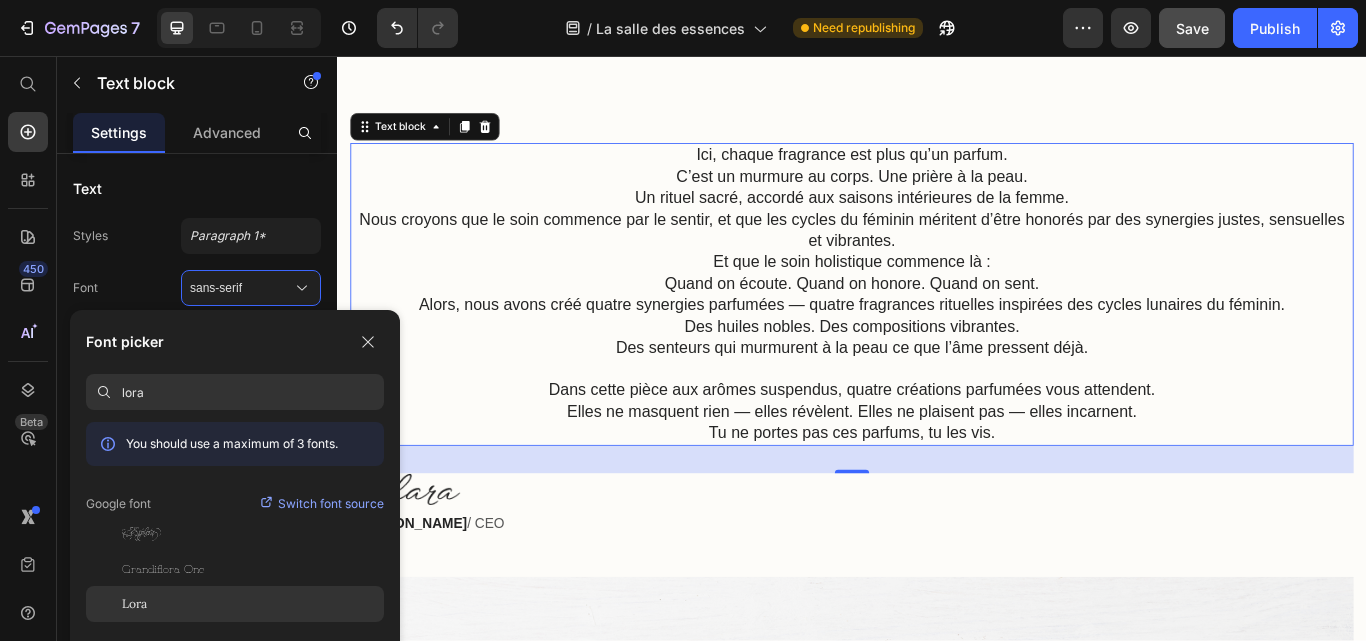 type on "lora" 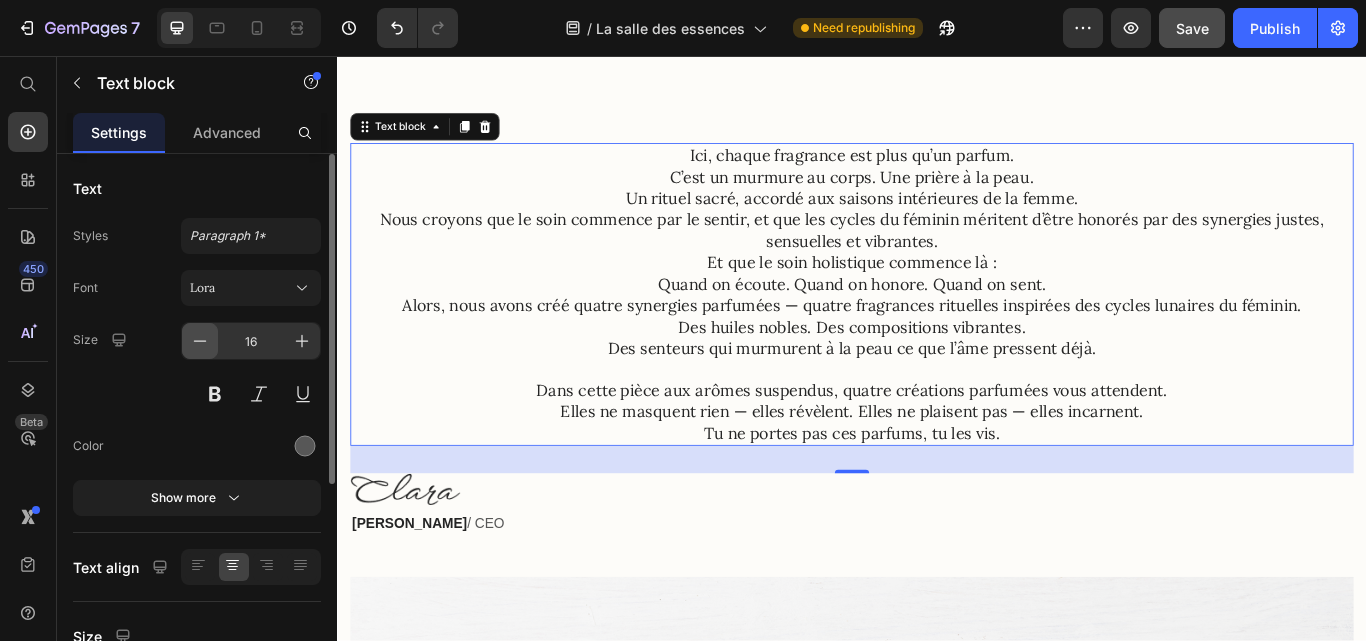 click at bounding box center [200, 341] 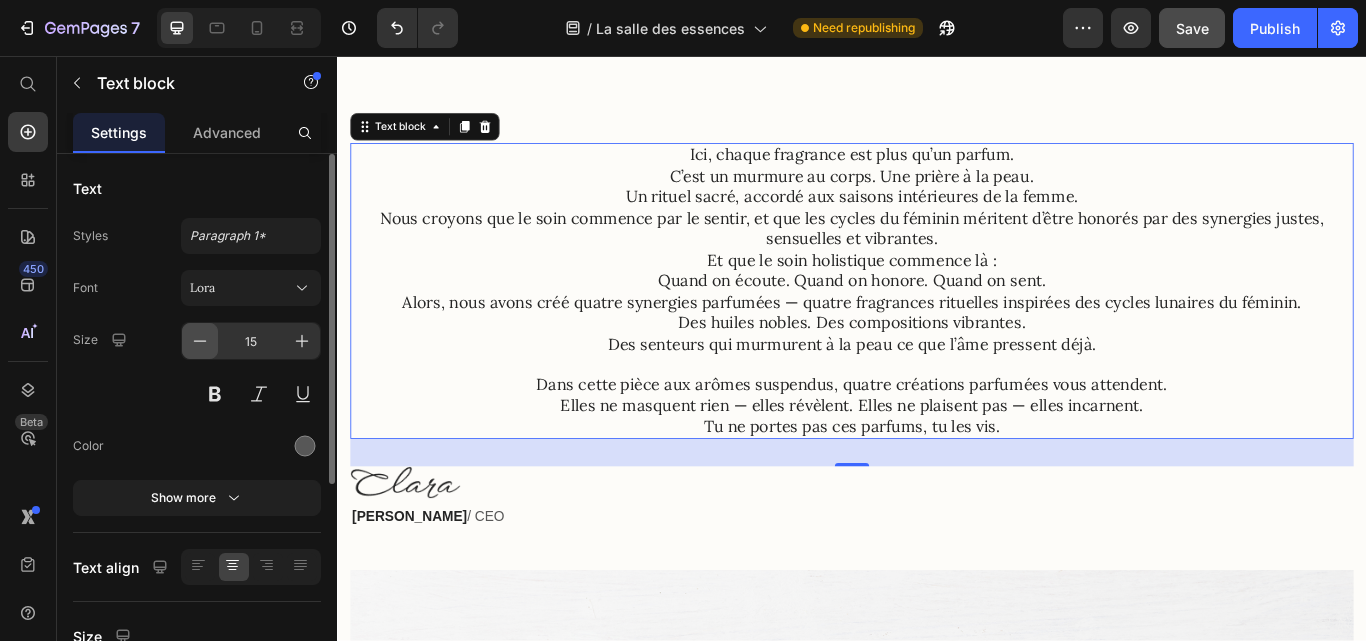 click at bounding box center (200, 341) 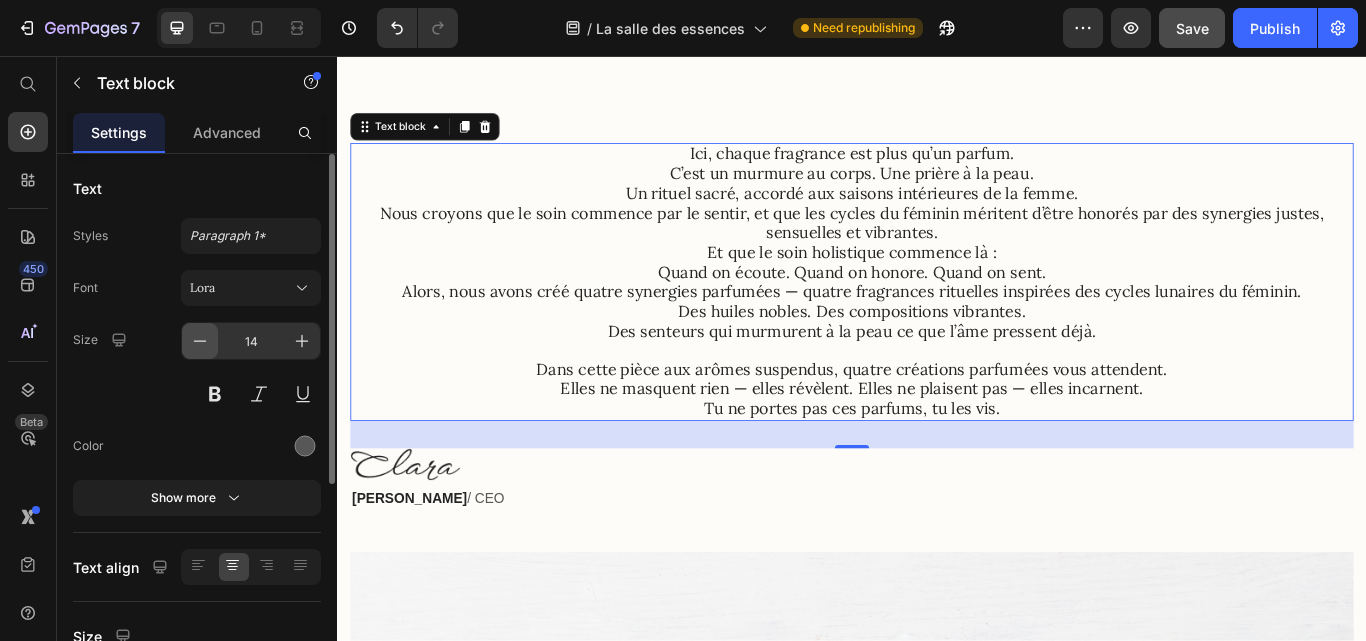 click at bounding box center (200, 341) 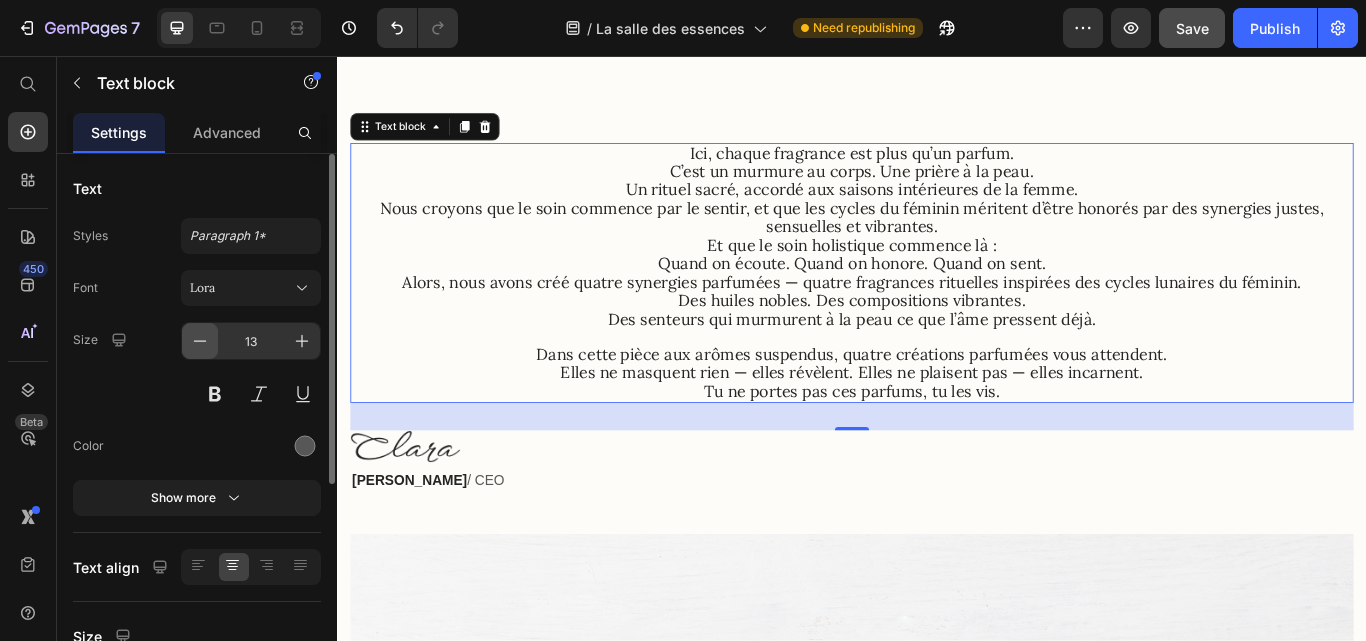 click at bounding box center [200, 341] 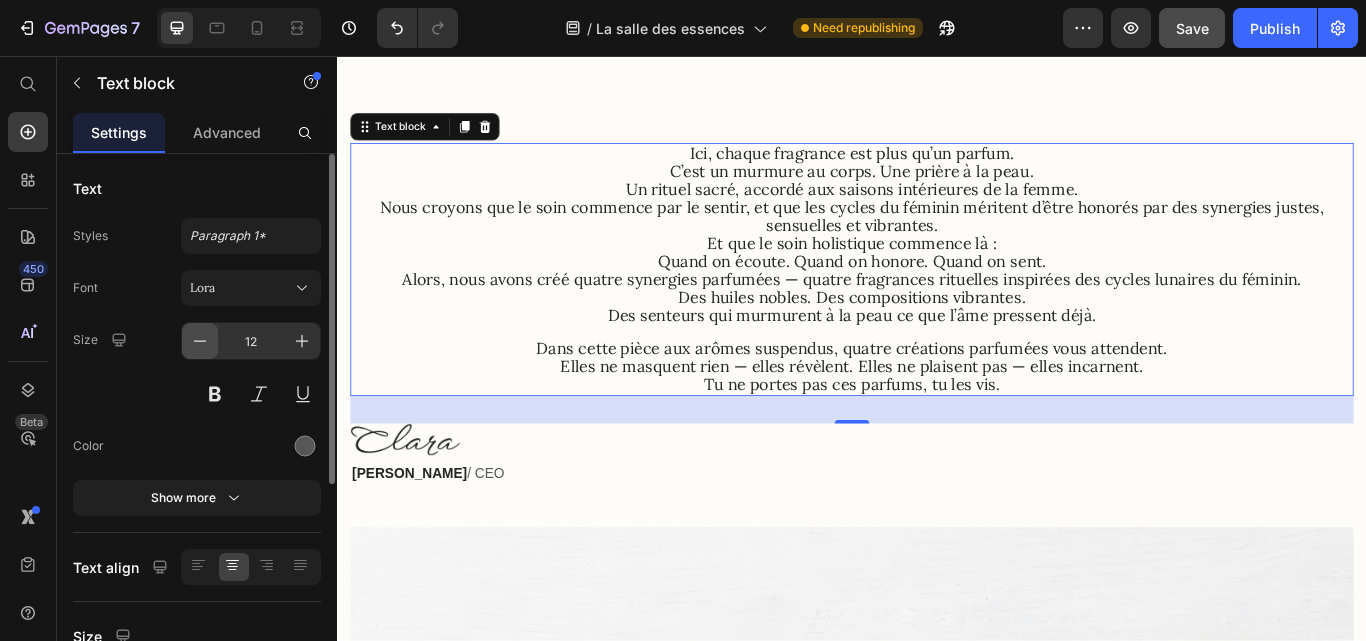 click at bounding box center (200, 341) 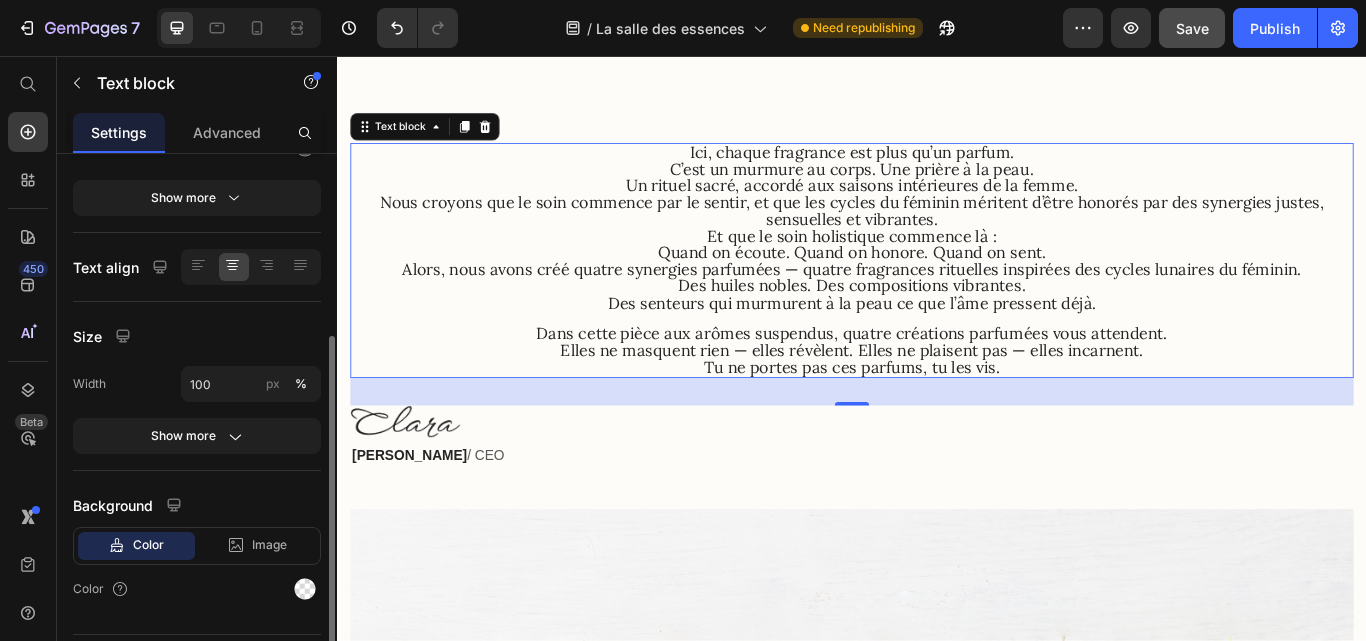 scroll, scrollTop: 351, scrollLeft: 0, axis: vertical 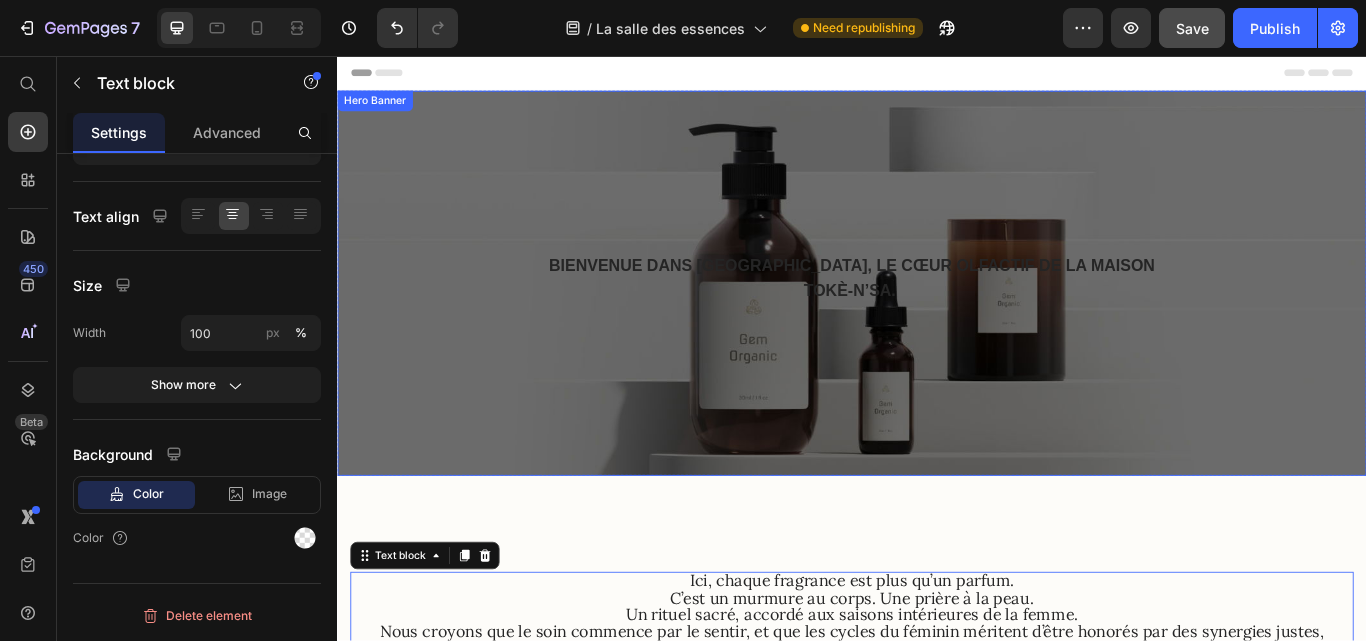 click on "Bienvenue dans La [GEOGRAPHIC_DATA],   le cœur olfactif de la Maison Tokè-N’sa.   Heading Row" at bounding box center [937, 321] 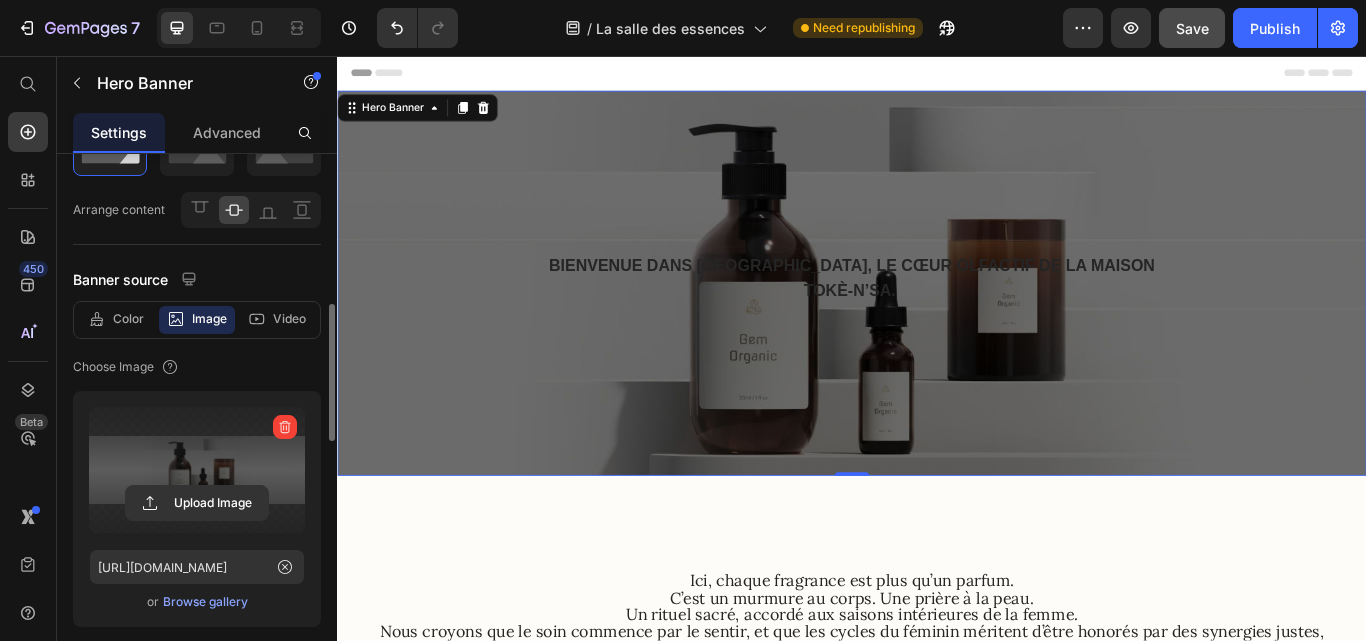 scroll, scrollTop: 200, scrollLeft: 0, axis: vertical 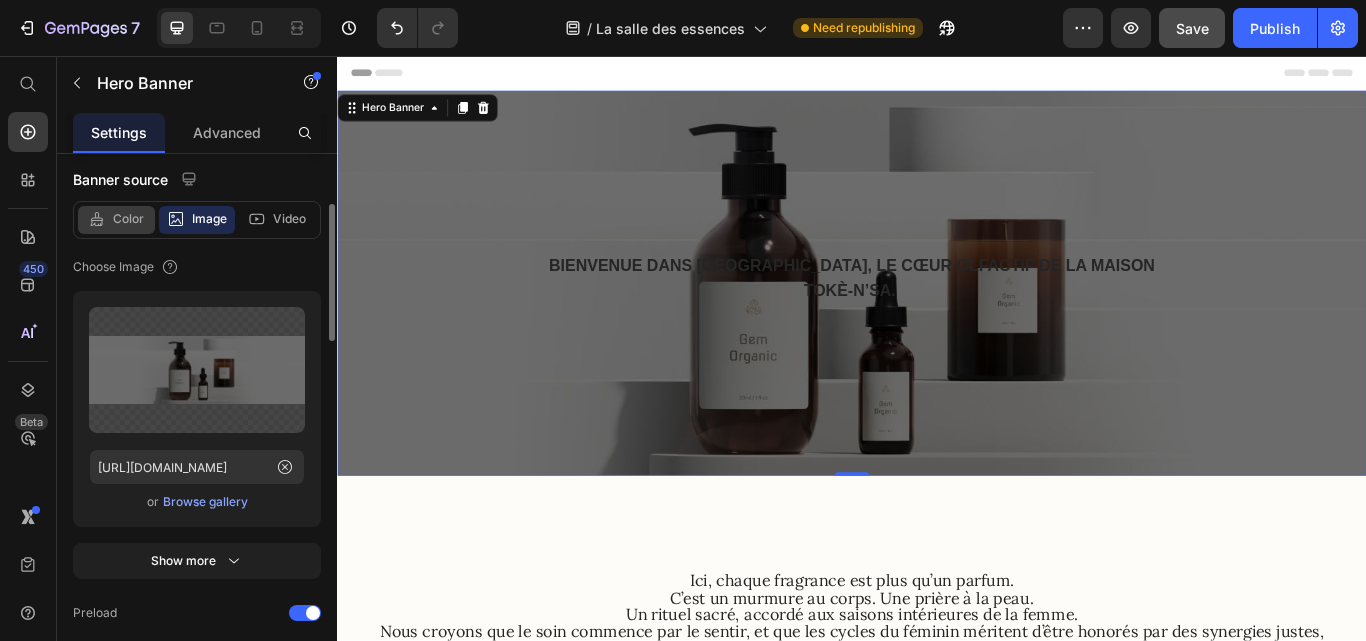 click on "Color" at bounding box center [128, 219] 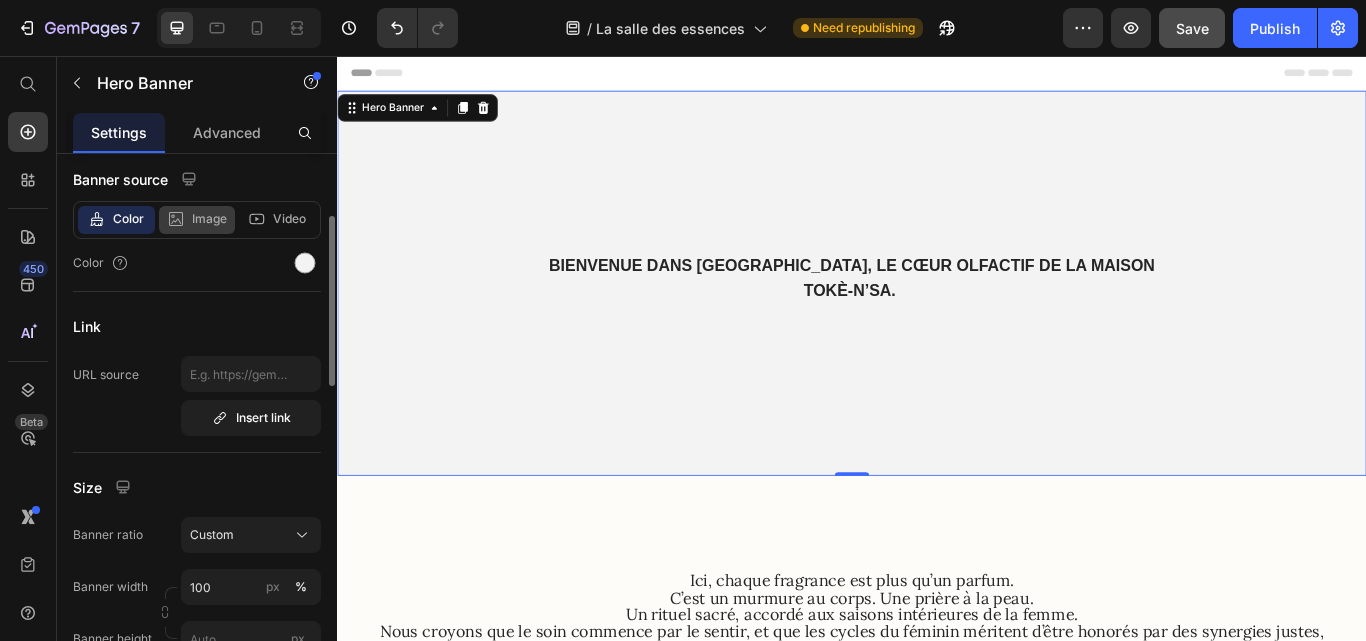 click 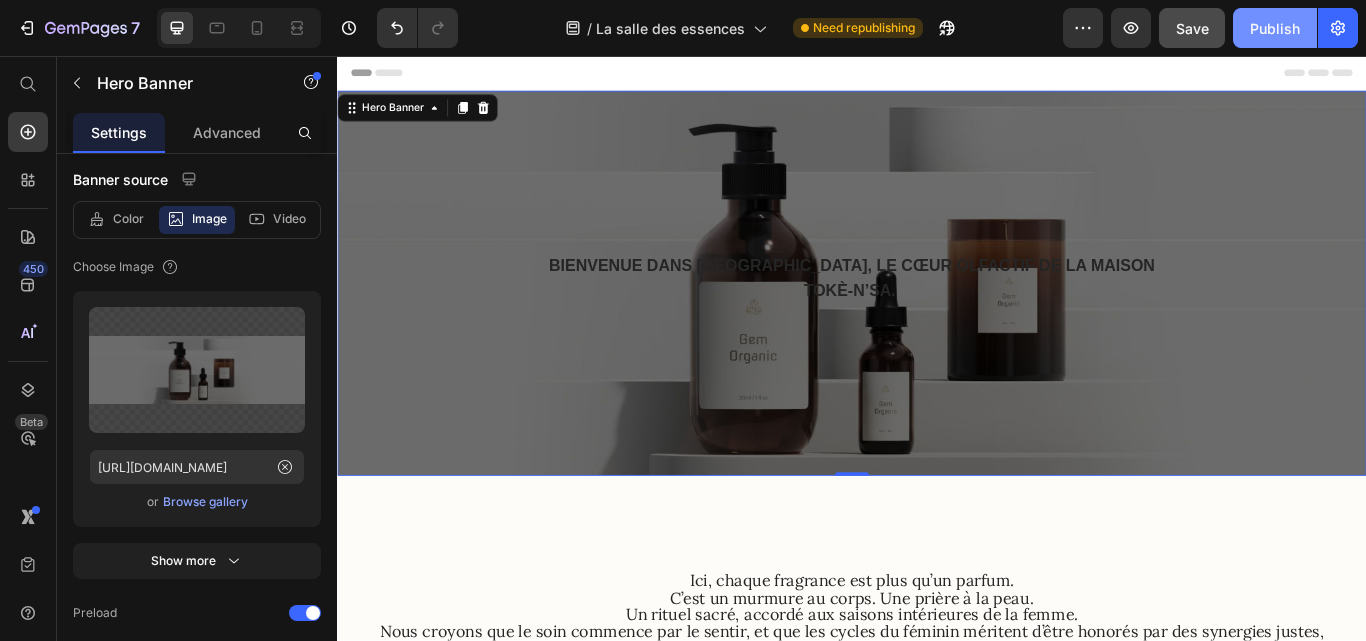 click on "Publish" at bounding box center [1275, 28] 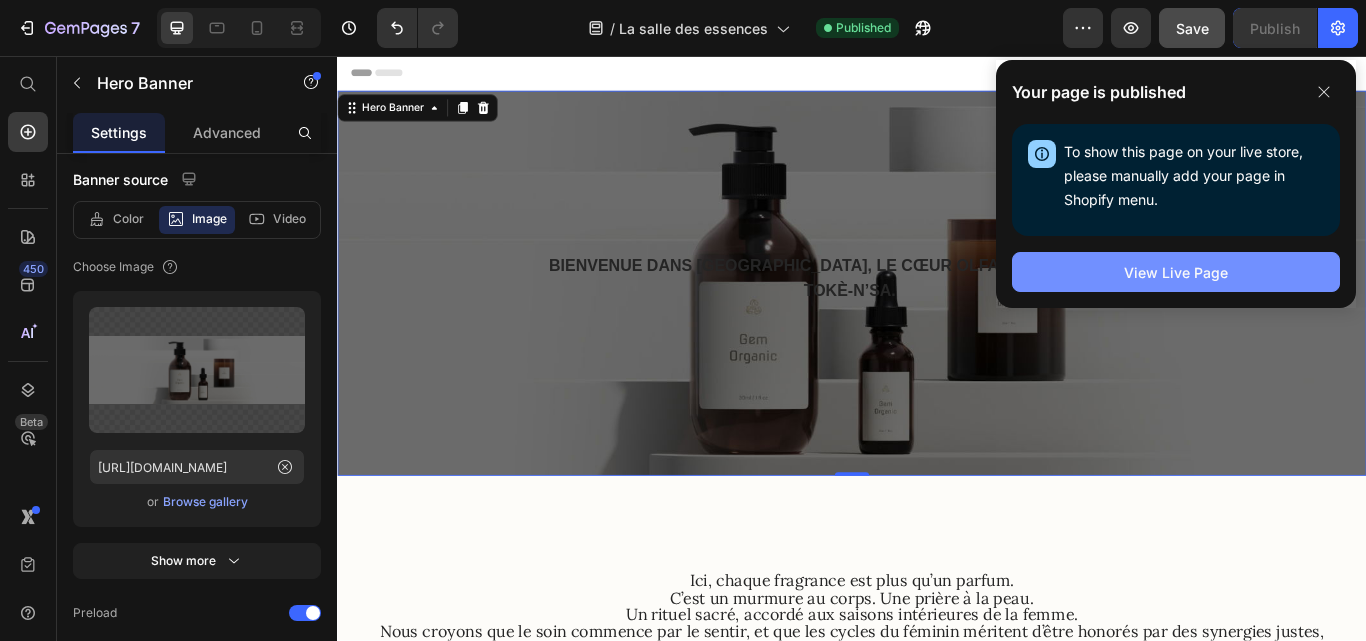 click on "View Live Page" at bounding box center (1176, 272) 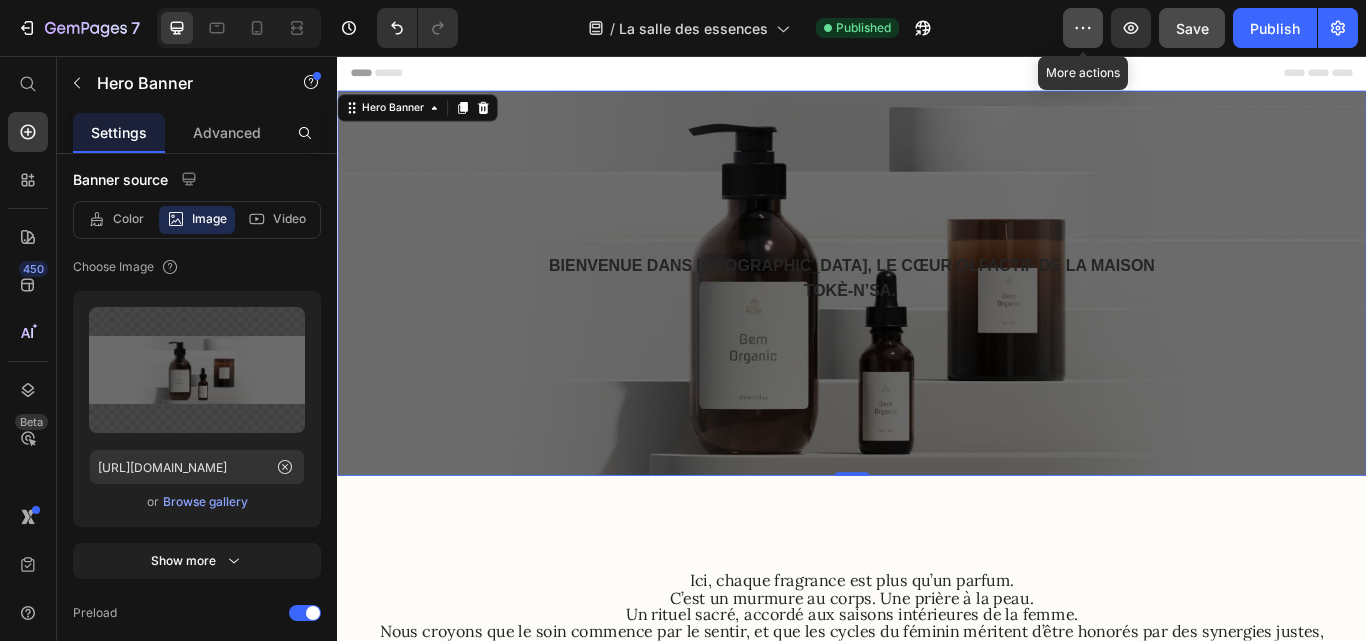 click 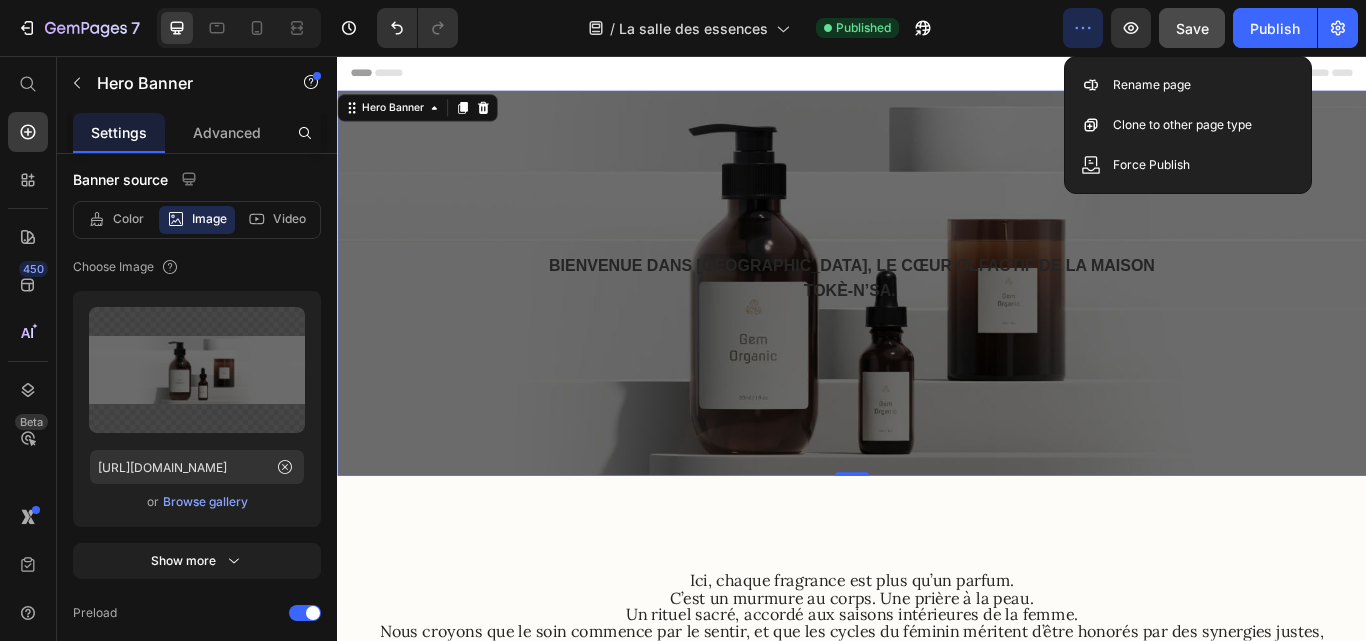 click 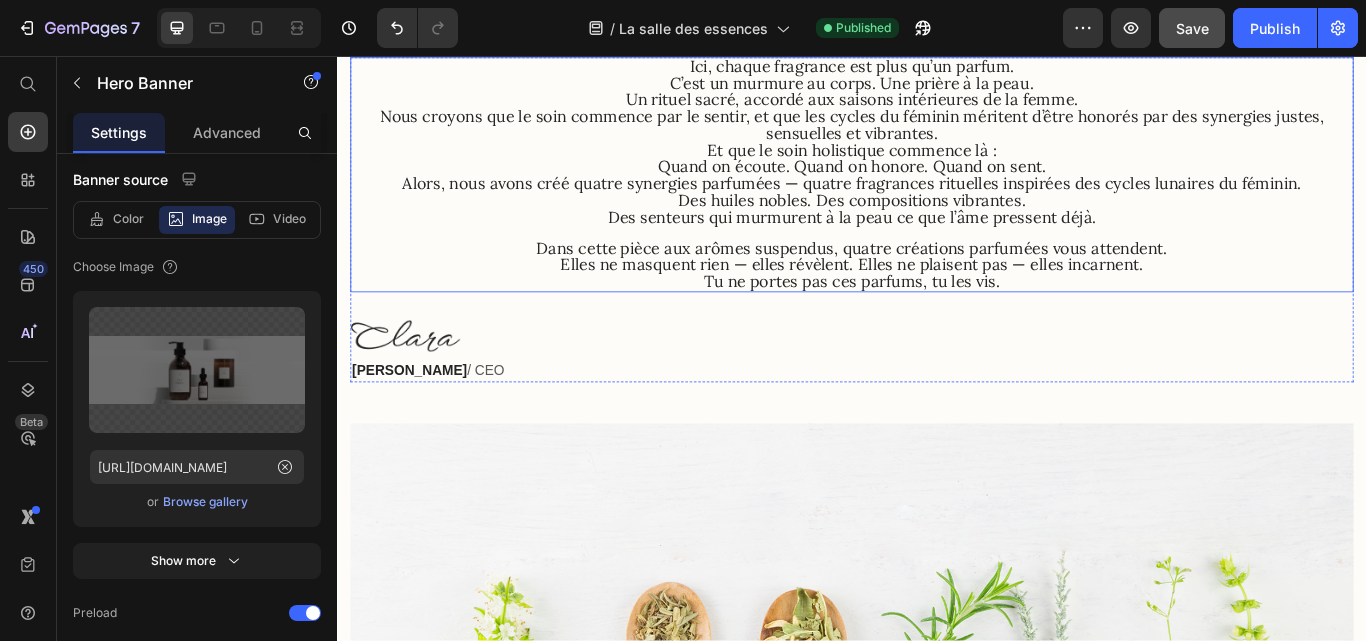 scroll, scrollTop: 400, scrollLeft: 0, axis: vertical 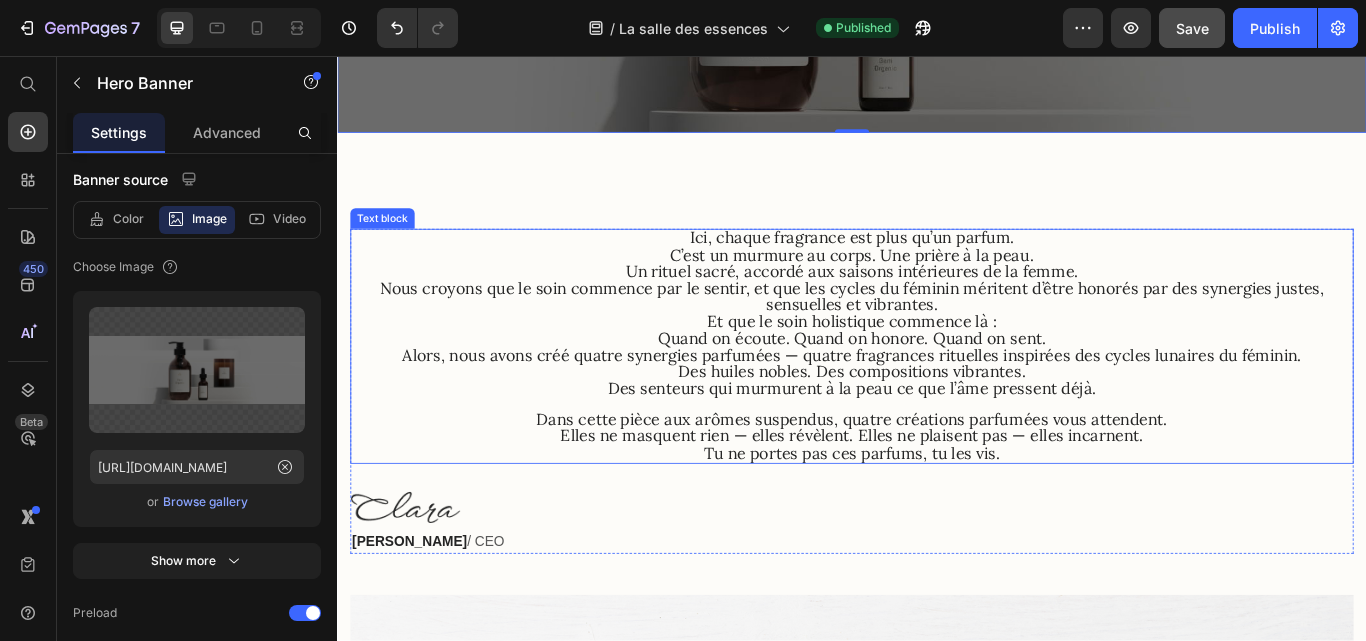 click on "Nous croyons que le soin commence par le sentir," at bounding box center (602, 327) 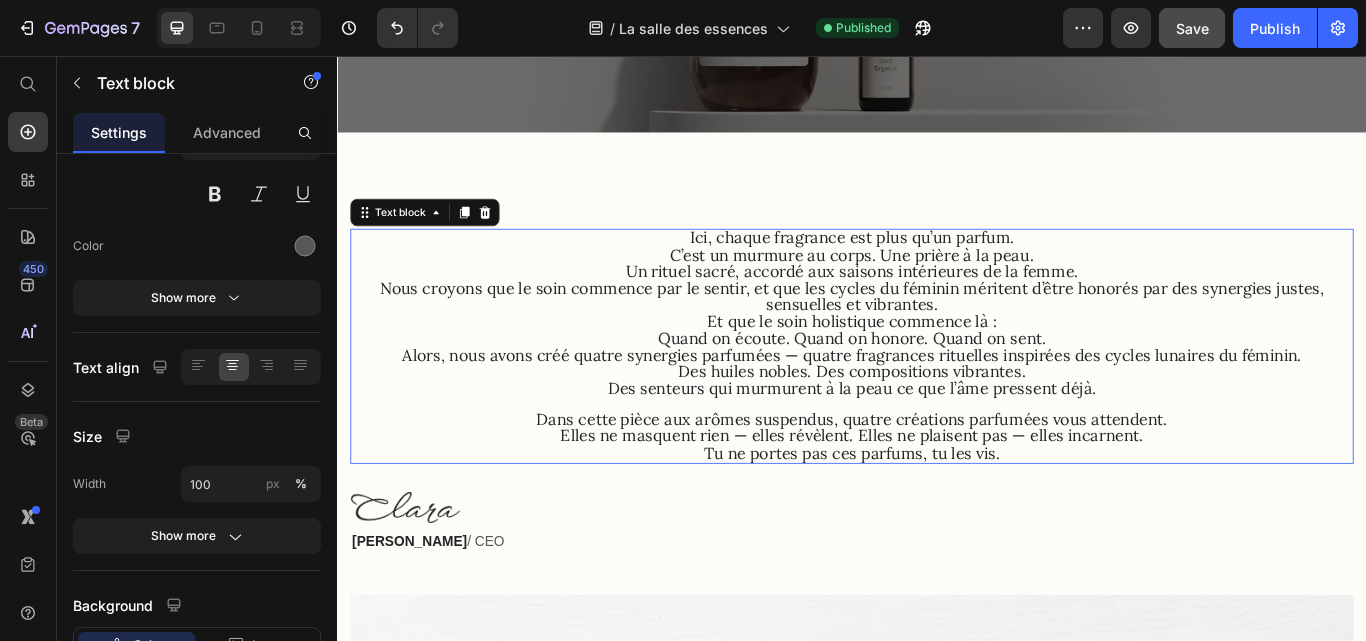 click on "Nous croyons que le soin commence par le sentir," at bounding box center [602, 327] 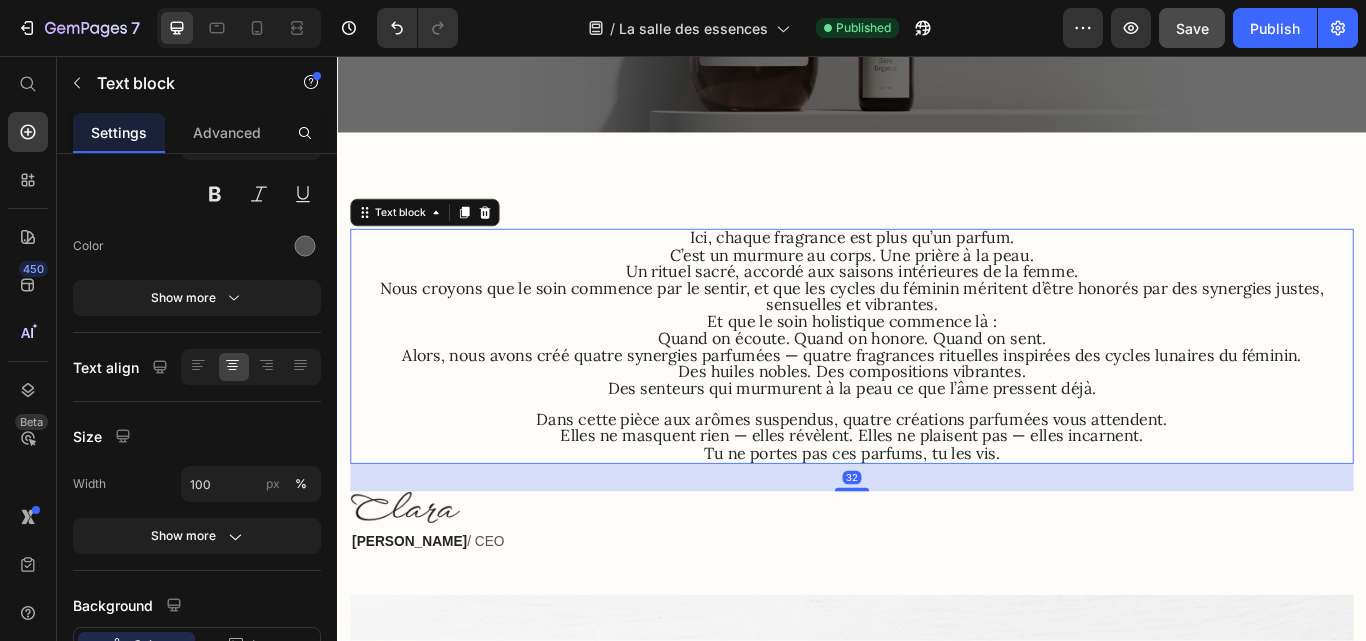 click on "Nous croyons que le soin commence par le sentir," at bounding box center (602, 327) 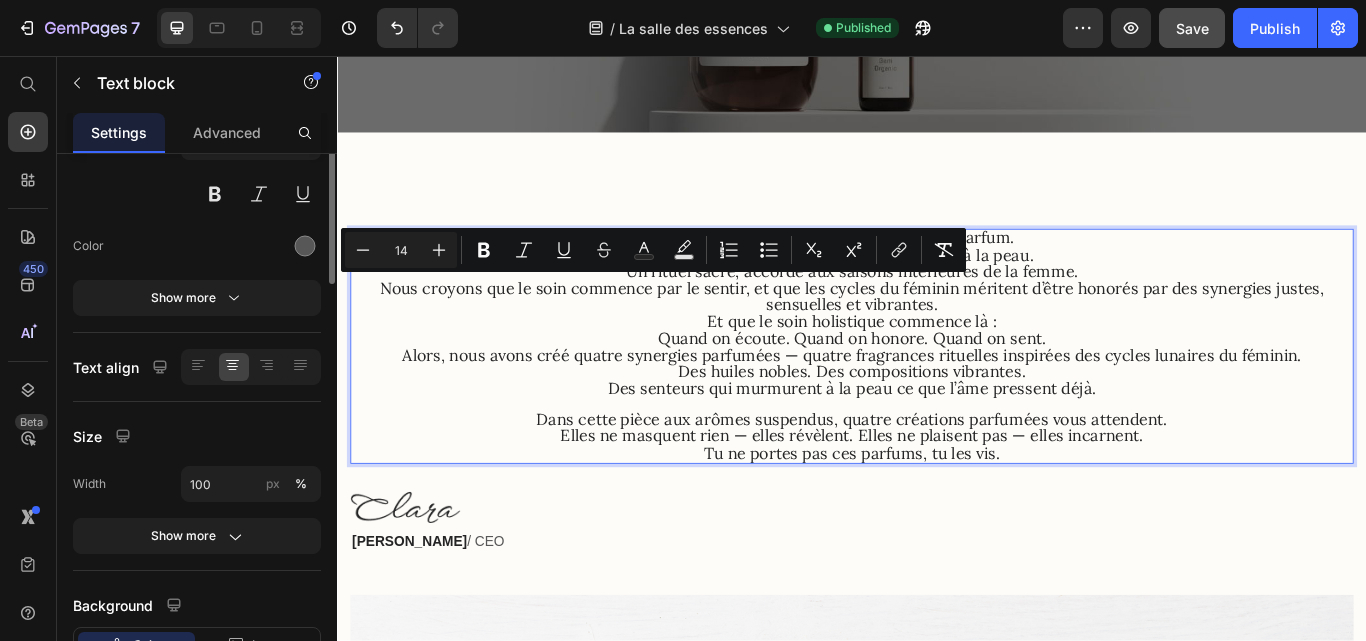 scroll, scrollTop: 0, scrollLeft: 0, axis: both 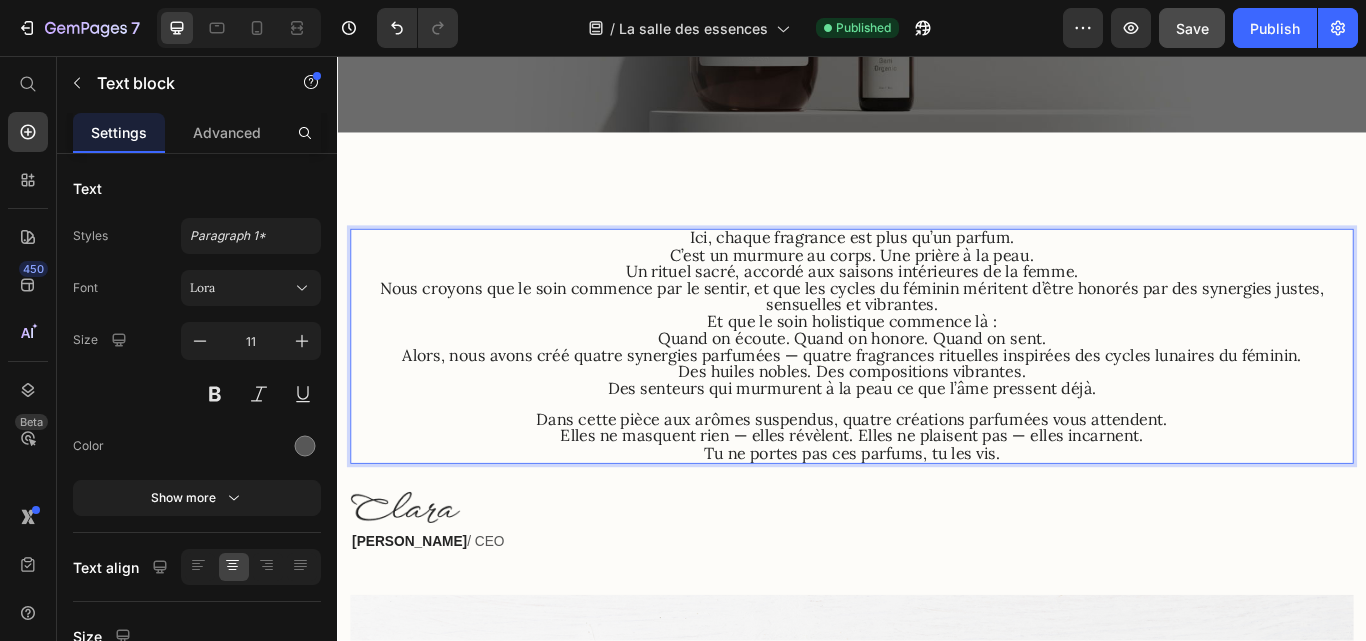 click on "Nous croyons que le soin commence par le sentir," at bounding box center [602, 327] 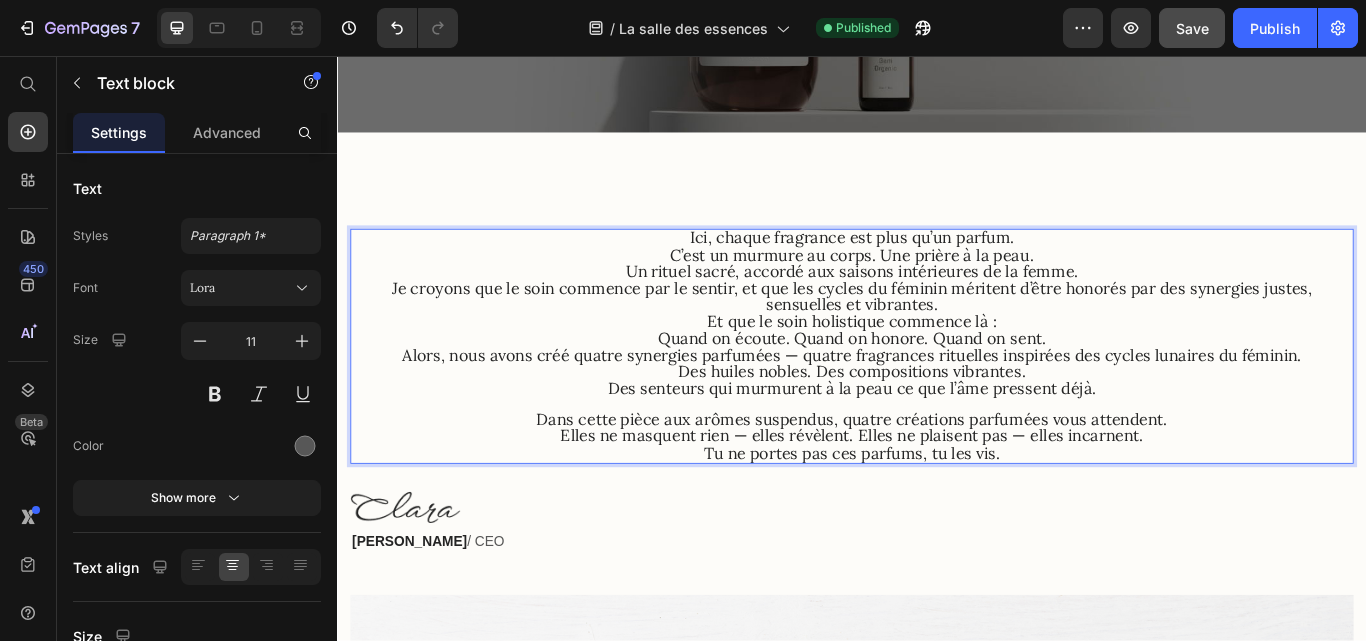 click on "Je croyons que le soin commence par le sentir," at bounding box center (602, 327) 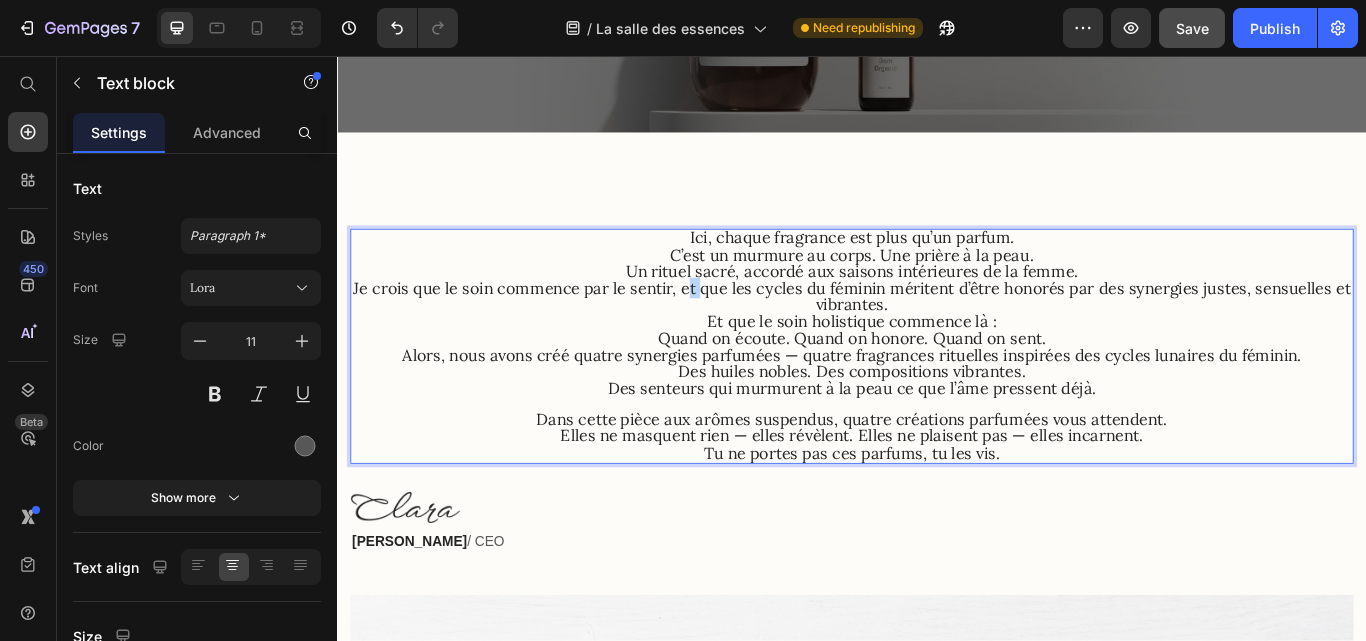 drag, startPoint x: 749, startPoint y: 318, endPoint x: 763, endPoint y: 331, distance: 19.104973 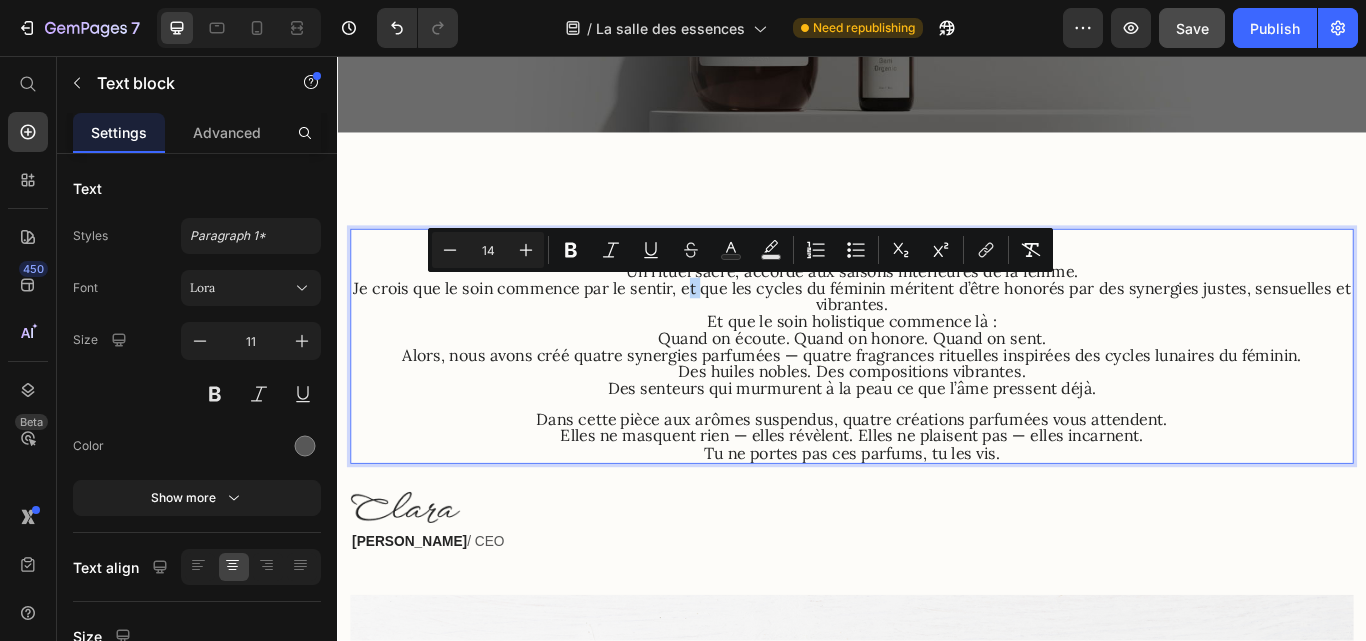 click on "et que les cycles du féminin méritent d’être honorés par des synergies justes, sensuelles et vibrantes." at bounding box center [1128, 337] 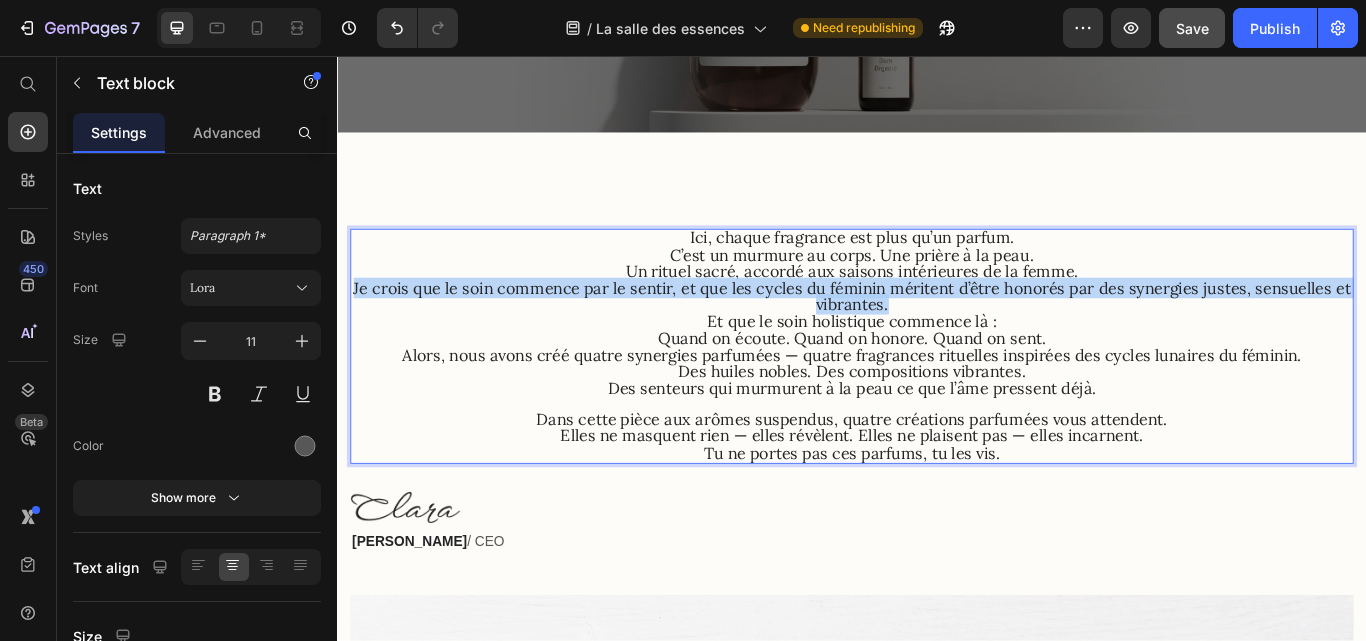 click on "et que les cycles du féminin méritent d’être honorés par des synergies justes, sensuelles et vibrantes." at bounding box center (1128, 337) 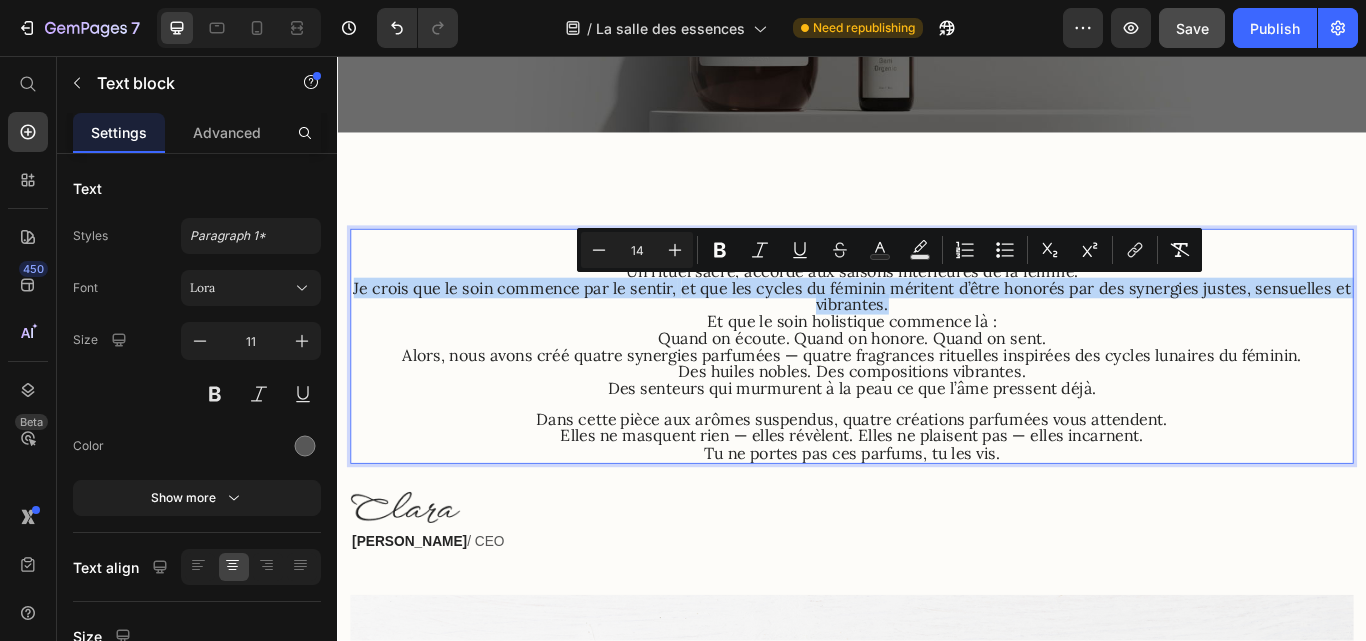 click on "et que les cycles du féminin méritent d’être honorés par des synergies justes, sensuelles et vibrantes." at bounding box center [1128, 337] 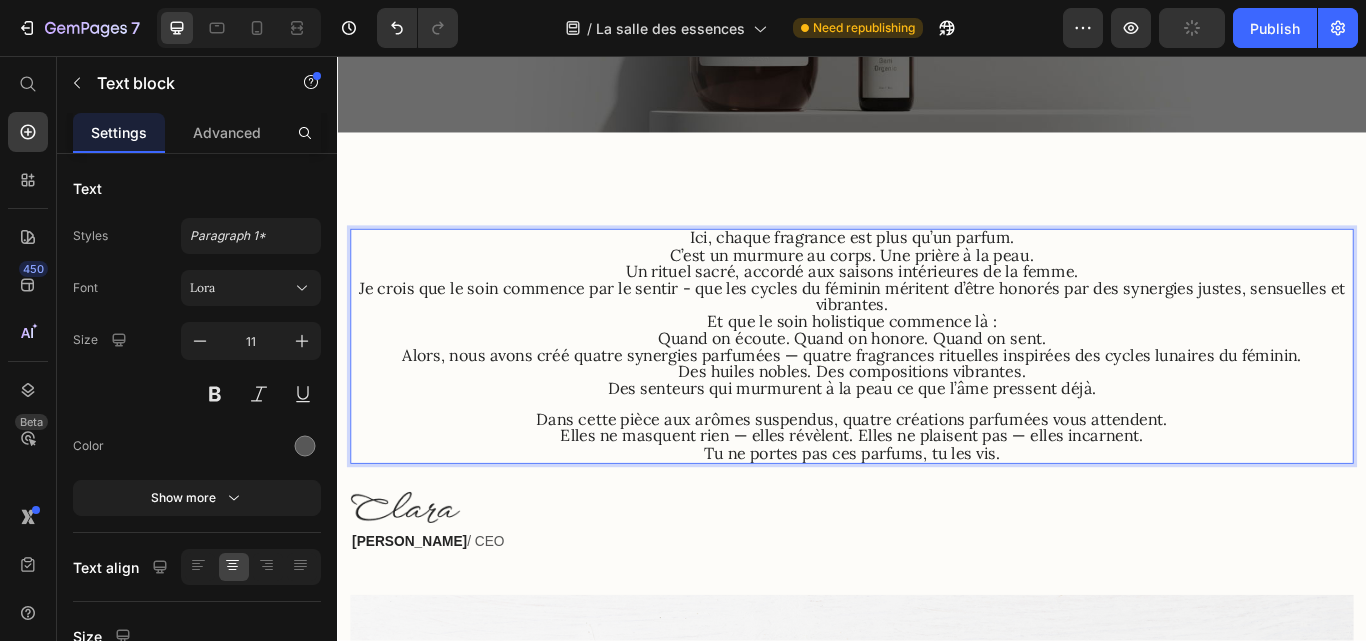 click on "Quand on écoute. Quand on honore. Quand on sent. Alors, nous avons créé quatre synergies parfumées — quatre fragrances rituelles inspirées des cycles lunaires du féminin." at bounding box center (937, 396) 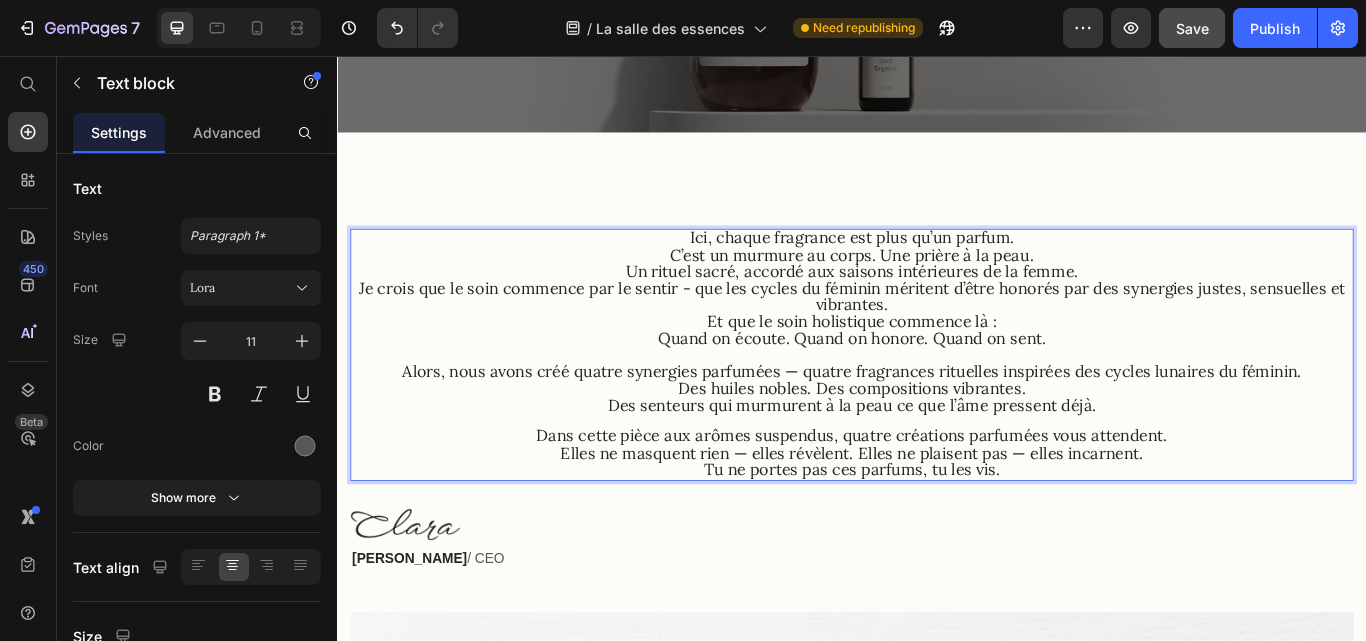 click on "Ici, chaque fragrance est plus qu’un parfum. C’est un murmure au corps. Une prière à la peau. Un rituel sacré, accordé aux saisons intérieures de la femme. Je crois que le soin commence par le sentir - que les cycles du féminin méritent d’être honorés par des synergies justes, sensuelles et vibrantes. Et que le soin holistique commence là : Quand on écoute. Quand on honore. Quand on sent. ⁠⁠⁠⁠⁠⁠⁠ Alors, nous avons créé quatre synergies parfumées — quatre fragrances rituelles inspirées des cycles lunaires du féminin. Des huiles nobles. Des compositions vibrantes. Des senteurs qui murmurent à la peau ce que l’âme pressent déjà. Dans cette pièce aux arômes suspendus,   quatre créations parfumées vous attendent. Elles ne masquent rien — elles révèlent. Elles ne plaisent pas — elles incarnent. Tu ne portes pas ces parfums, tu les vis." at bounding box center [937, 405] 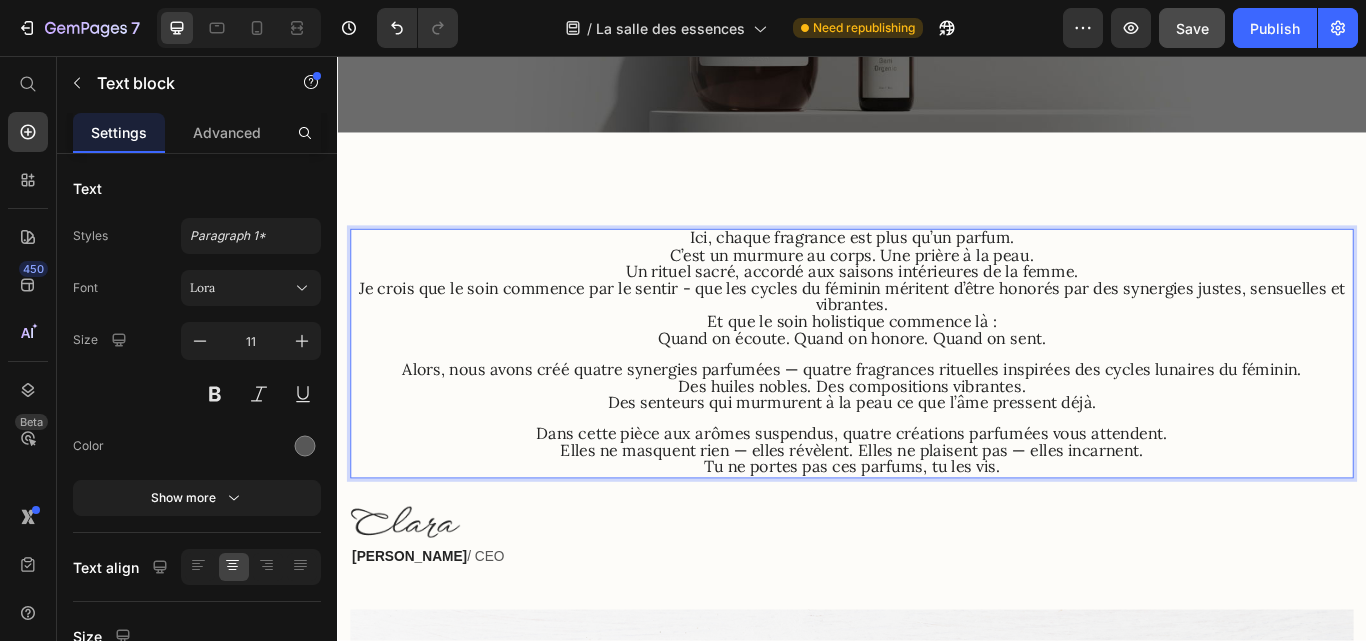 click on "Alors, nous avons créé quatre synergies parfumées — quatre fragrances rituelles inspirées des cycles lunaires du féminin." at bounding box center (937, 421) 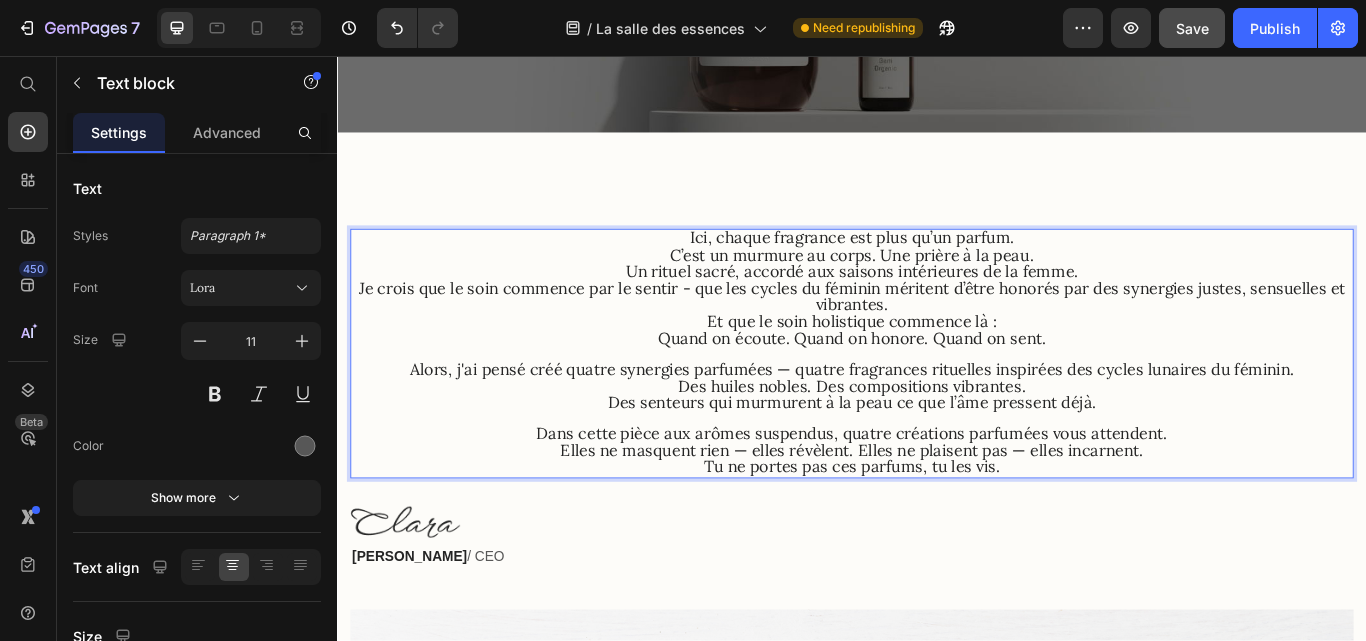 click on "Alors, j'ai pensé créé quatre synergies parfumées — quatre fragrances rituelles inspirées des cycles lunaires du féminin." at bounding box center [937, 421] 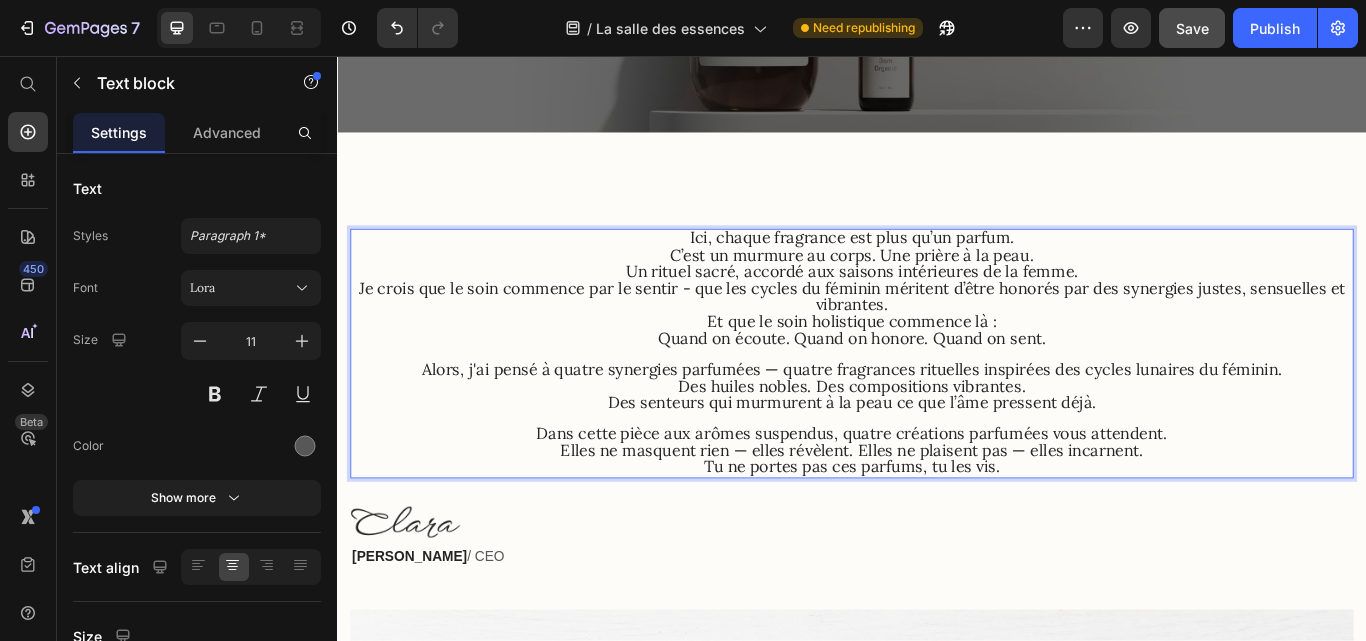 scroll, scrollTop: 500, scrollLeft: 0, axis: vertical 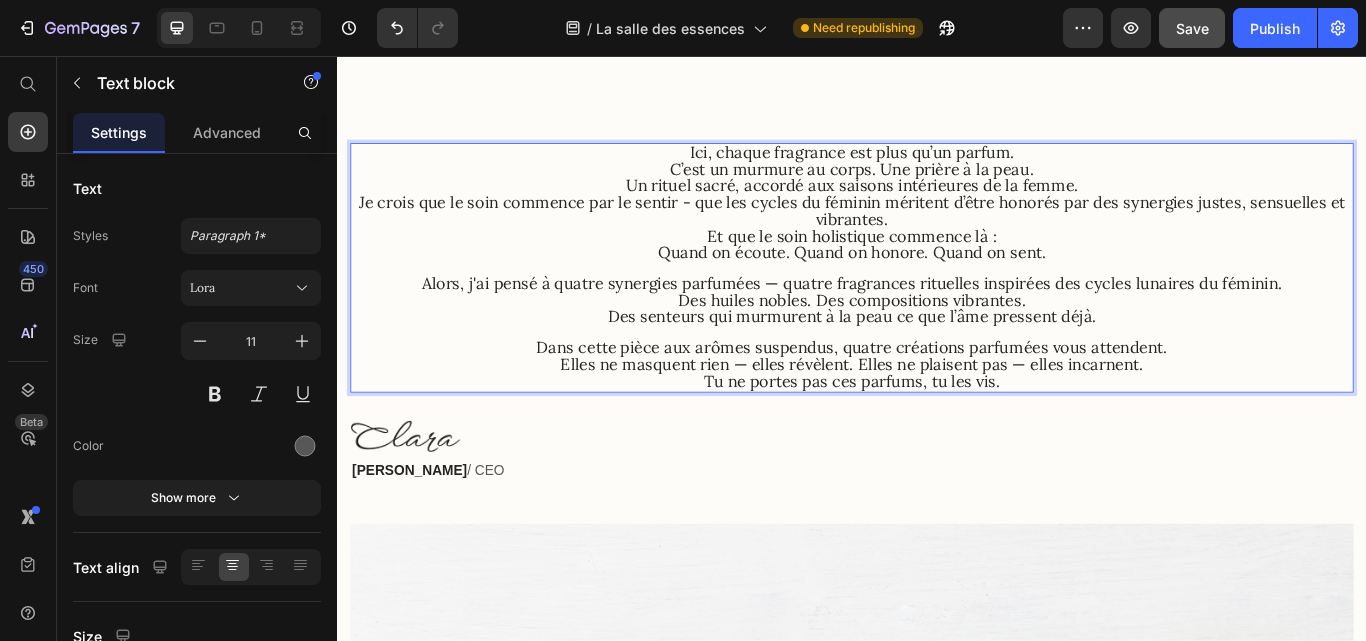 click on "Elles ne masquent rien — elles révèlent. Elles ne plaisent pas — elles incarnent." at bounding box center (937, 416) 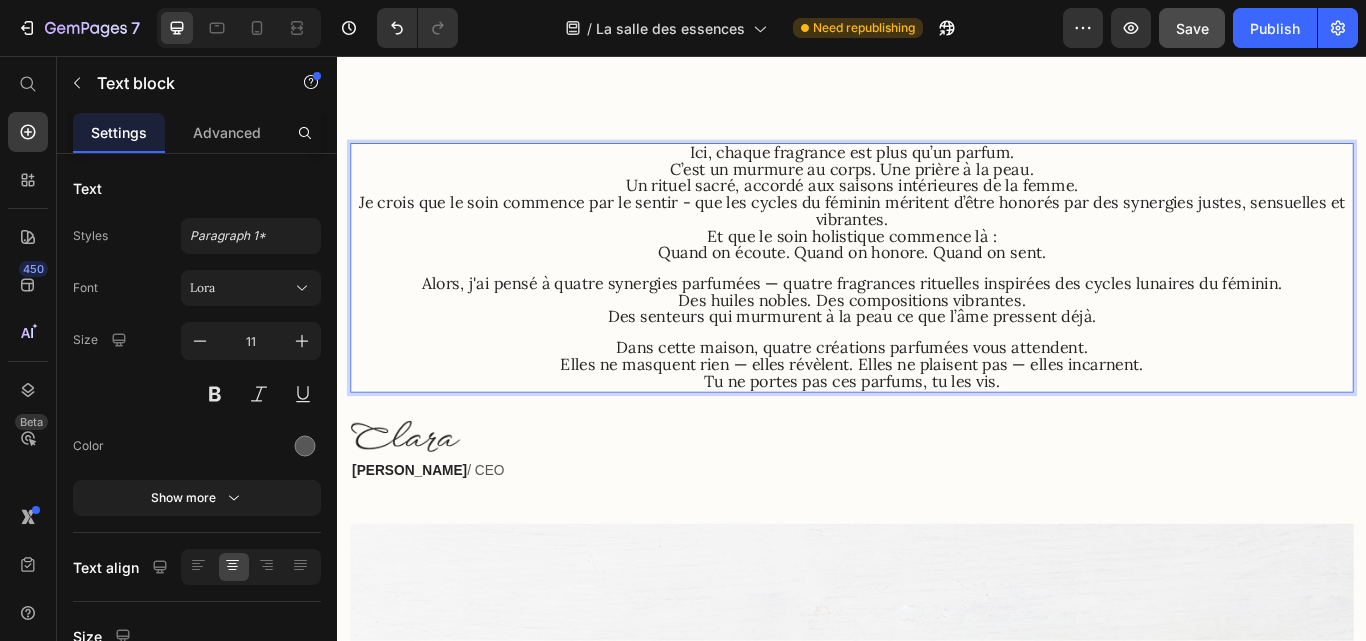click on "Tu ne portes pas ces parfums, tu les vis." at bounding box center (937, 435) 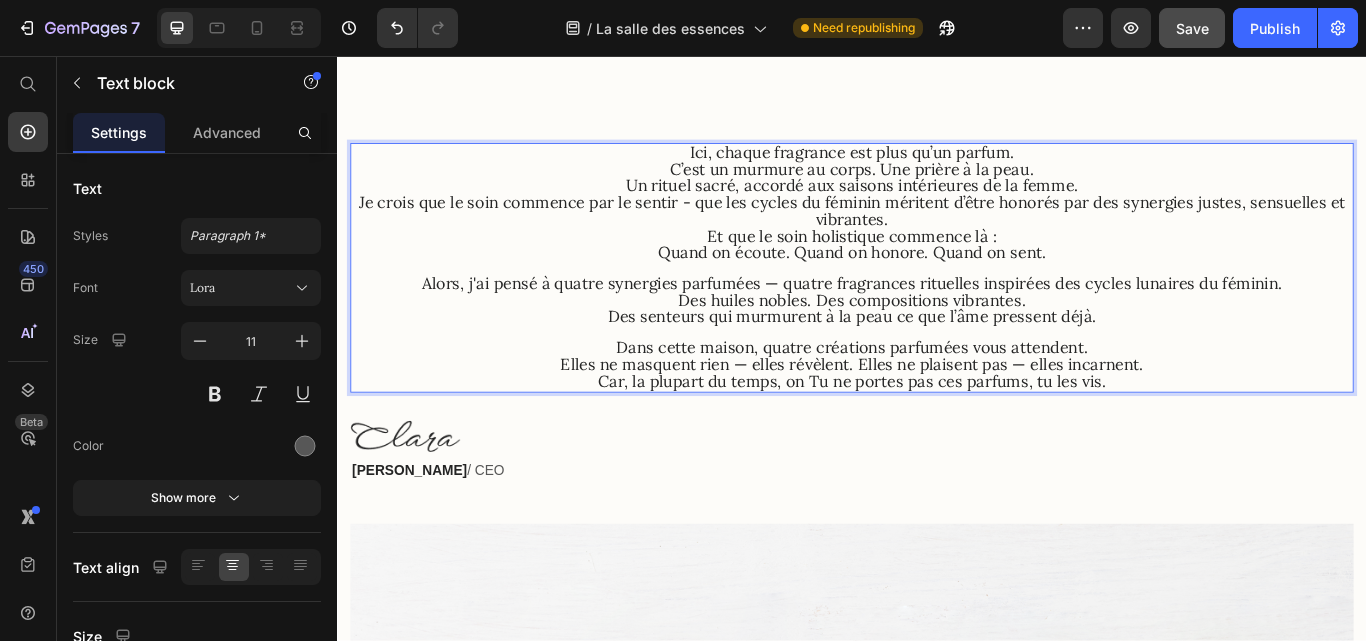 click on "Car, la plupart du temps, on Tu ne portes pas ces parfums, tu les vis." at bounding box center (937, 435) 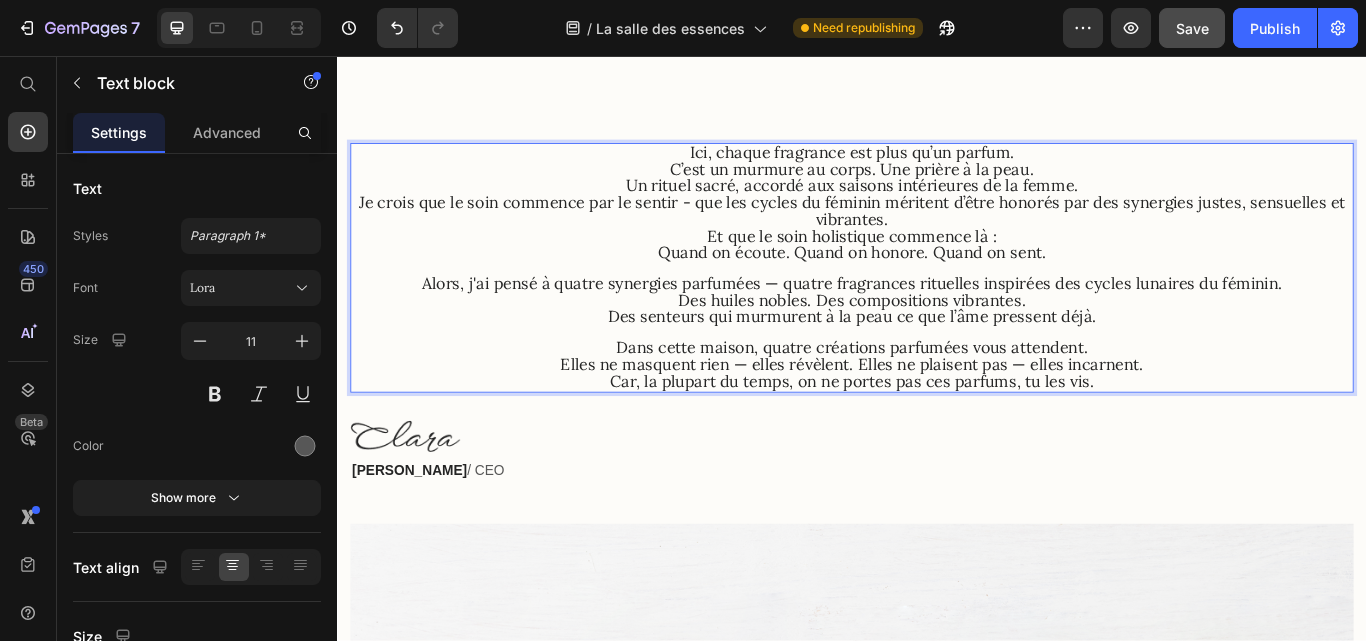 click on "Car, la plupart du temps, on ne portes pas ces parfums, tu les vis." at bounding box center (937, 435) 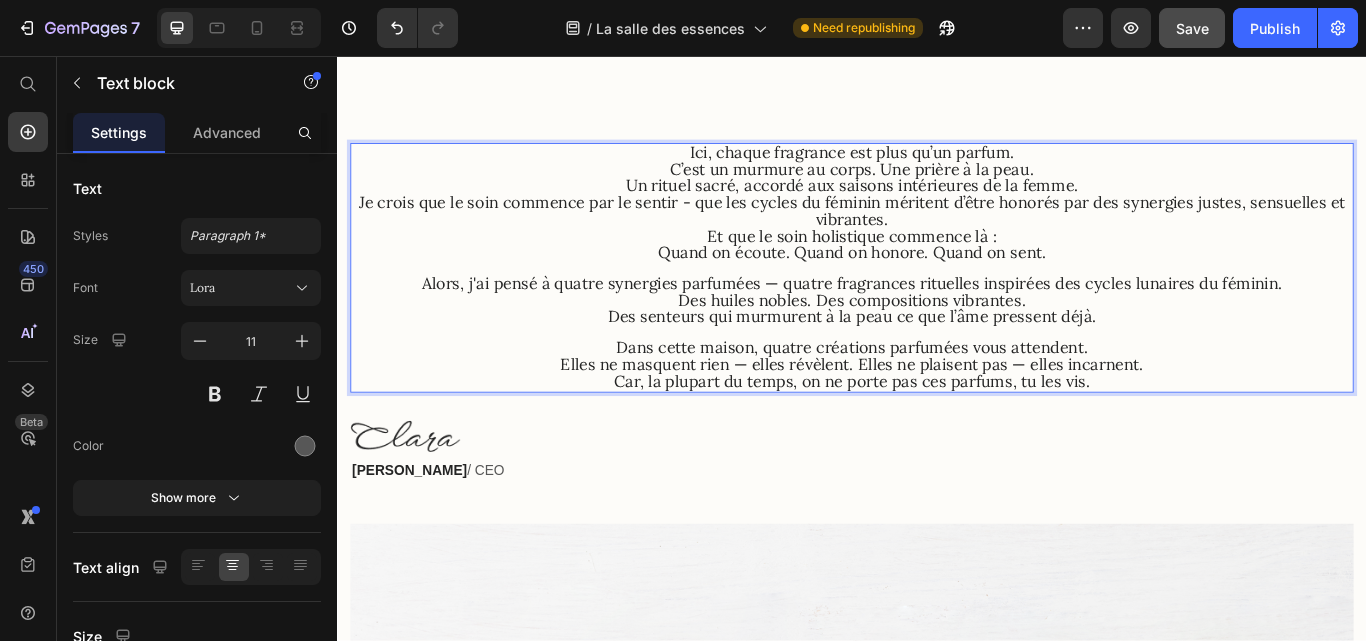 click on "Car, la plupart du temps, on ne porte pas ces parfums, tu les vis." at bounding box center [937, 435] 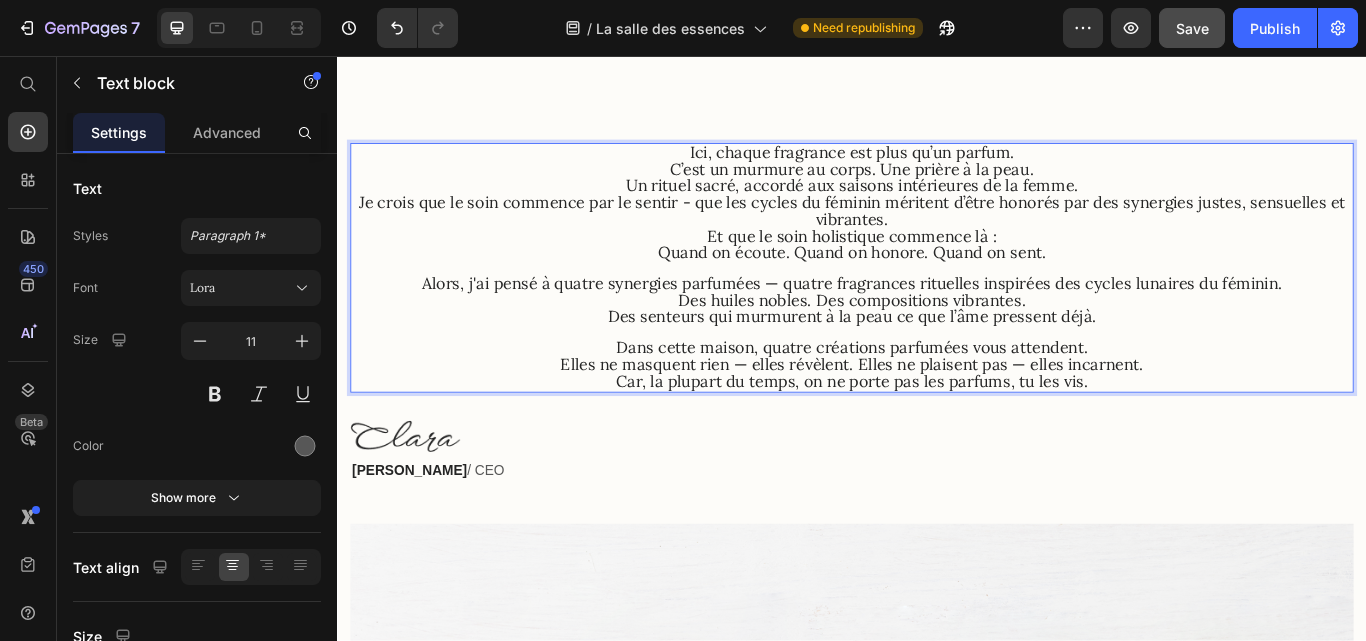 click on "Car, la plupart du temps, on ne porte pas les parfums, tu les vis." at bounding box center (937, 435) 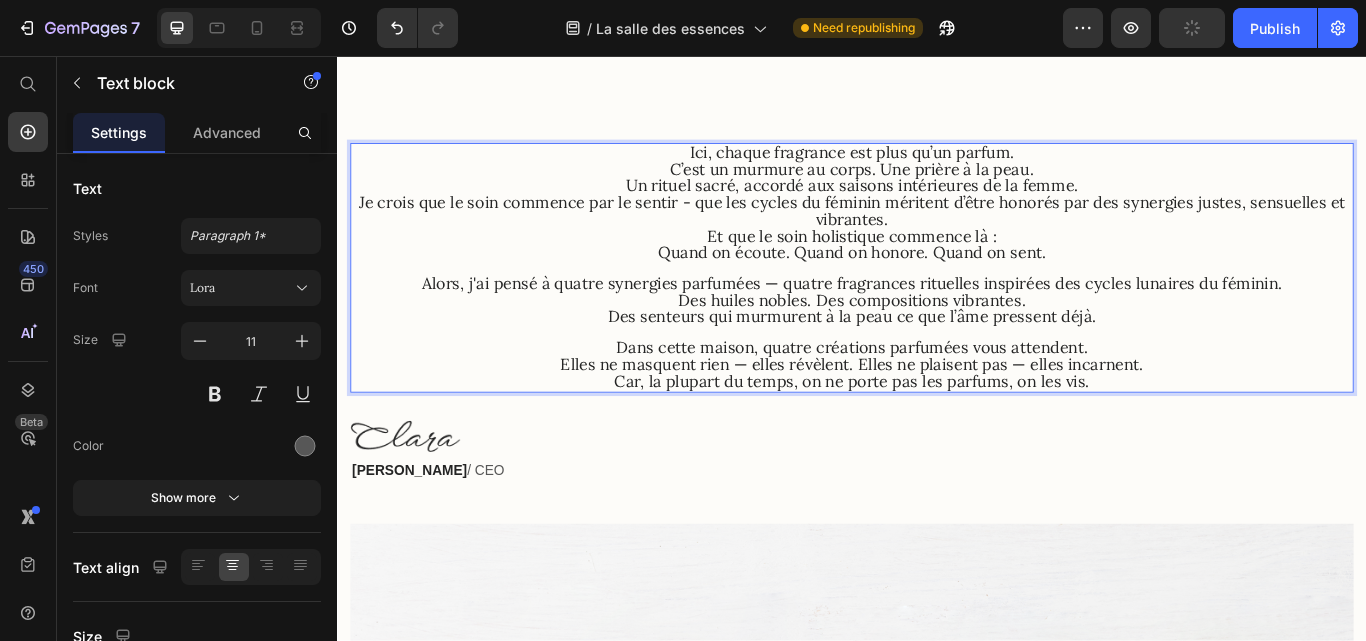 click on "Car, la plupart du temps, on ne porte pas les parfums, on les vis." at bounding box center [937, 437] 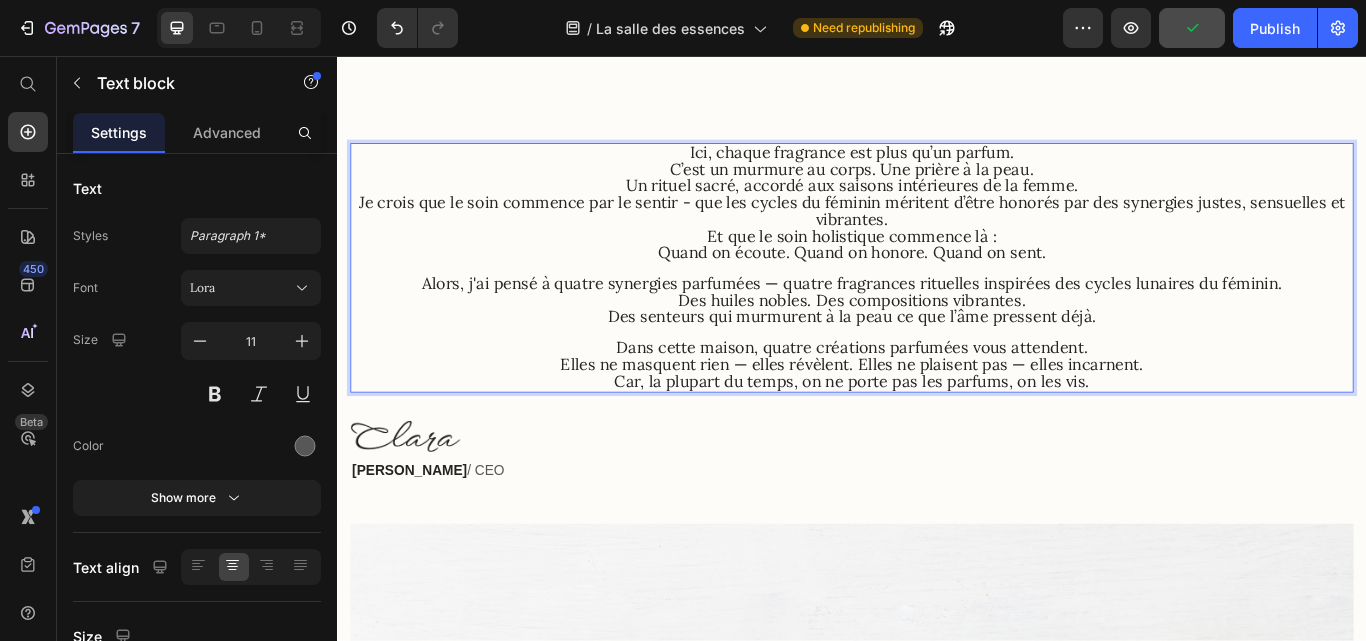 click on "Car, la plupart du temps, on ne porte pas les parfums, on les vis." at bounding box center (937, 435) 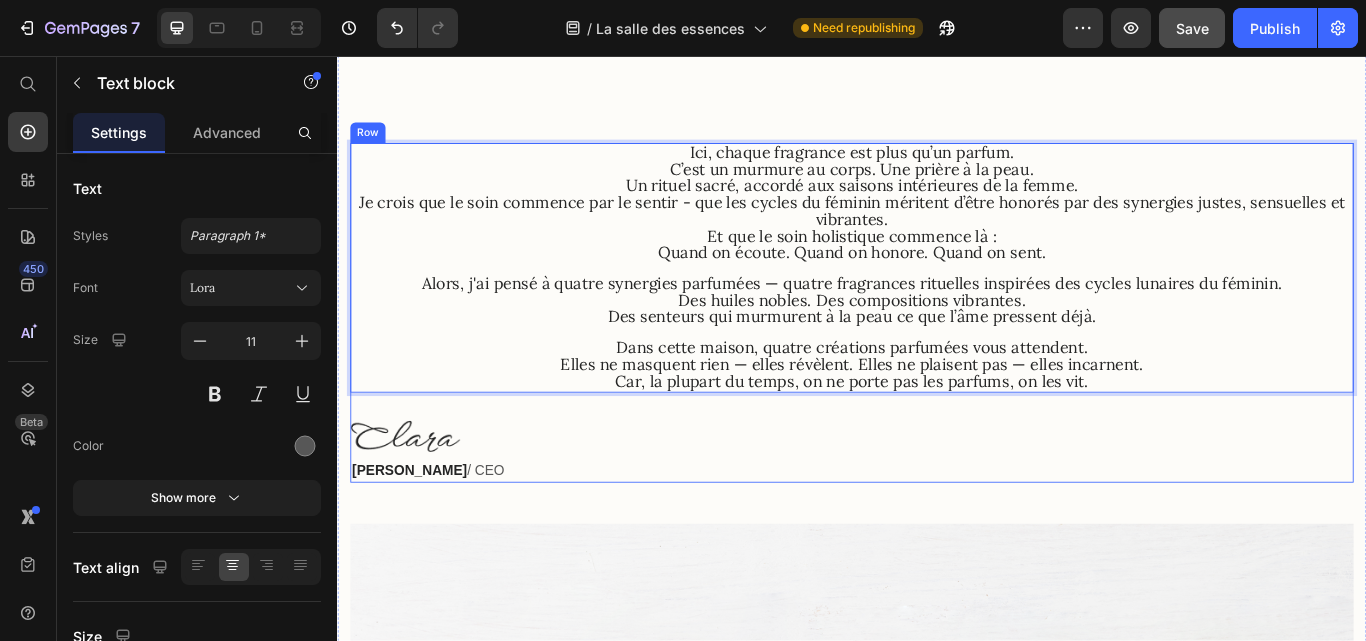 scroll, scrollTop: 600, scrollLeft: 0, axis: vertical 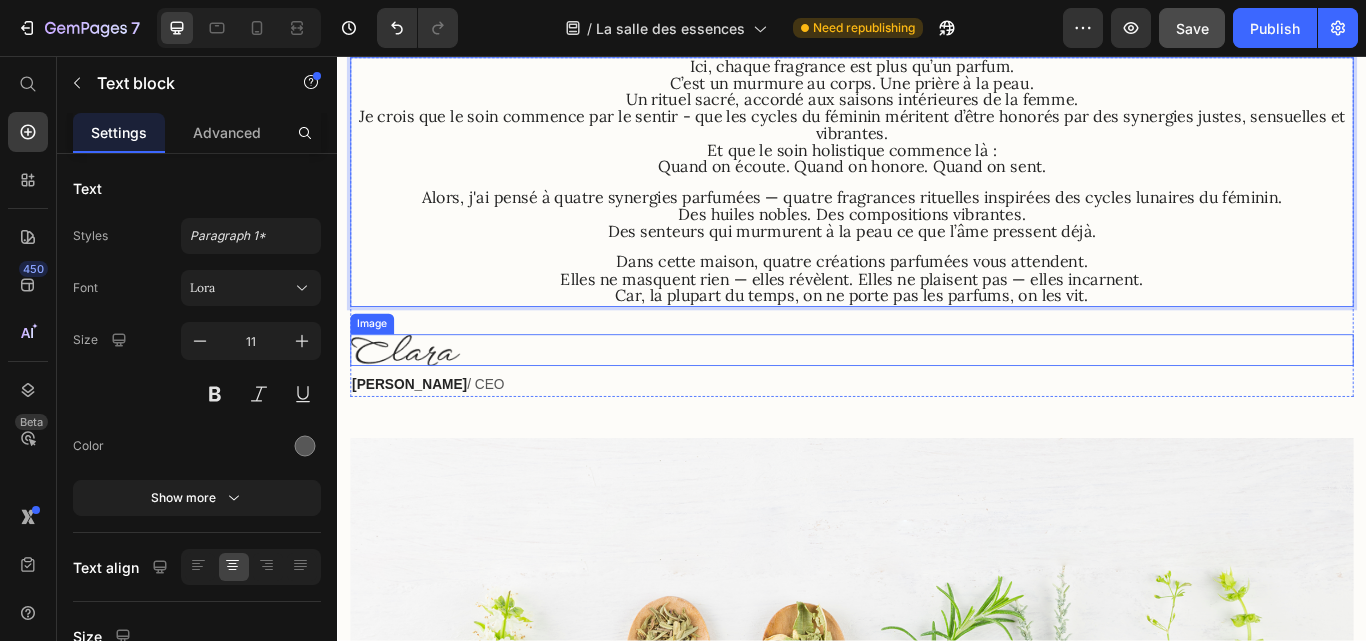 click at bounding box center [937, 399] 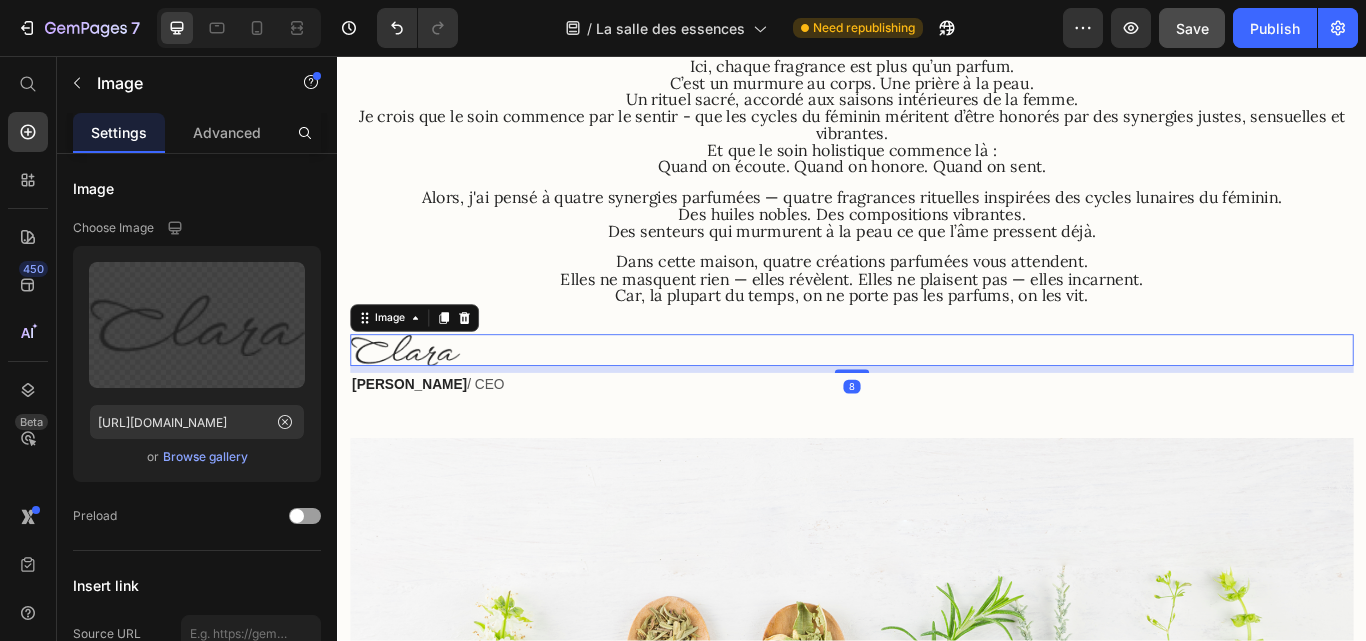 click at bounding box center [937, 399] 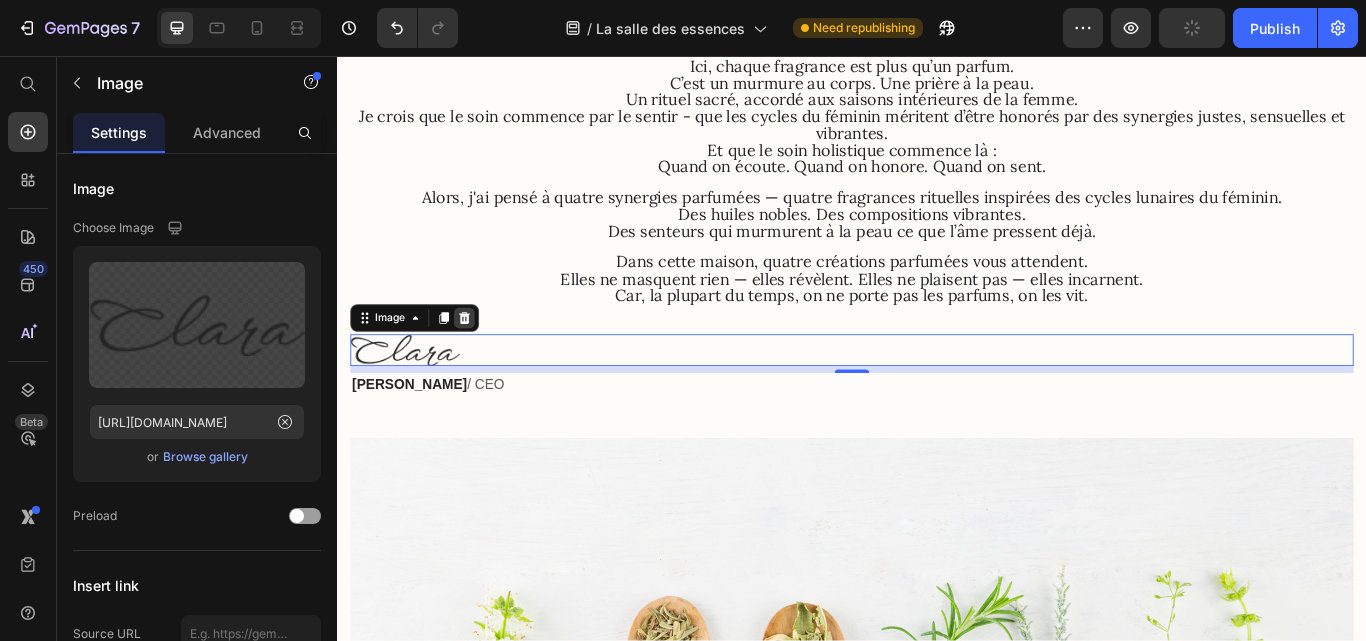 click at bounding box center [485, 362] 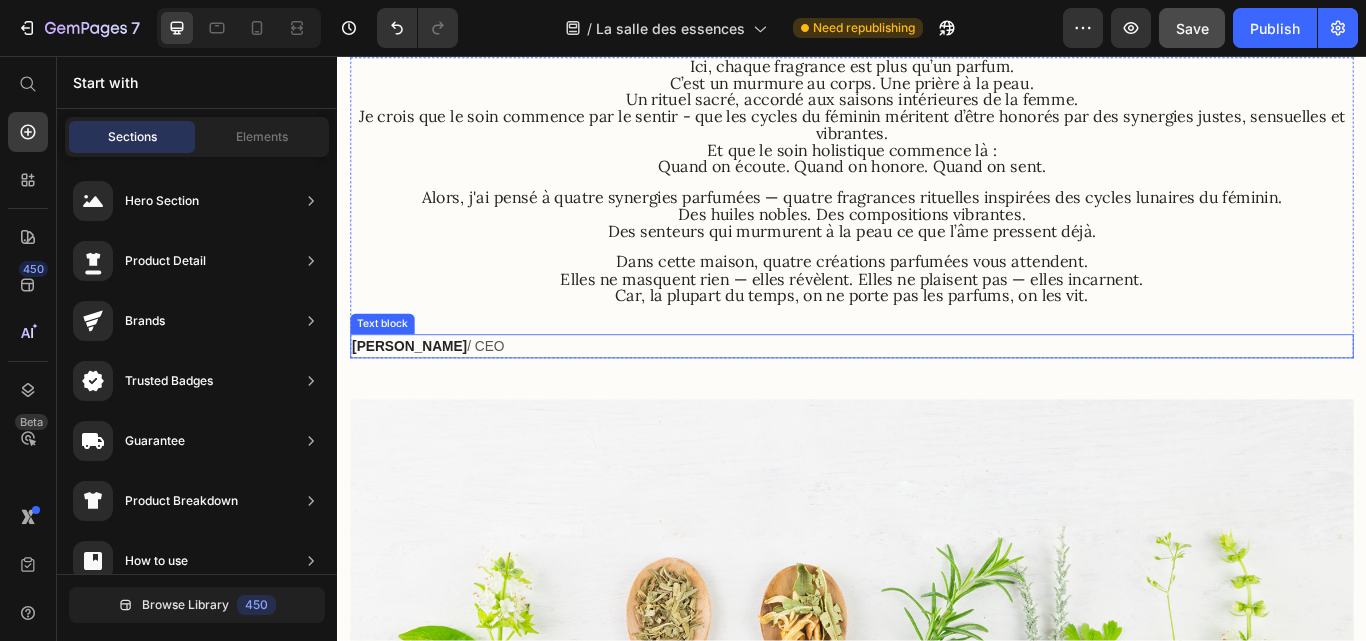click on "[PERSON_NAME]" at bounding box center [421, 394] 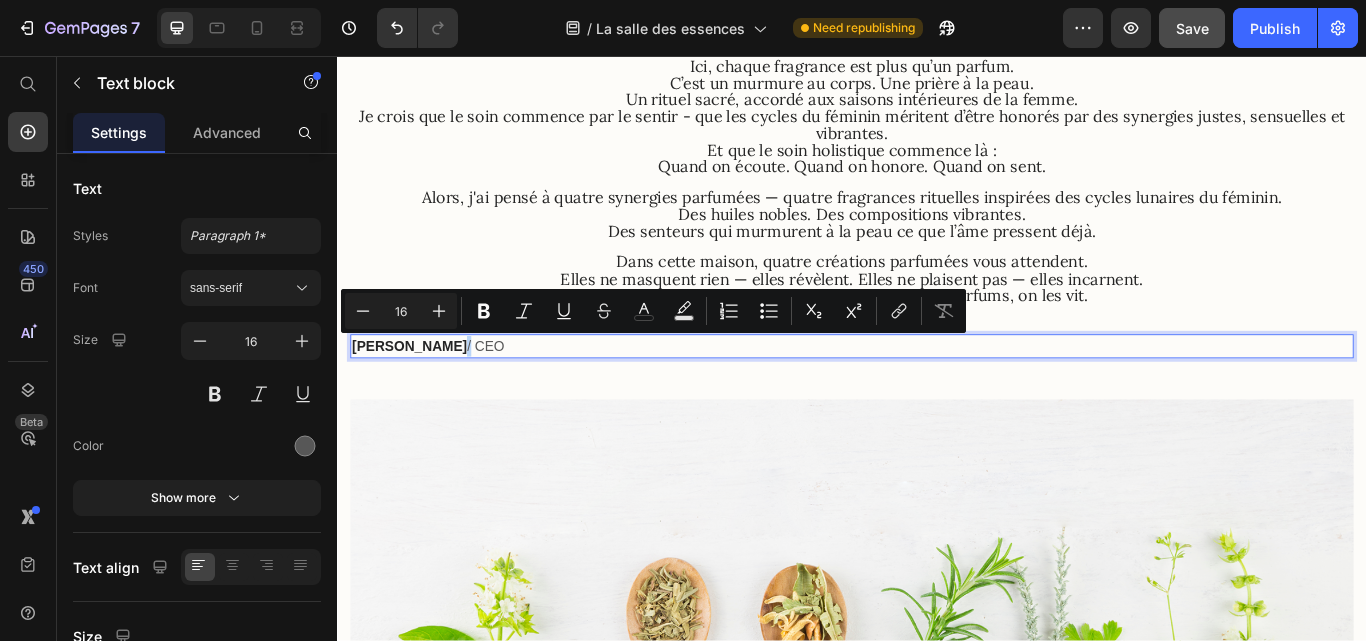 click on "[PERSON_NAME]" at bounding box center (421, 394) 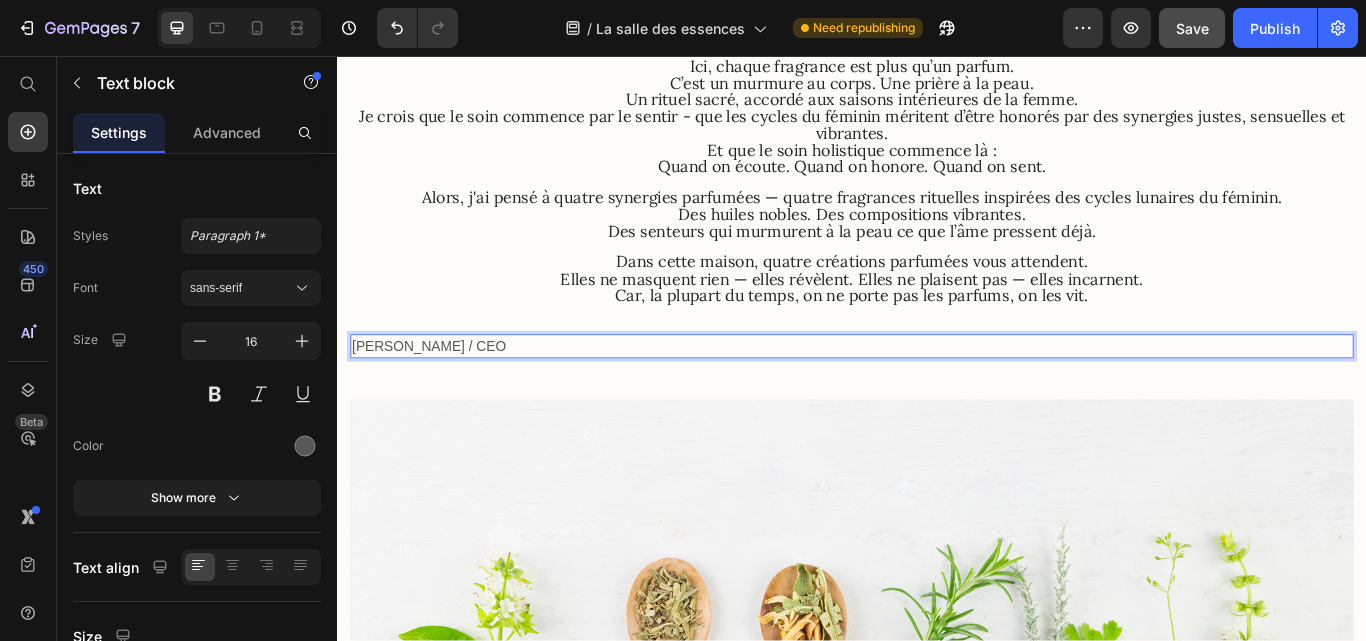 click on "[PERSON_NAME] / CEO" at bounding box center [937, 395] 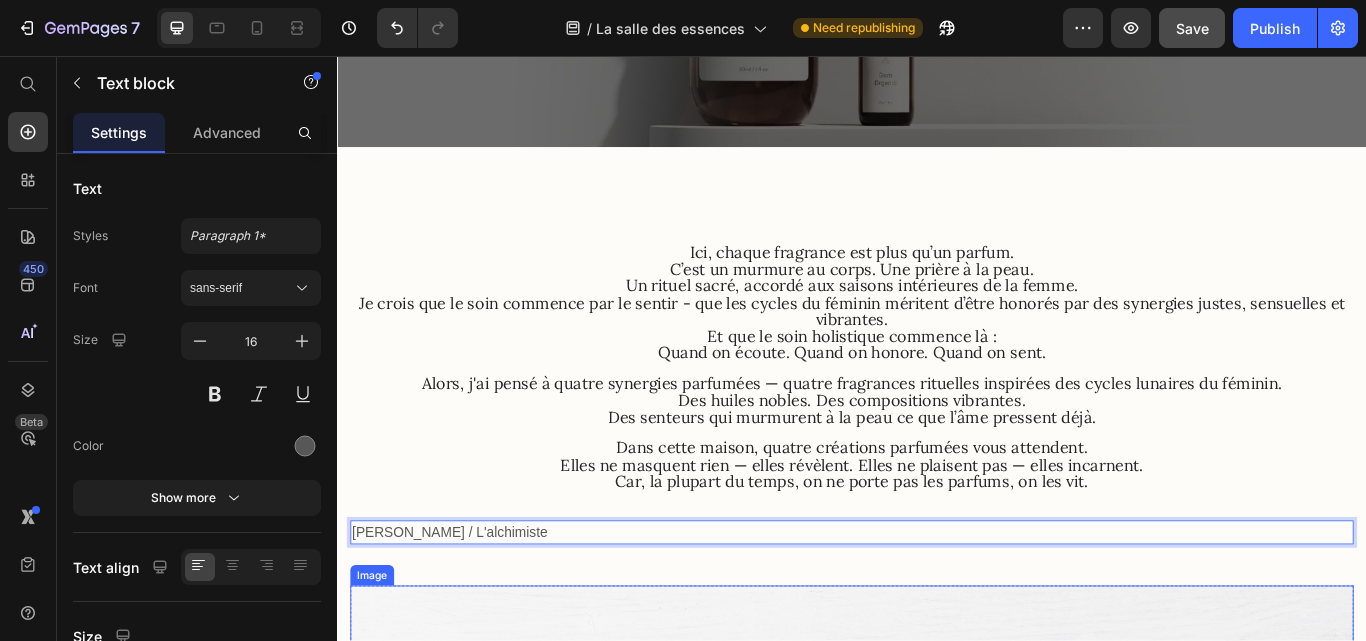 scroll, scrollTop: 300, scrollLeft: 0, axis: vertical 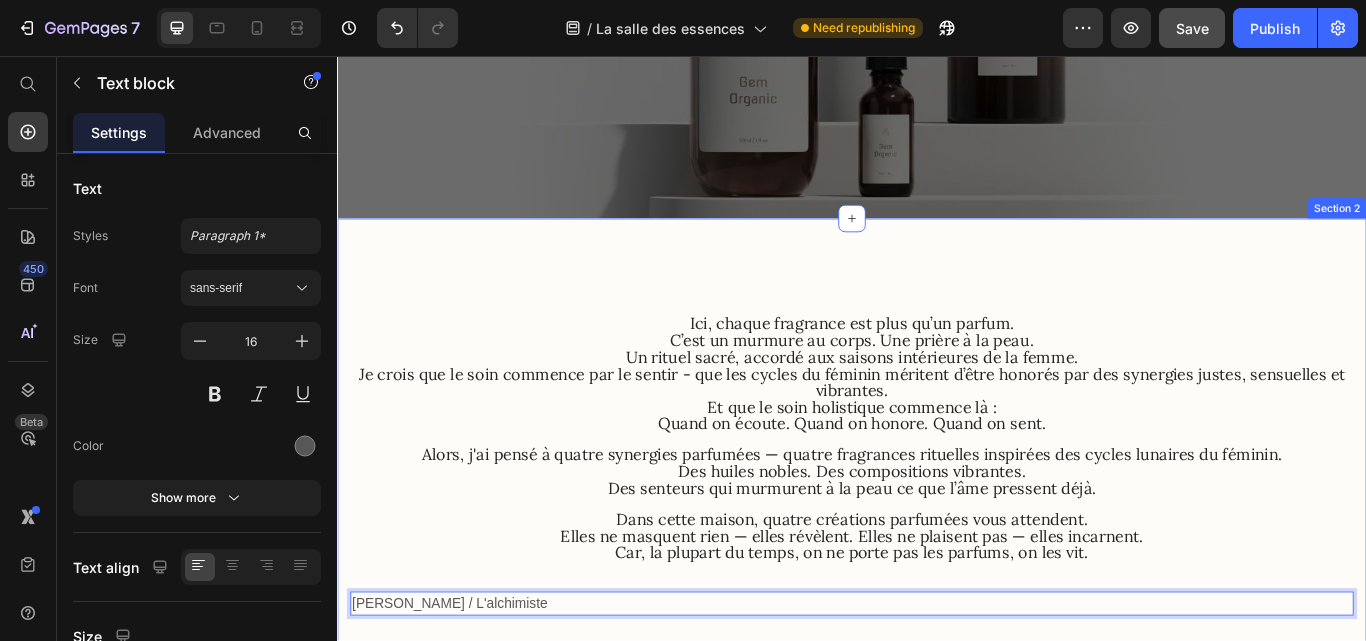 click on "Ici, chaque fragrance est plus qu’un parfum. C’est un murmure au corps. Une prière à la peau. Un rituel sacré, accordé aux saisons intérieures de la femme. Je crois que le soin commence par le sentir - que les cycles du féminin méritent d’être honorés par des synergies justes, sensuelles et vibrantes. Et que le soin holistique commence là : Quand on écoute. Quand on honore. Quand on sent. Alors, j'ai pensé à quatre synergies parfumées — quatre fragrances rituelles inspirées des cycles lunaires du féminin. Des huiles nobles. Des compositions vibrantes. Des senteurs qui murmurent à la peau ce que l’âme pressent déjà. Dans cette maison,   quatre créations parfumées vous attendent. Elles ne masquent rien — elles révèlent. Elles ne plaisent pas — elles incarnent. Car, la plupart du temps, on ne porte pas les parfums, on les vit. Text block Madame [PERSON_NAME] / L'alchimiste Text block   0 Row Image Row Section 2" at bounding box center (937, 767) 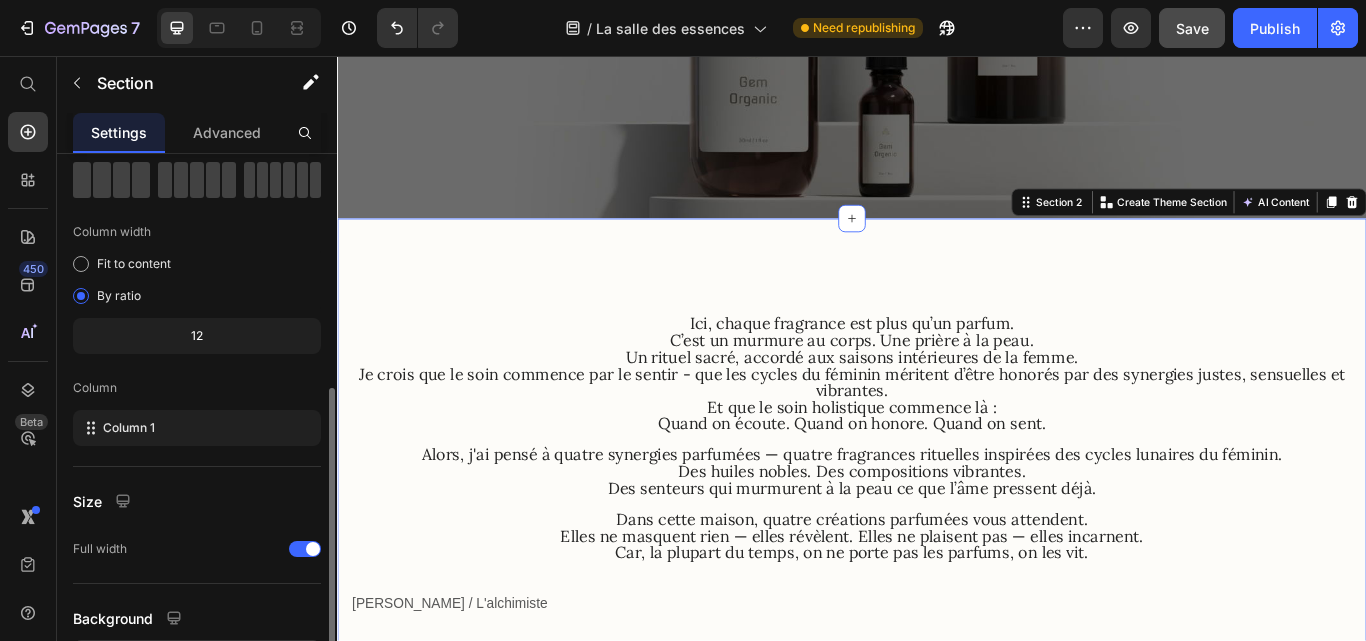 scroll, scrollTop: 264, scrollLeft: 0, axis: vertical 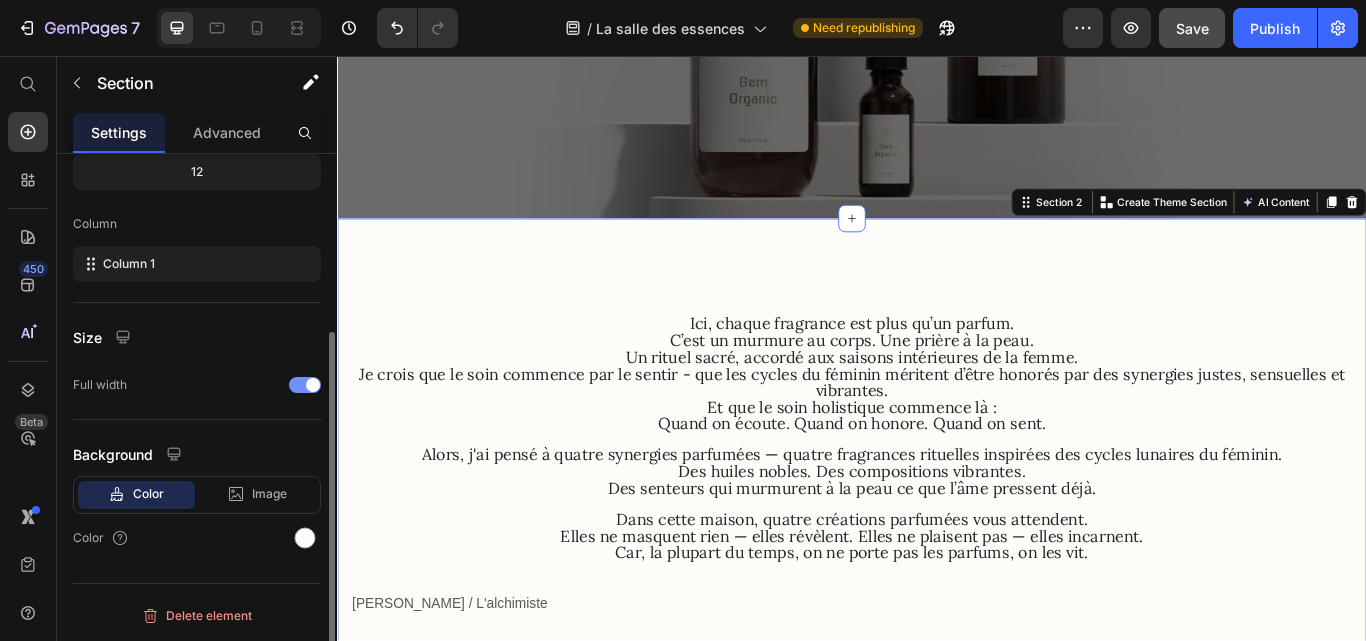 click at bounding box center (305, 385) 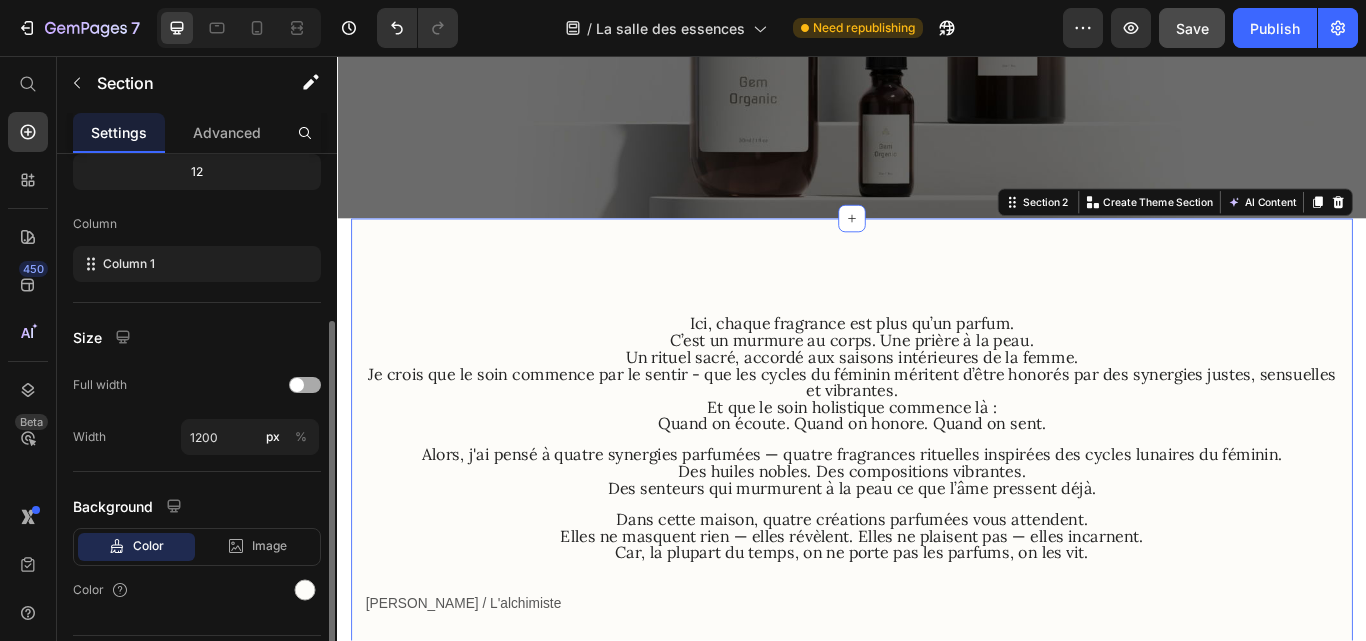click at bounding box center [305, 385] 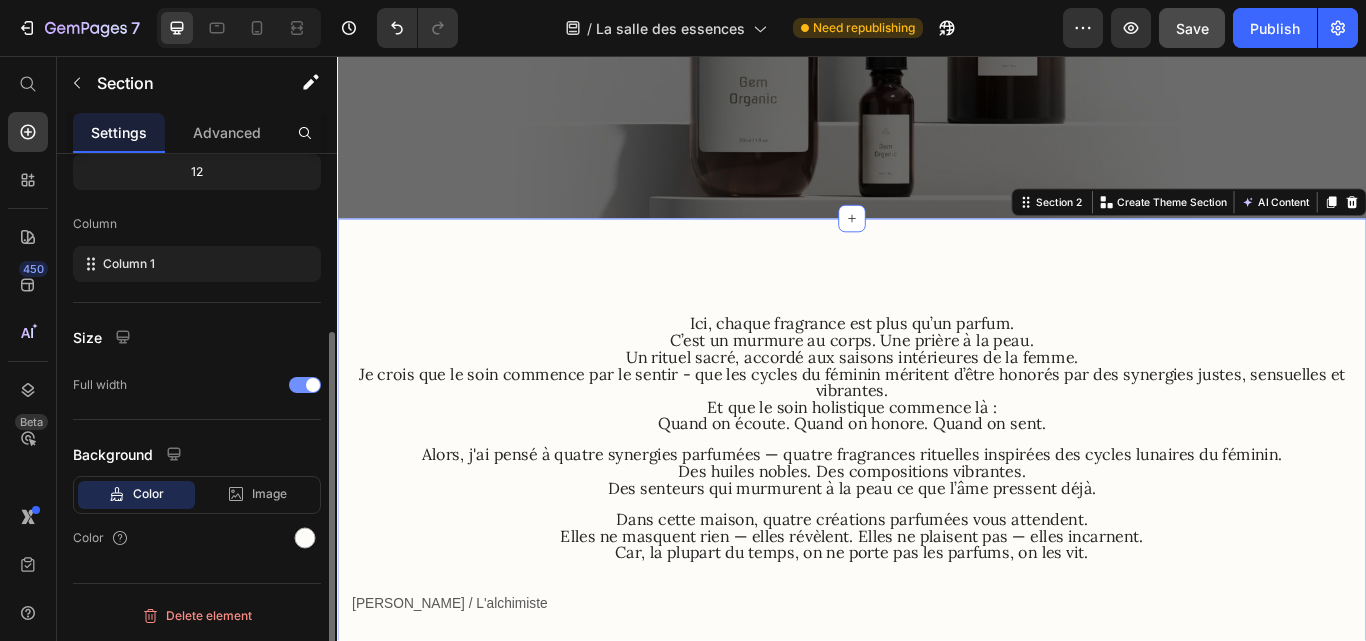 click at bounding box center (305, 385) 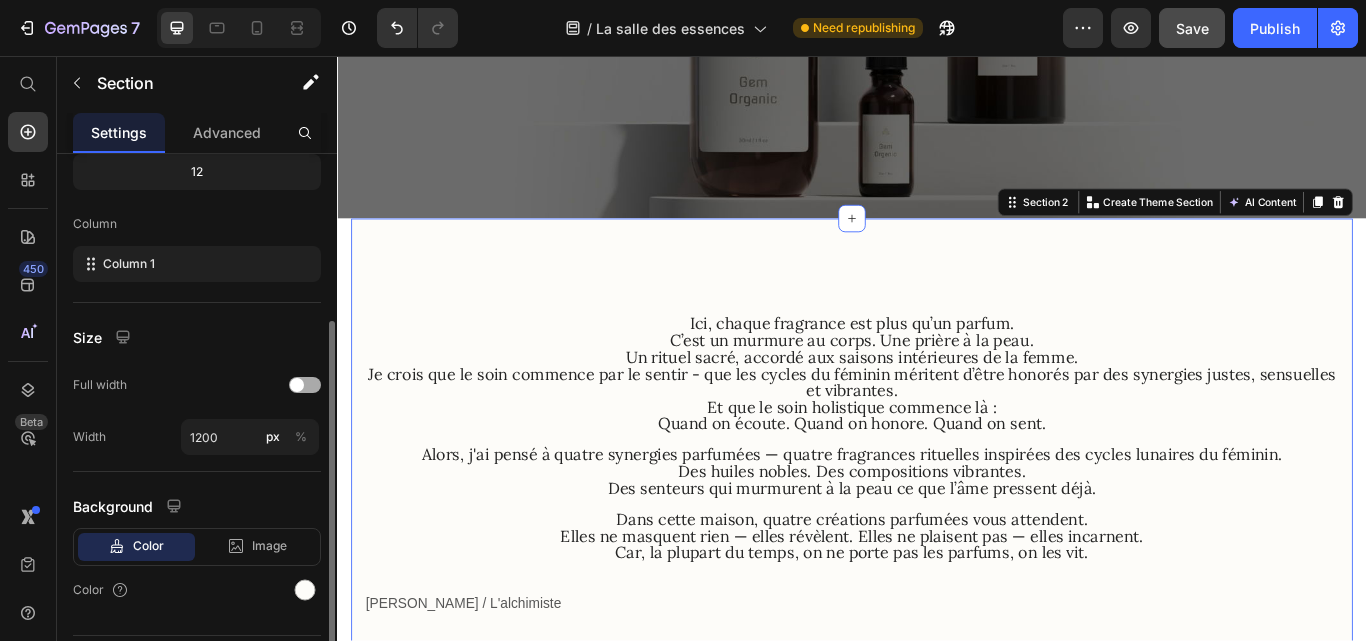 click at bounding box center [305, 385] 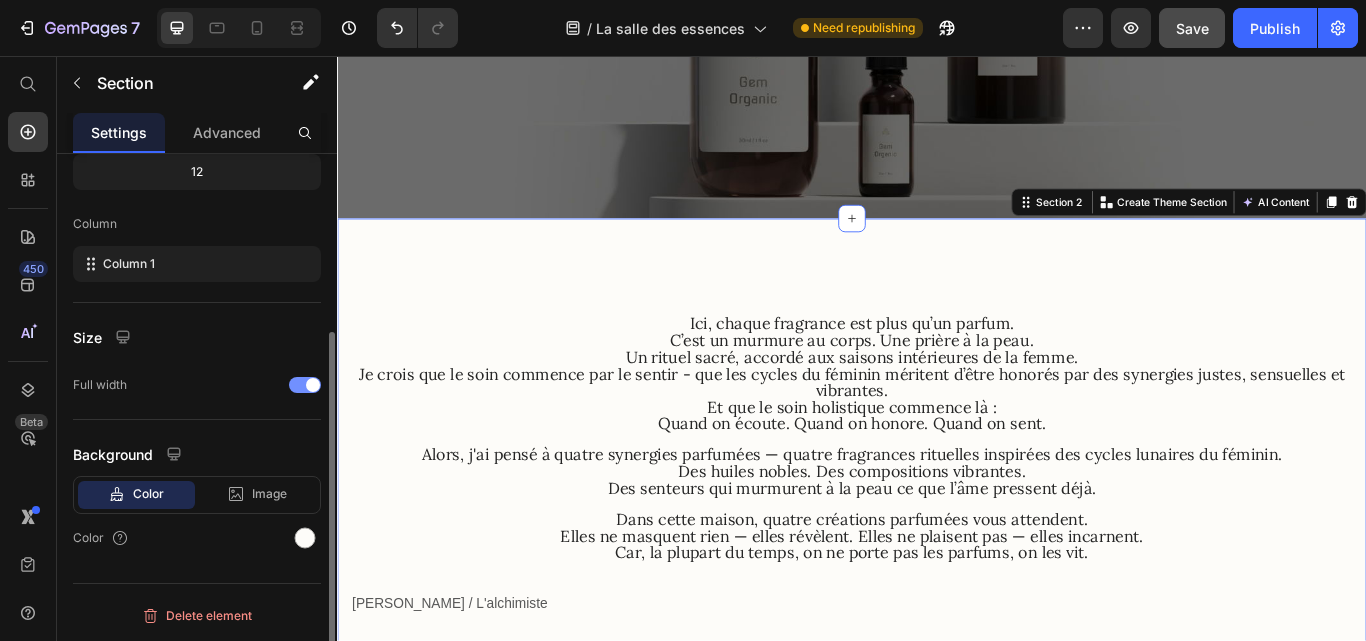 click at bounding box center [305, 385] 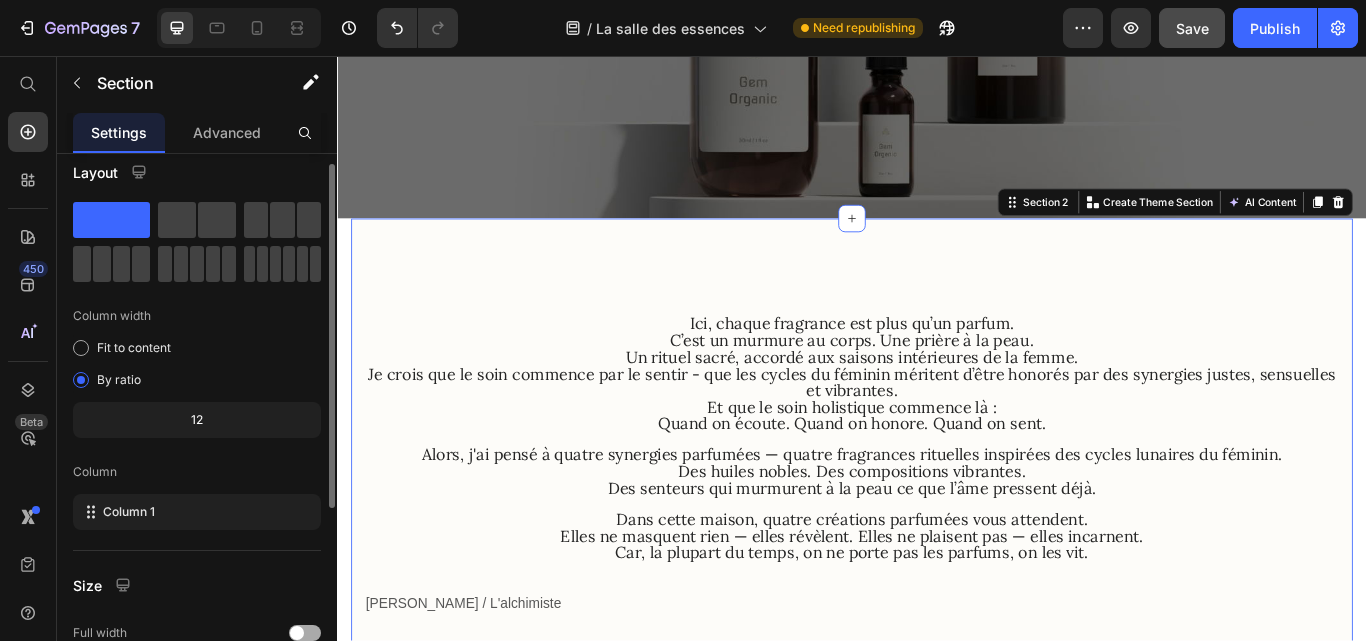scroll, scrollTop: 0, scrollLeft: 0, axis: both 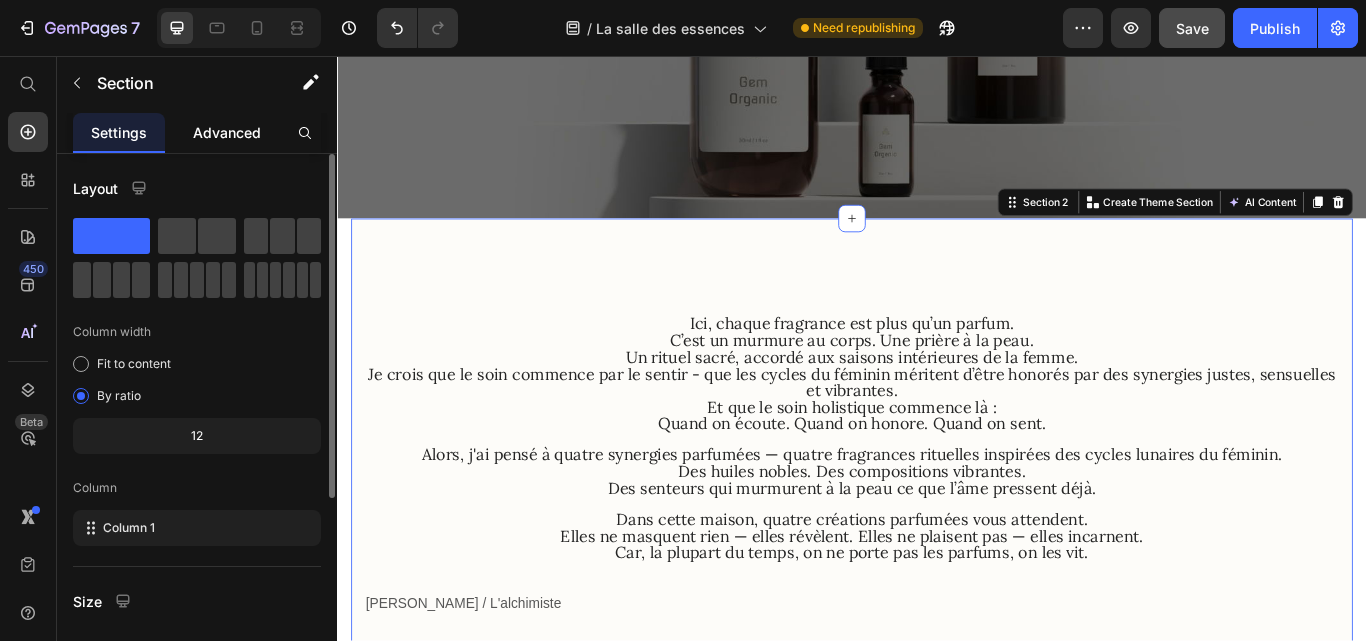 click on "Advanced" at bounding box center (227, 132) 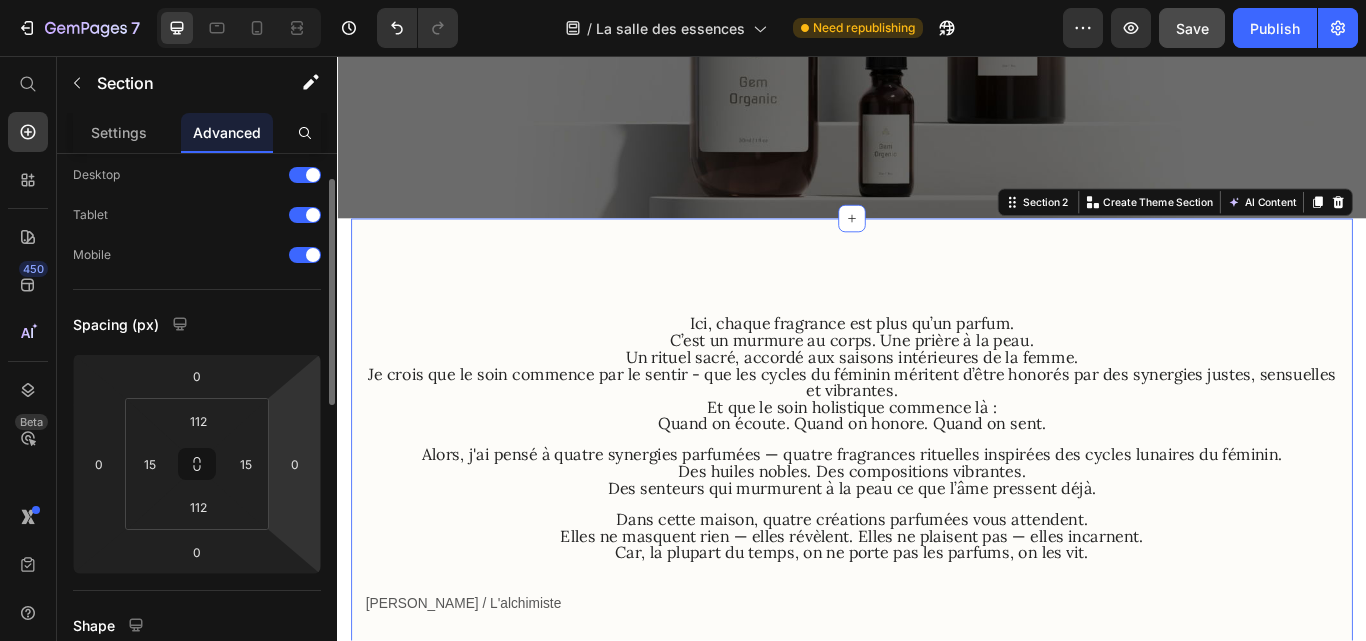 scroll, scrollTop: 0, scrollLeft: 0, axis: both 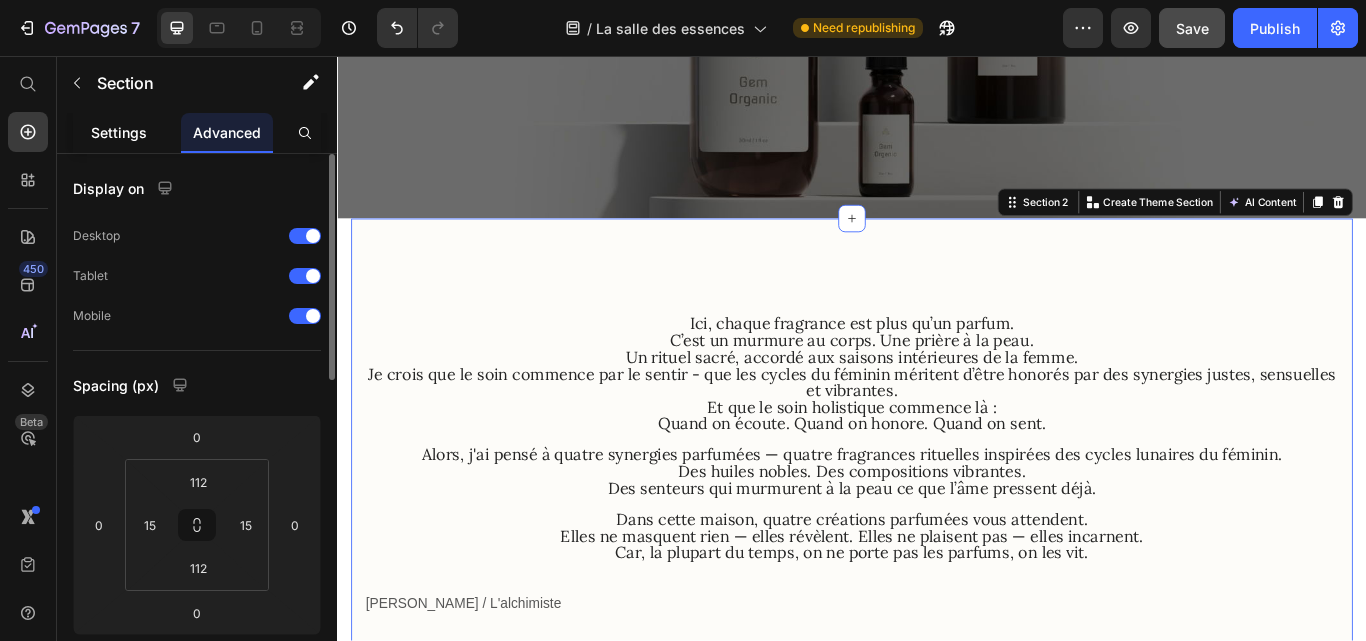 click on "Settings" at bounding box center [119, 132] 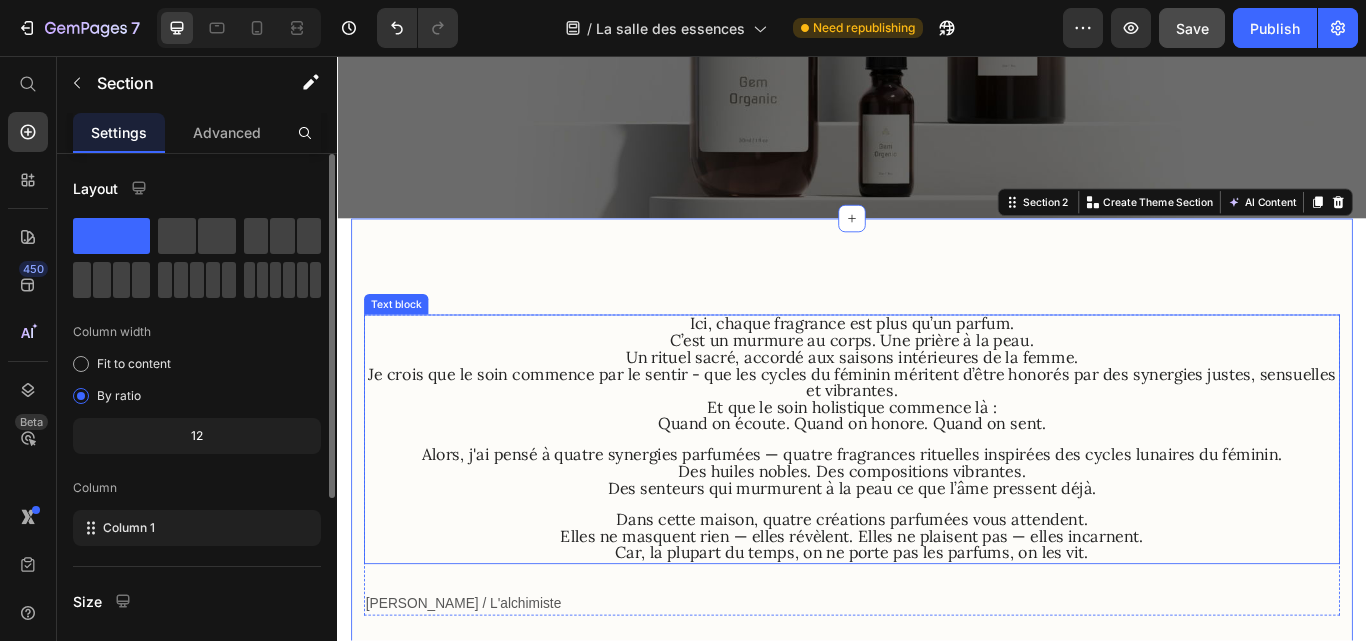 click on "Et que le soin holistique commence là :" at bounding box center (937, 466) 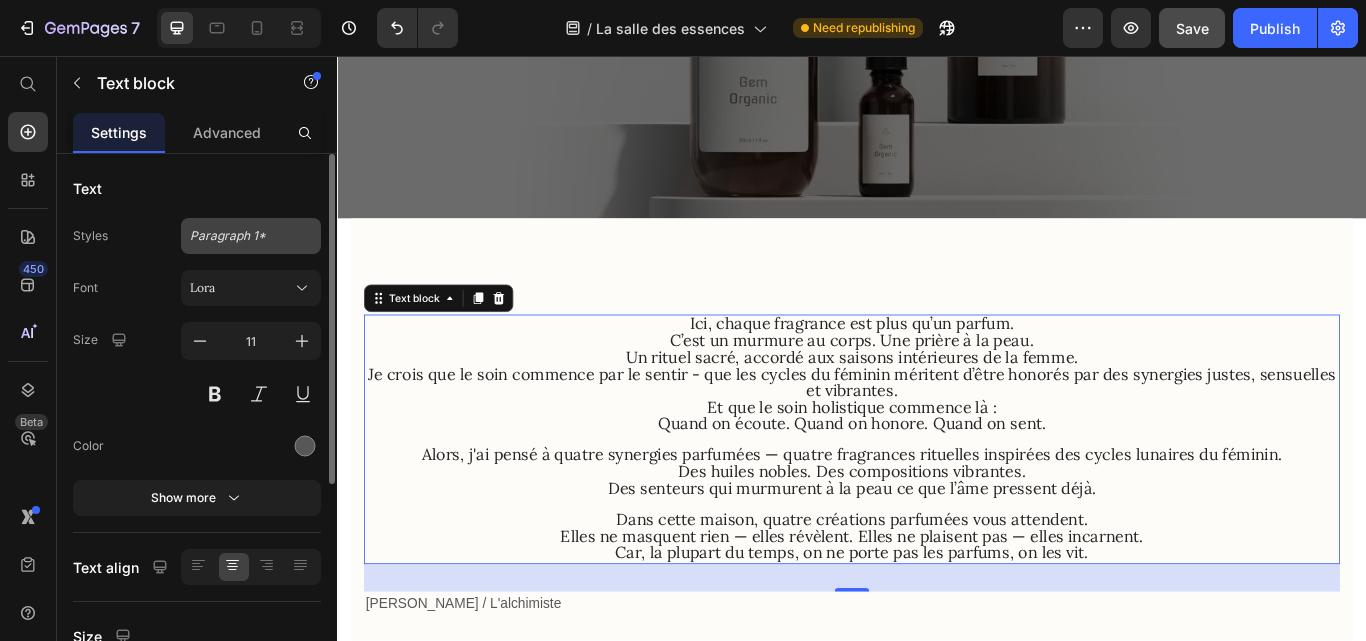 click on "Paragraph 1*" at bounding box center [239, 236] 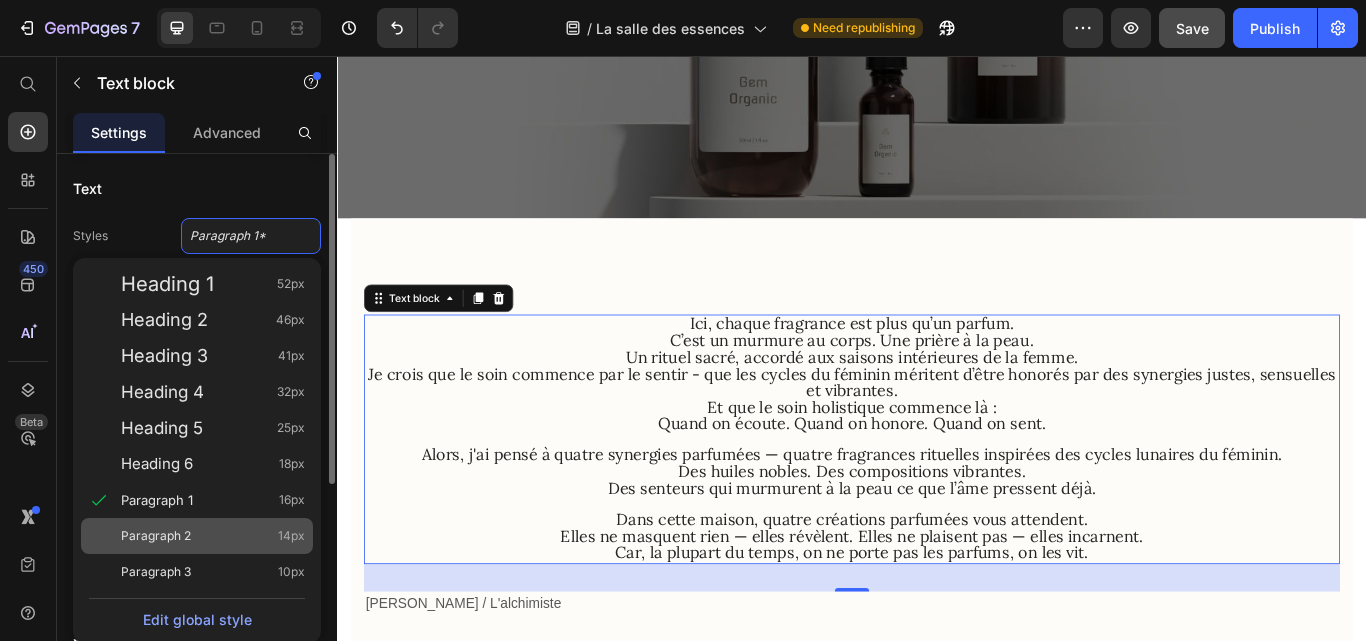 click on "Paragraph 2" at bounding box center (156, 536) 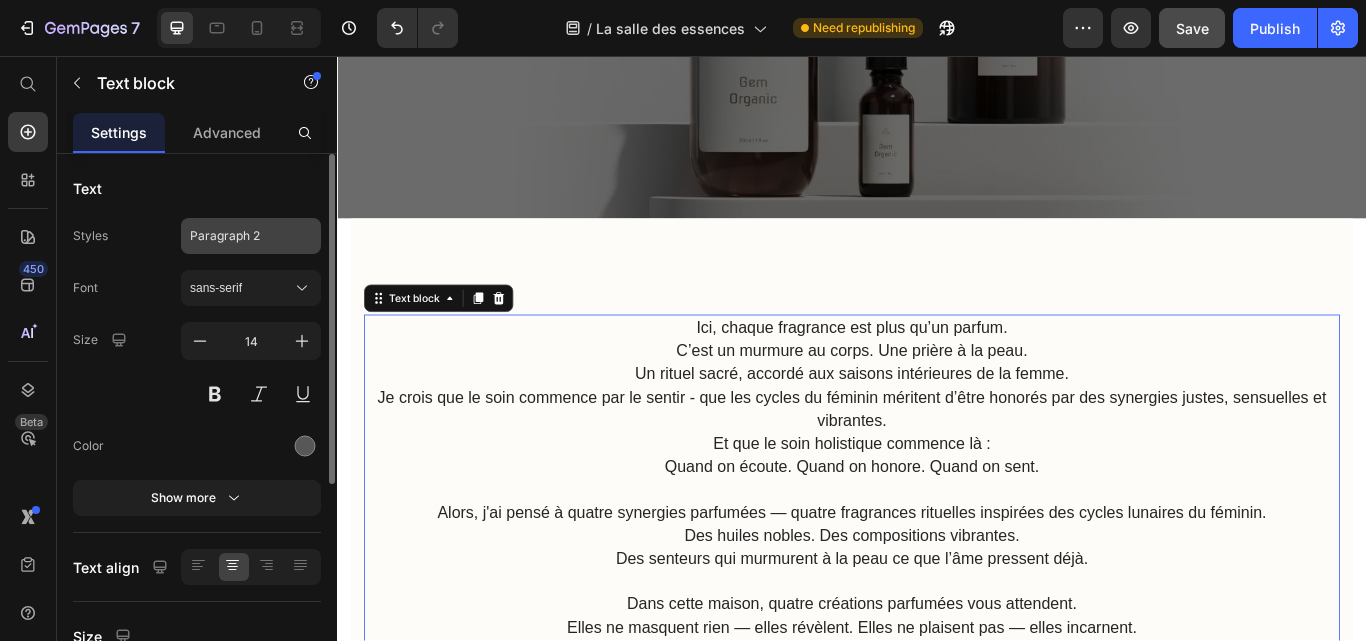 click on "Paragraph 2" 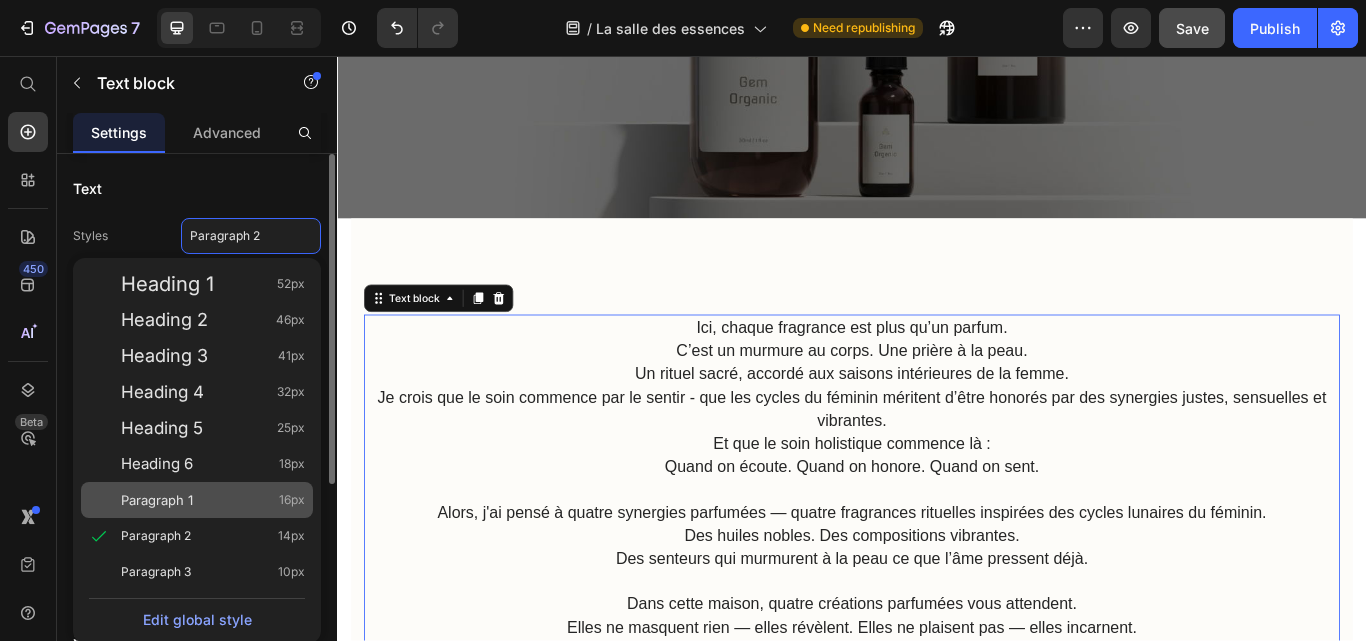 click on "Paragraph 1 16px" 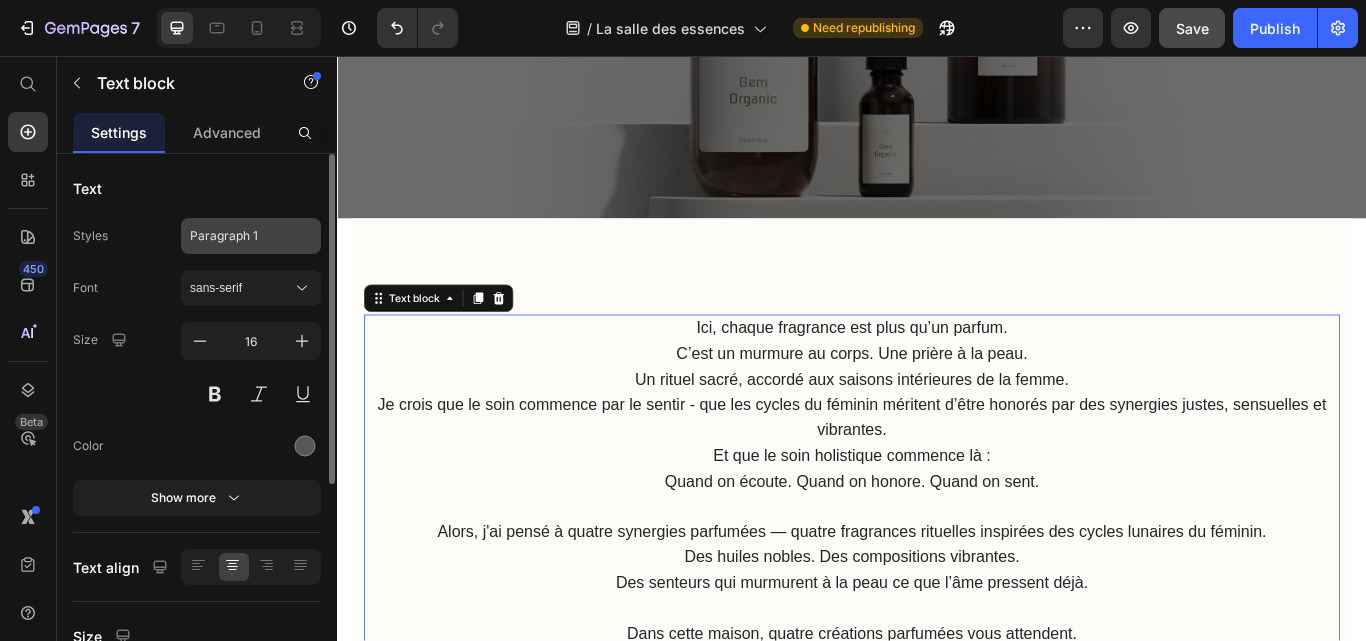 click on "Paragraph 1" 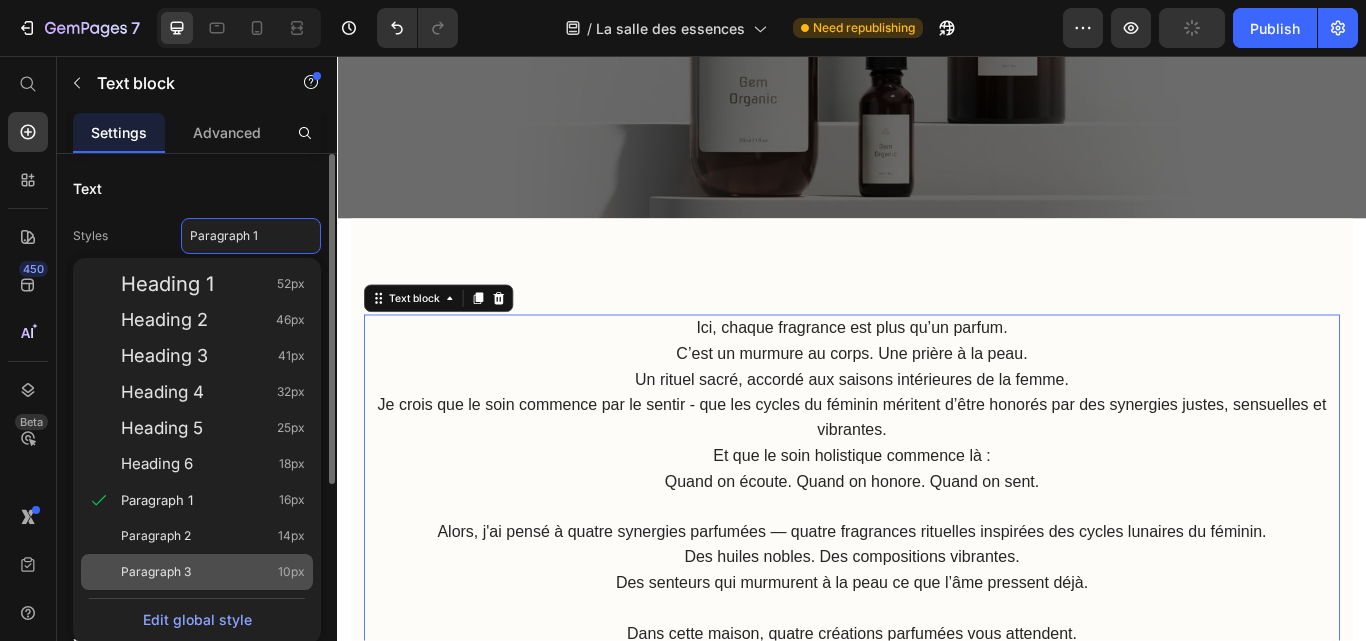 click on "Paragraph 3 10px" at bounding box center [213, 572] 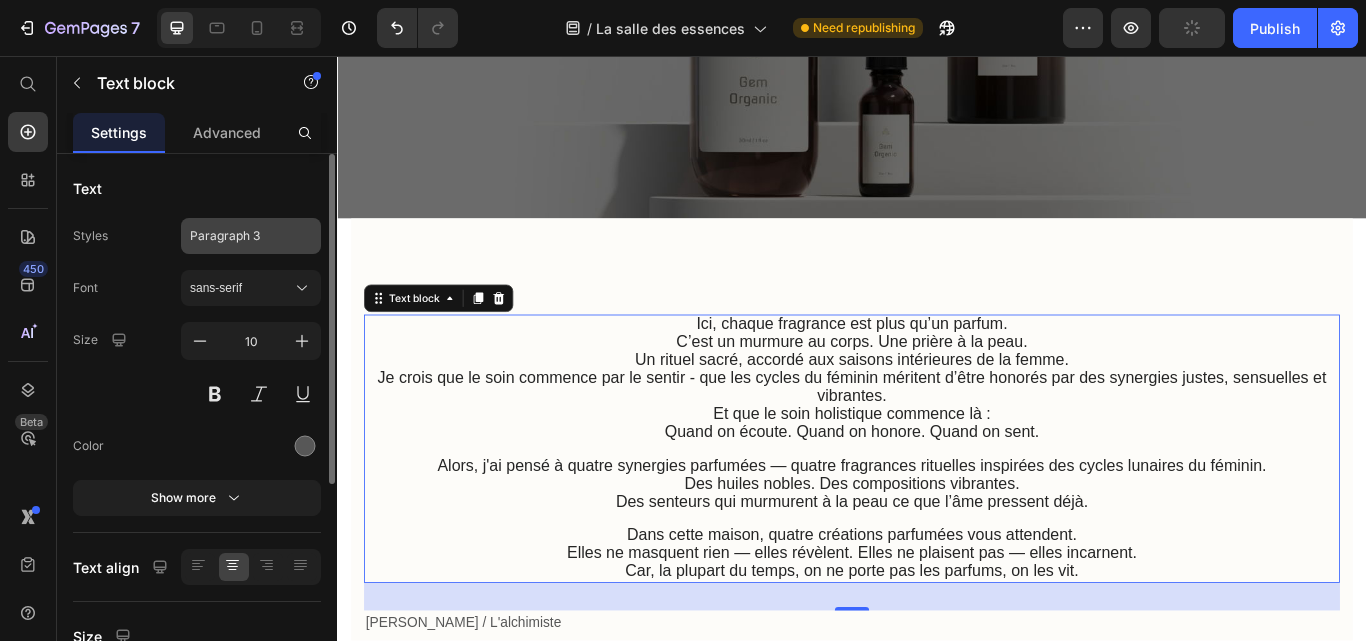 click on "Paragraph 3" 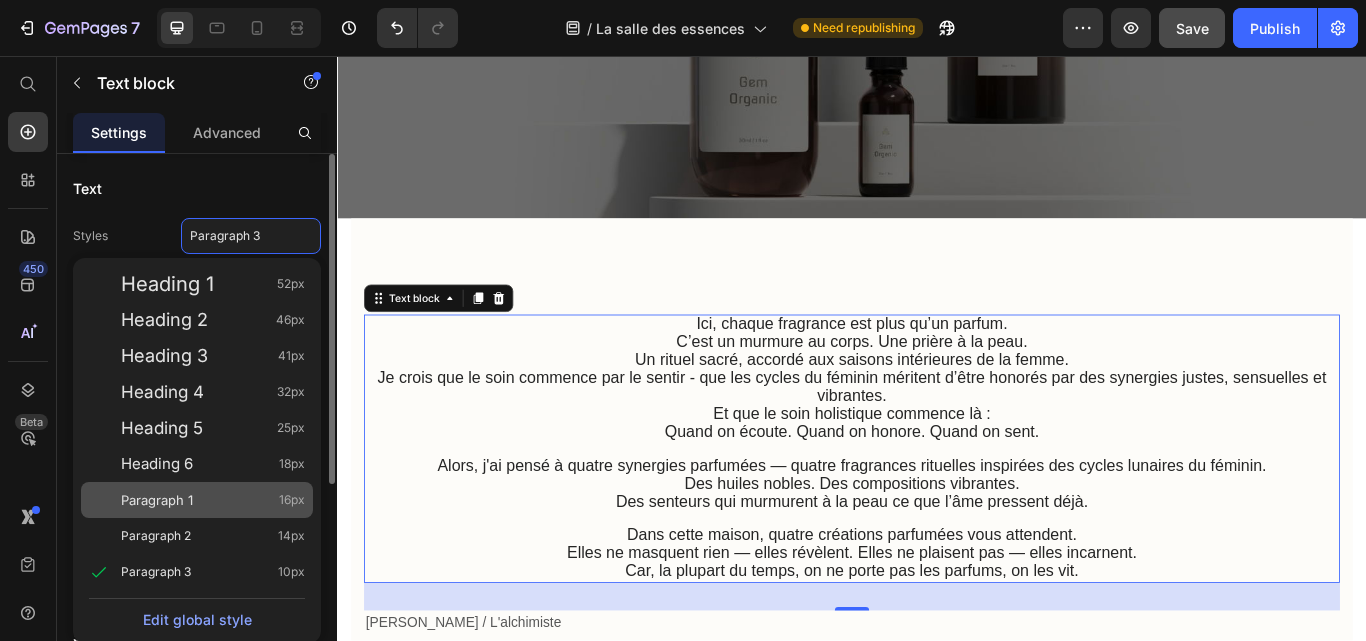 click on "Paragraph 1 16px" at bounding box center [213, 500] 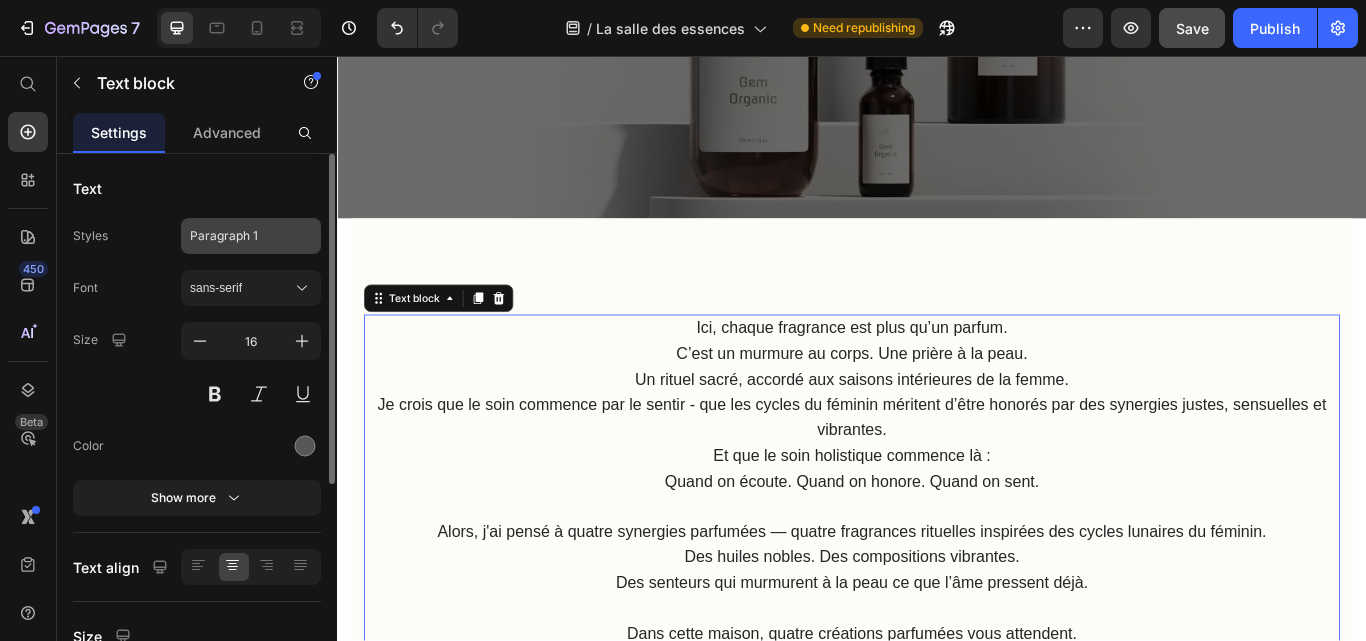 click on "Paragraph 1" 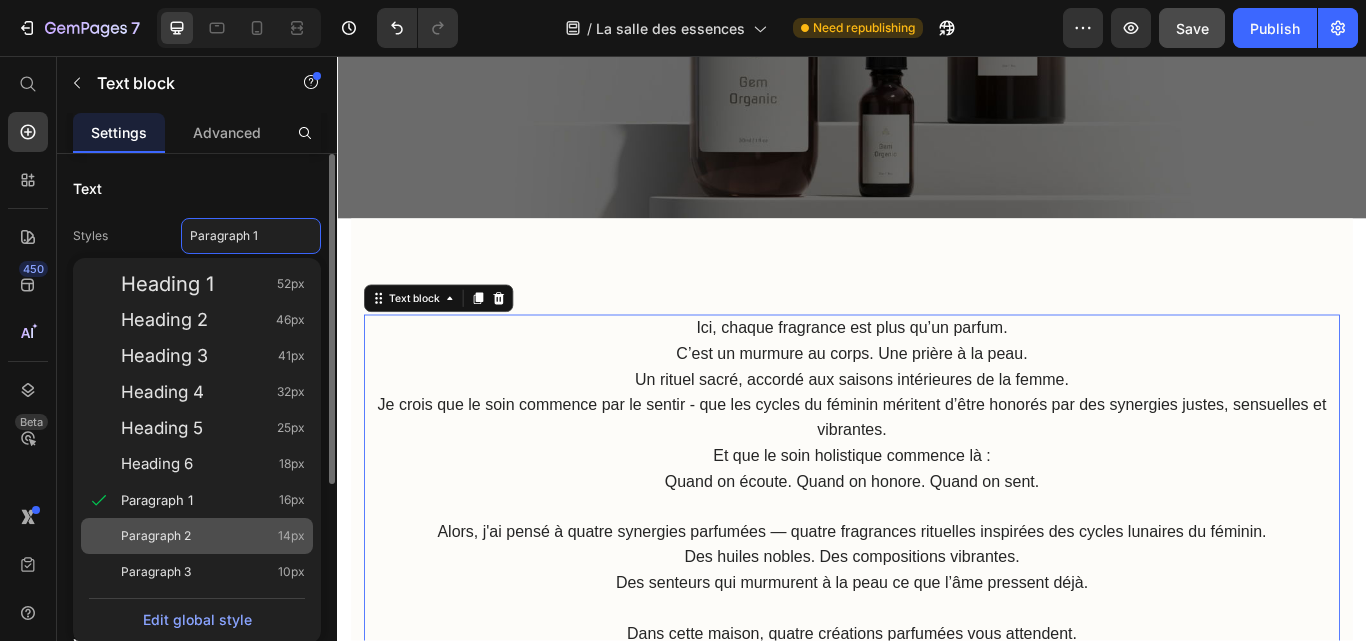 click on "Paragraph 2 14px" 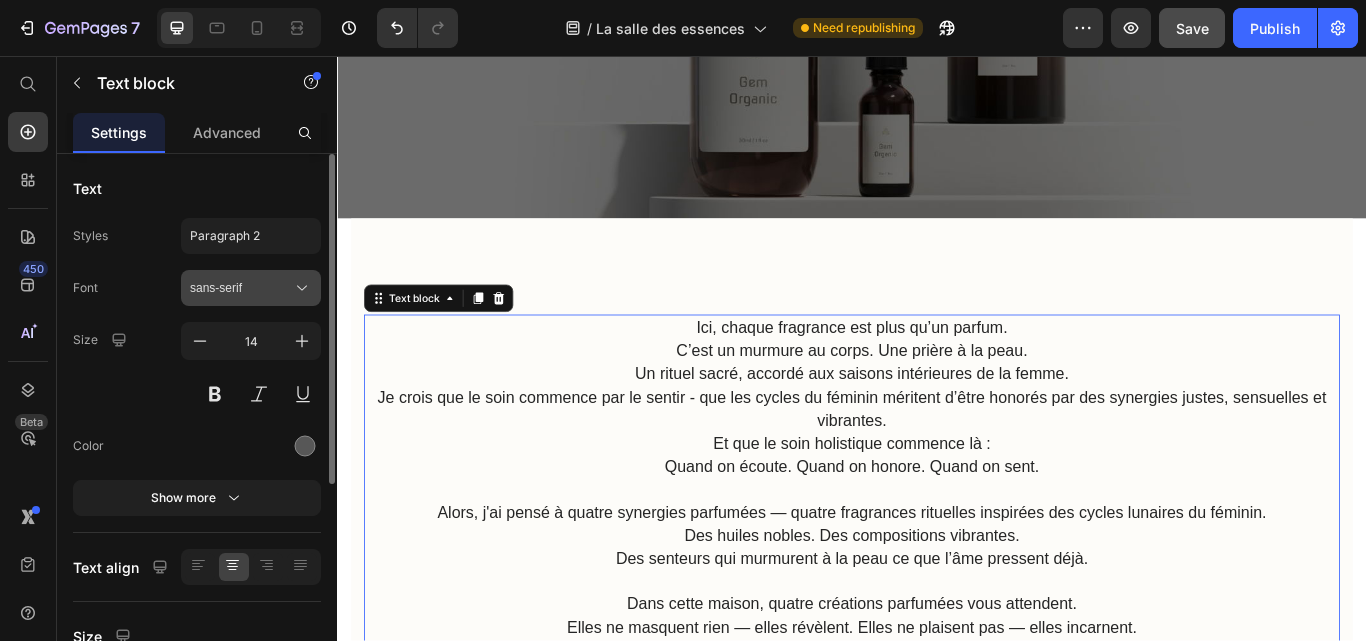 click 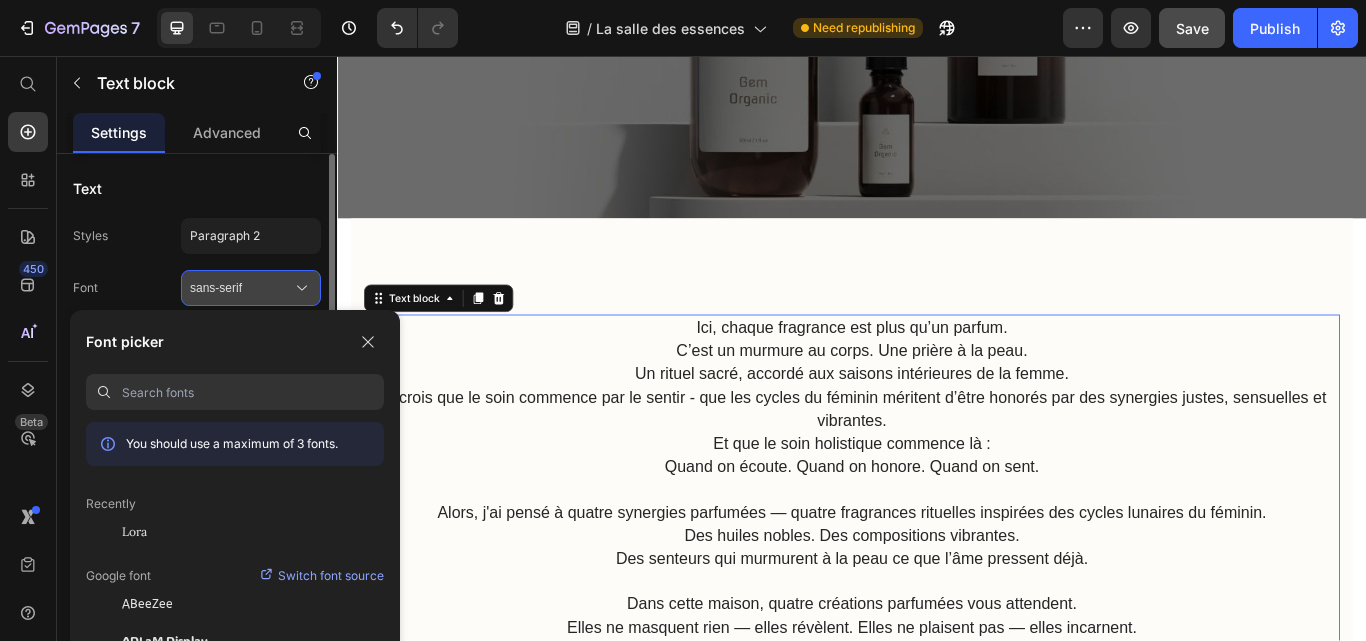 click 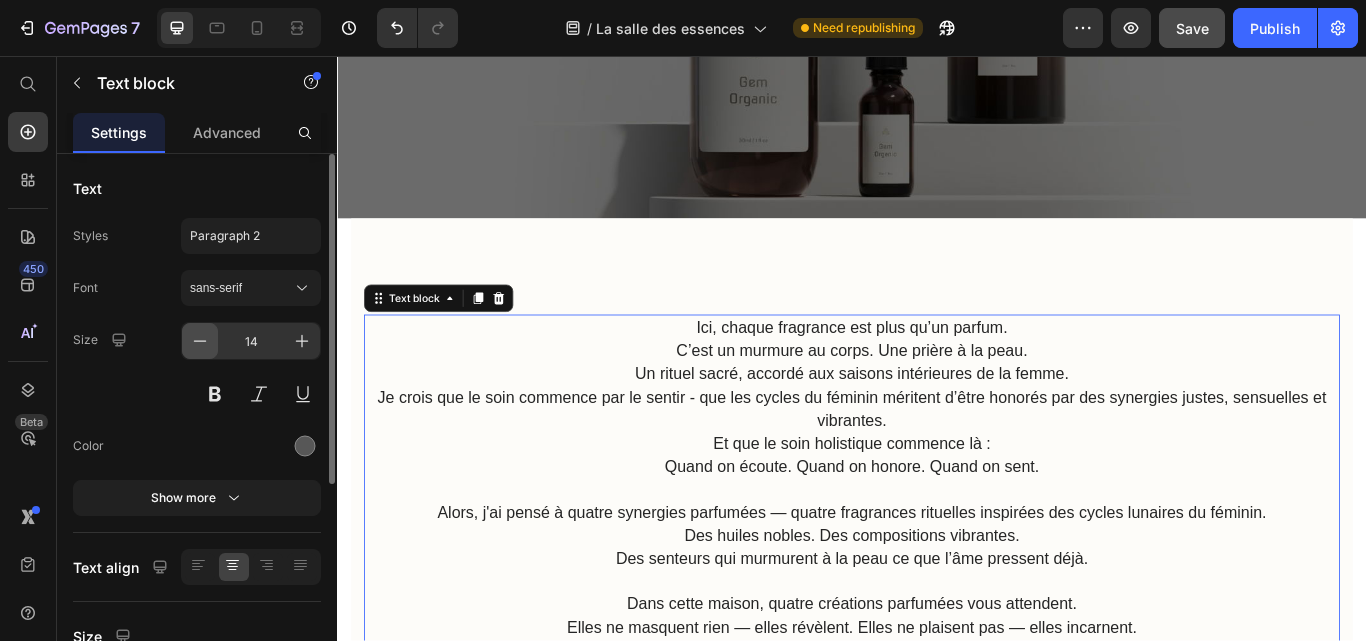 click 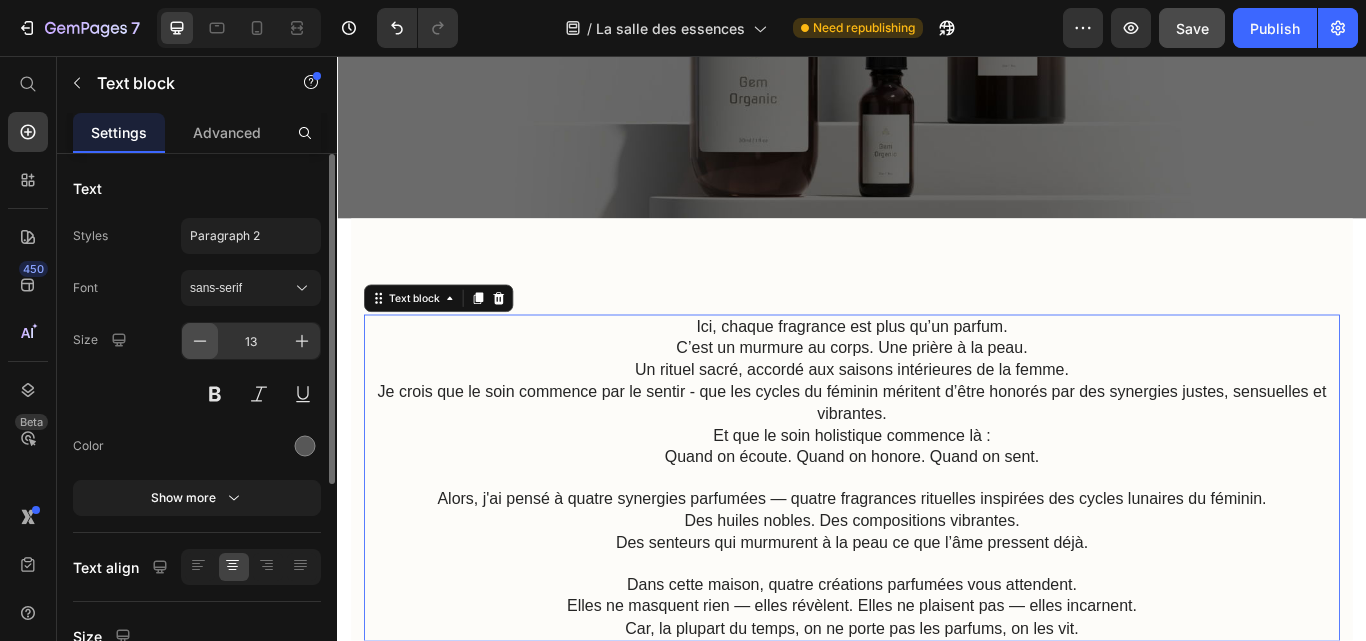 click 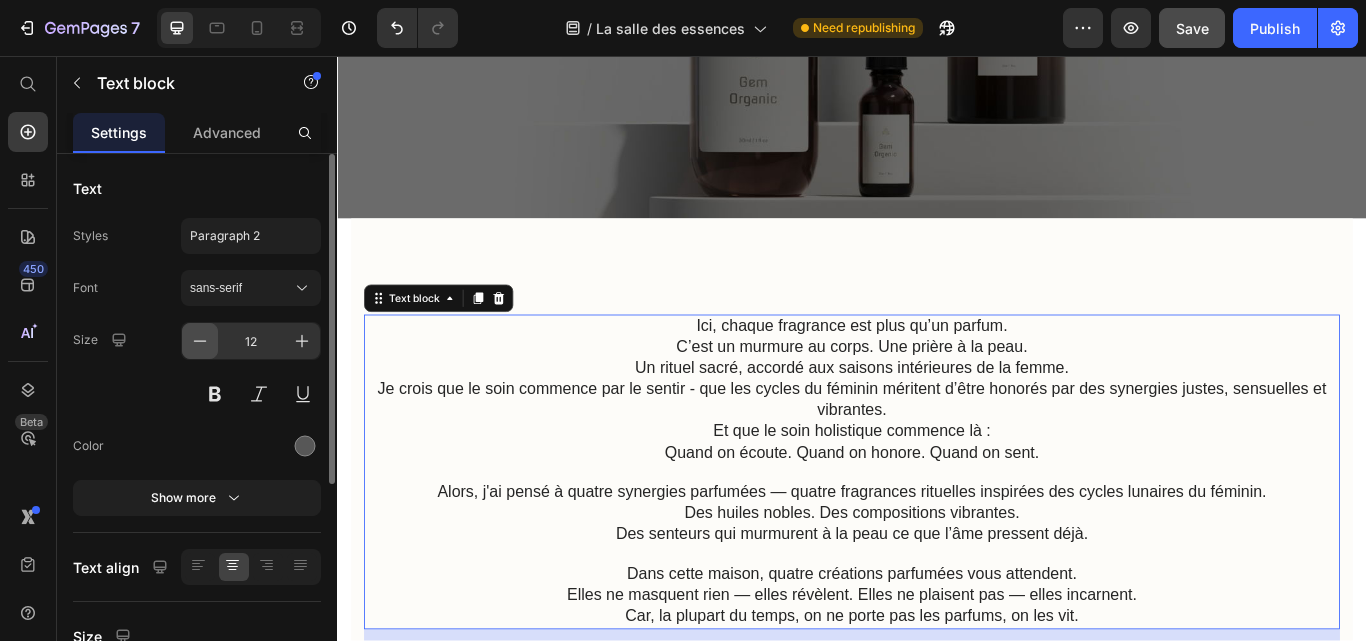 click 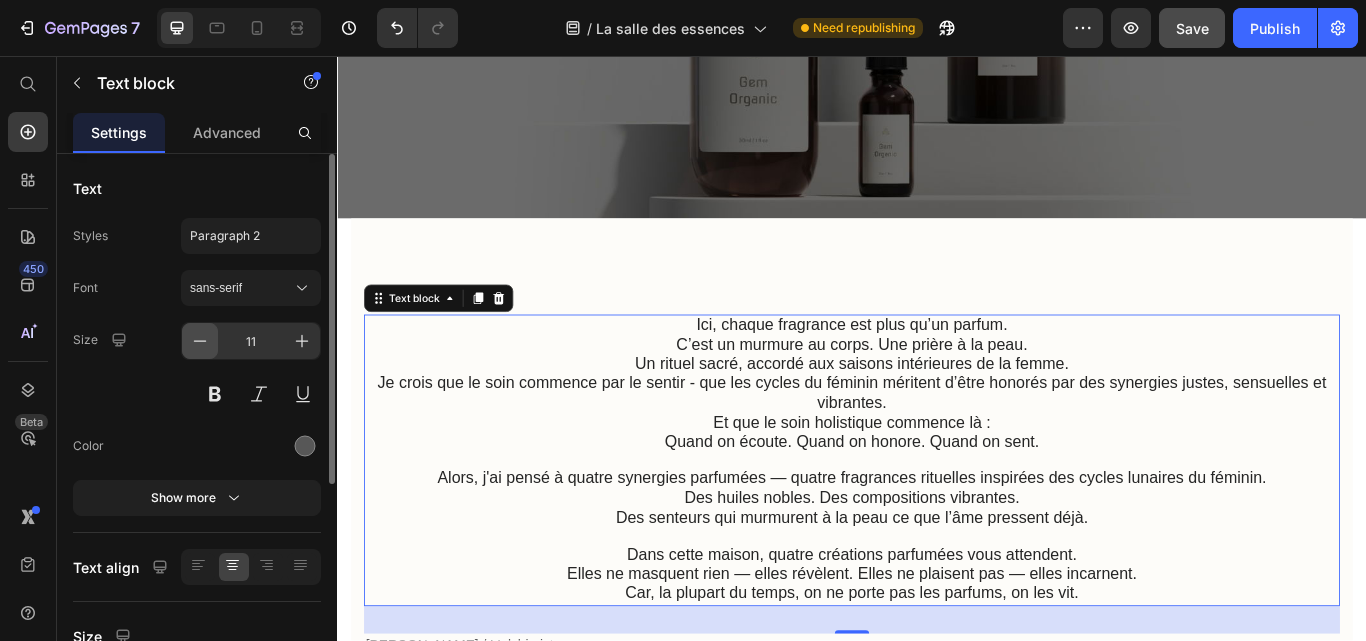 click 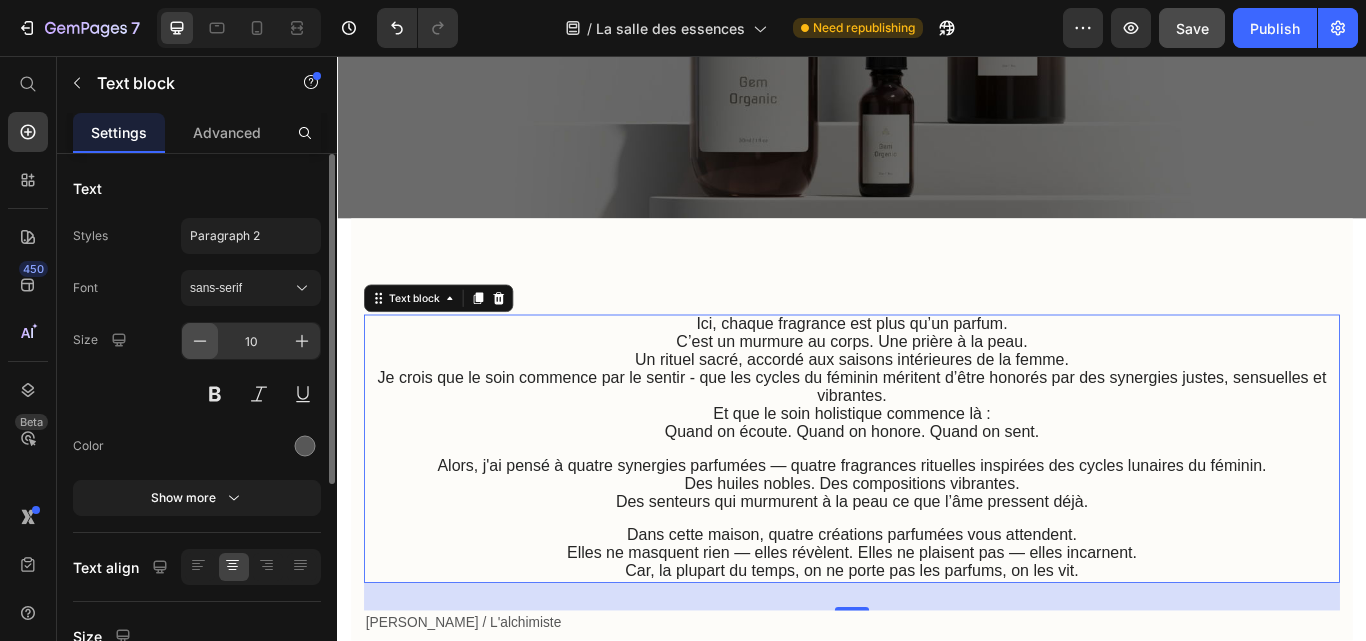 click 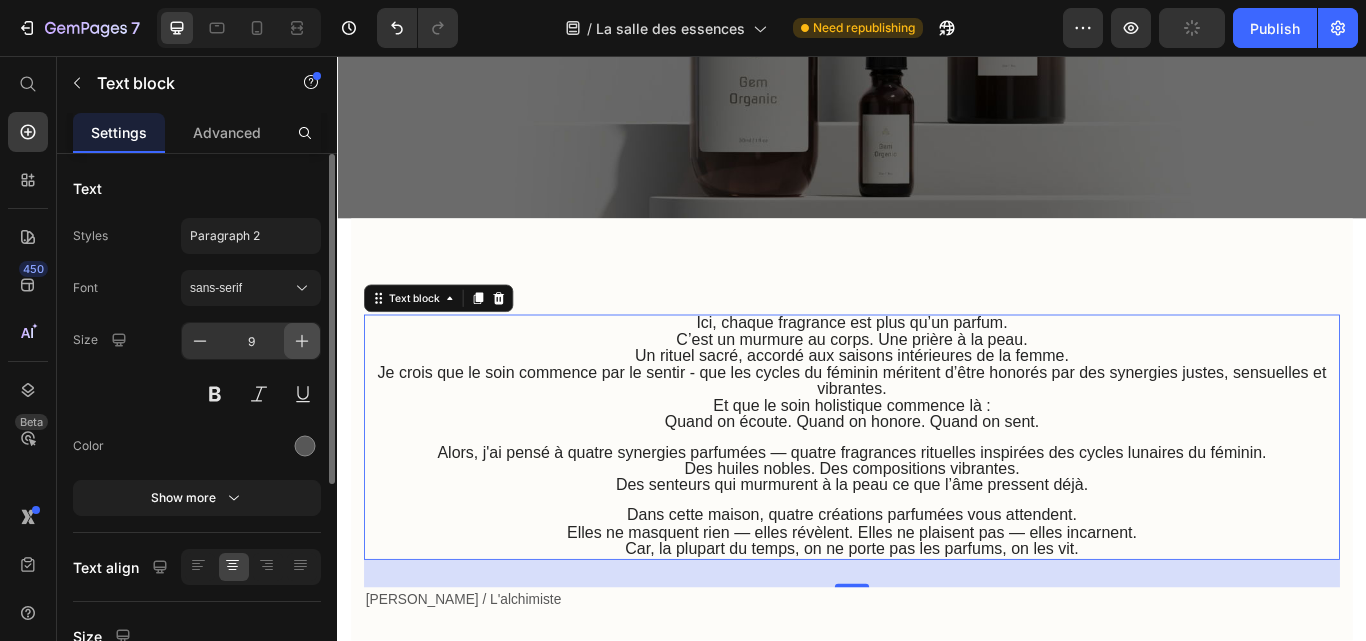 click 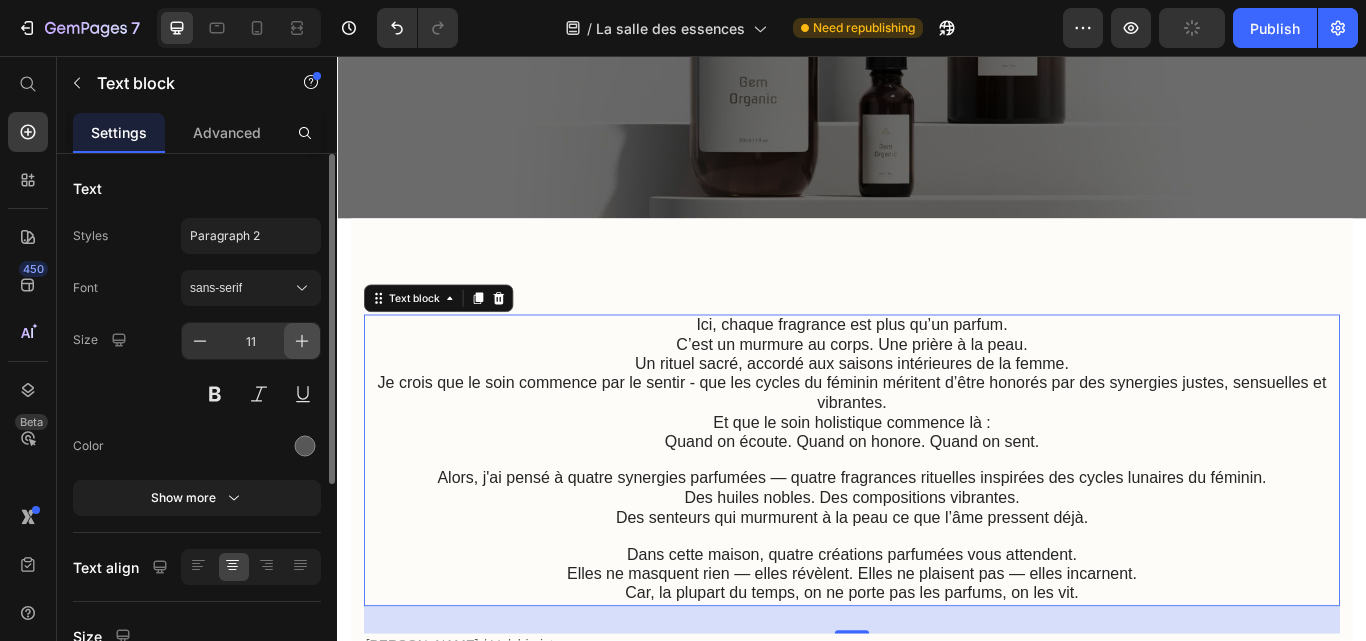 click 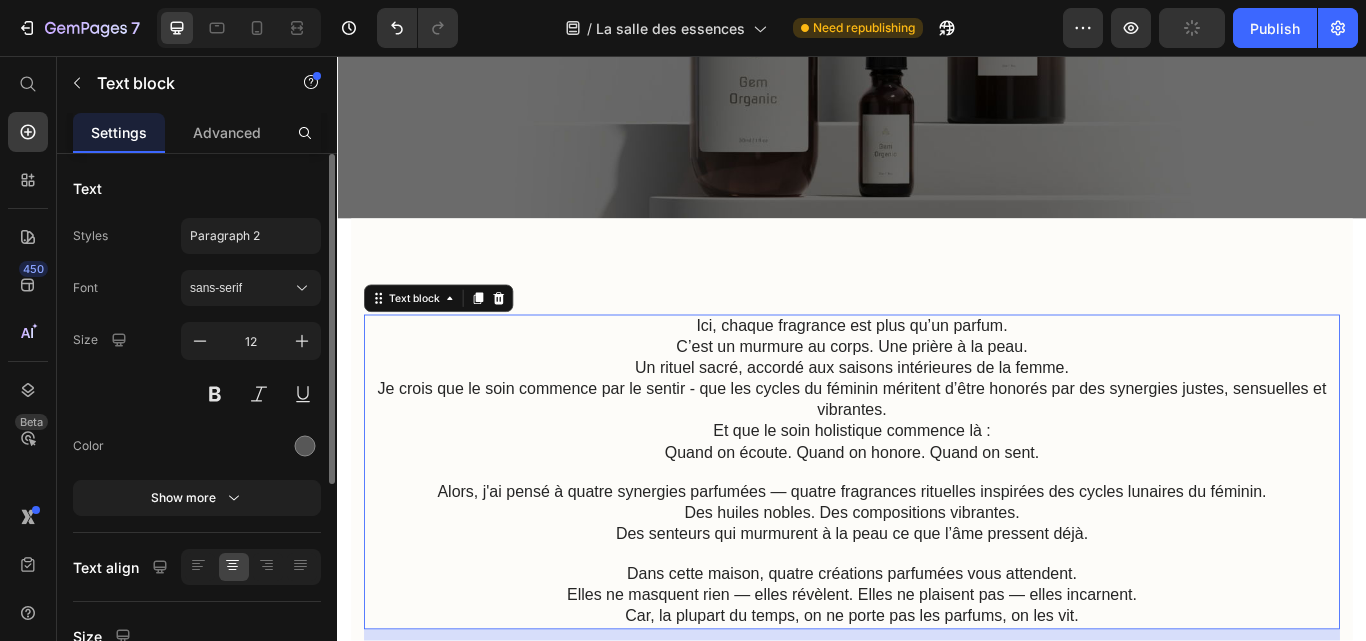 scroll, scrollTop: 100, scrollLeft: 0, axis: vertical 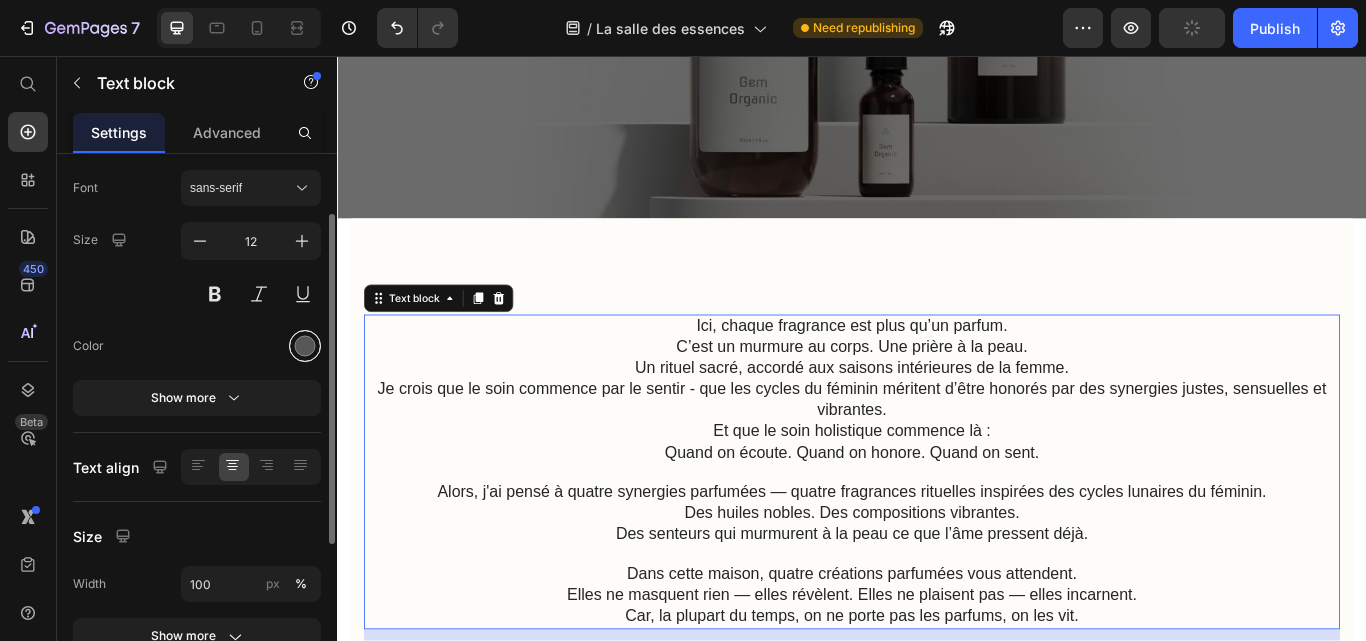 click at bounding box center [305, 346] 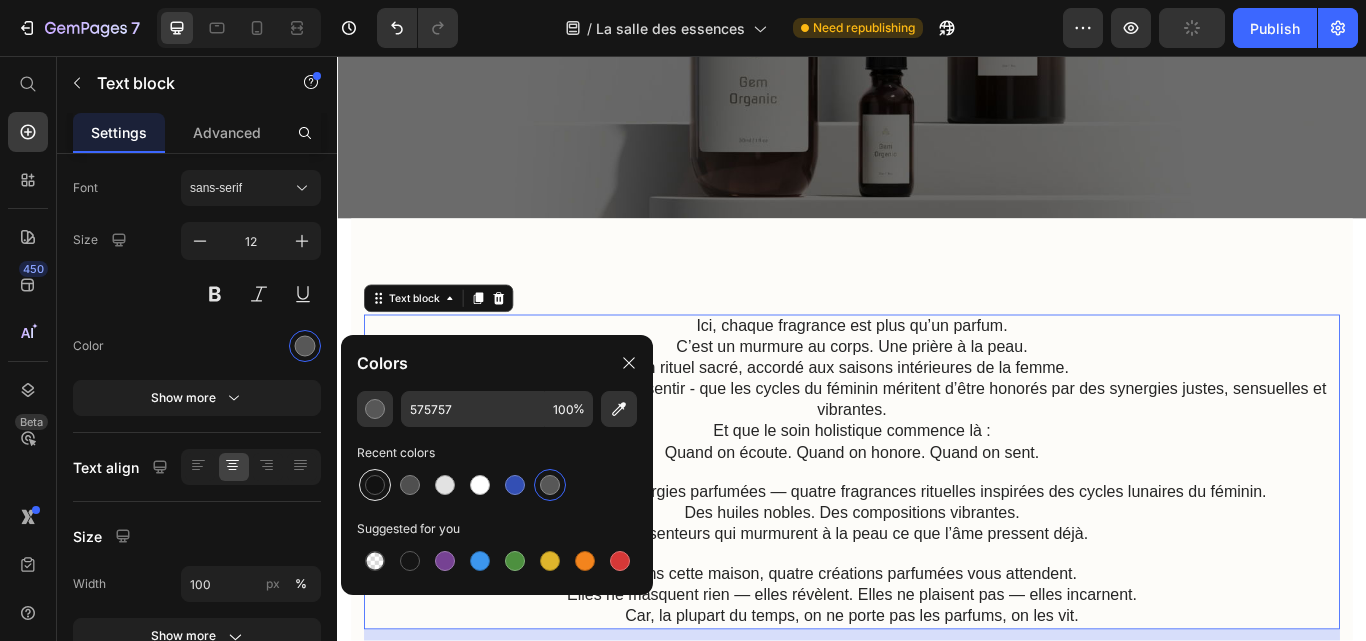 click at bounding box center [375, 485] 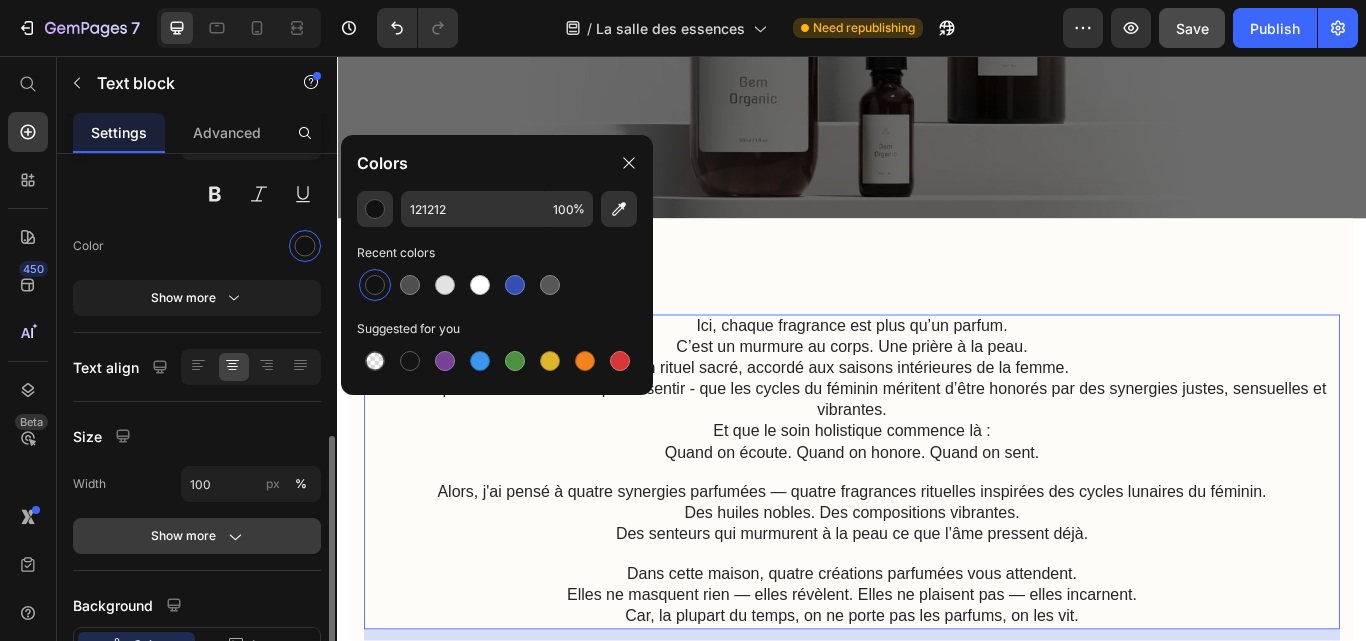 scroll, scrollTop: 351, scrollLeft: 0, axis: vertical 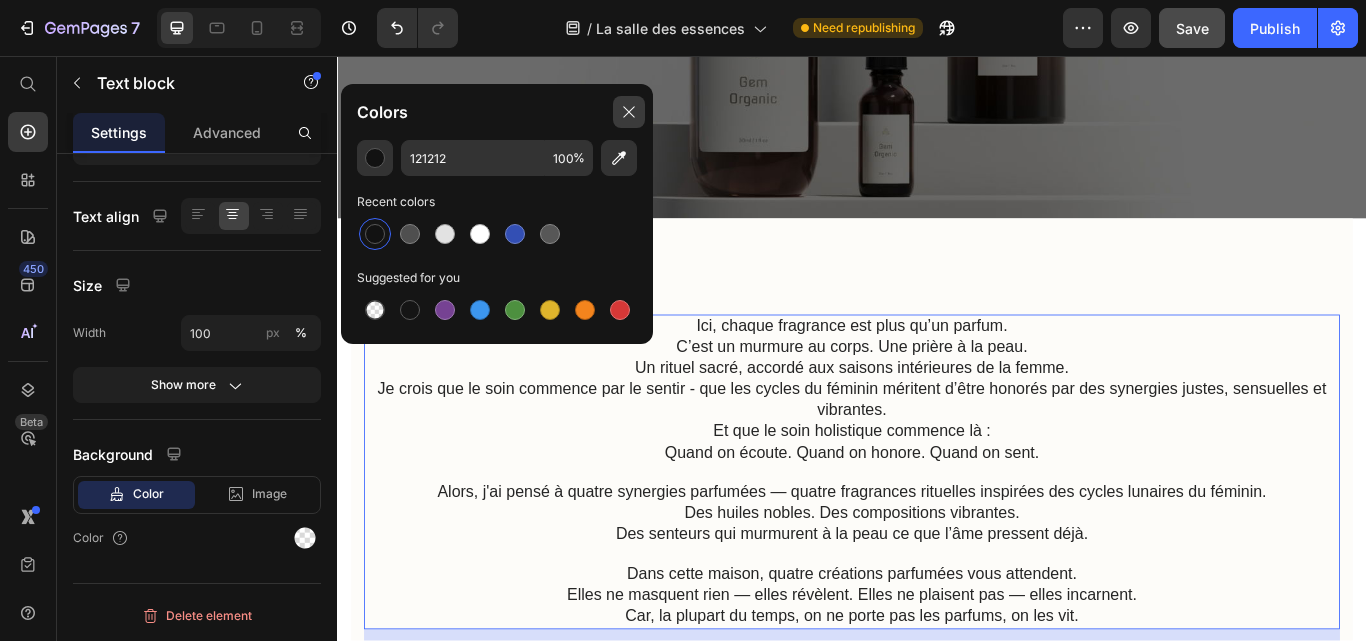 drag, startPoint x: 615, startPoint y: 387, endPoint x: 631, endPoint y: 105, distance: 282.45352 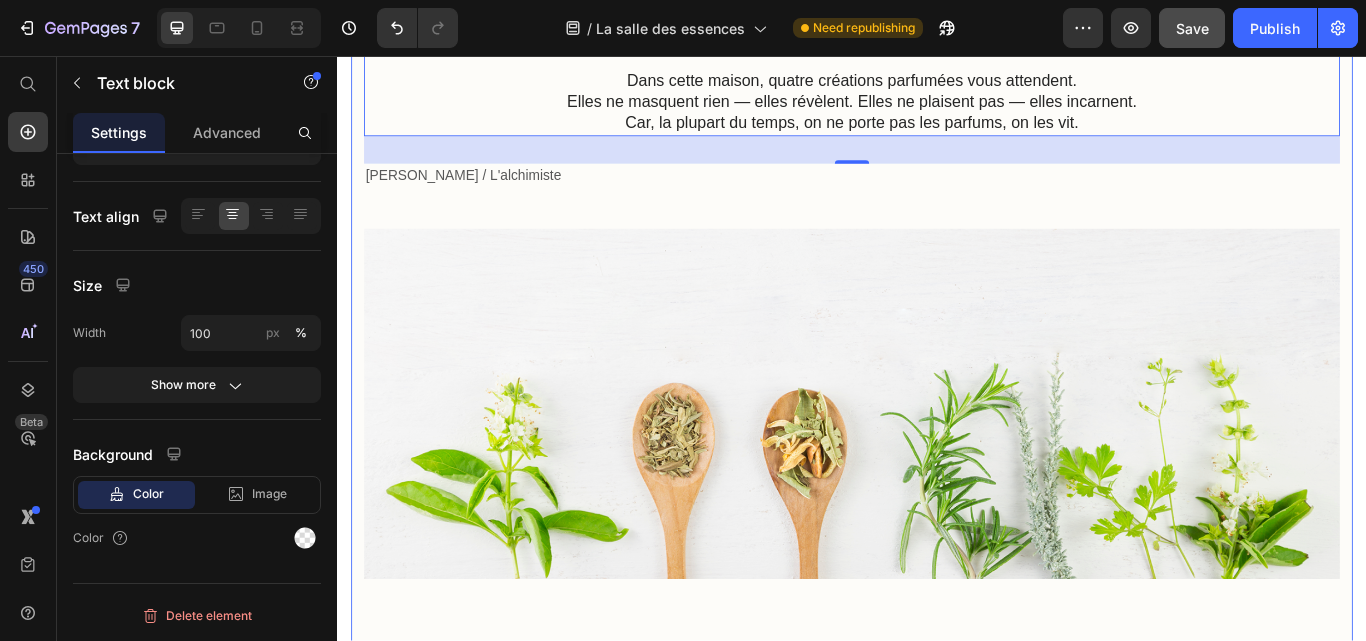 scroll, scrollTop: 900, scrollLeft: 0, axis: vertical 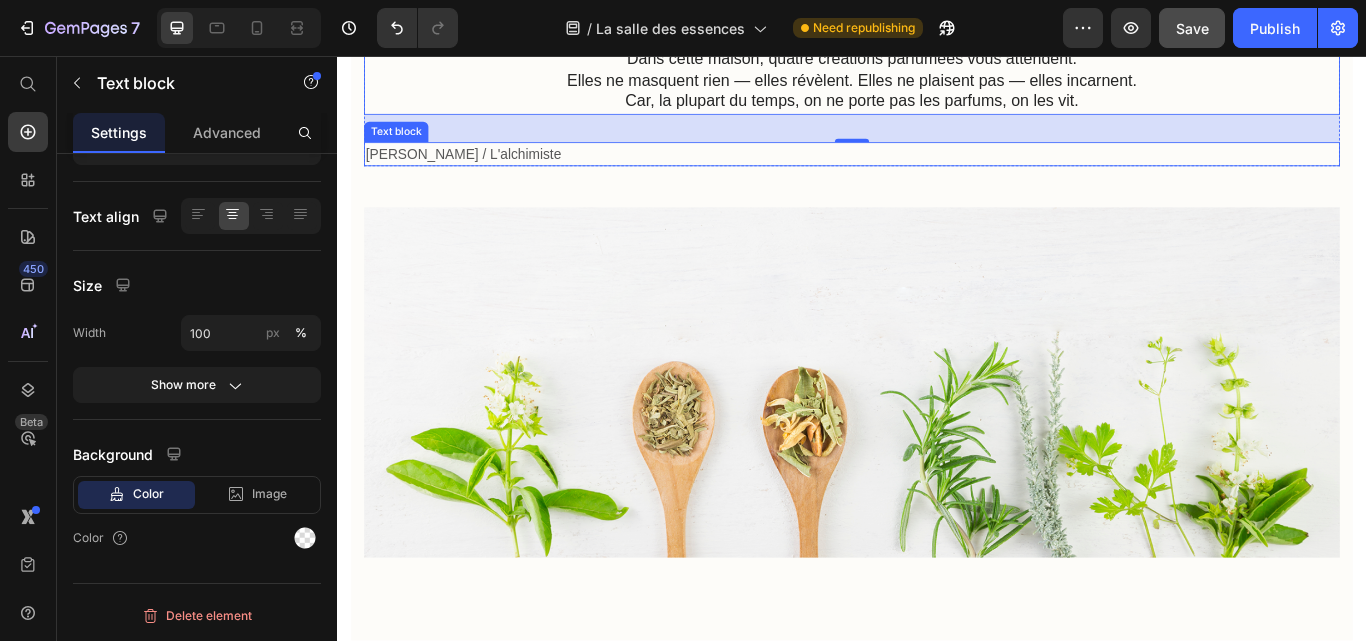 click on "[PERSON_NAME] / L'alchimiste" at bounding box center (937, 171) 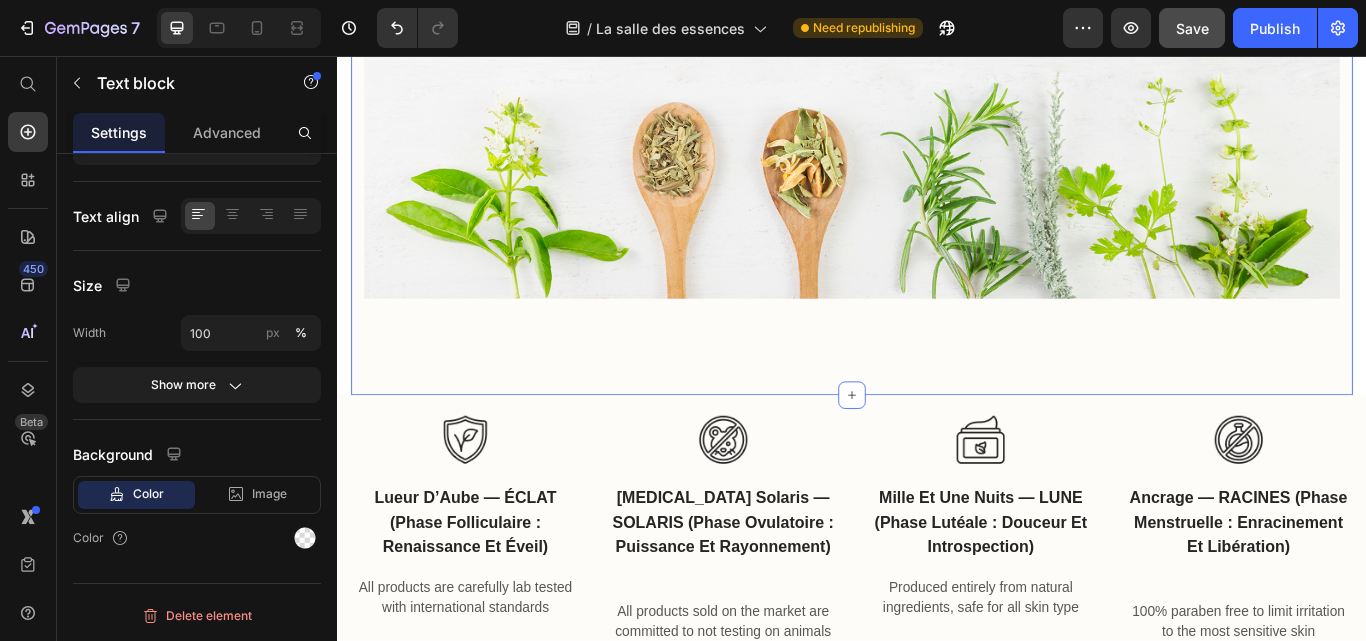 scroll, scrollTop: 1300, scrollLeft: 0, axis: vertical 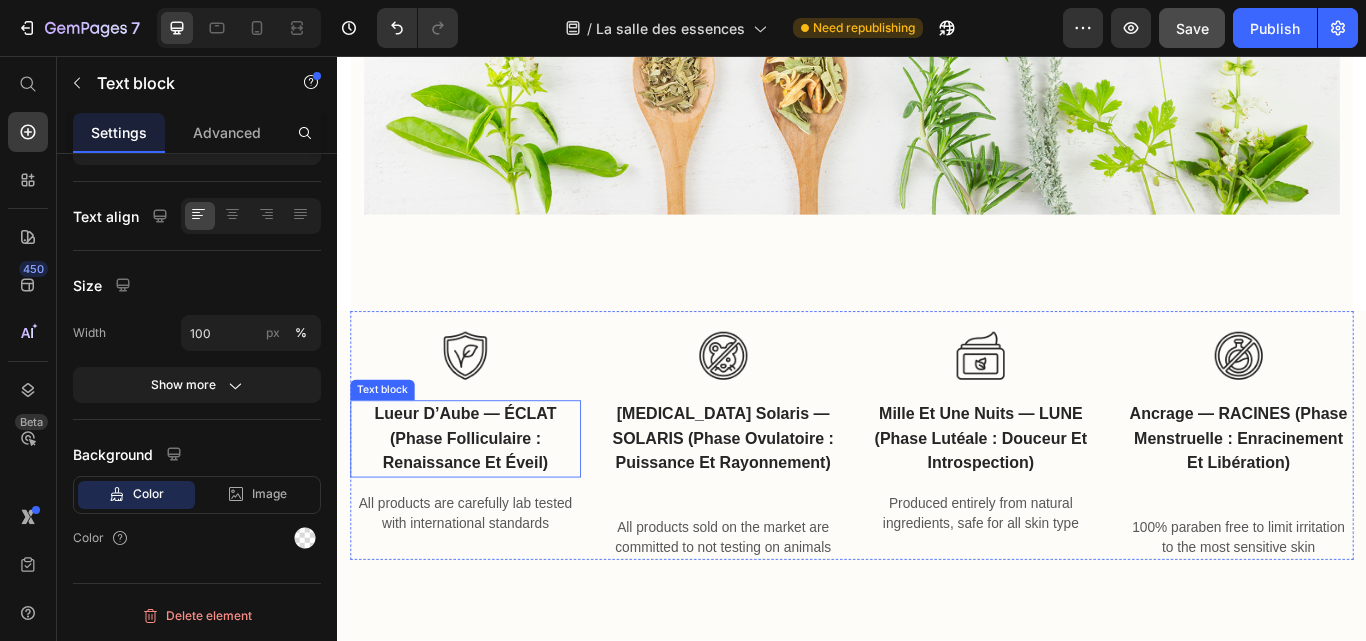 click on "Lueur d’Aube — ÉCLAT (Phase folliculaire : renaissance et éveil)" at bounding box center [486, 503] 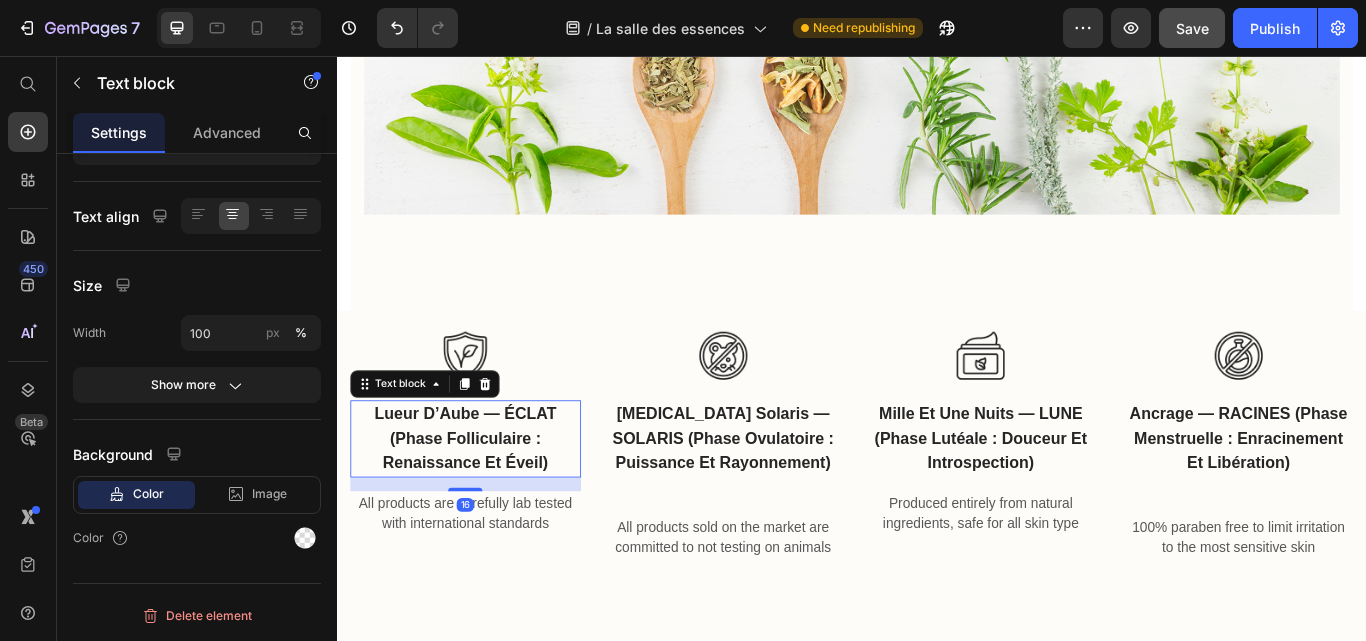 click on "Lueur d’Aube — ÉCLAT (Phase folliculaire : renaissance et éveil)" at bounding box center [486, 503] 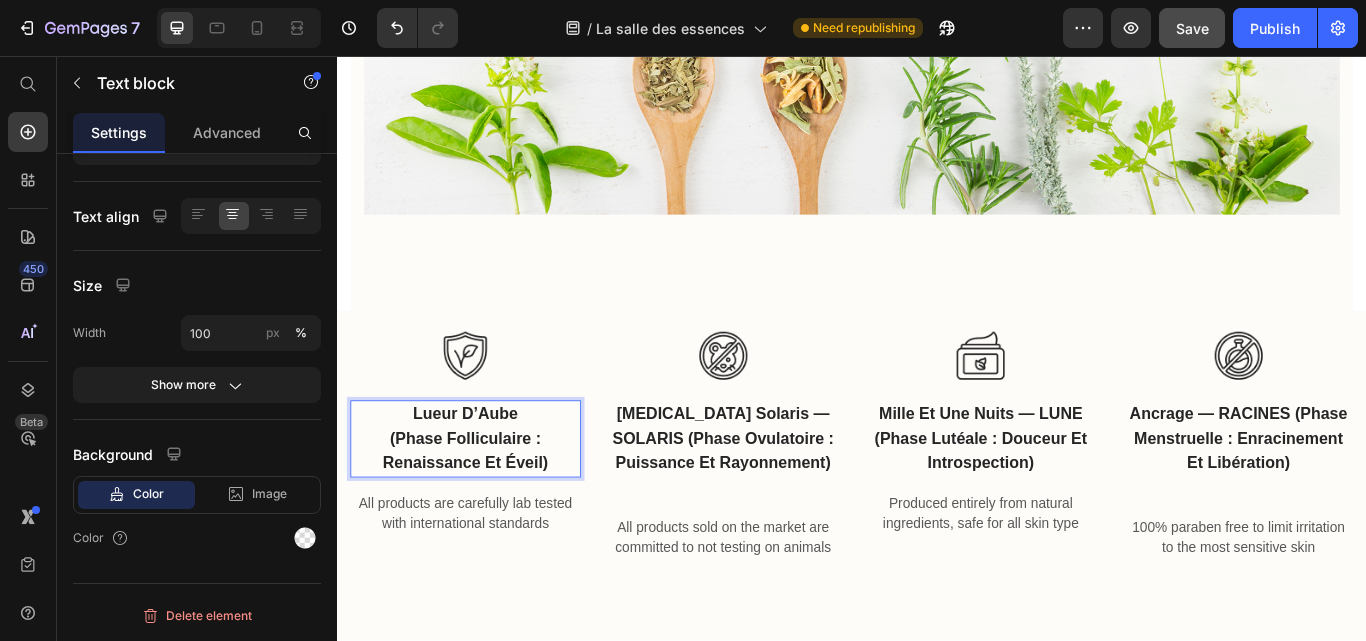 click on "(Phase folliculaire : renaissance et éveil)" at bounding box center (486, 517) 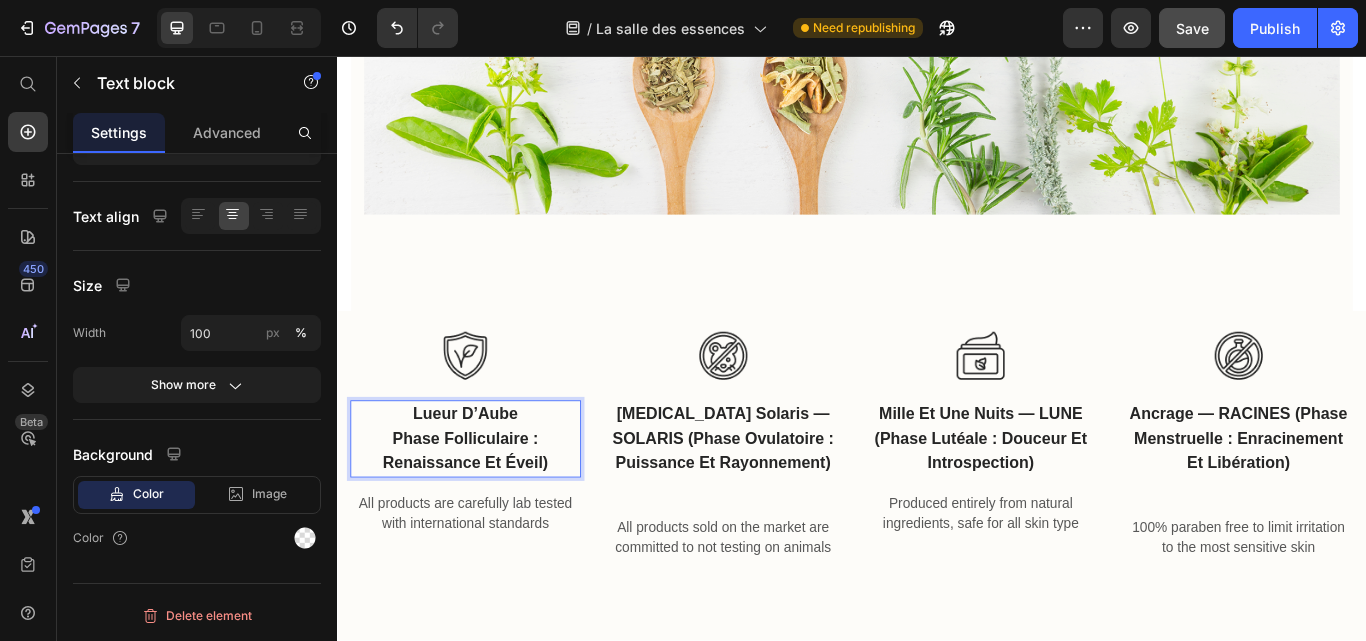 click on "Phase folliculaire : renaissance et éveil)" at bounding box center (486, 517) 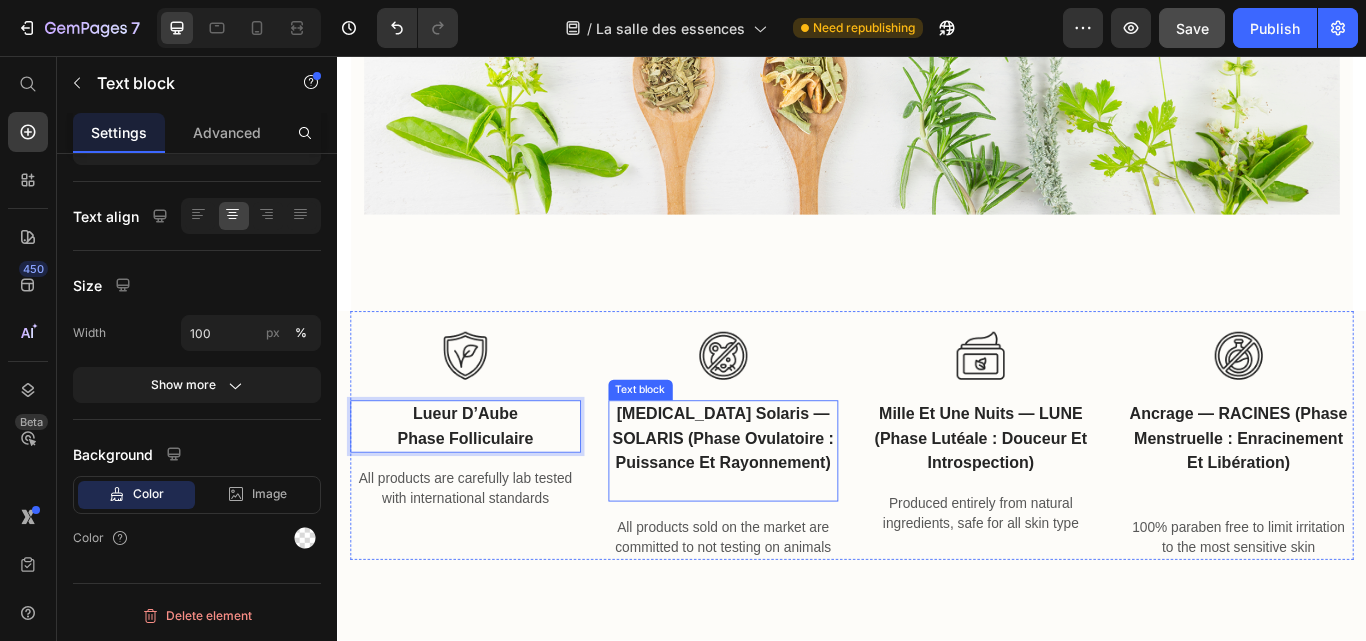 click on "[MEDICAL_DATA] Solaris — SOLARIS (Phase ovulatoire : puissance et rayonnement)" at bounding box center [787, 502] 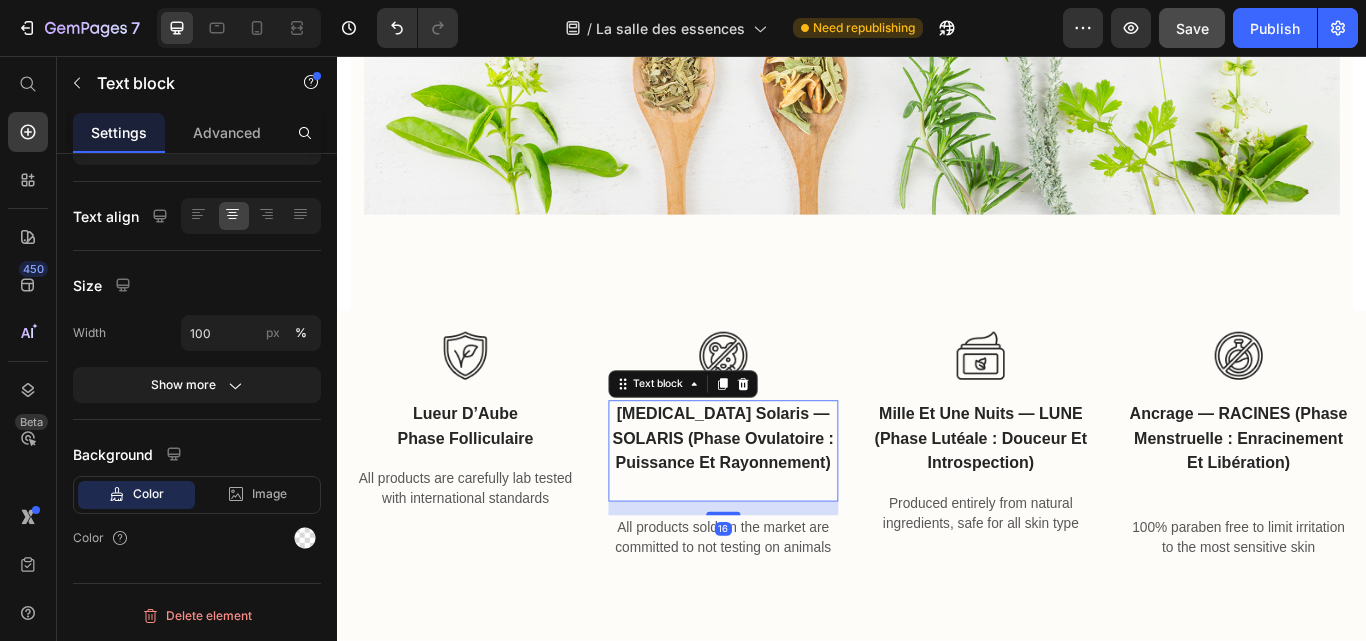 click on "[MEDICAL_DATA] Solaris — SOLARIS (Phase ovulatoire : puissance et rayonnement)" at bounding box center [787, 502] 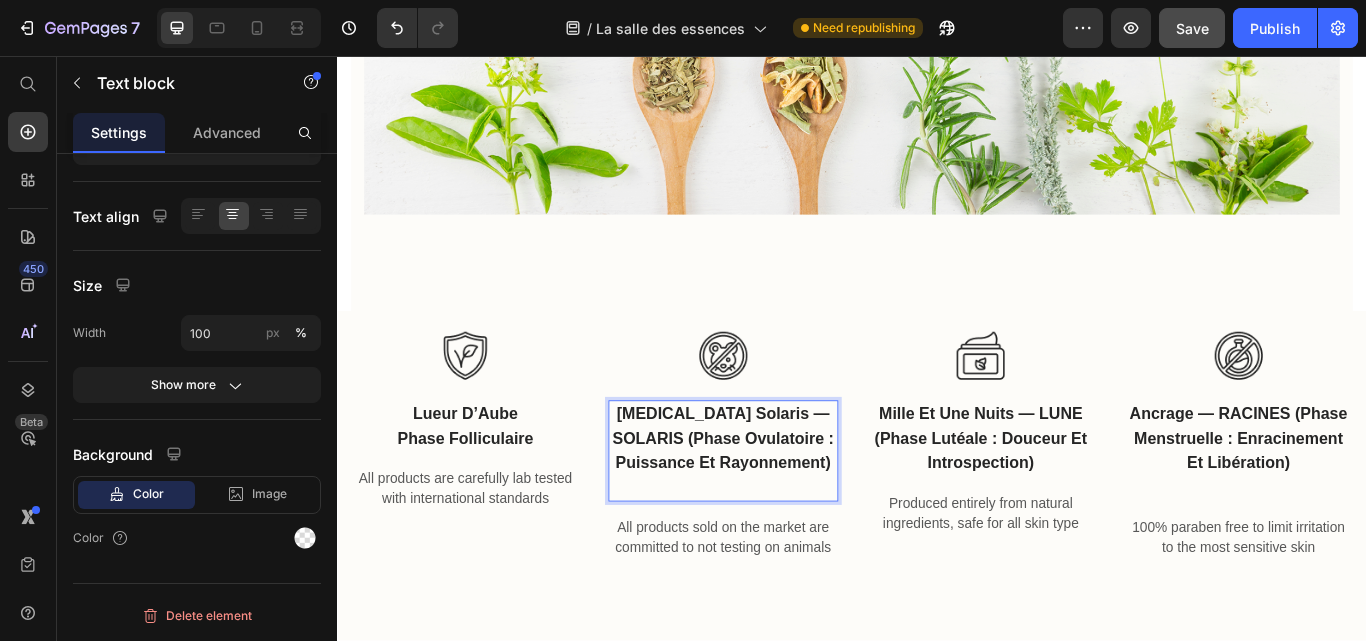 click on "[MEDICAL_DATA] Solaris — SOLARIS (Phase ovulatoire : puissance et rayonnement)" at bounding box center [787, 502] 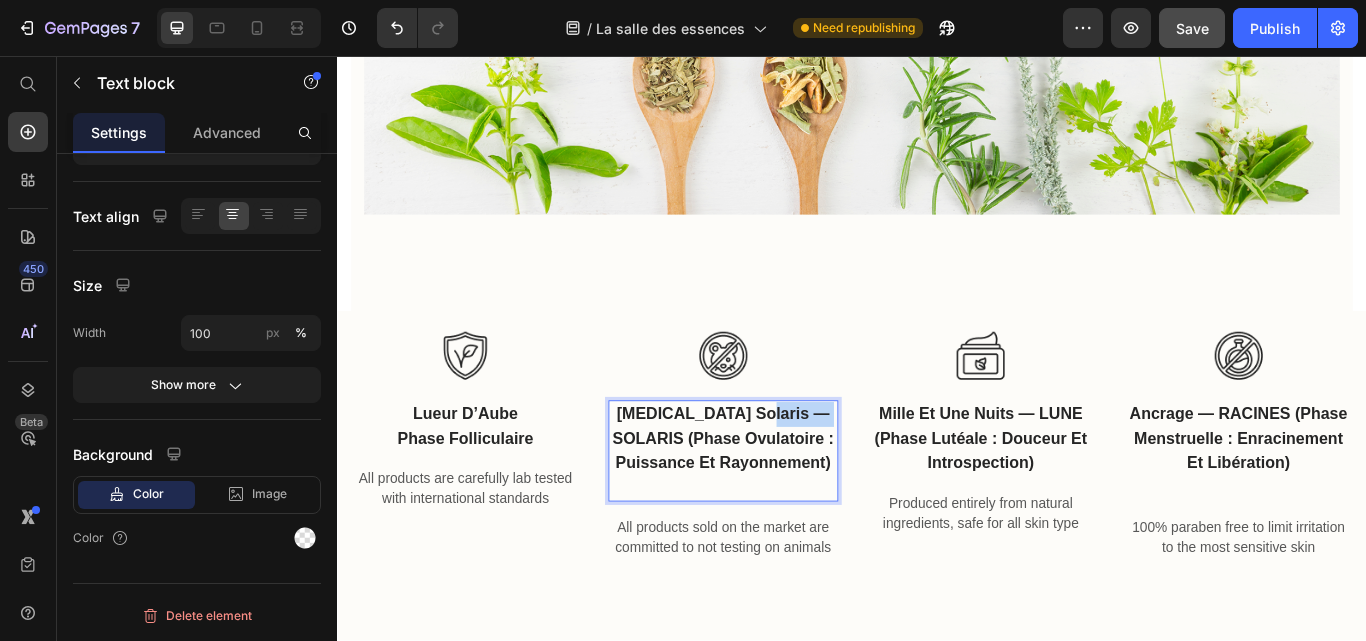 click on "[MEDICAL_DATA] Solaris — SOLARIS (Phase ovulatoire : puissance et rayonnement)" at bounding box center (787, 502) 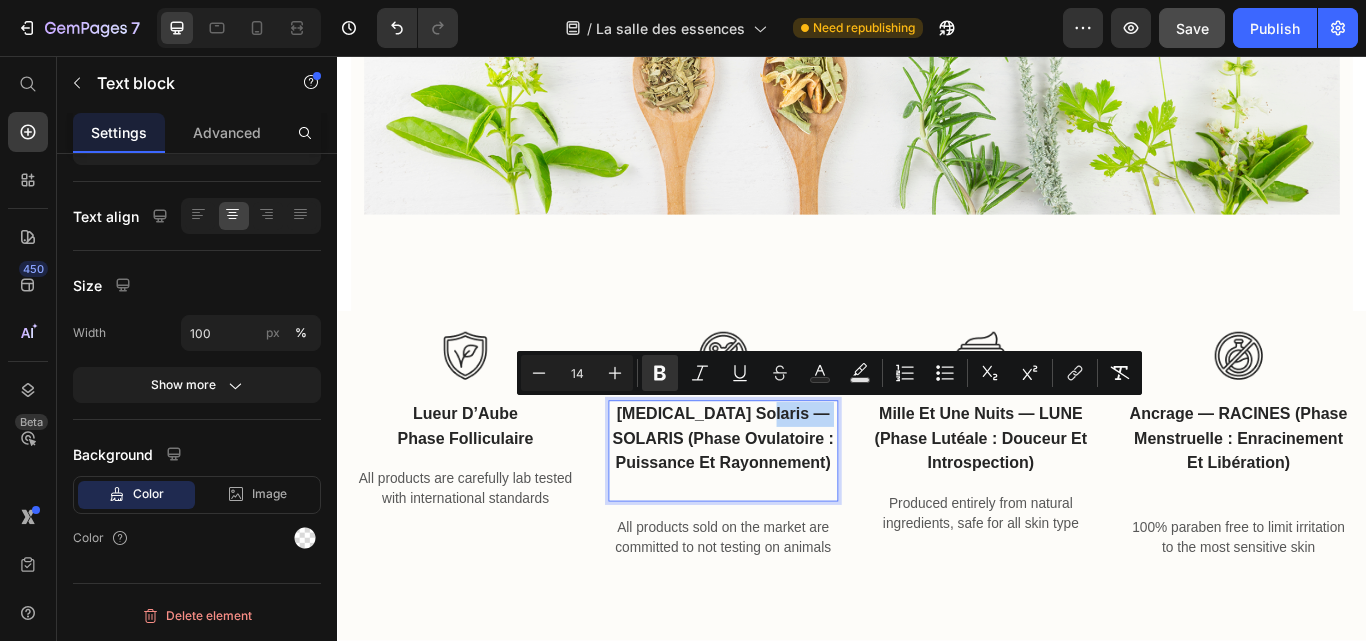 click on "[MEDICAL_DATA] Solaris — SOLARIS (Phase ovulatoire : puissance et rayonnement)" at bounding box center (787, 502) 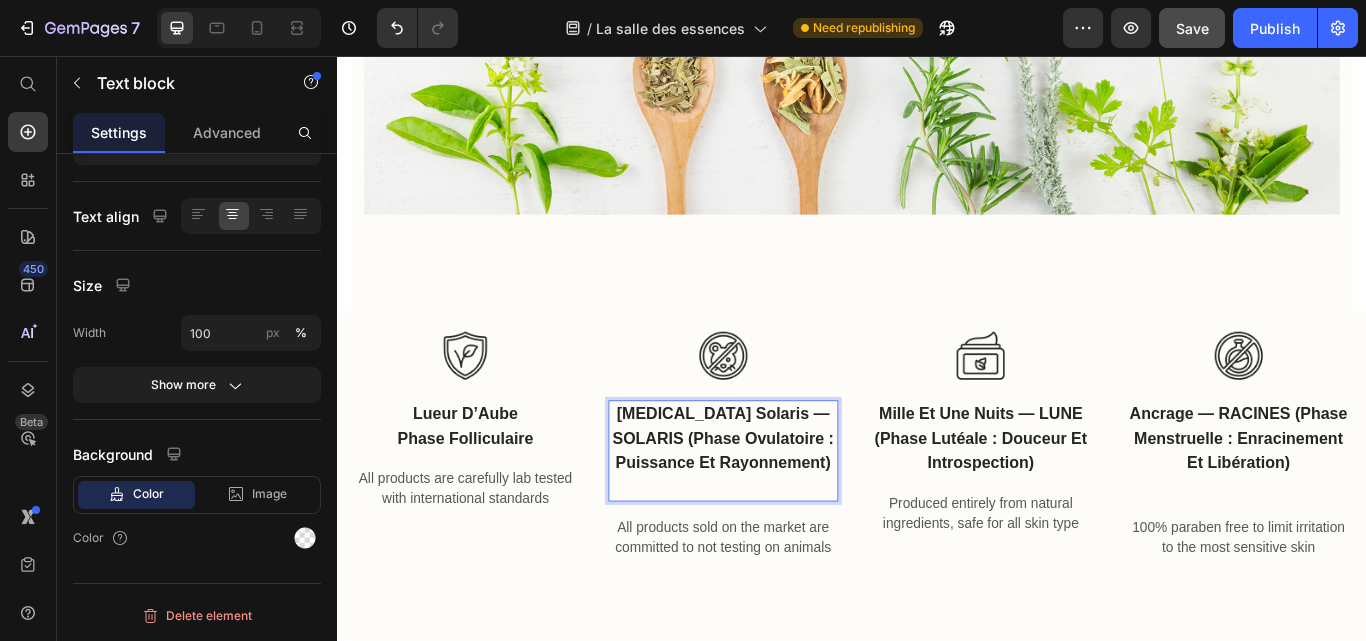 click on "[MEDICAL_DATA] Solaris — SOLARIS (Phase ovulatoire : puissance et rayonnement)" at bounding box center [787, 502] 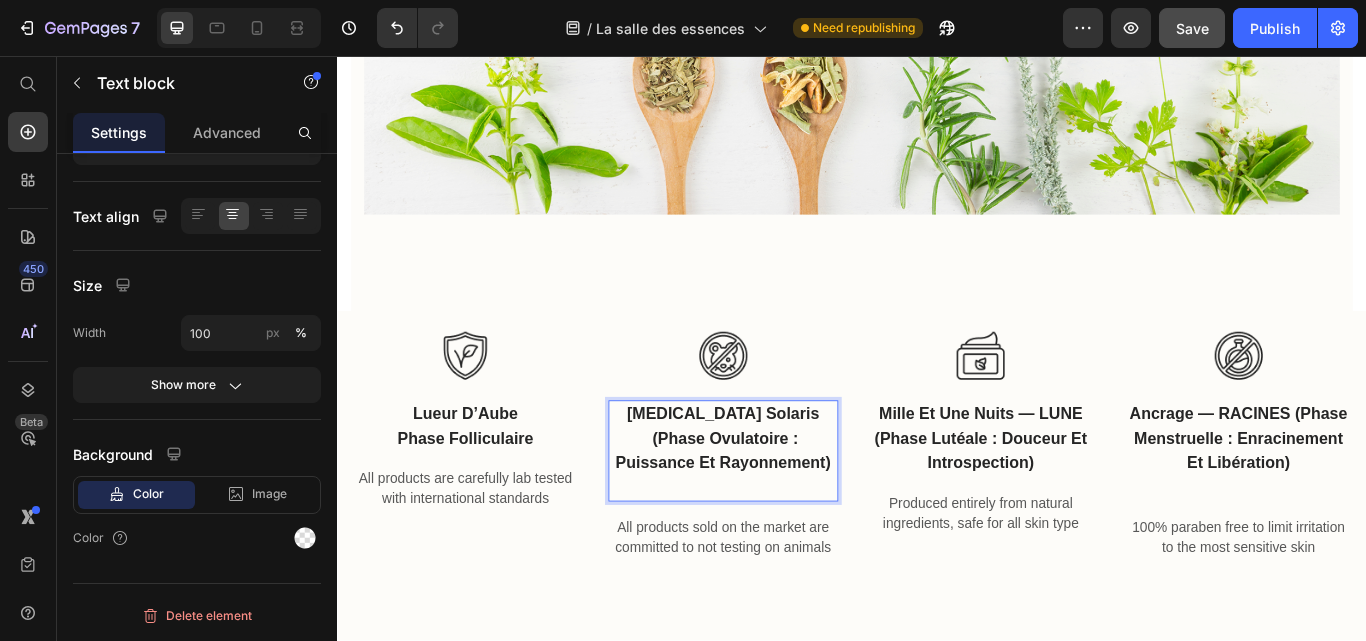 click on "[MEDICAL_DATA] Solaris  (Phase ovulatoire : puissance et rayonnement)" at bounding box center (786, 502) 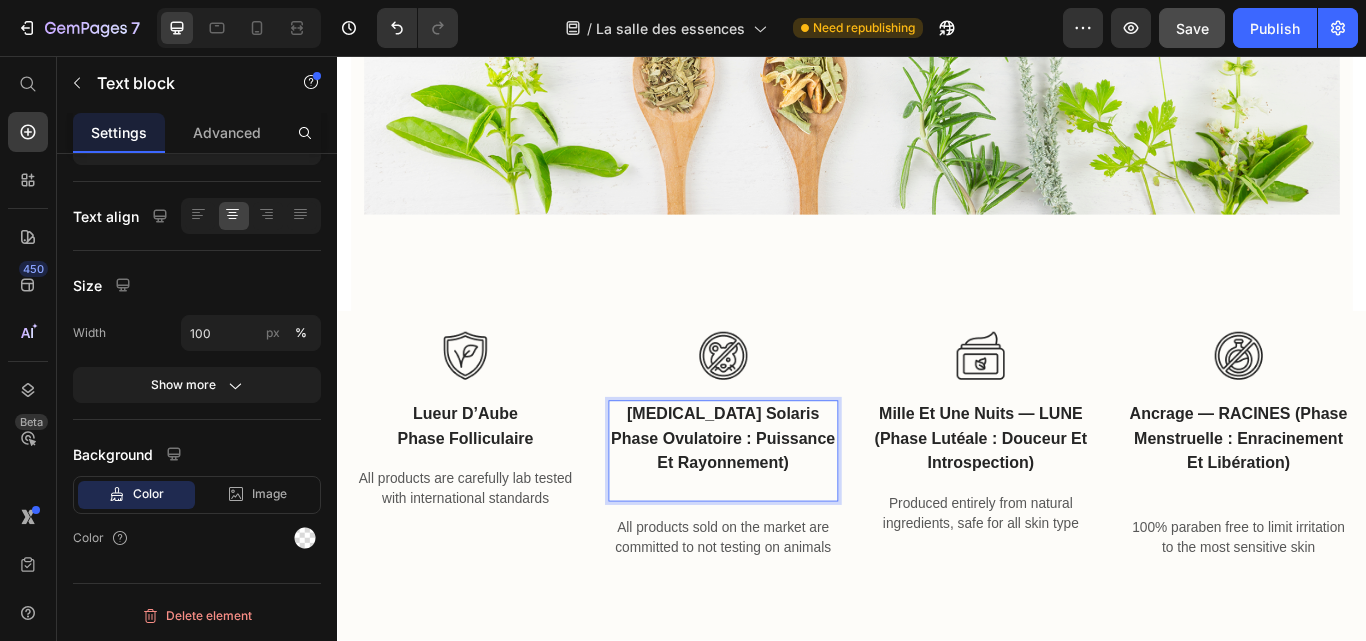 click on "Phase ovulatoire : puissance et rayonnement)" at bounding box center (786, 517) 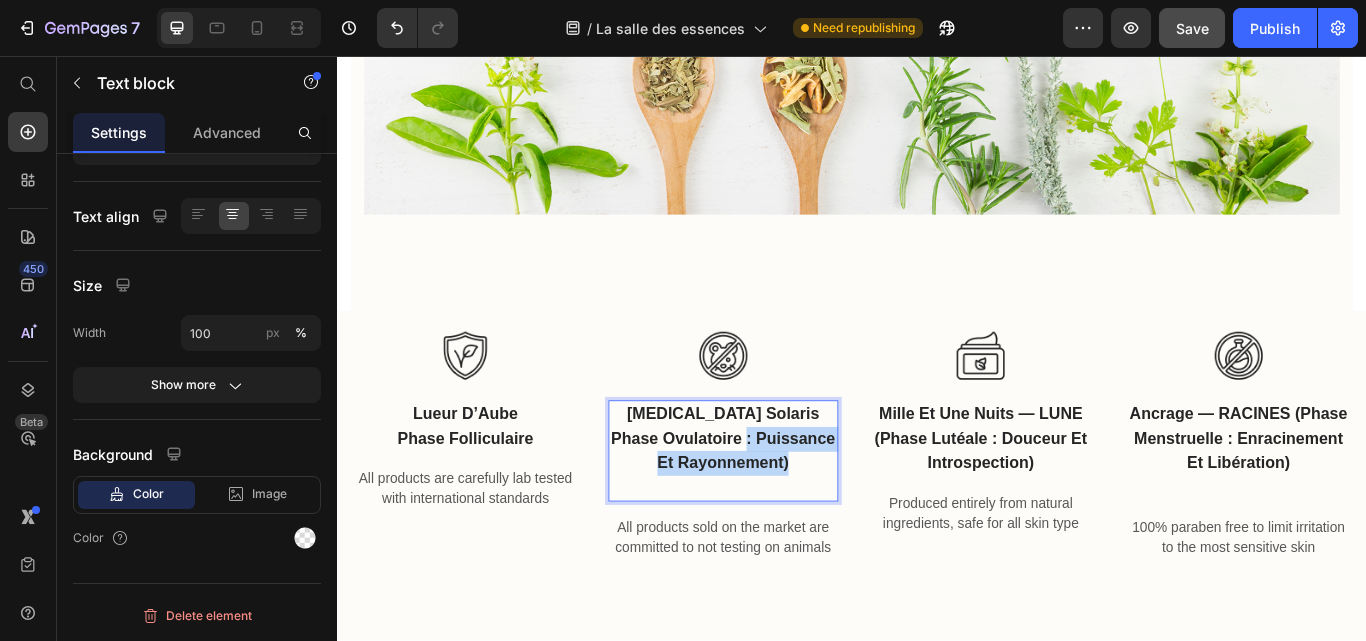drag, startPoint x: 859, startPoint y: 494, endPoint x: 904, endPoint y: 530, distance: 57.628117 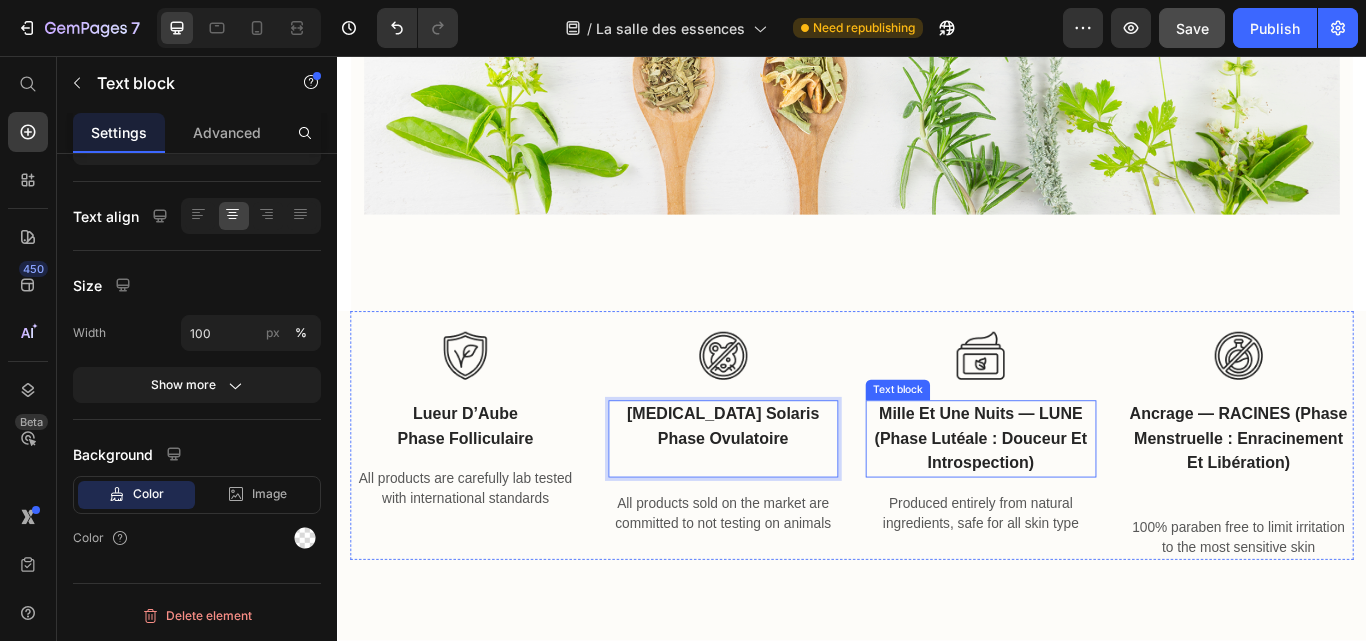 click on "Mille et Une Nuits — LUNE (Phase lutéale : douceur et introspection)" at bounding box center [1087, 502] 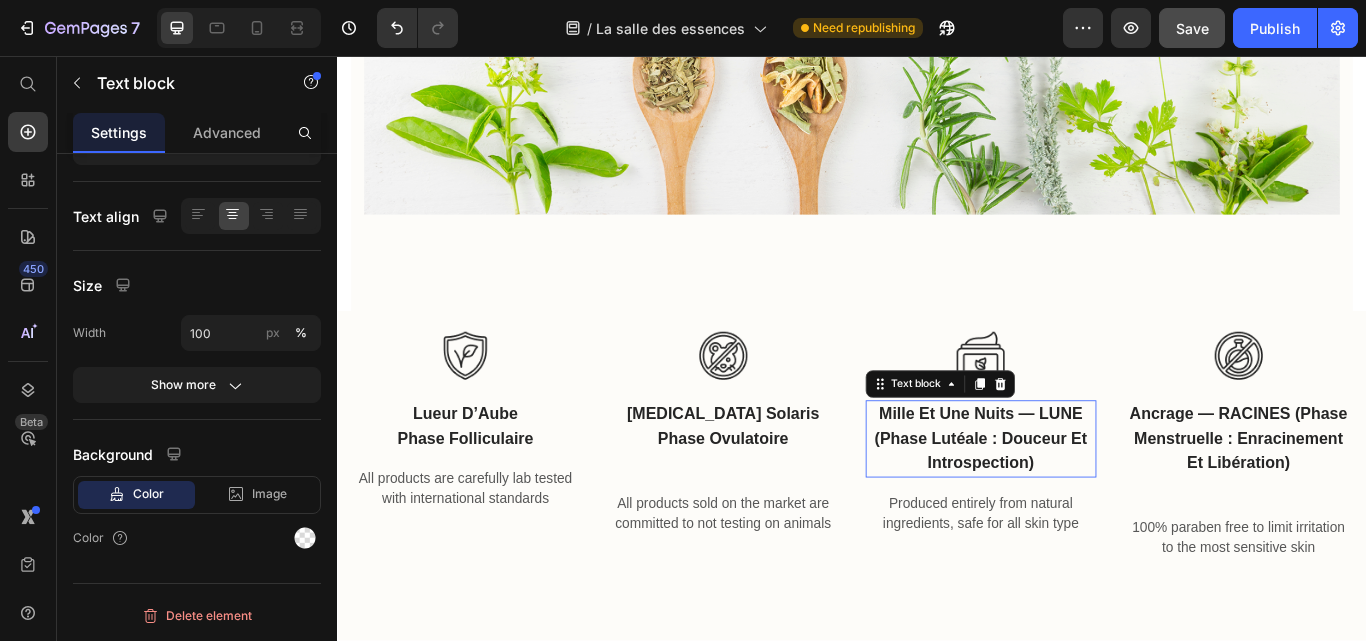 click on "Mille et Une Nuits — LUNE (Phase lutéale : douceur et introspection)" at bounding box center [1087, 503] 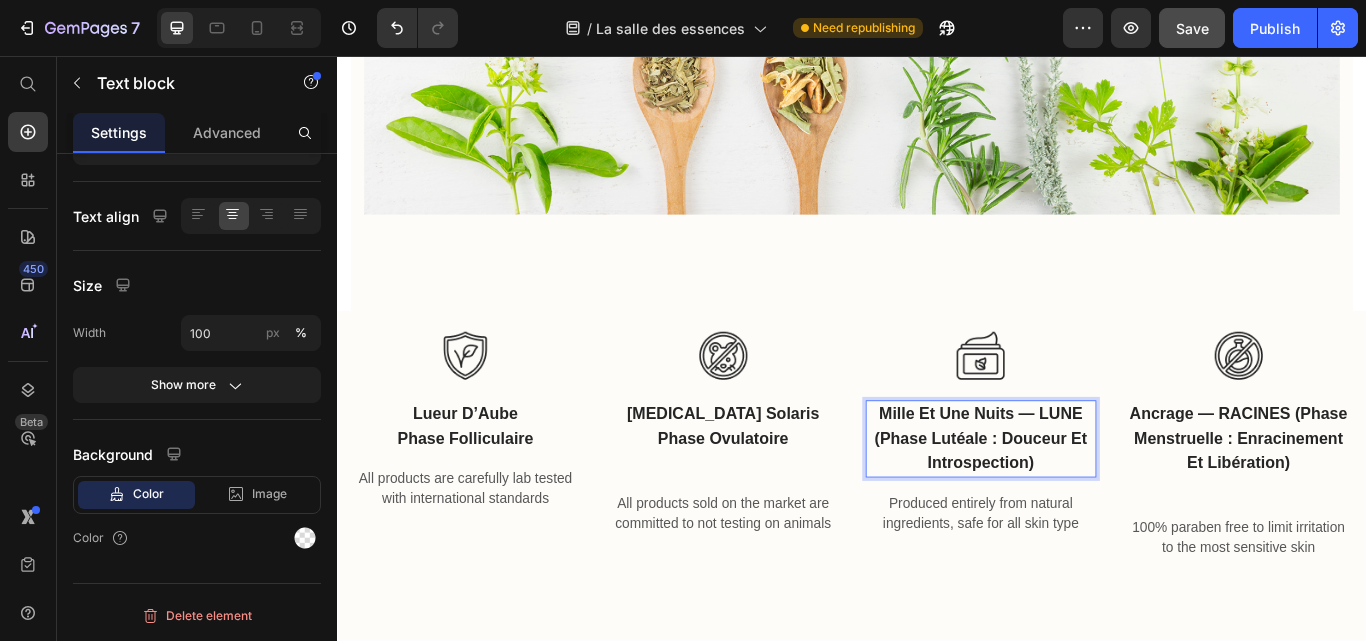 click on "Mille et Une Nuits — LUNE (Phase lutéale : douceur et introspection)" at bounding box center [1087, 502] 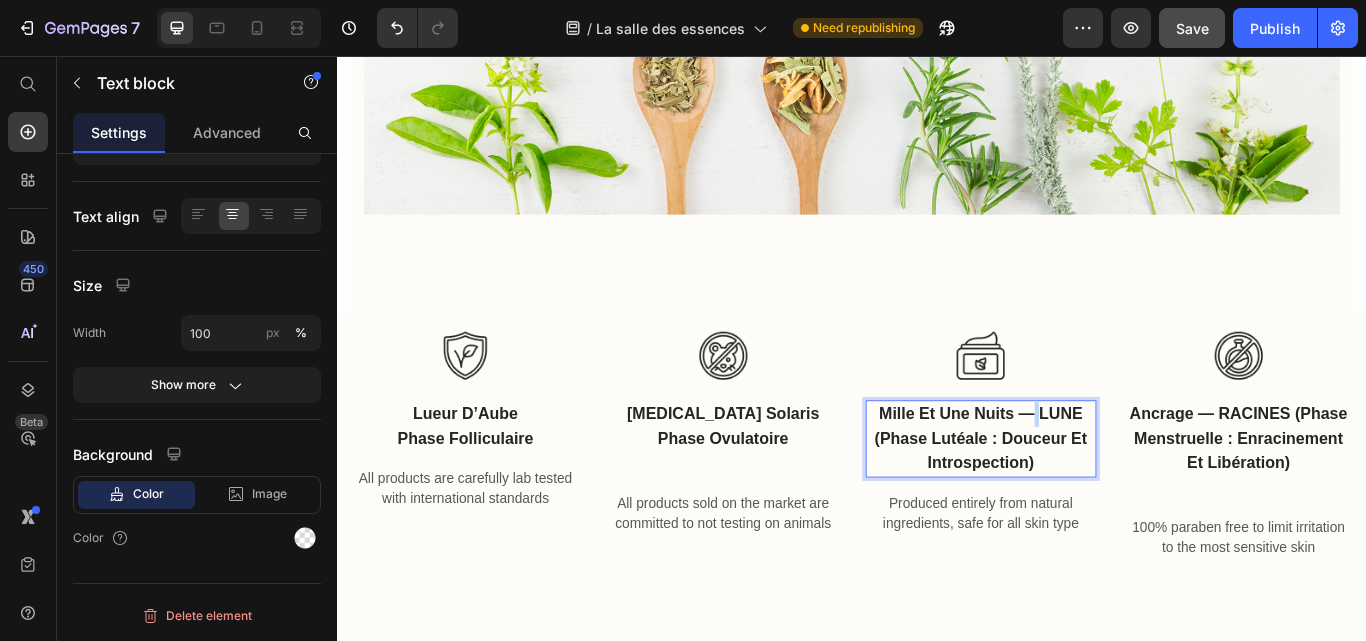 click on "Mille et Une Nuits — LUNE (Phase lutéale : douceur et introspection)" at bounding box center [1087, 502] 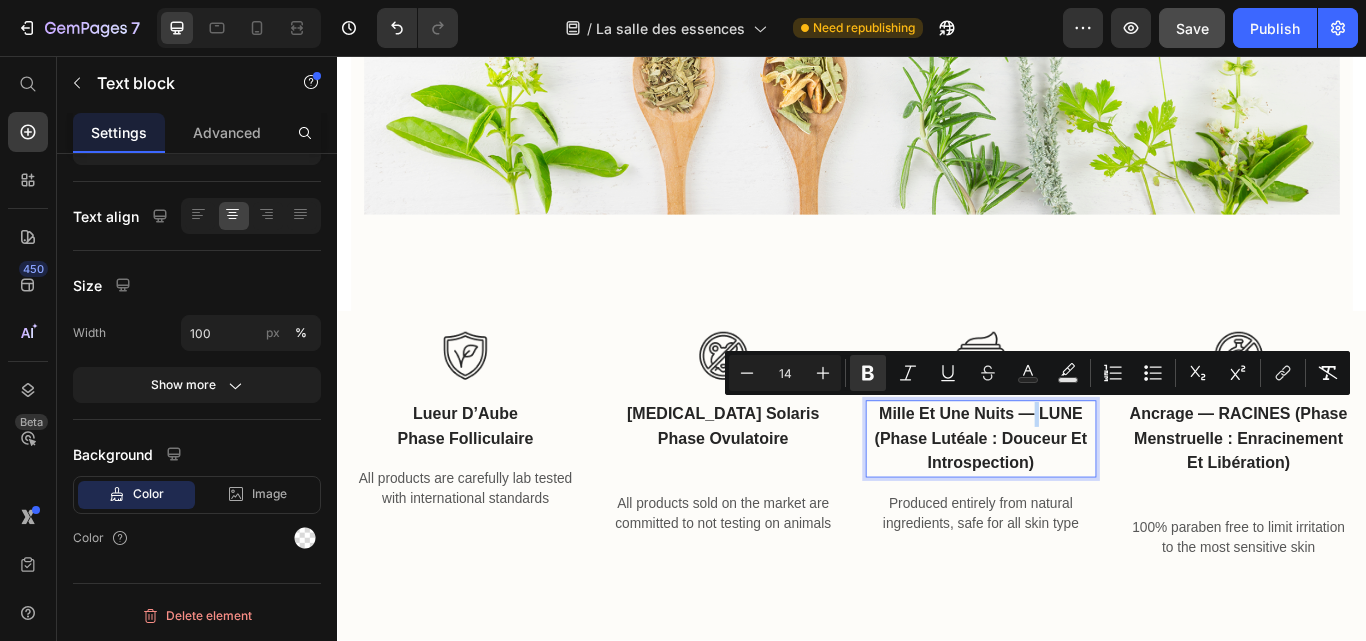 click on "Mille et Une Nuits — LUNE (Phase lutéale : douceur et introspection)" at bounding box center [1087, 503] 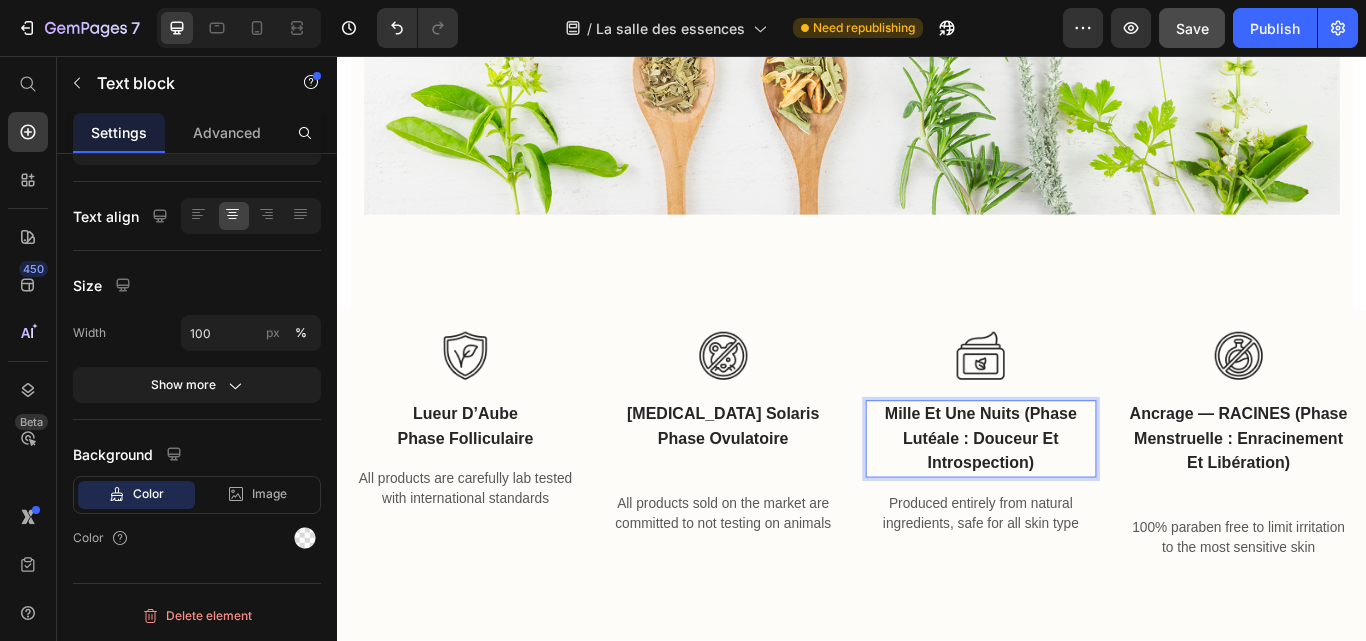 click on "Mille et Une Nuits (Phase lutéale : douceur et introspection)" at bounding box center (1087, 502) 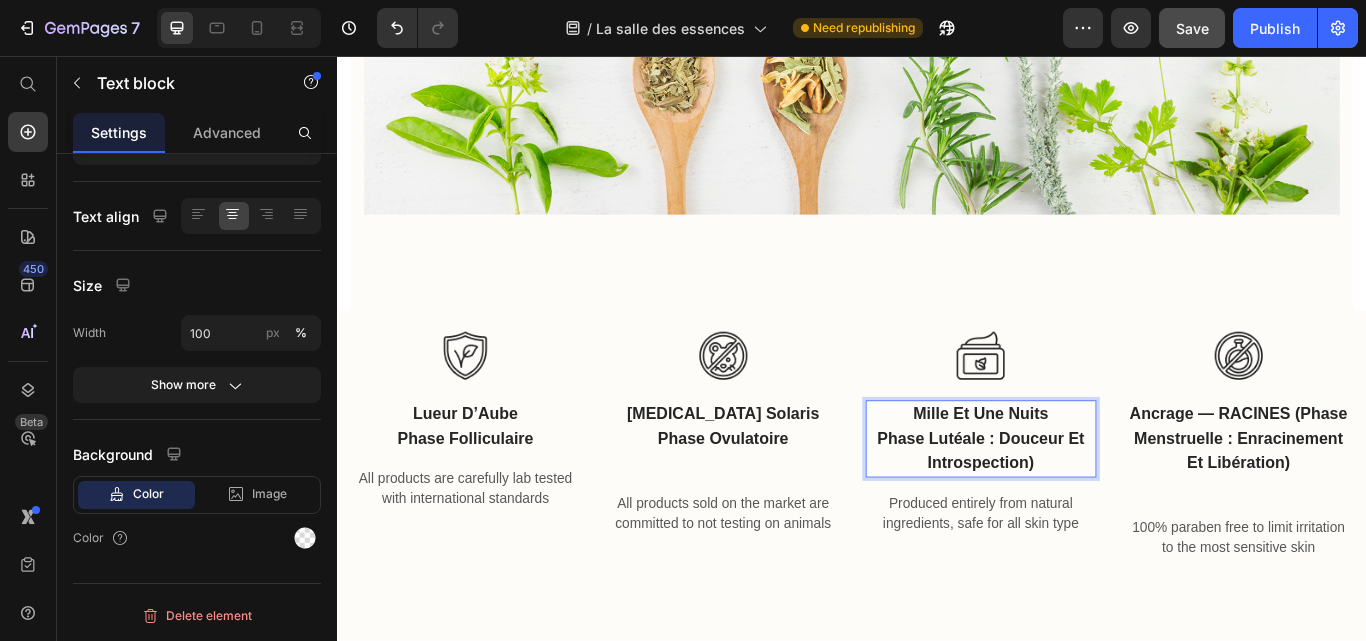 click on "Mille et Une Nuits" at bounding box center (1087, 474) 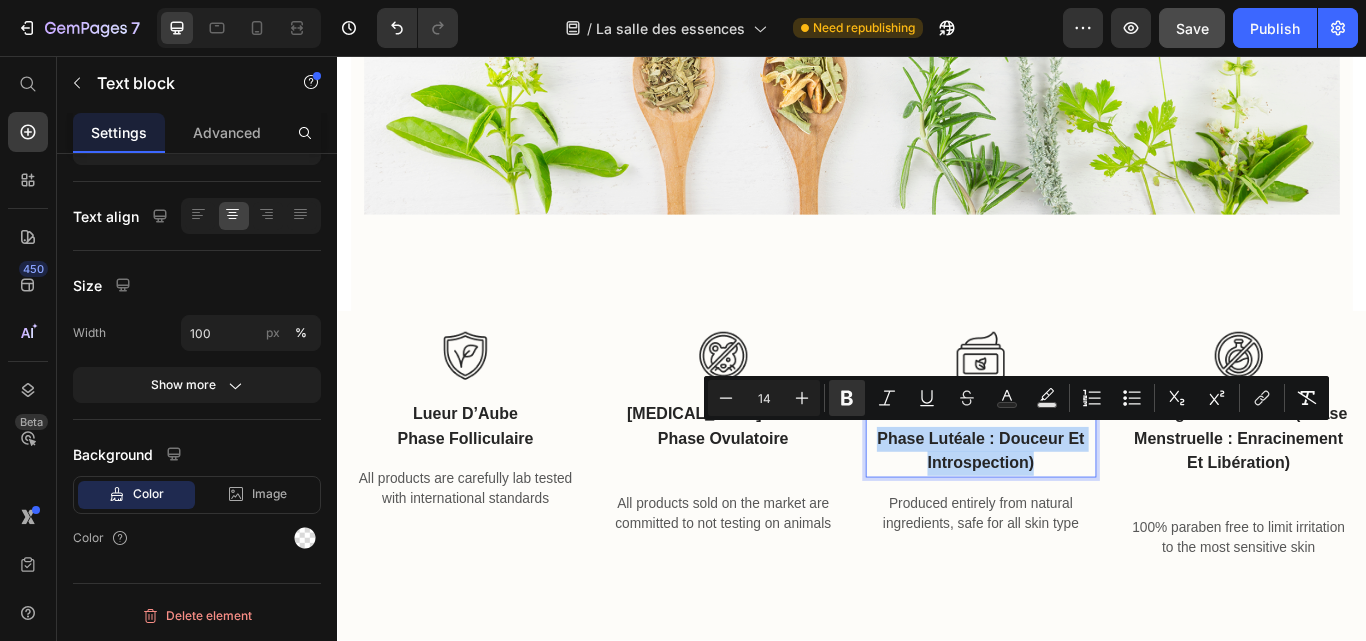 drag, startPoint x: 1092, startPoint y: 494, endPoint x: 1146, endPoint y: 517, distance: 58.694122 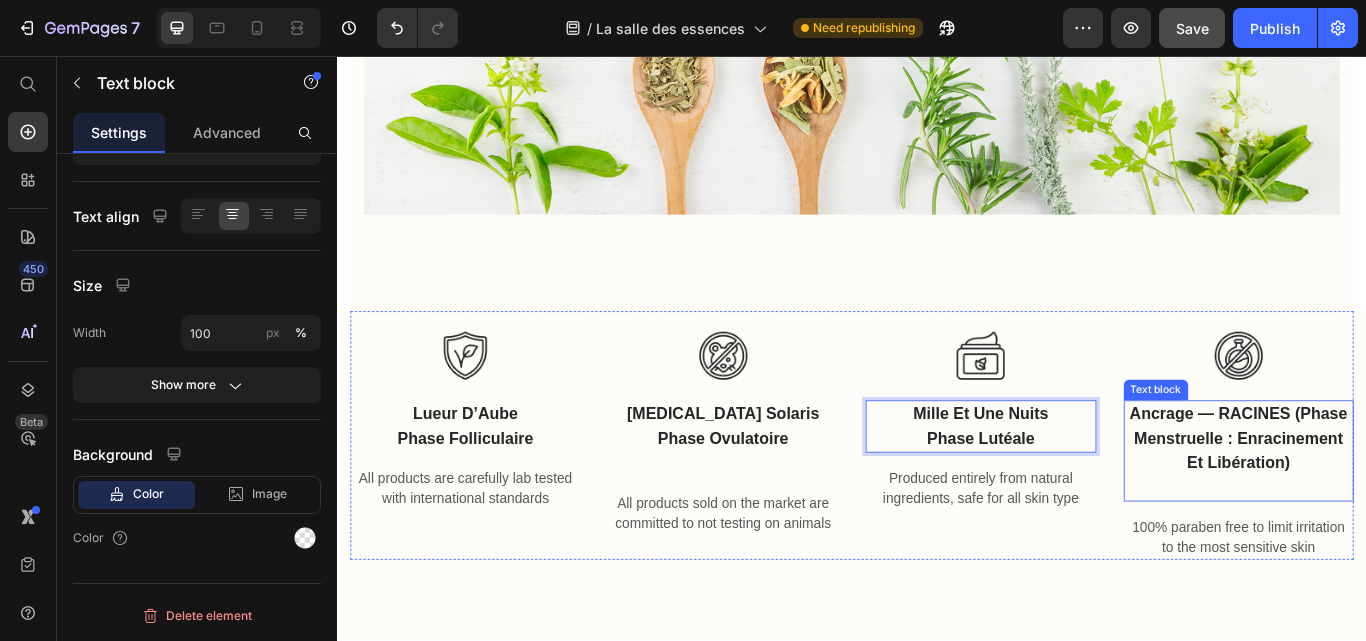 click on "Ancrage — RACINES (Phase menstruelle : enracinement et libération)" at bounding box center (1388, 503) 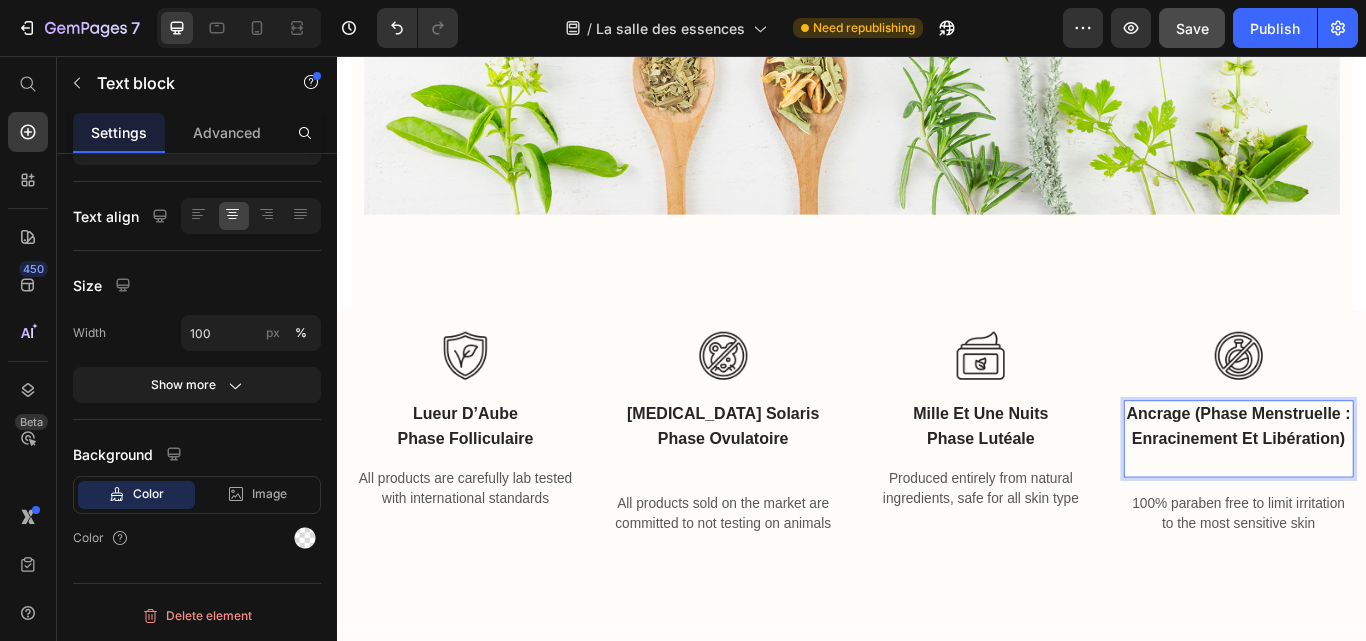 click on "Ancrage (Phase menstruelle : enracinement et libération)" at bounding box center [1387, 488] 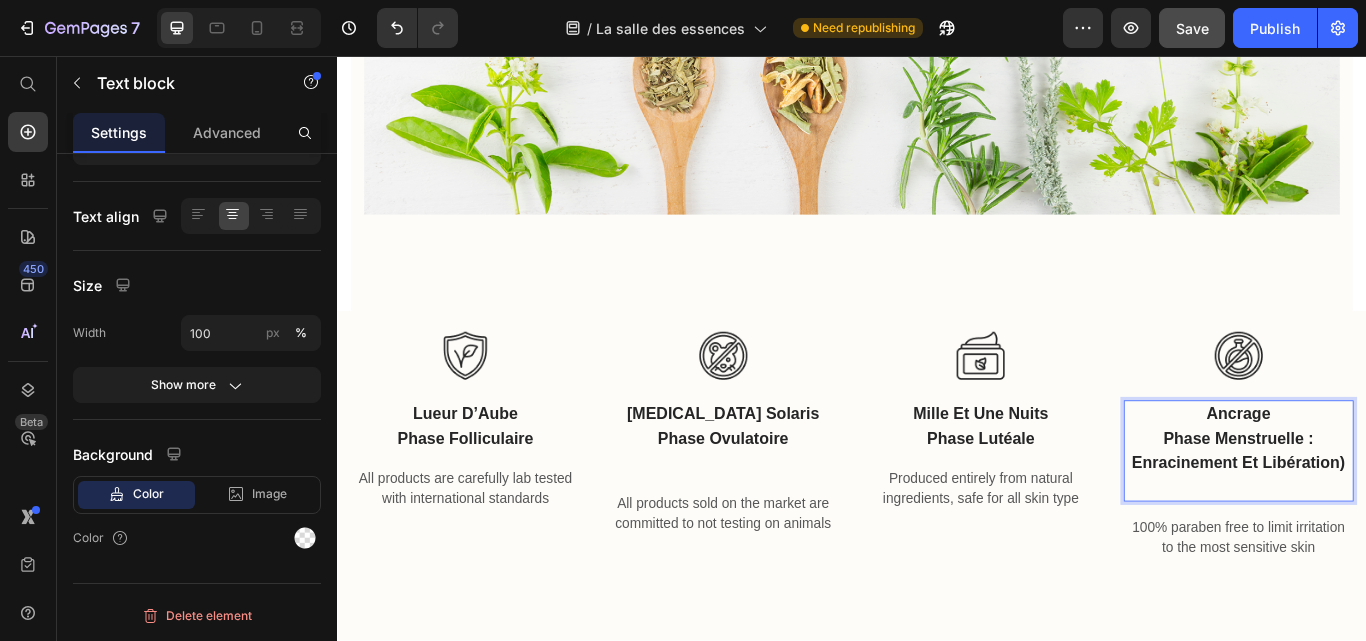 click on "Phase menstruelle : enracinement et libération)" at bounding box center [1387, 517] 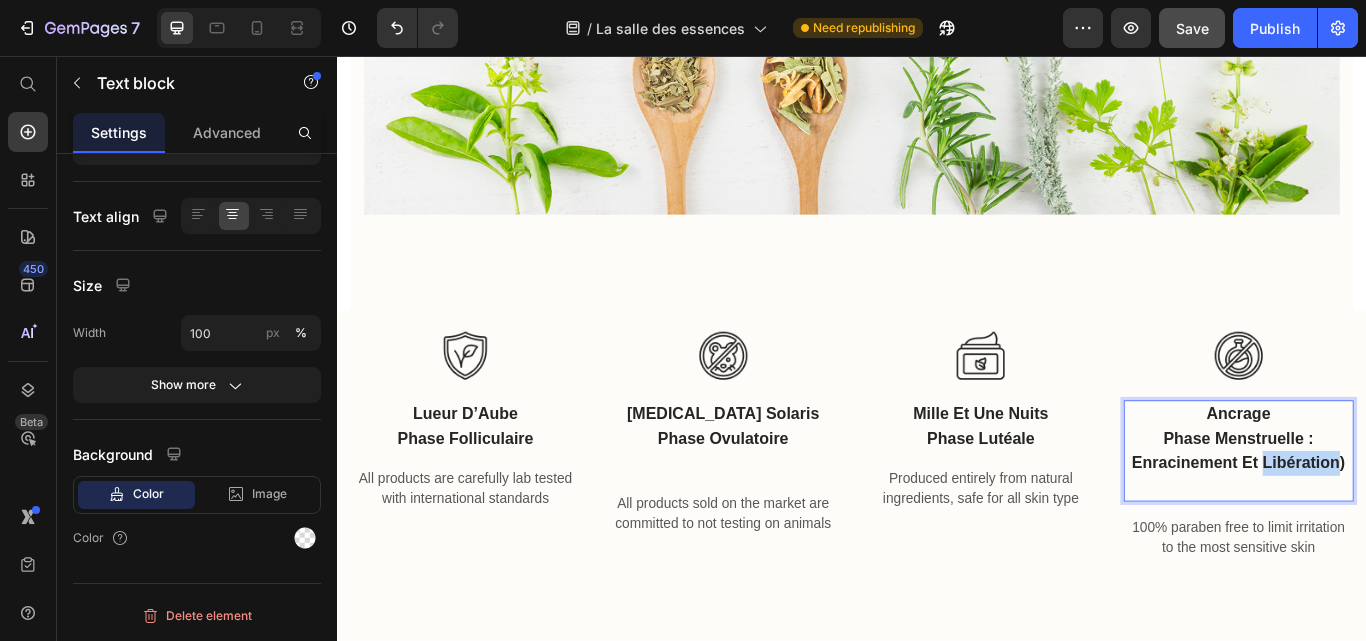 click on "Phase menstruelle : enracinement et libération)" at bounding box center (1387, 517) 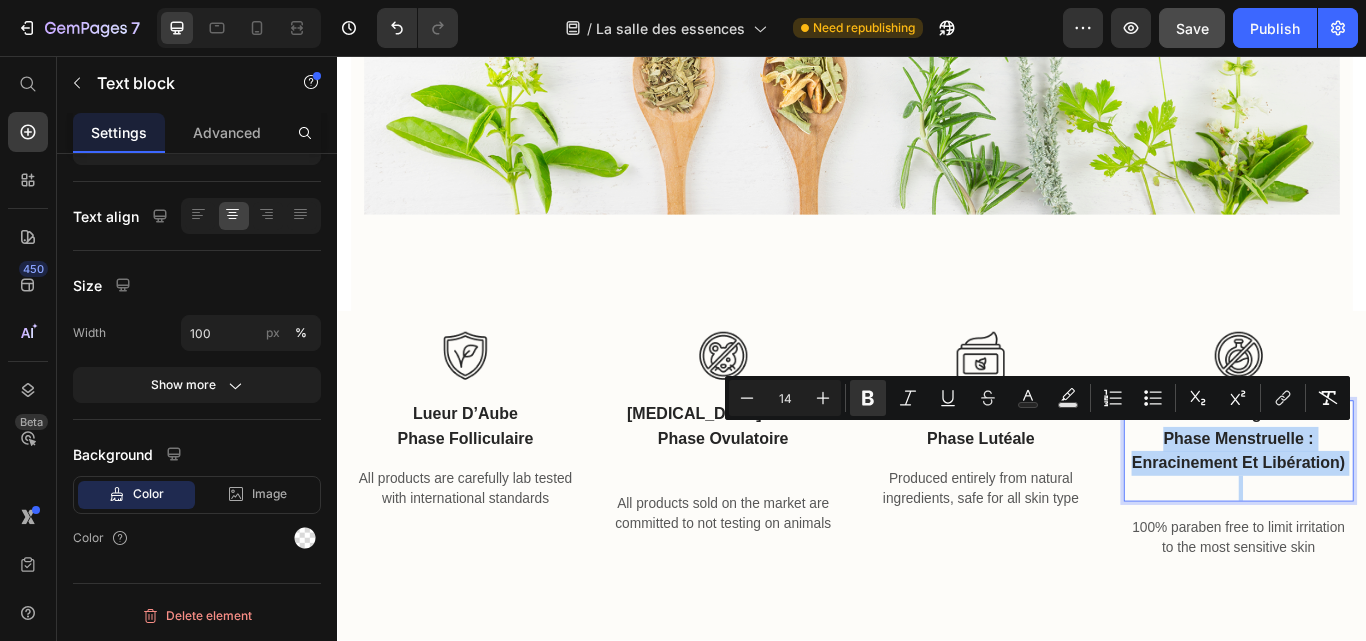 click on "Phase menstruelle : enracinement et libération)" at bounding box center (1387, 517) 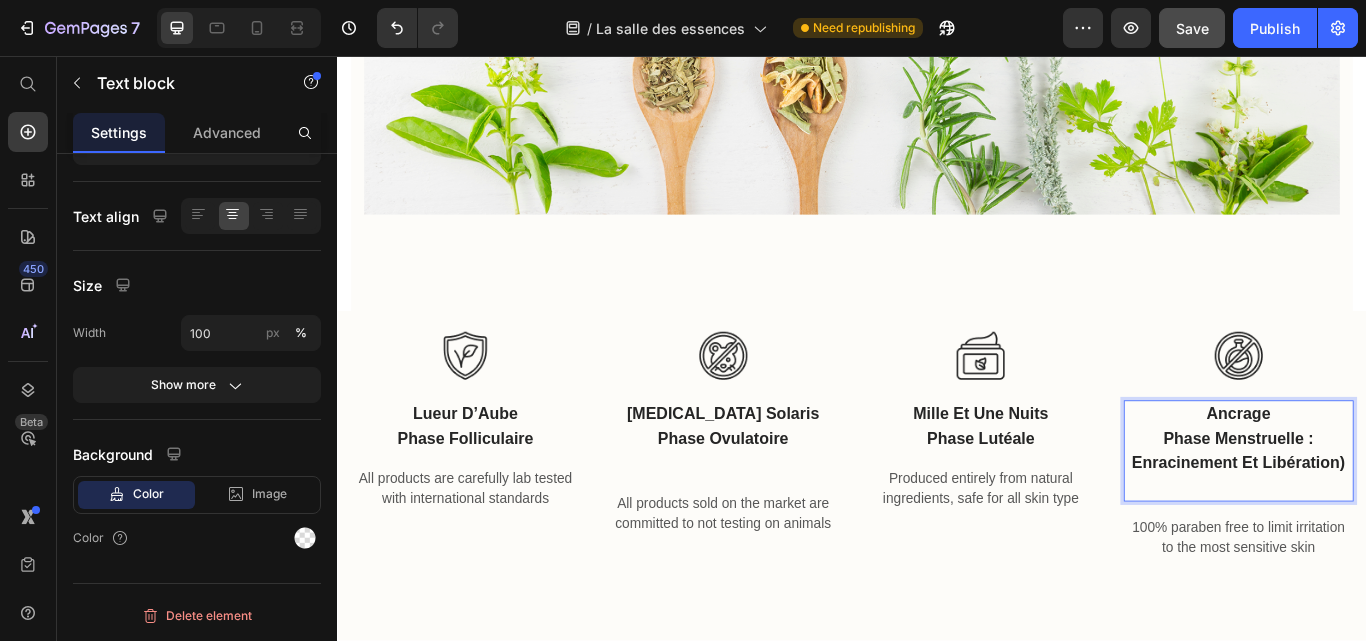 click on "Phase menstruelle : enracinement et libération)" at bounding box center [1388, 517] 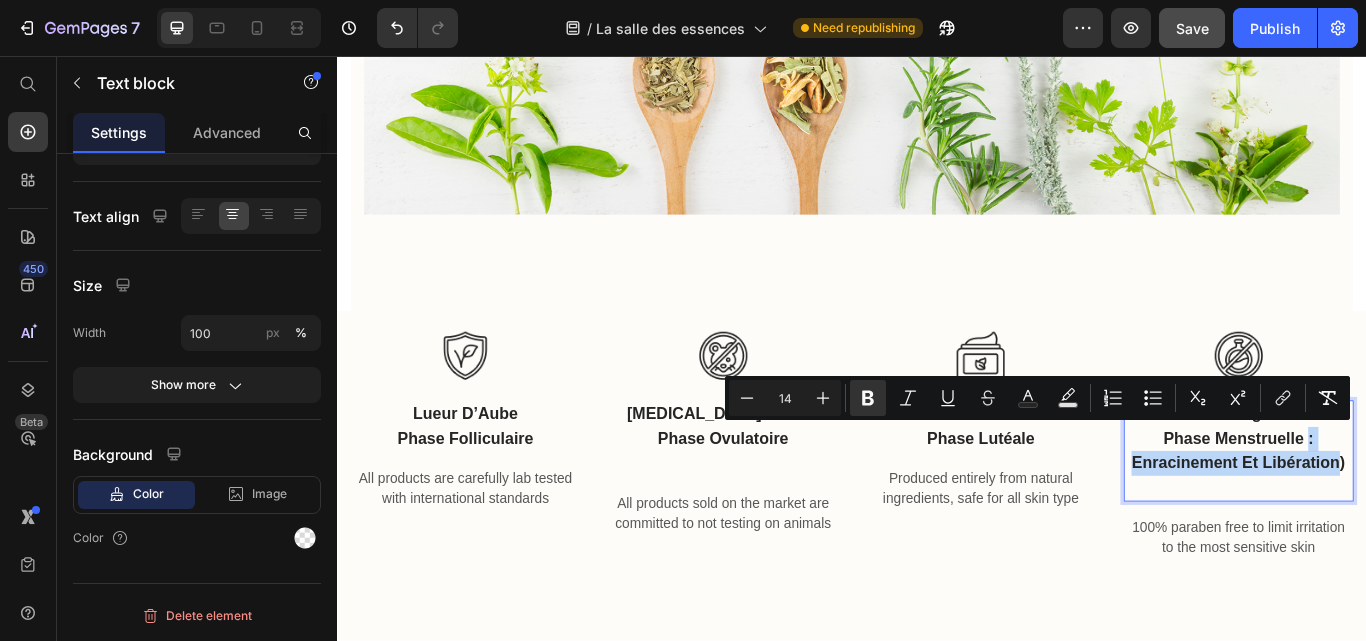 drag, startPoint x: 1457, startPoint y: 497, endPoint x: 1472, endPoint y: 534, distance: 39.92493 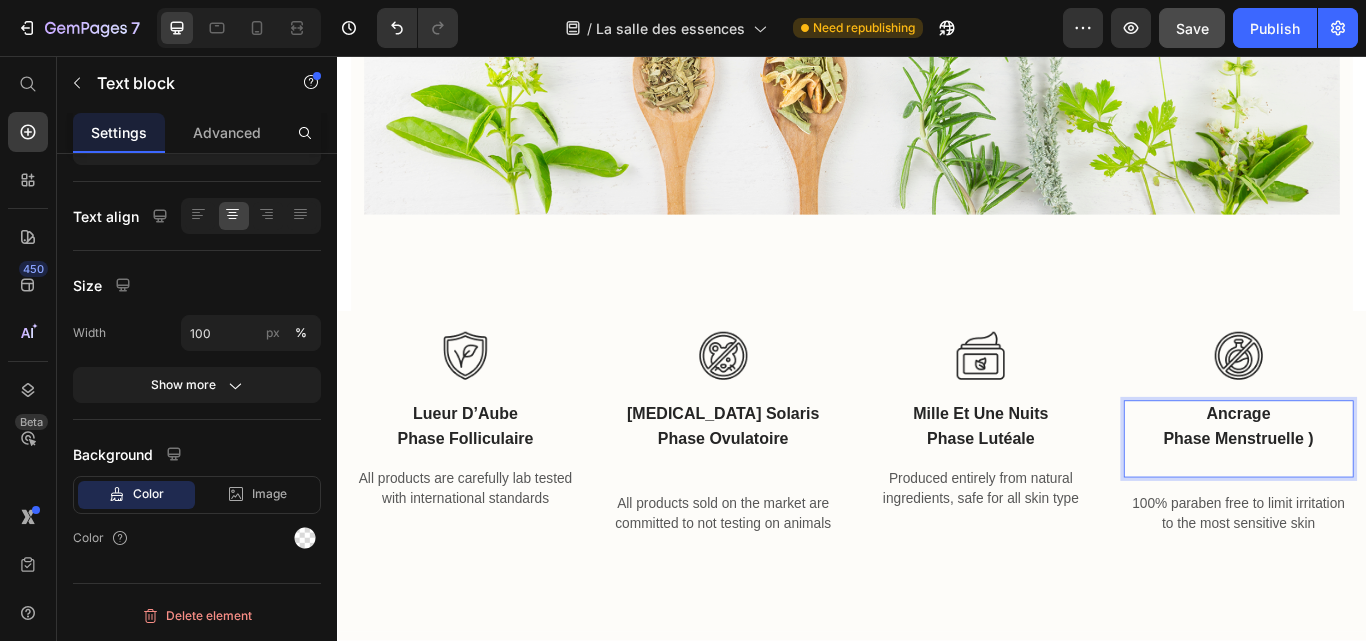 click on "Phase menstruelle )" at bounding box center [1388, 503] 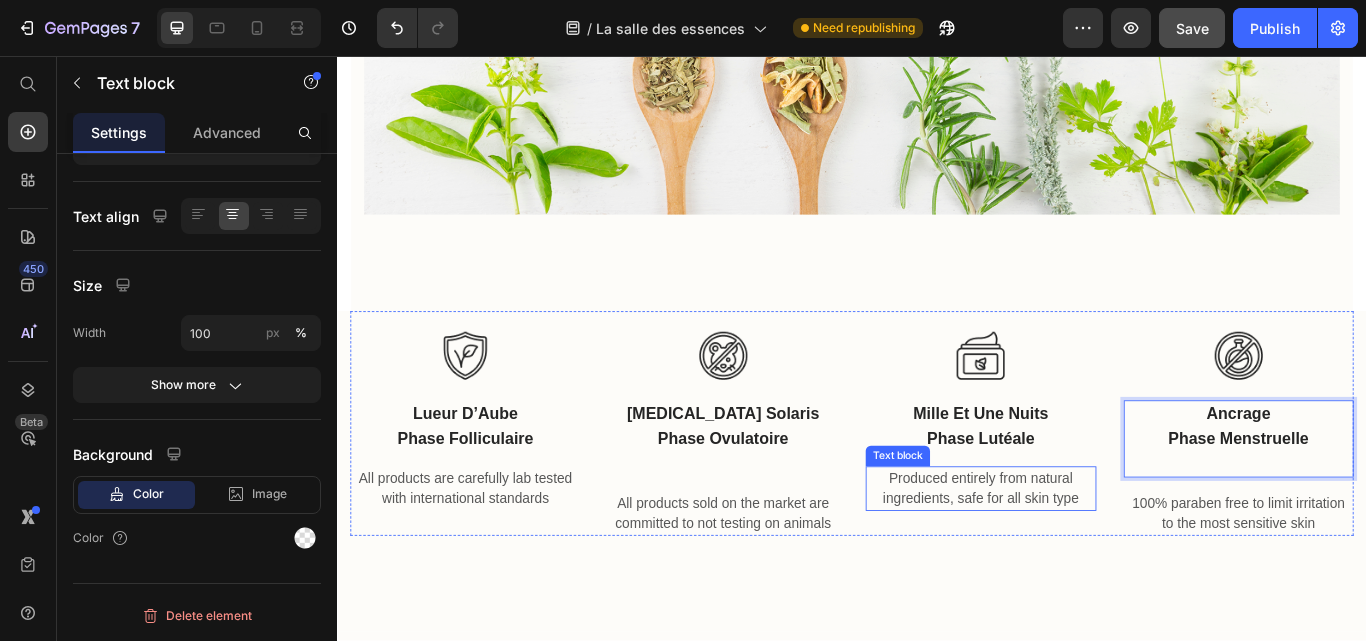 scroll, scrollTop: 1400, scrollLeft: 0, axis: vertical 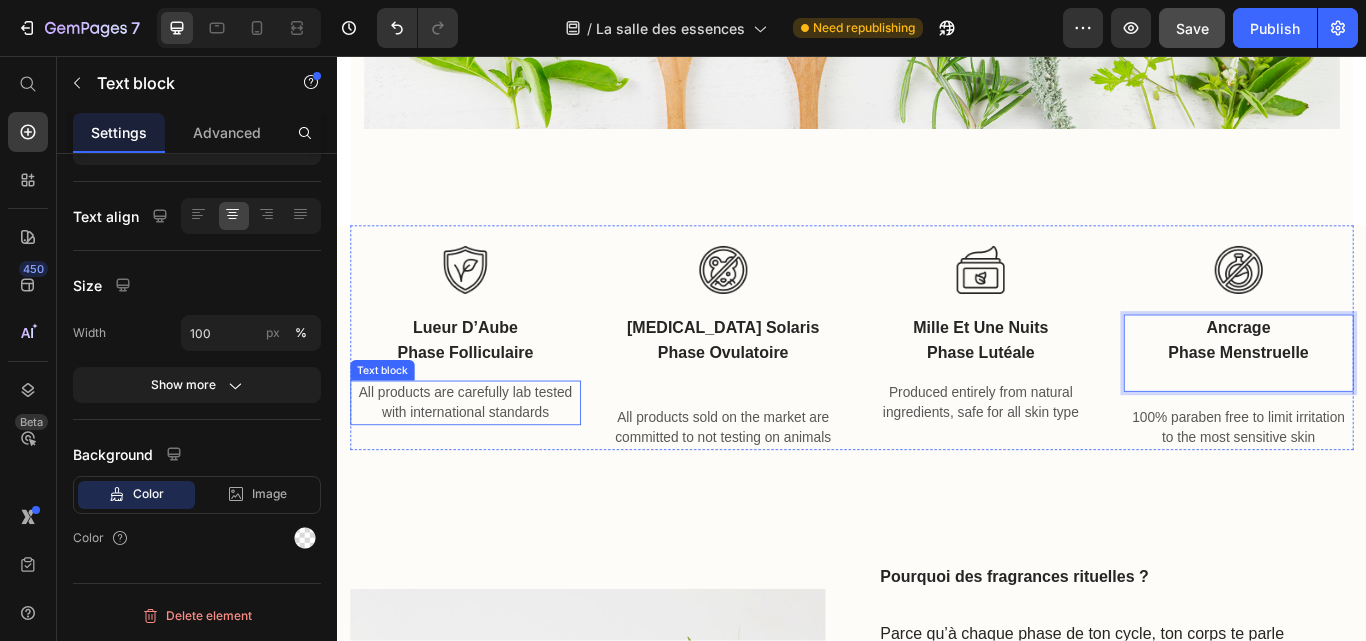 click on "All products are carefully lab tested with international standards" at bounding box center (486, 461) 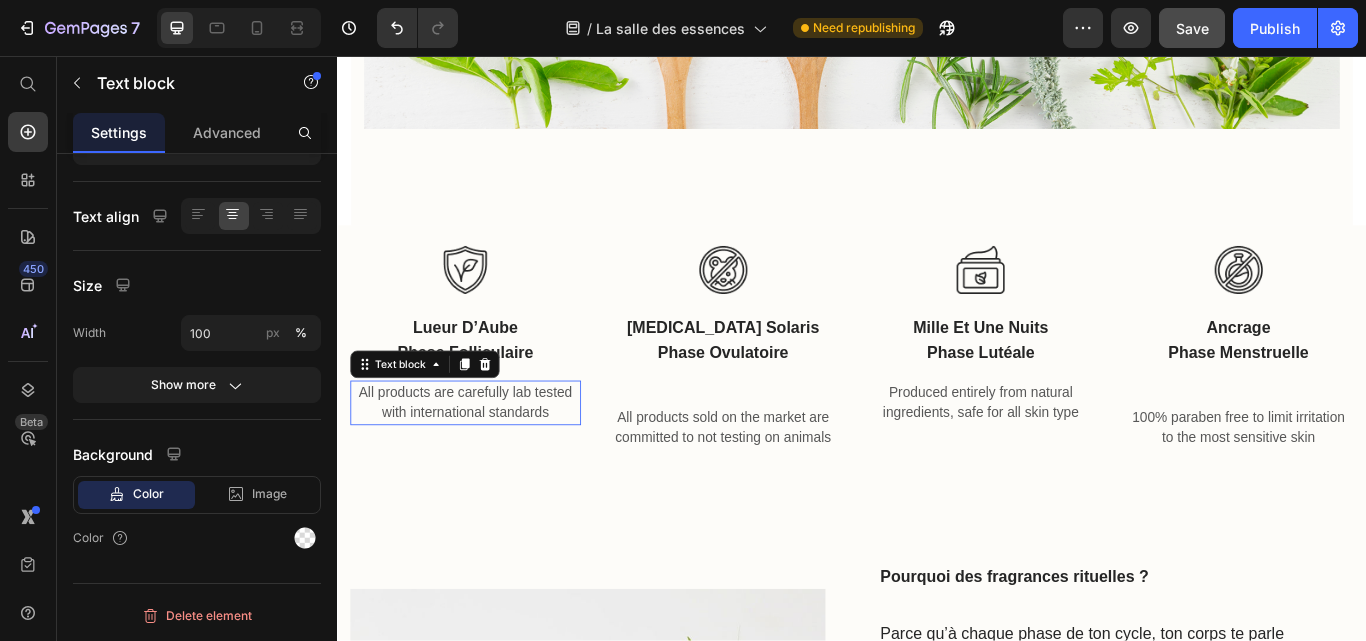 click on "All products are carefully lab tested with international standards" at bounding box center (486, 461) 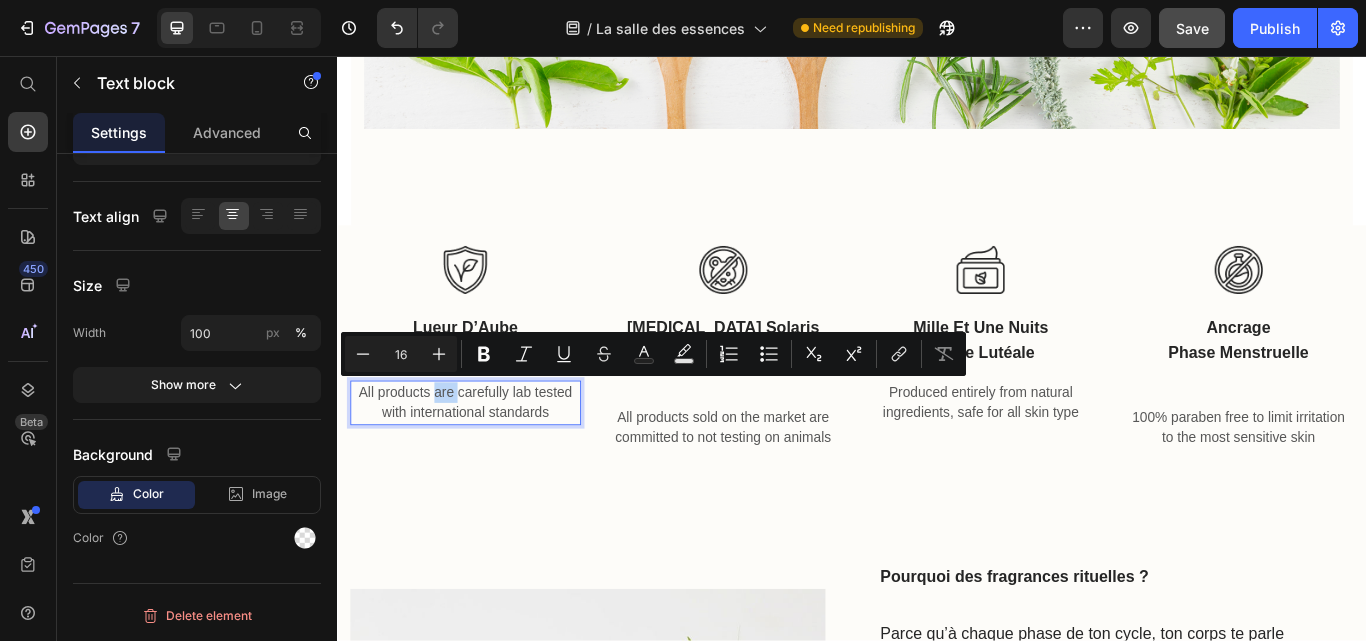 click on "All products are carefully lab tested with international standards" at bounding box center [486, 461] 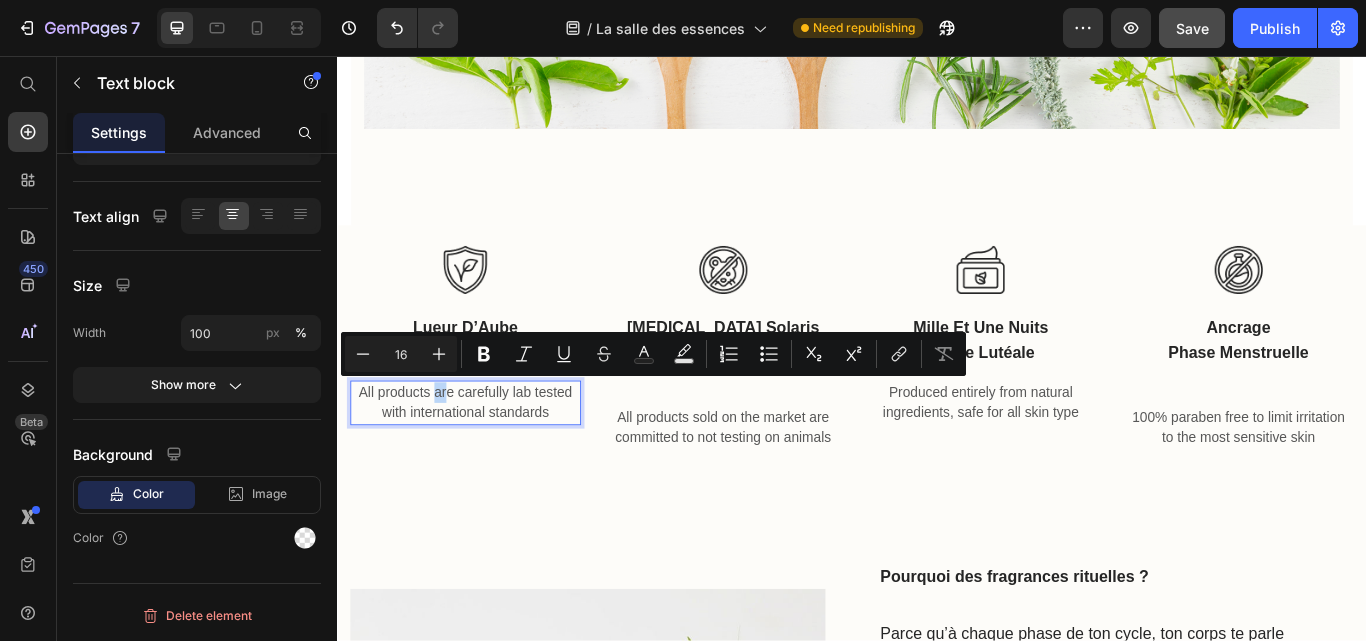 drag, startPoint x: 462, startPoint y: 444, endPoint x: 462, endPoint y: 455, distance: 11 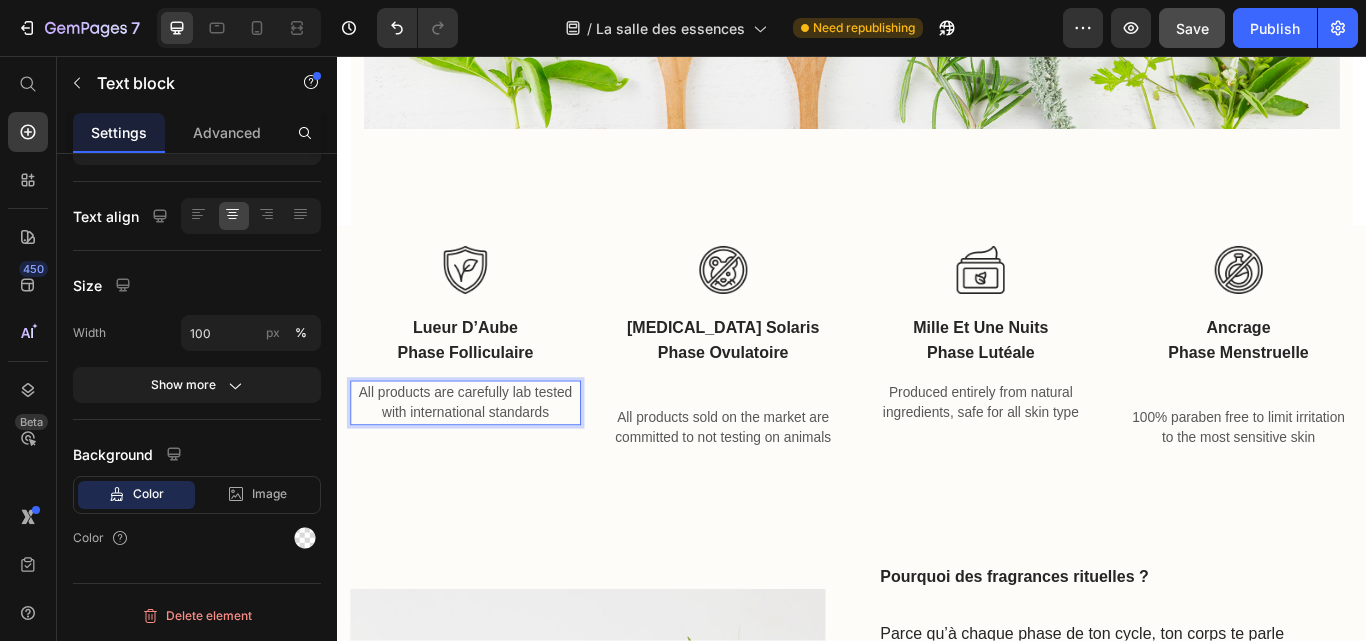 click on "All products are carefully lab tested with international standards" at bounding box center (486, 461) 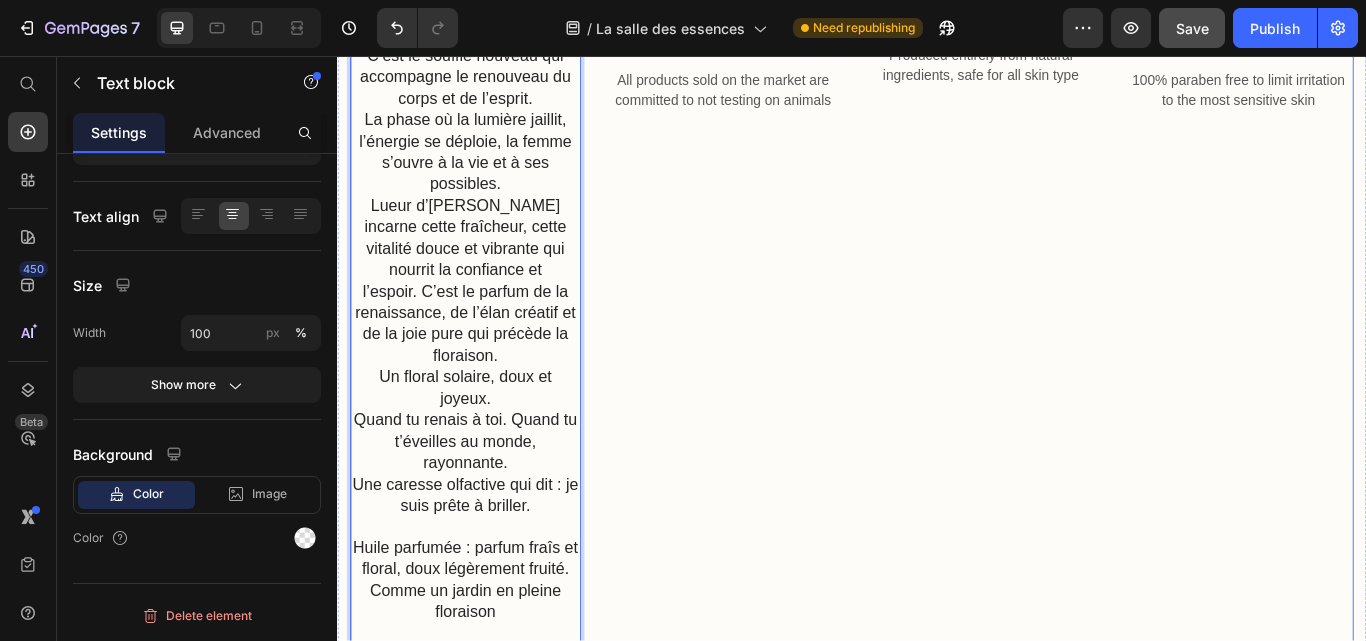 scroll, scrollTop: 1659, scrollLeft: 0, axis: vertical 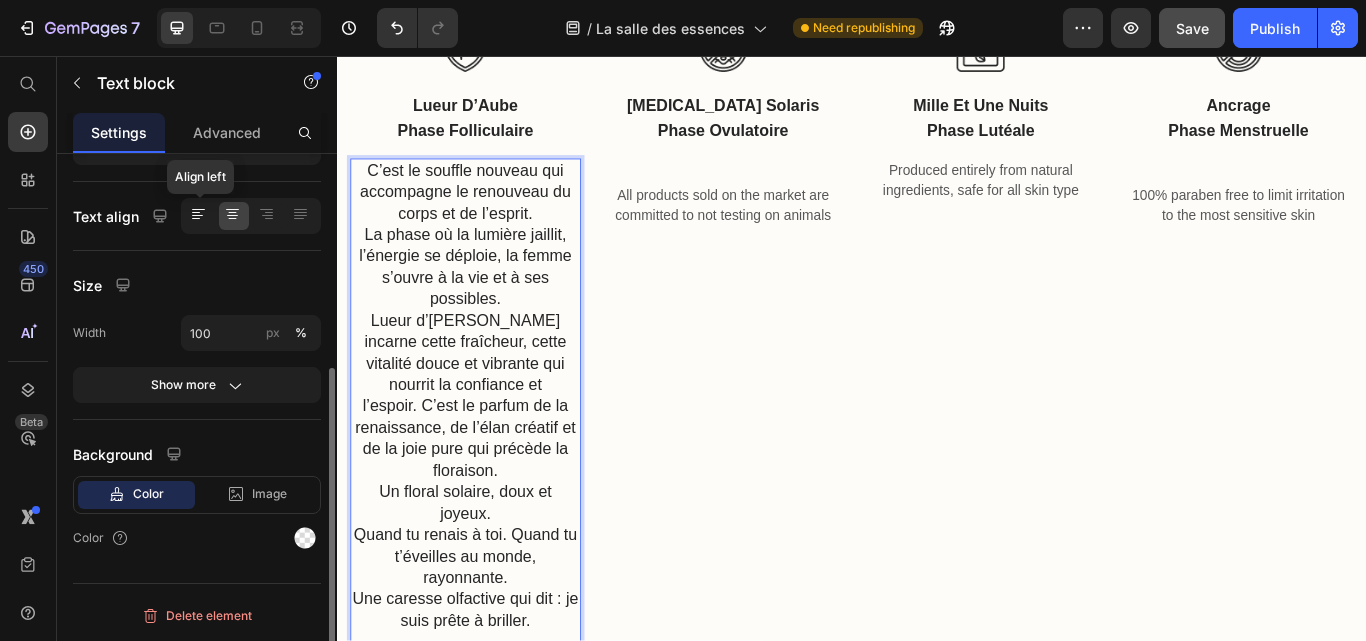 click 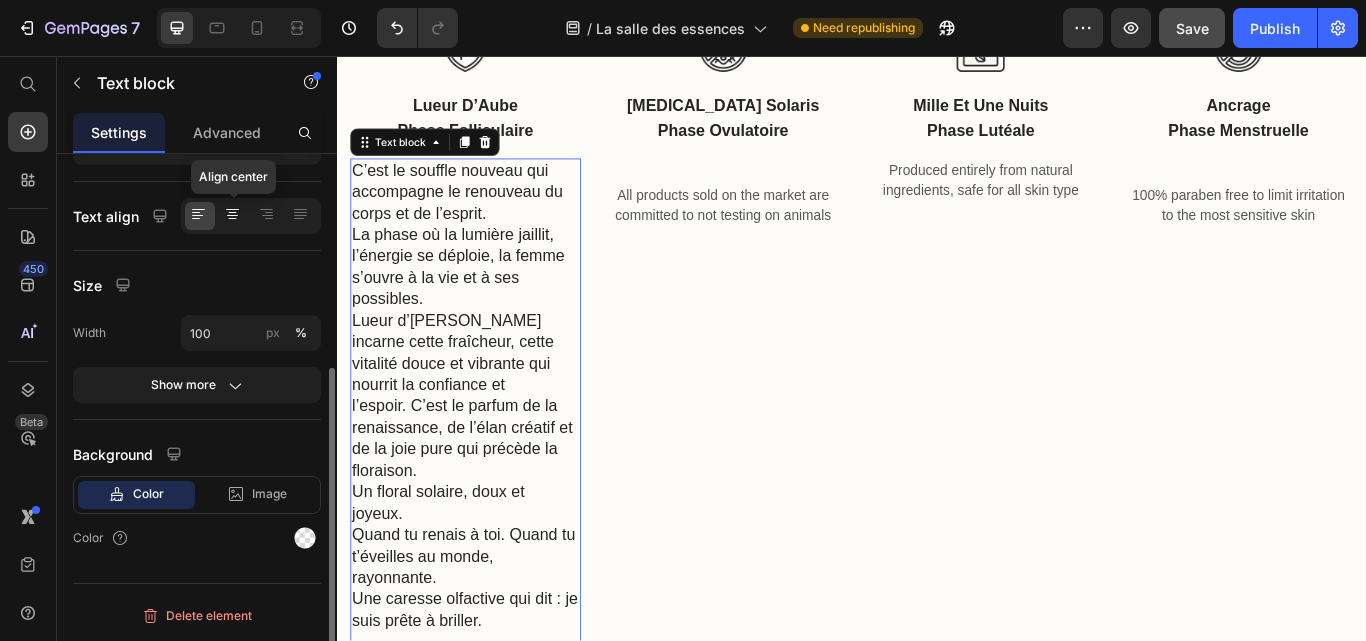 click 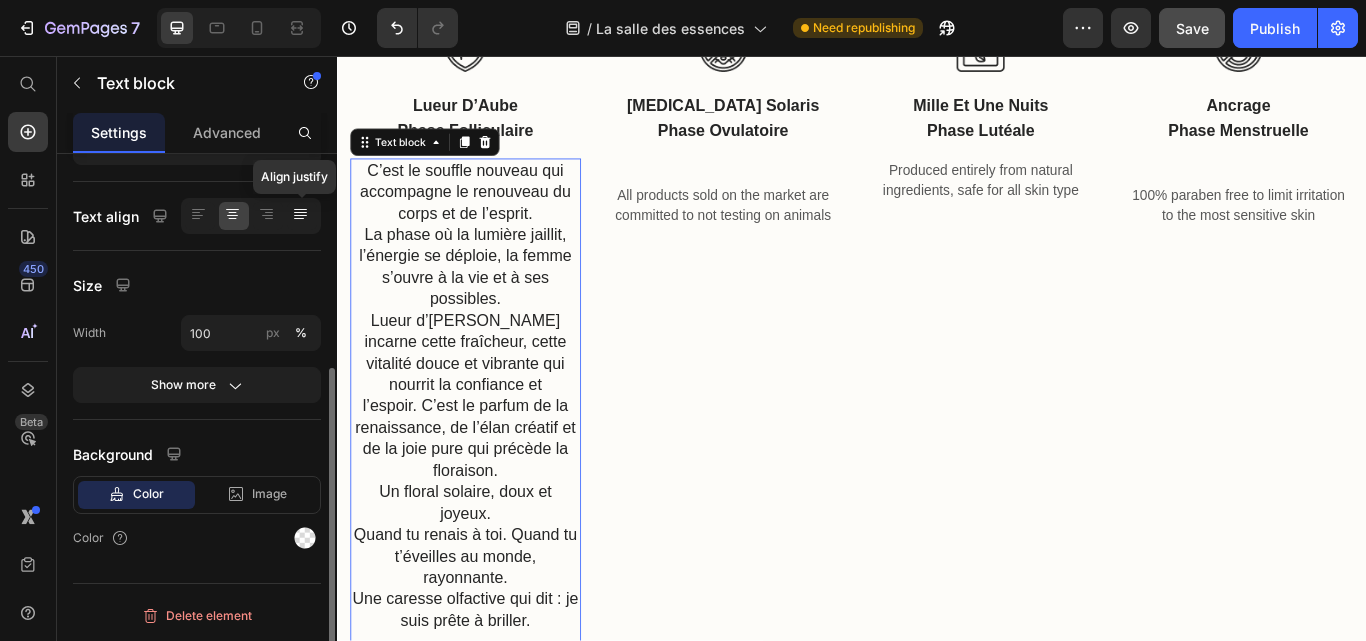 click 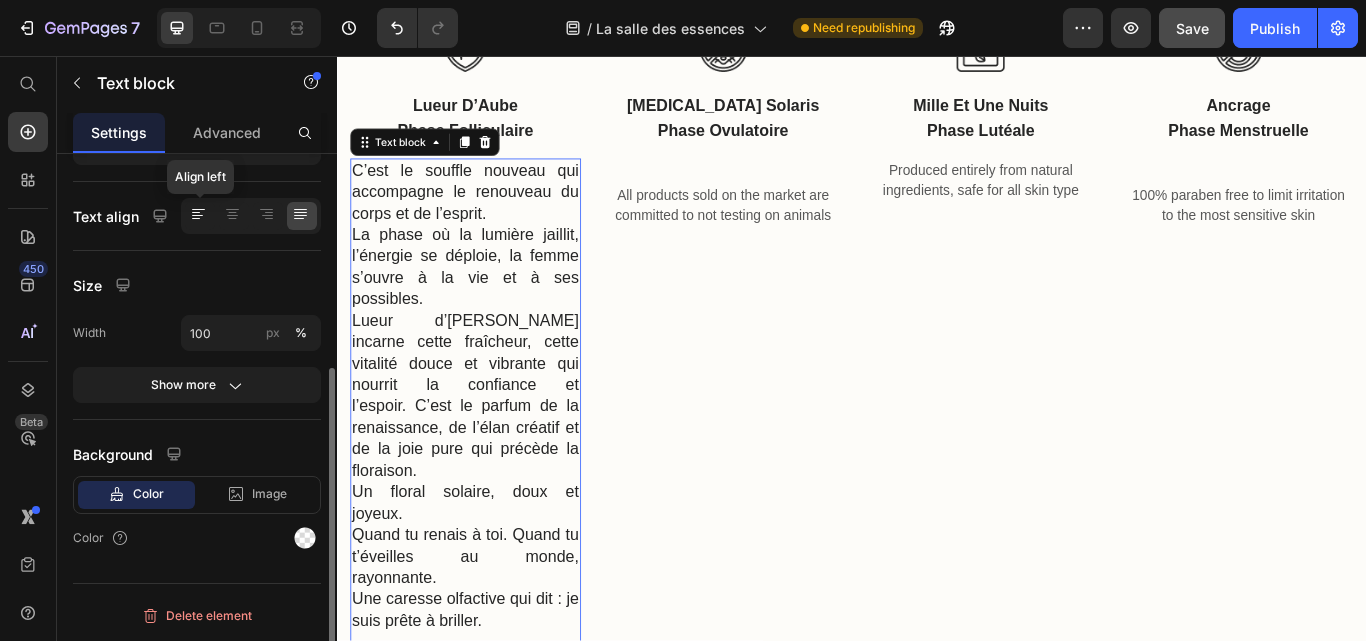 click 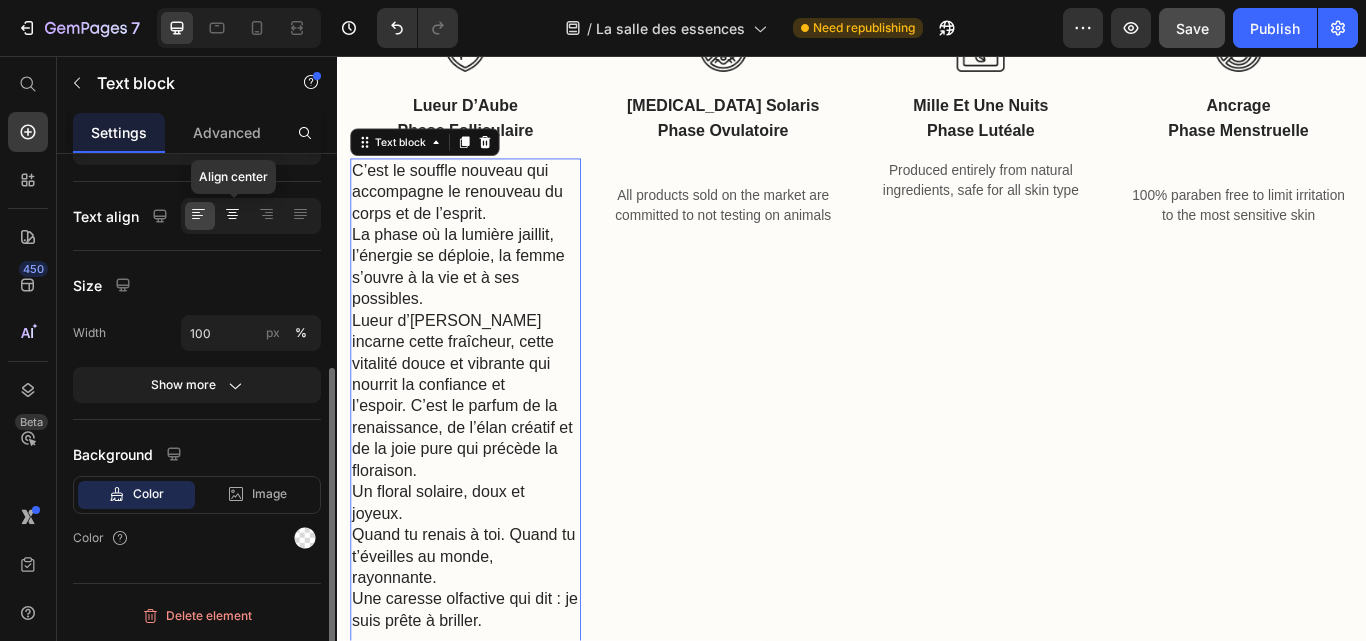 click 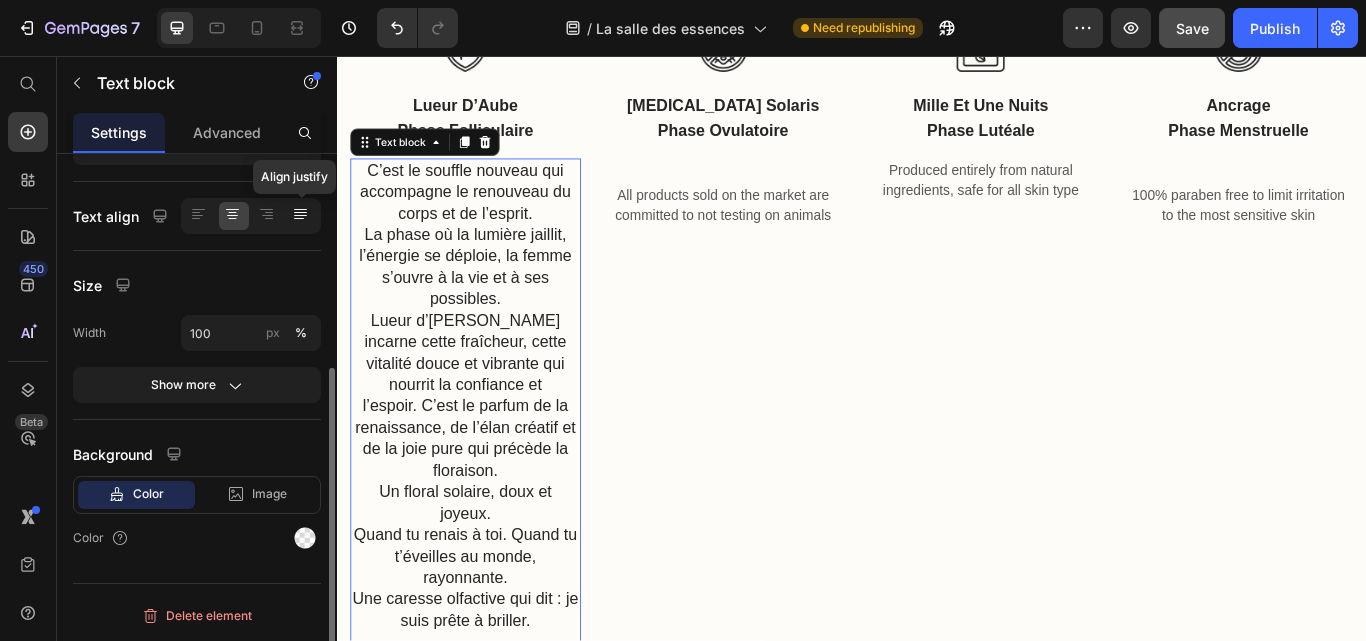 click 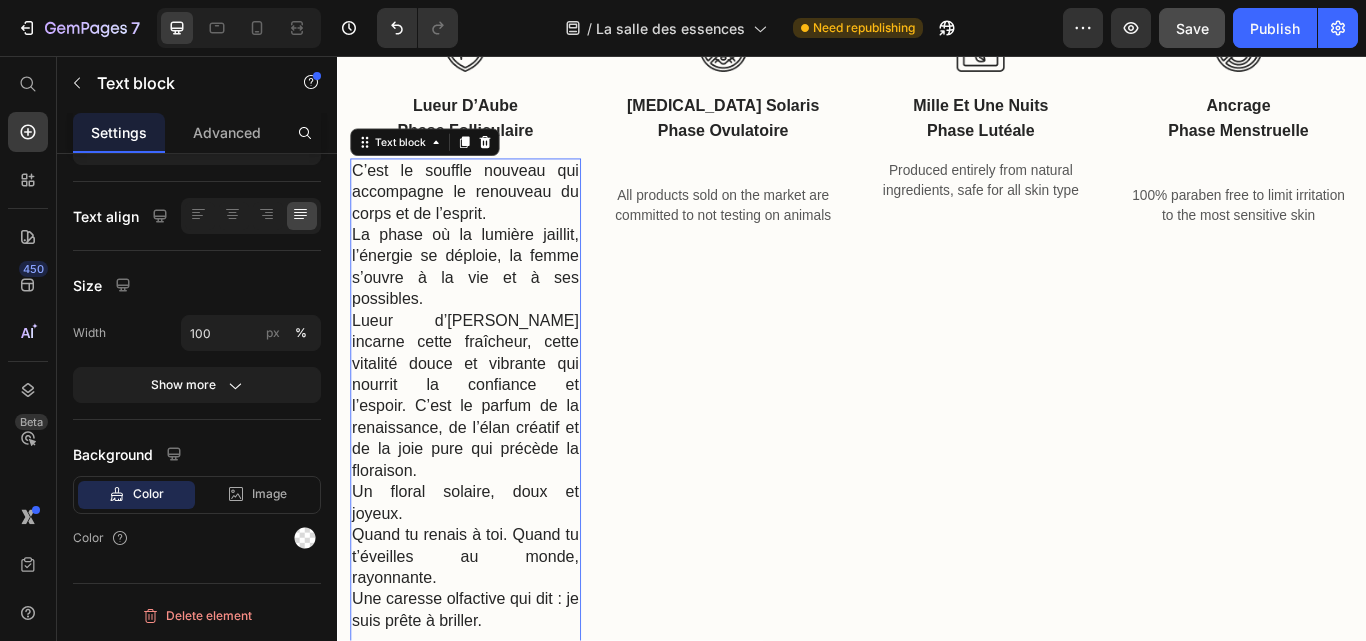 click on "La phase où la lumière jaillit, l’énergie se déploie, la femme s’ouvre à la vie et à ses possibles." at bounding box center (486, 302) 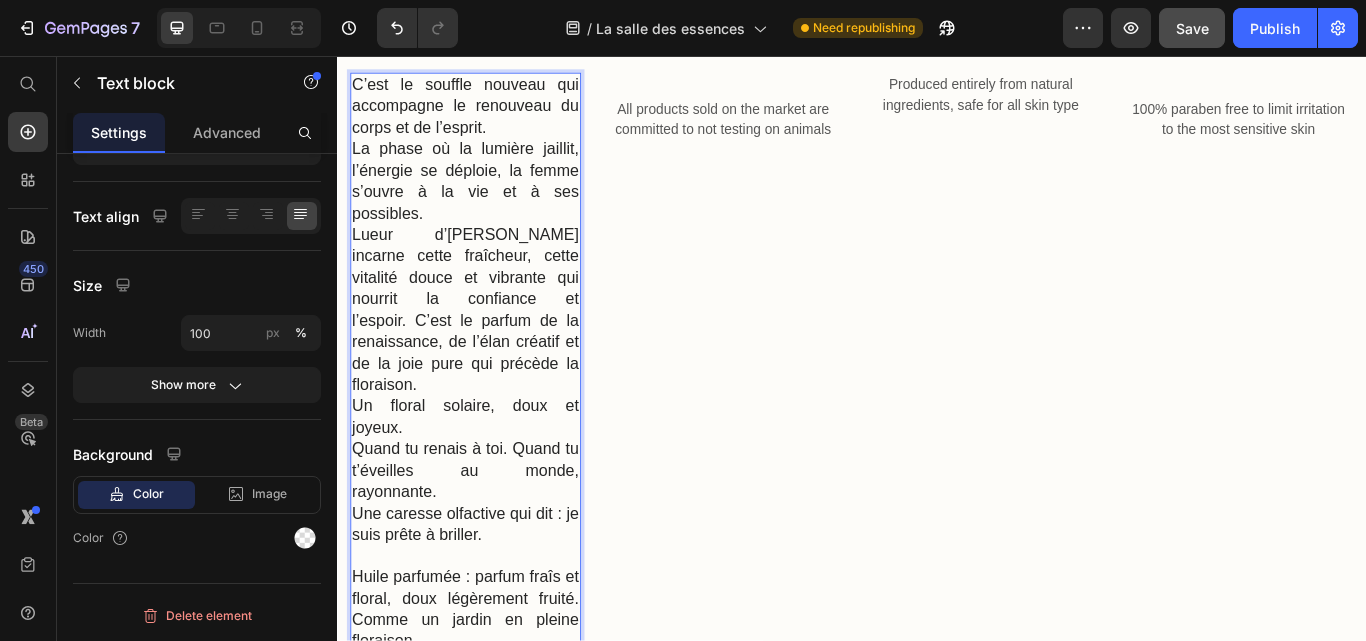 scroll, scrollTop: 1859, scrollLeft: 0, axis: vertical 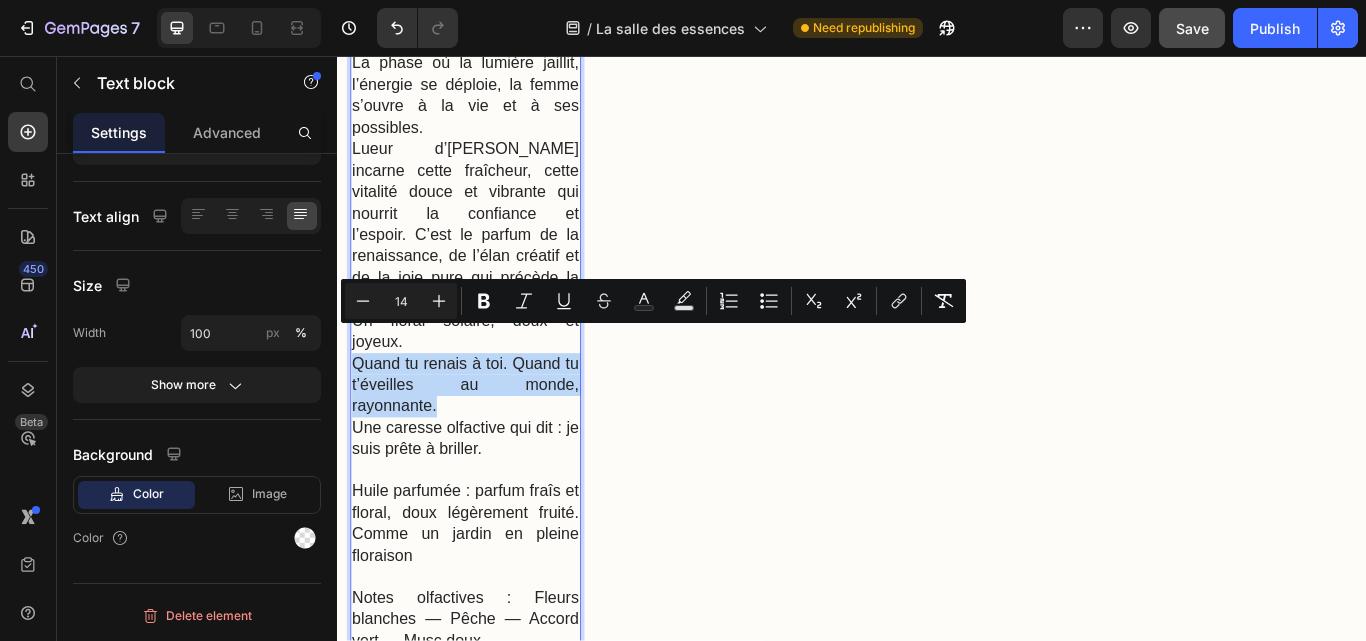 drag, startPoint x: 360, startPoint y: 383, endPoint x: 475, endPoint y: 431, distance: 124.61541 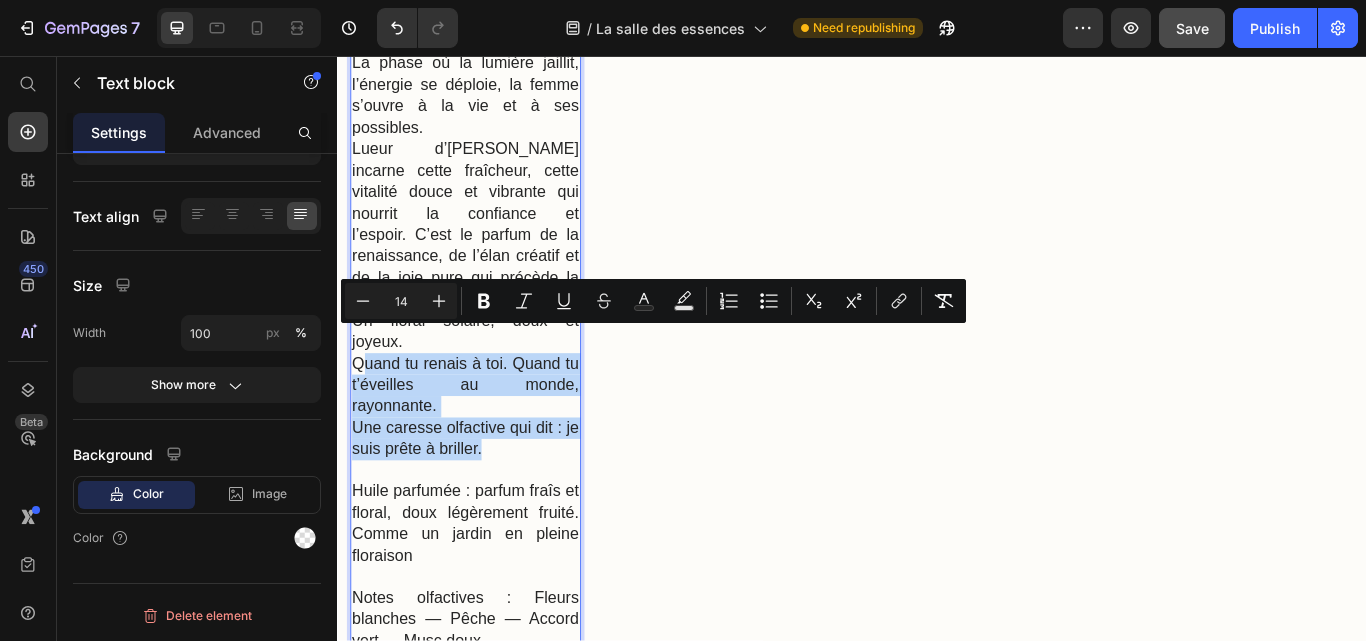 drag, startPoint x: 363, startPoint y: 383, endPoint x: 544, endPoint y: 492, distance: 211.28653 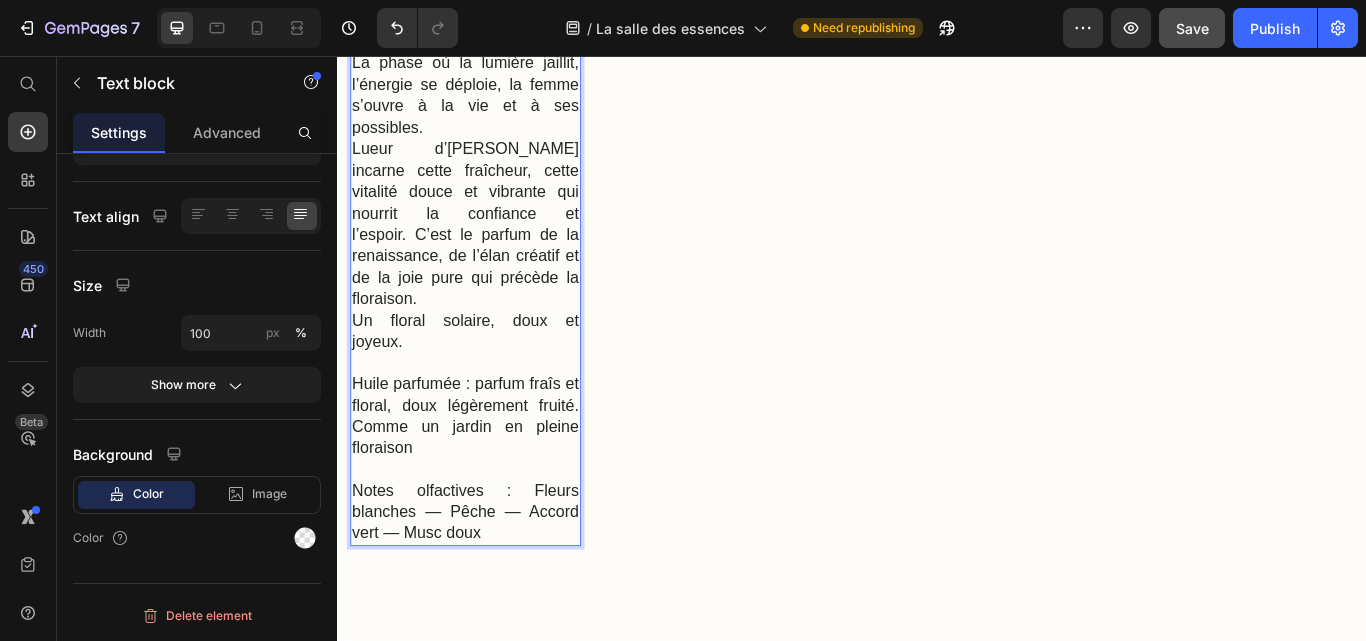 click on "Huile parfumée : parfum fraîs et floral, doux légèrement fruité. Comme un jardin en pleine floraison" at bounding box center (486, 476) 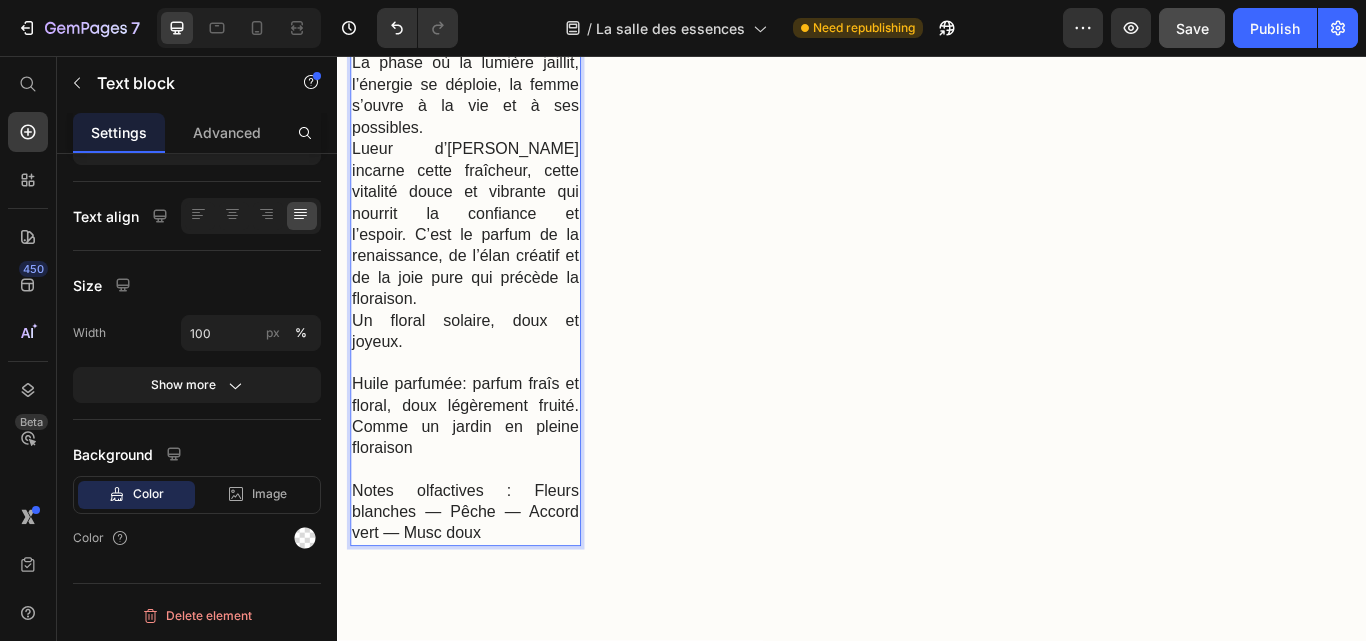 click on "Huile parfumée: parfum fraîs et floral, doux légèrement fruité. Comme un jardin en pleine floraison" at bounding box center (486, 476) 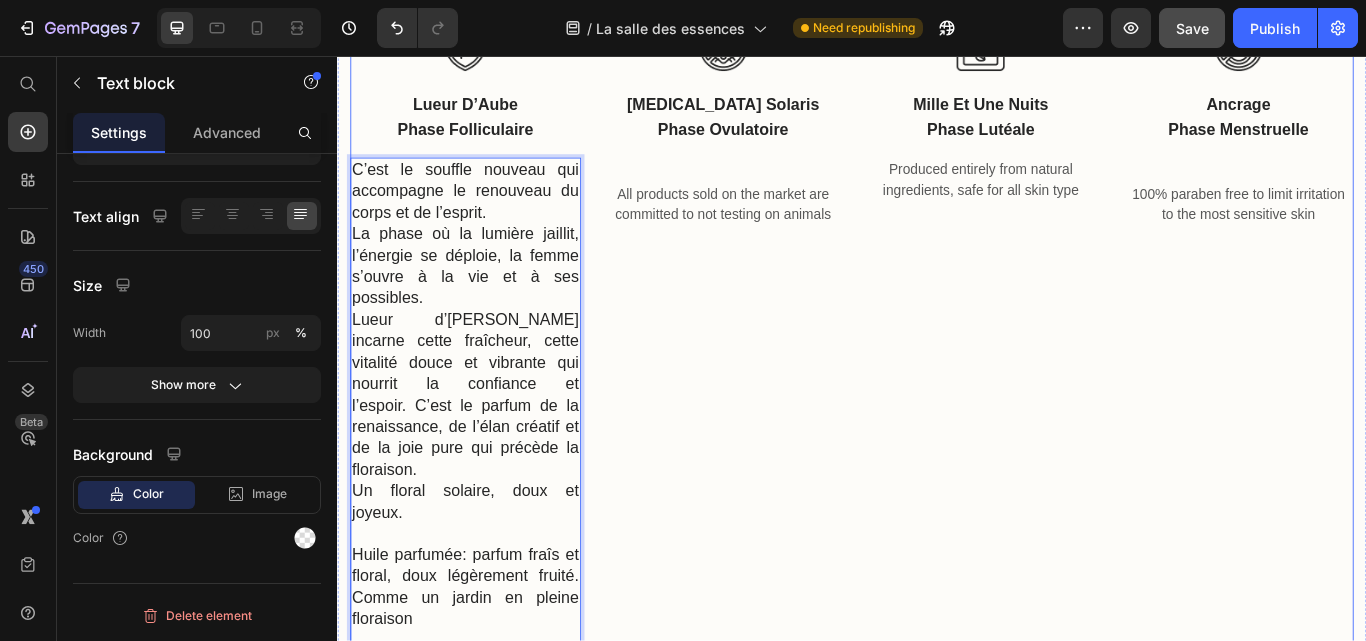 scroll, scrollTop: 1659, scrollLeft: 0, axis: vertical 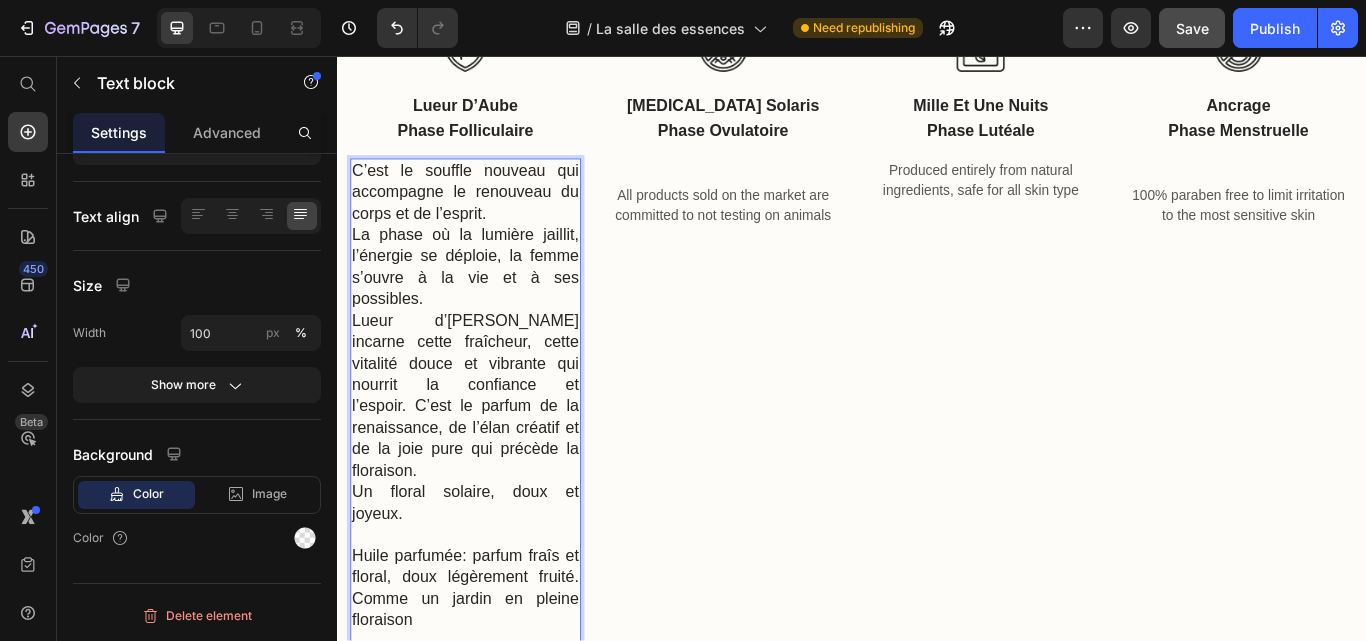 click on "Lueur d’[PERSON_NAME] incarne cette fraîcheur, cette vitalité douce et vibrante qui nourrit la confiance et l’espoir." at bounding box center [486, 414] 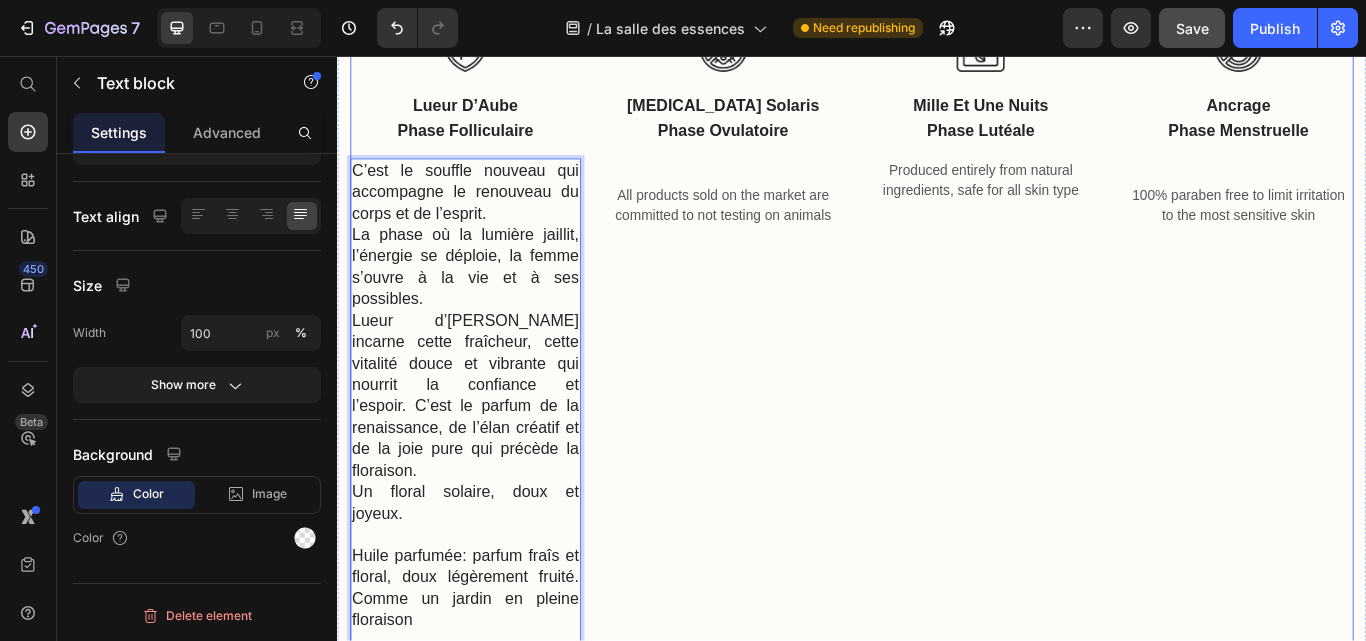 click on "Image [MEDICAL_DATA] Solaris  Phase ovulatoire  Text block All products sold on the market are committed to not testing on animals Text block" at bounding box center [787, 411] 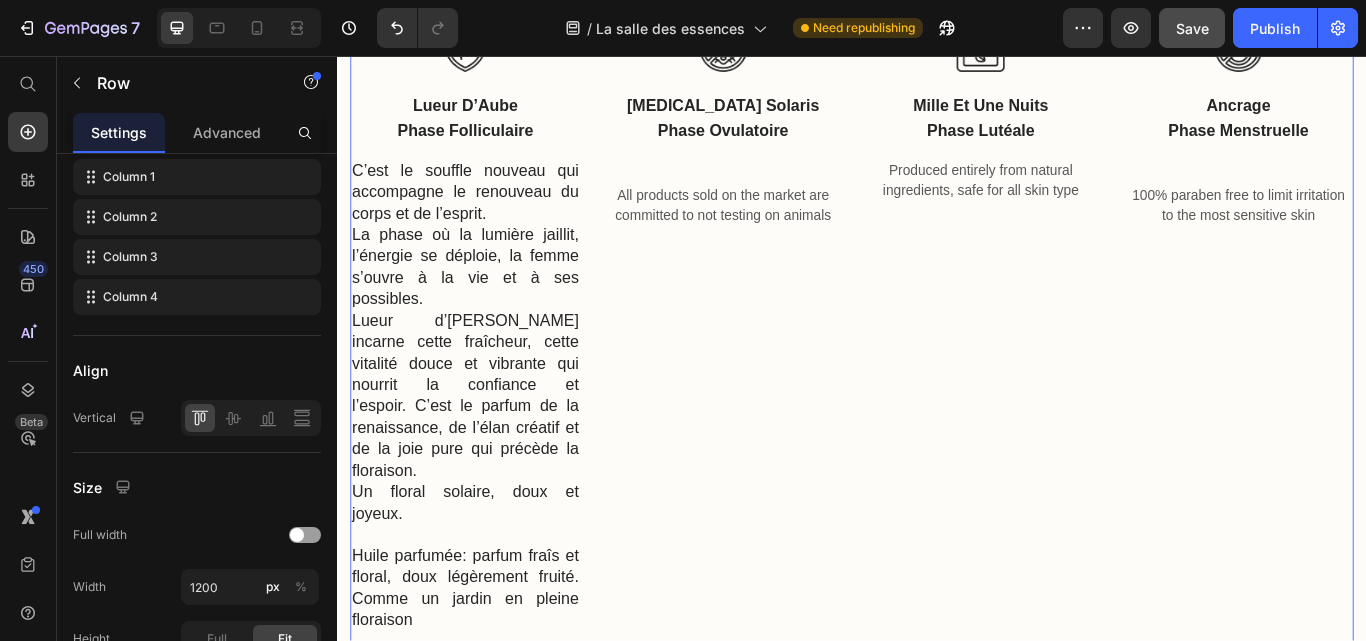 scroll, scrollTop: 0, scrollLeft: 0, axis: both 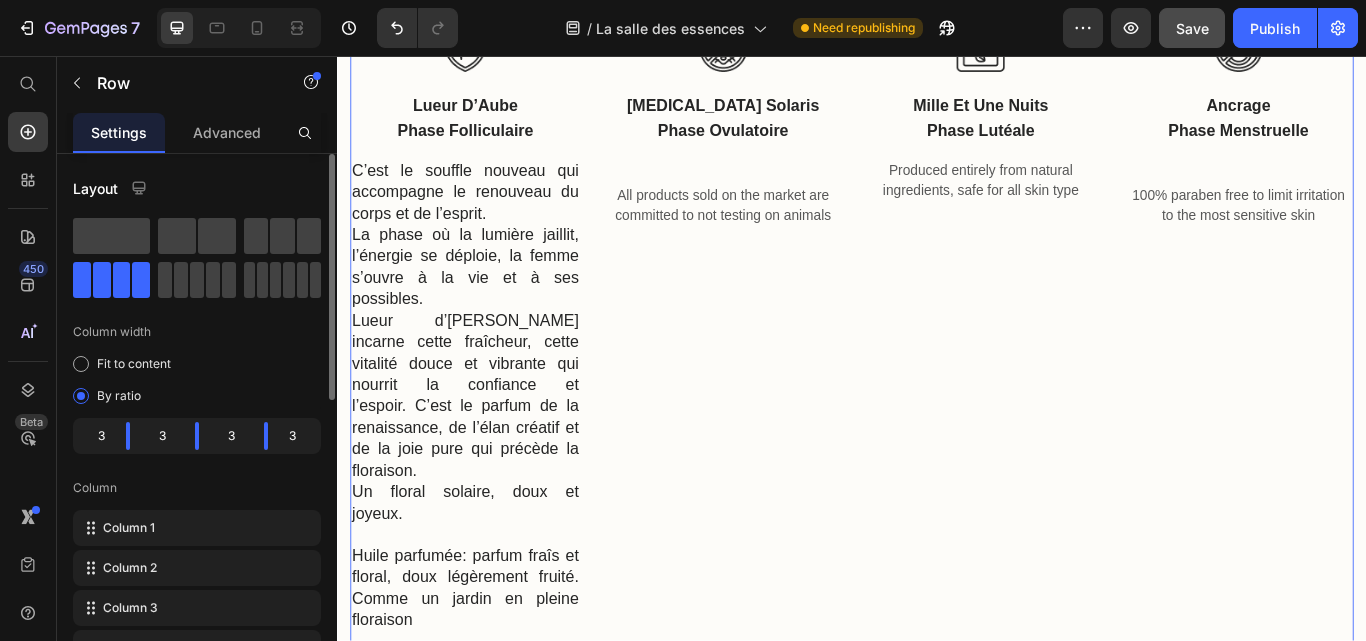 click on "Image [MEDICAL_DATA] Solaris  Phase ovulatoire  Text block All products sold on the market are committed to not testing on animals Text block" at bounding box center (787, 411) 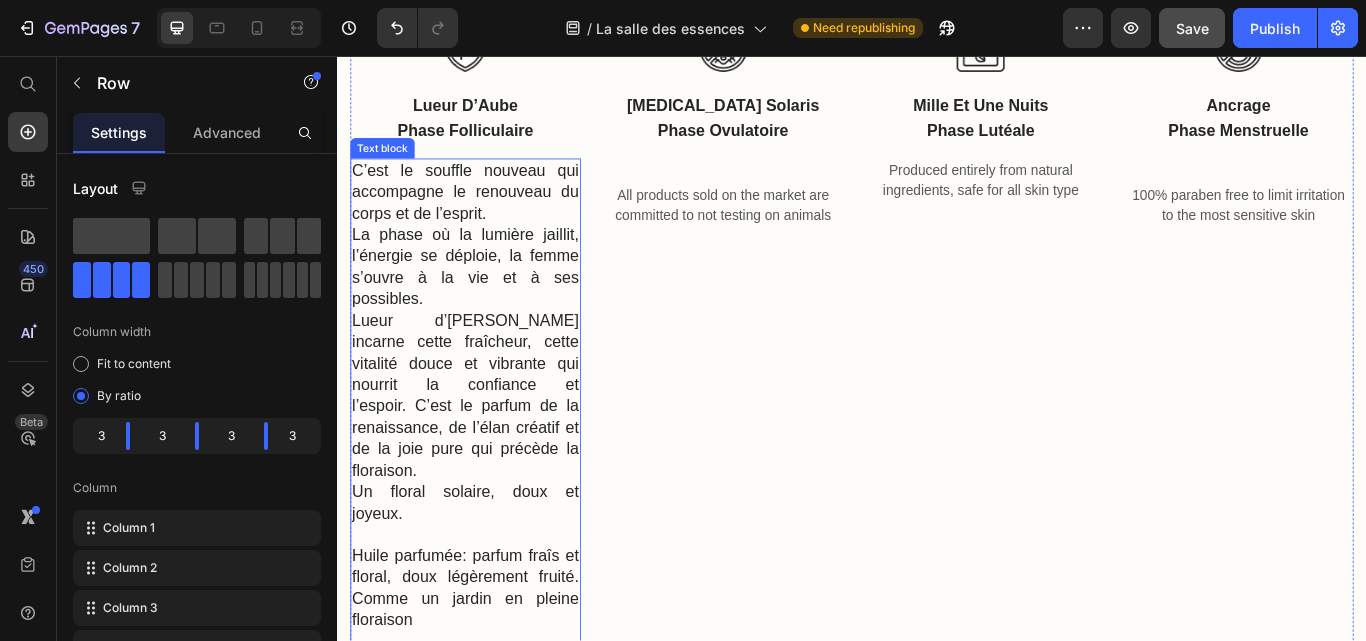 click on "C’est le souffle nouveau qui accompagne le renouveau du corps et de l’esprit." at bounding box center (486, 214) 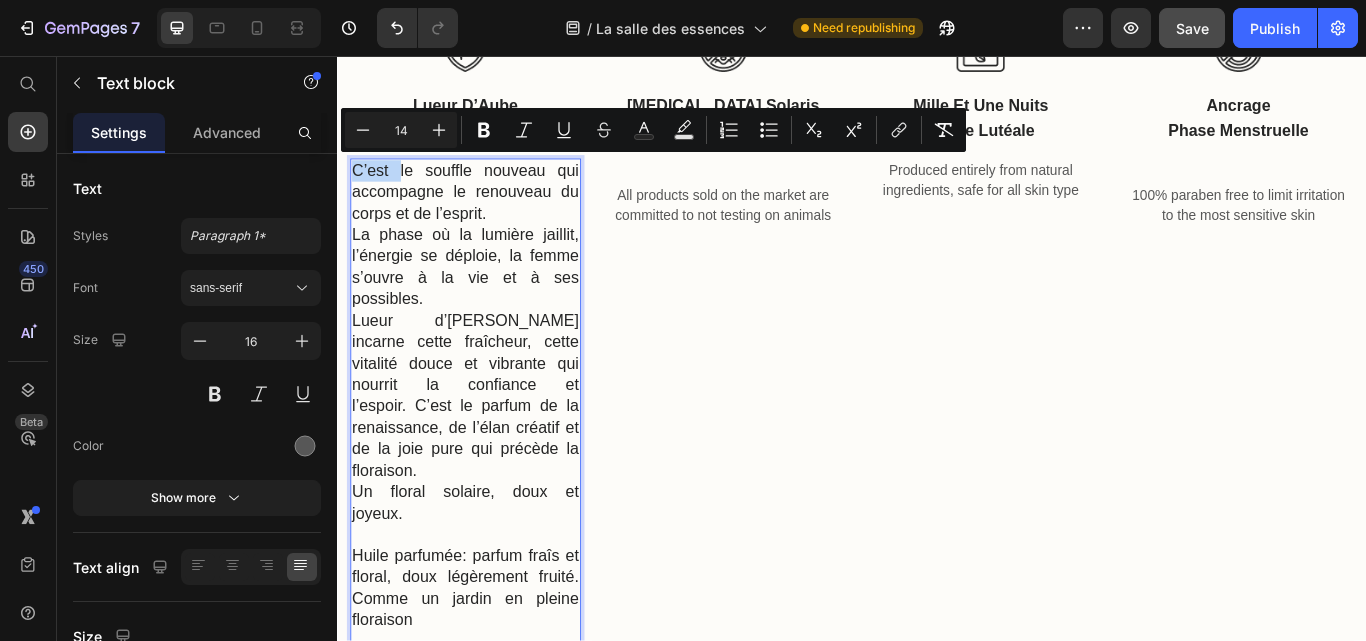 click on "C’est le souffle nouveau qui accompagne le renouveau du corps et de l’esprit." at bounding box center (486, 214) 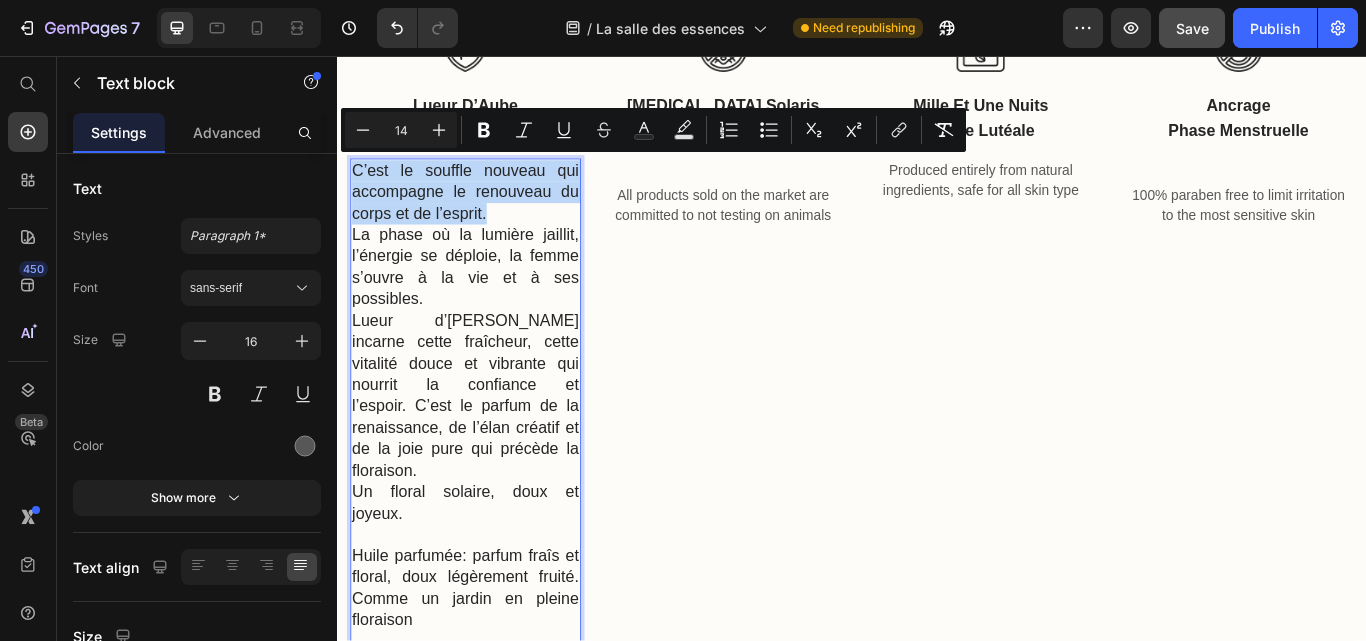 drag, startPoint x: 375, startPoint y: 191, endPoint x: 474, endPoint y: 233, distance: 107.54069 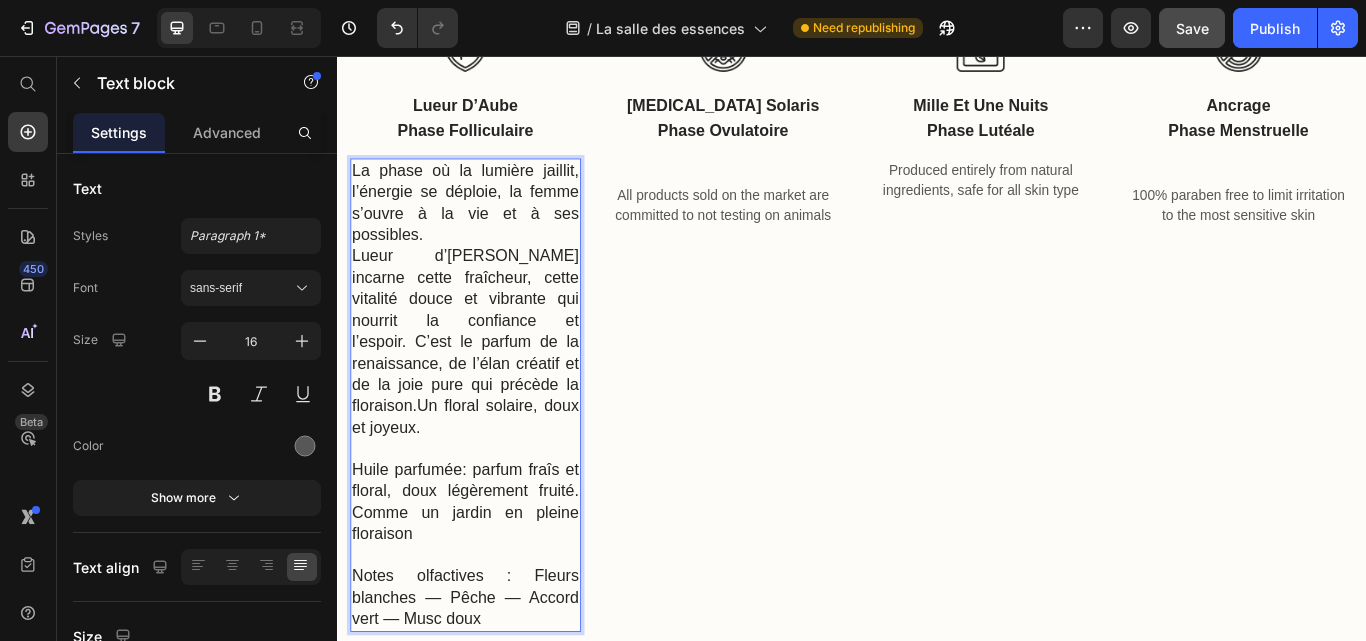 scroll, scrollTop: 1759, scrollLeft: 0, axis: vertical 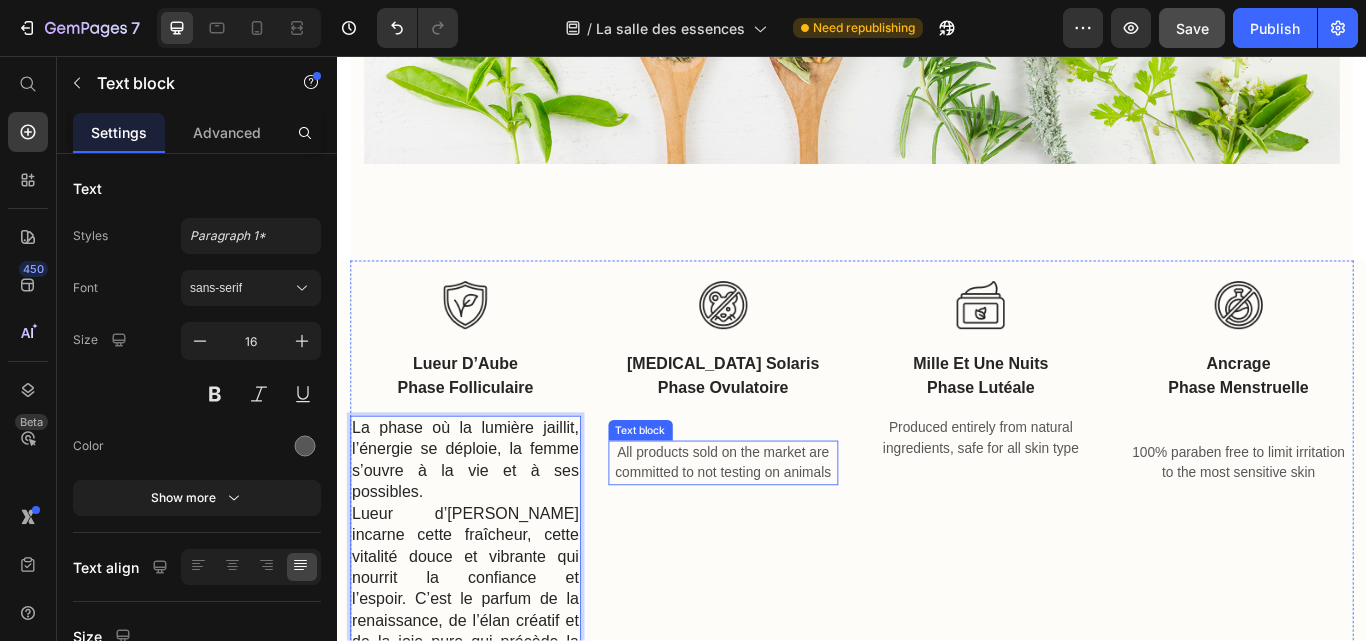 click on "All products sold on the market are committed to not testing on animals" at bounding box center (787, 531) 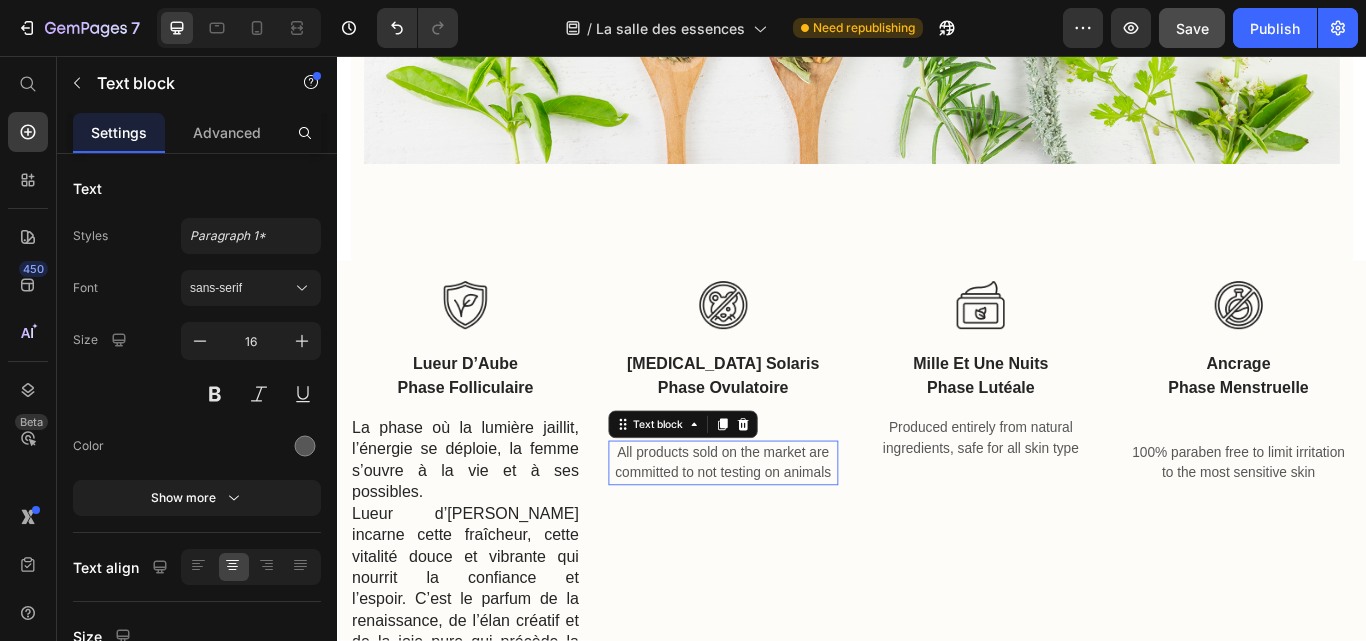 click on "All products sold on the market are committed to not testing on animals" at bounding box center (787, 531) 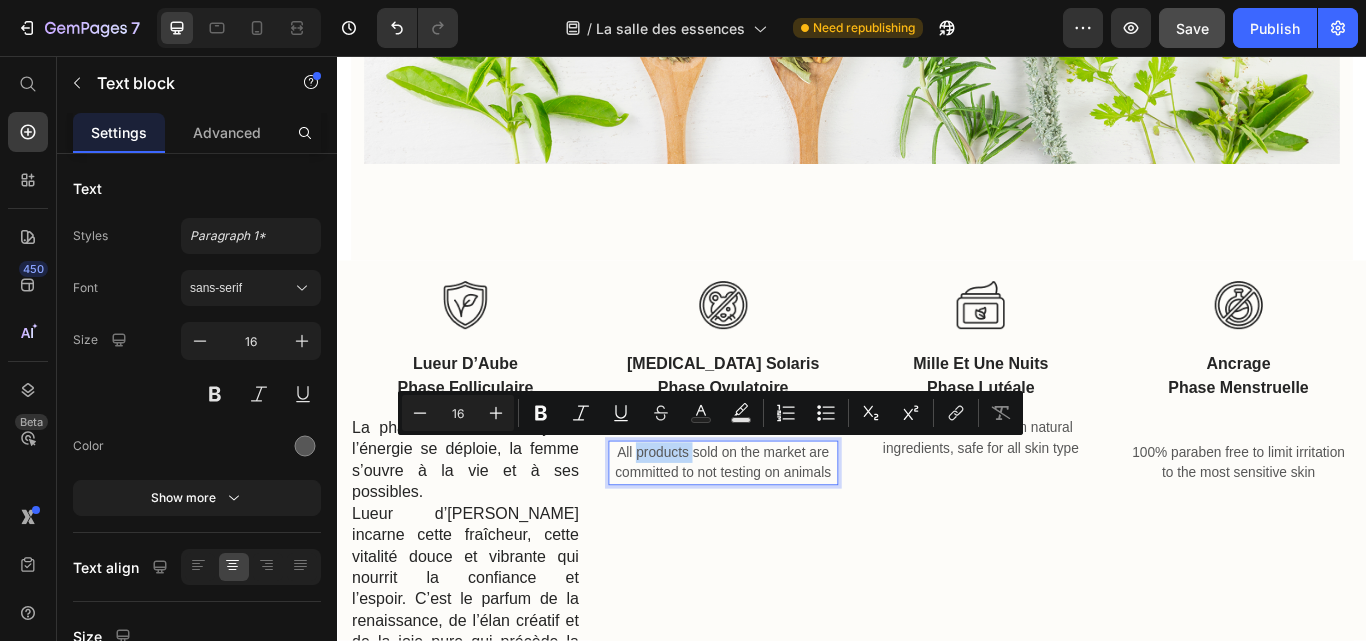 click on "All products sold on the market are committed to not testing on animals" at bounding box center [787, 531] 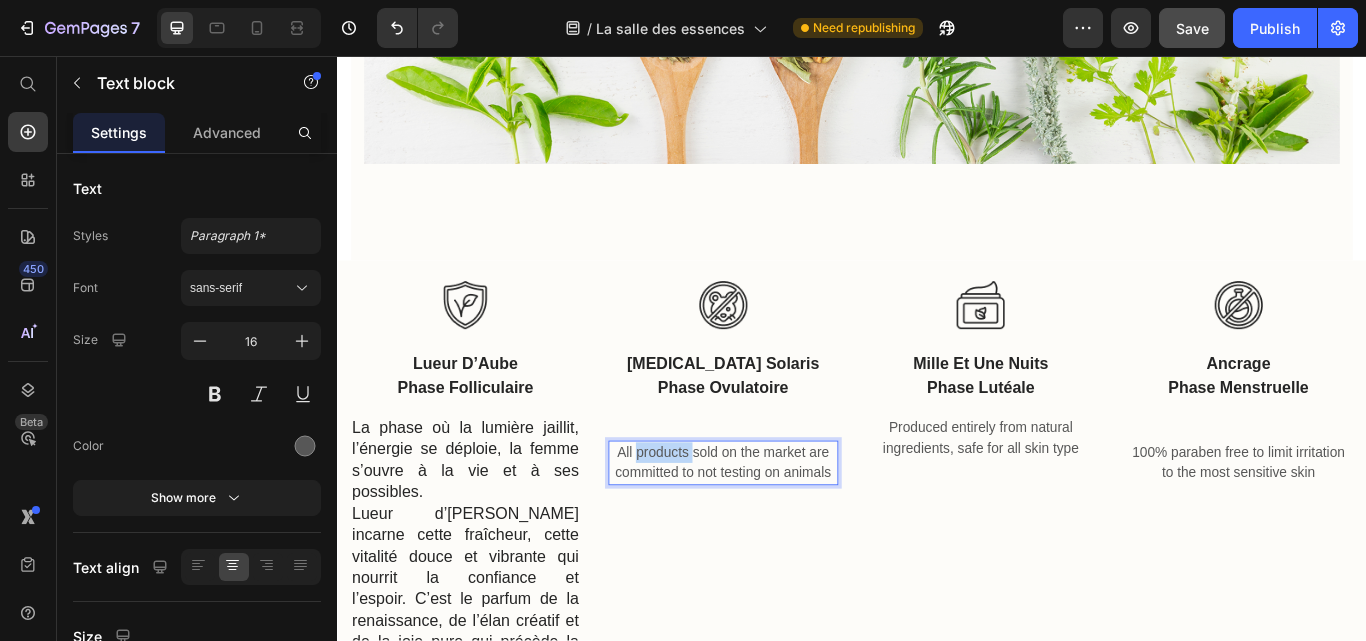 click on "All products sold on the market are committed to not testing on animals" at bounding box center (787, 531) 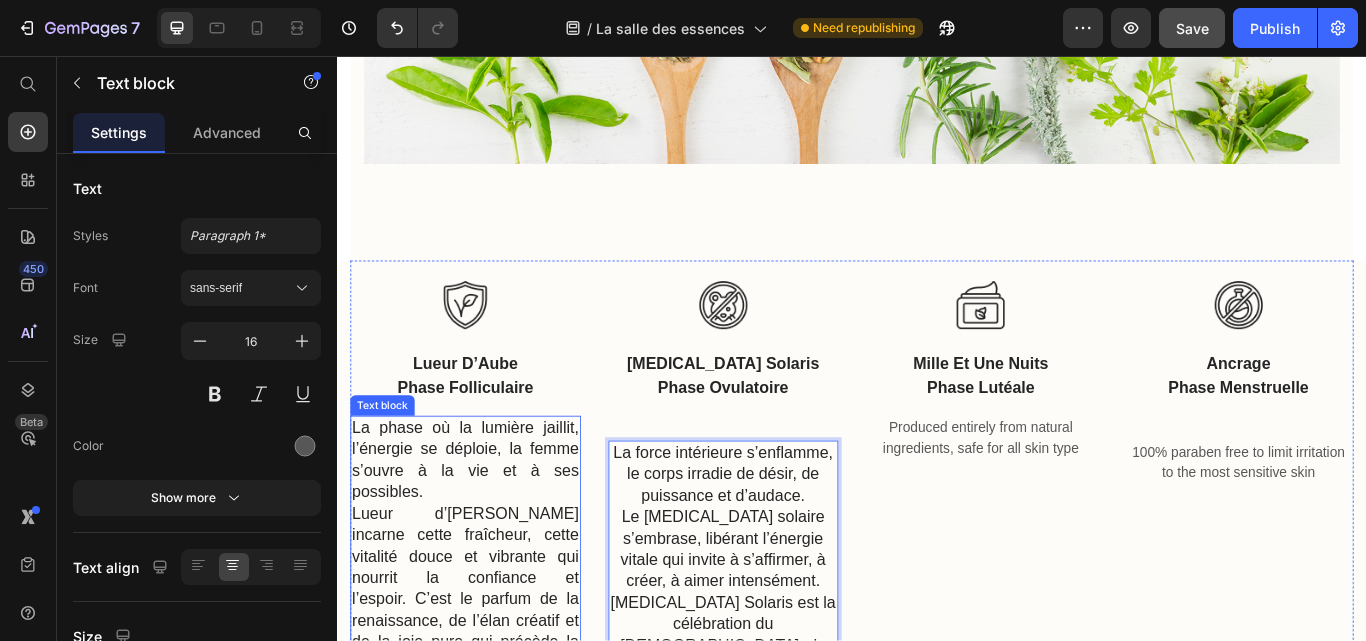 scroll, scrollTop: 1937, scrollLeft: 0, axis: vertical 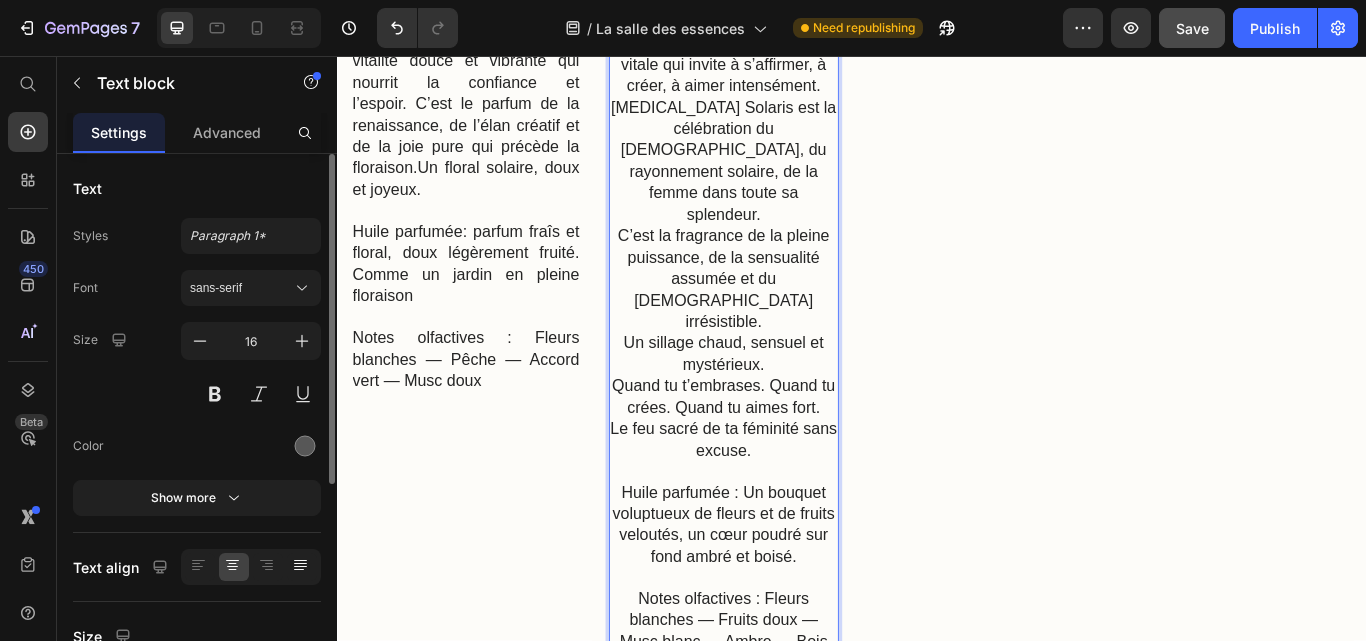 click 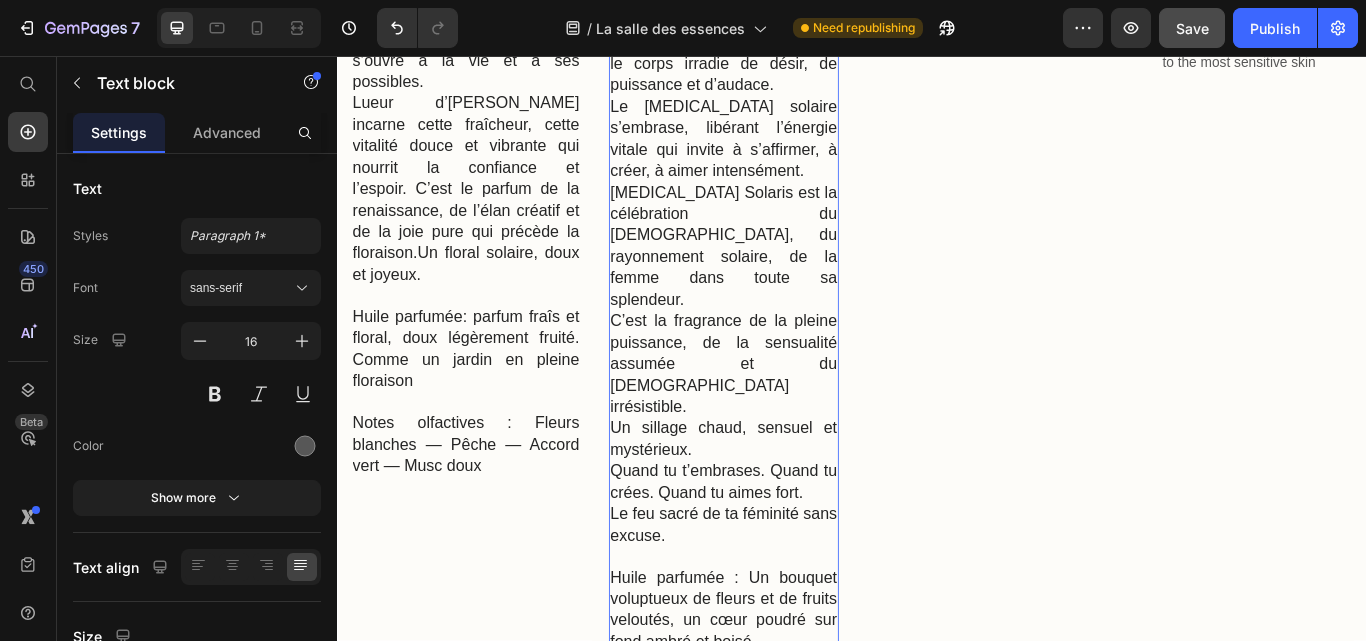 scroll, scrollTop: 1937, scrollLeft: 0, axis: vertical 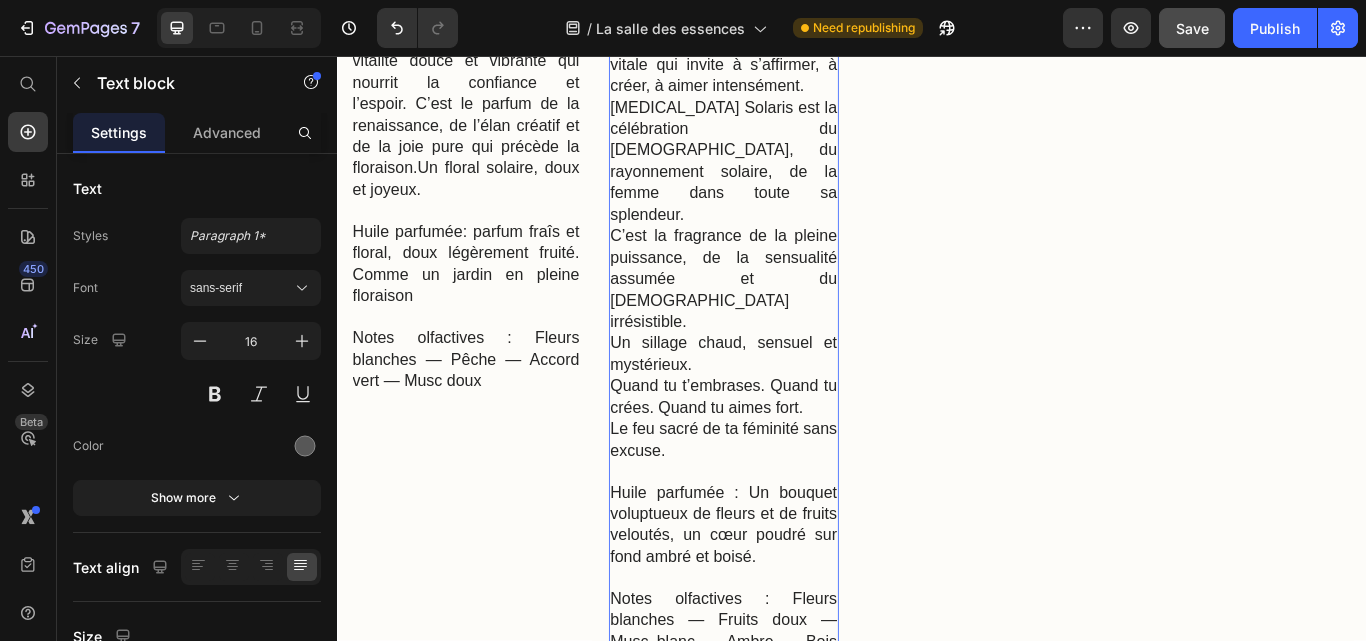 click on "Quand tu t’embrases. Quand tu crées. Quand tu aimes fort." at bounding box center [787, 453] 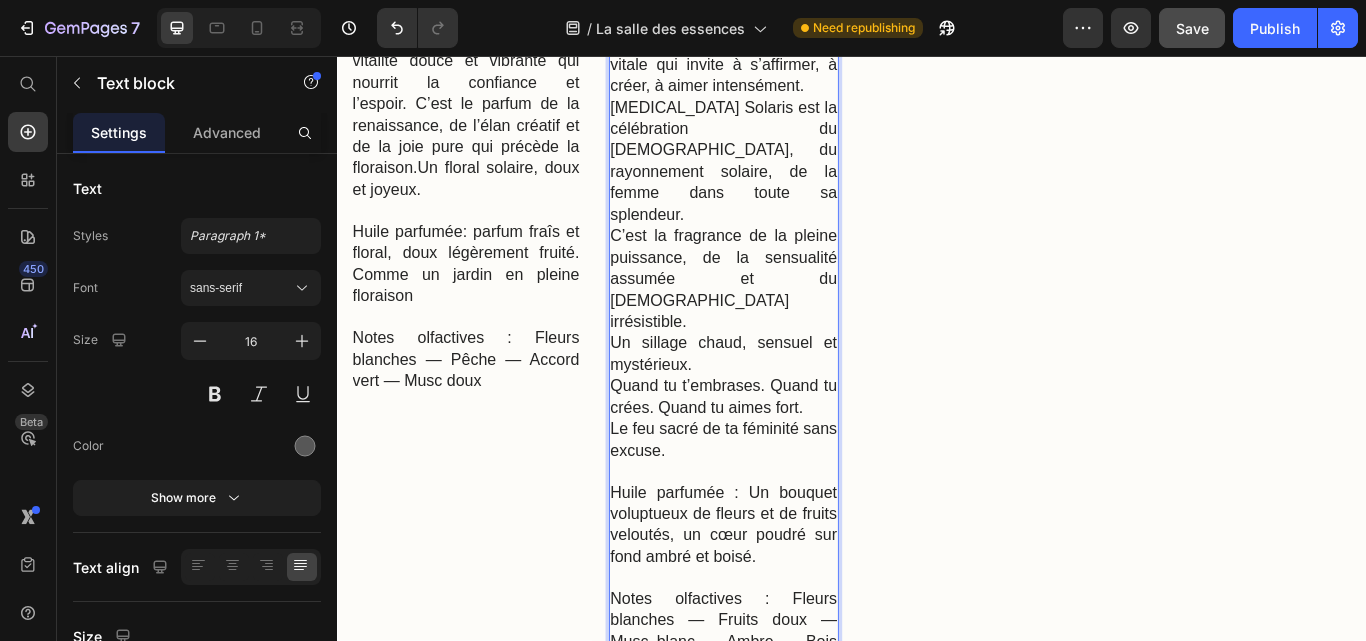 click on "Quand tu t’embrases. Quand tu crées. Quand tu aimes fort." at bounding box center (787, 453) 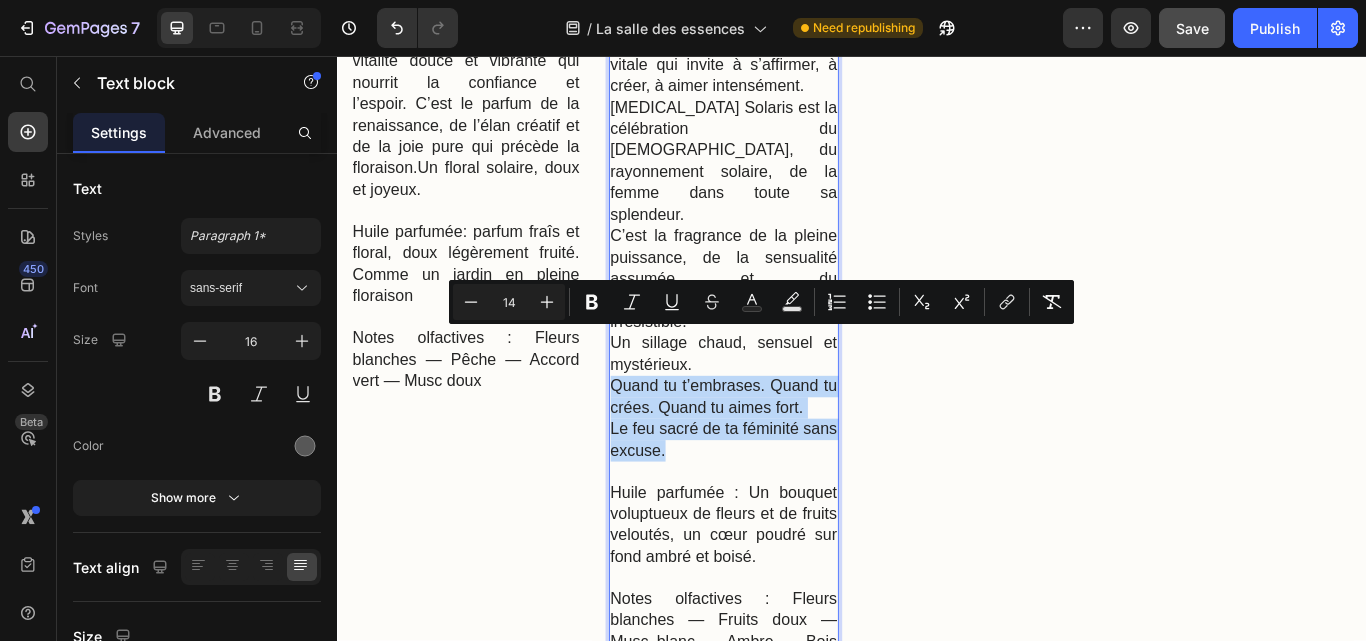 drag, startPoint x: 657, startPoint y: 383, endPoint x: 888, endPoint y: 454, distance: 241.66505 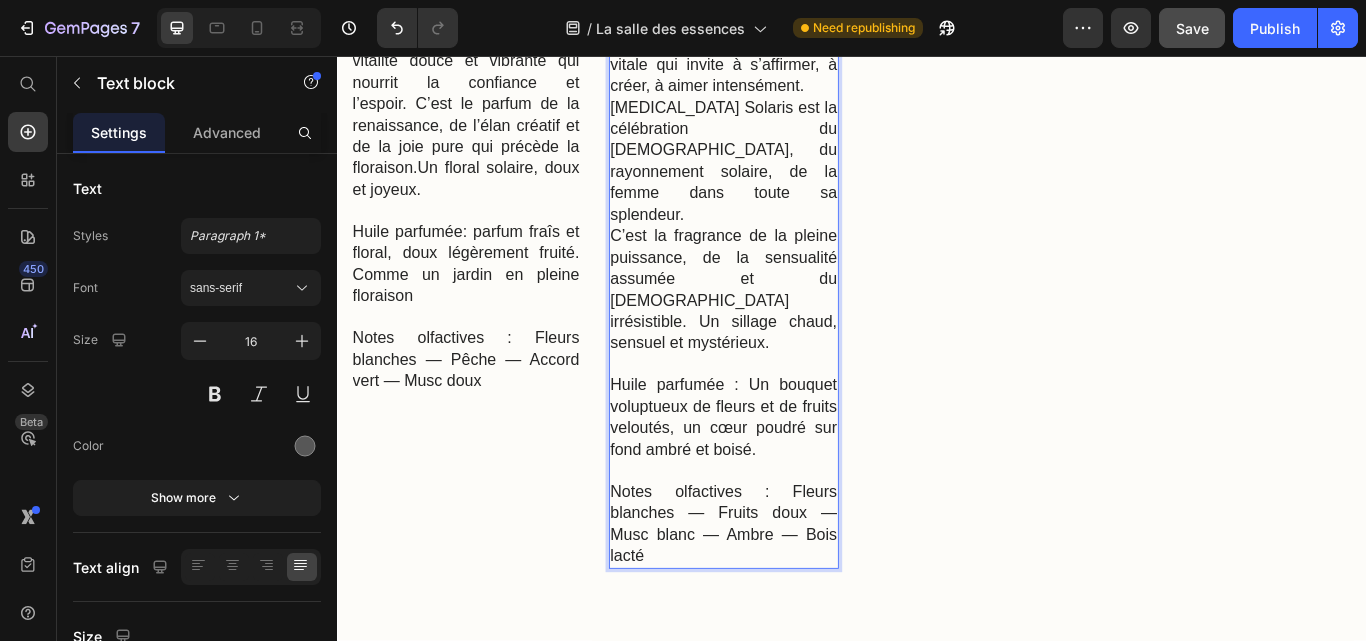 scroll, scrollTop: 1837, scrollLeft: 0, axis: vertical 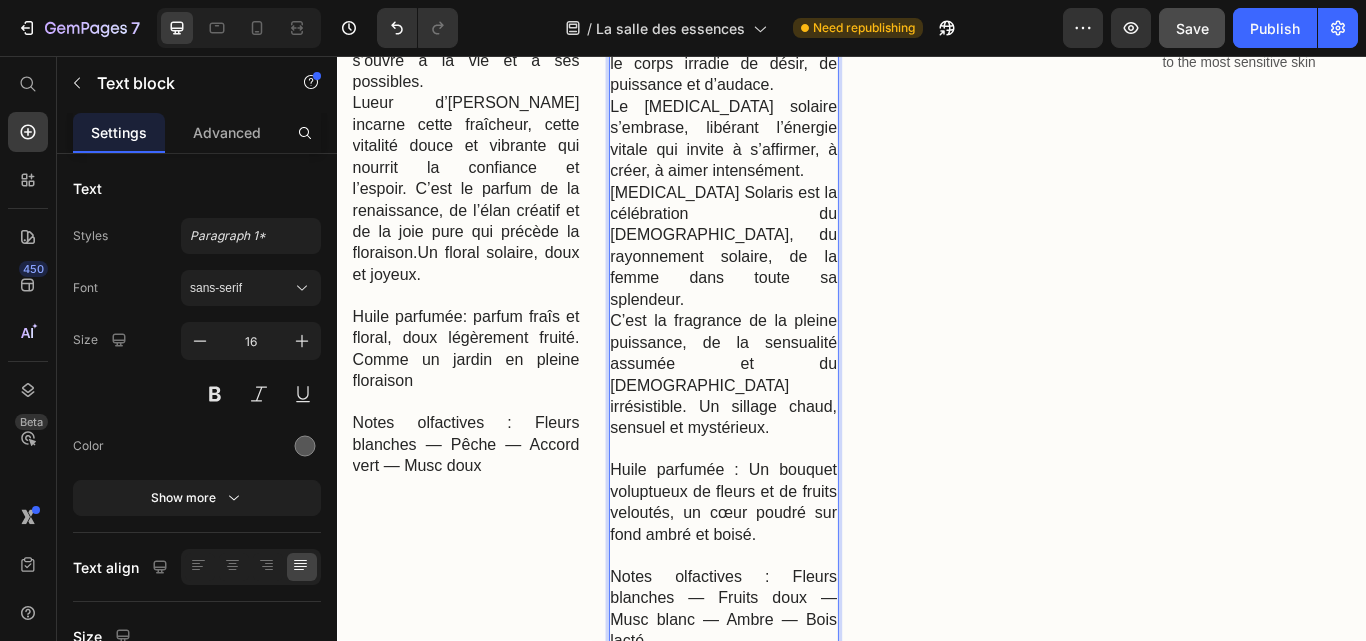 click on "[MEDICAL_DATA] Solaris est la célébration du [DEMOGRAPHIC_DATA], du rayonnement solaire, de la femme dans toute sa splendeur." at bounding box center [787, 278] 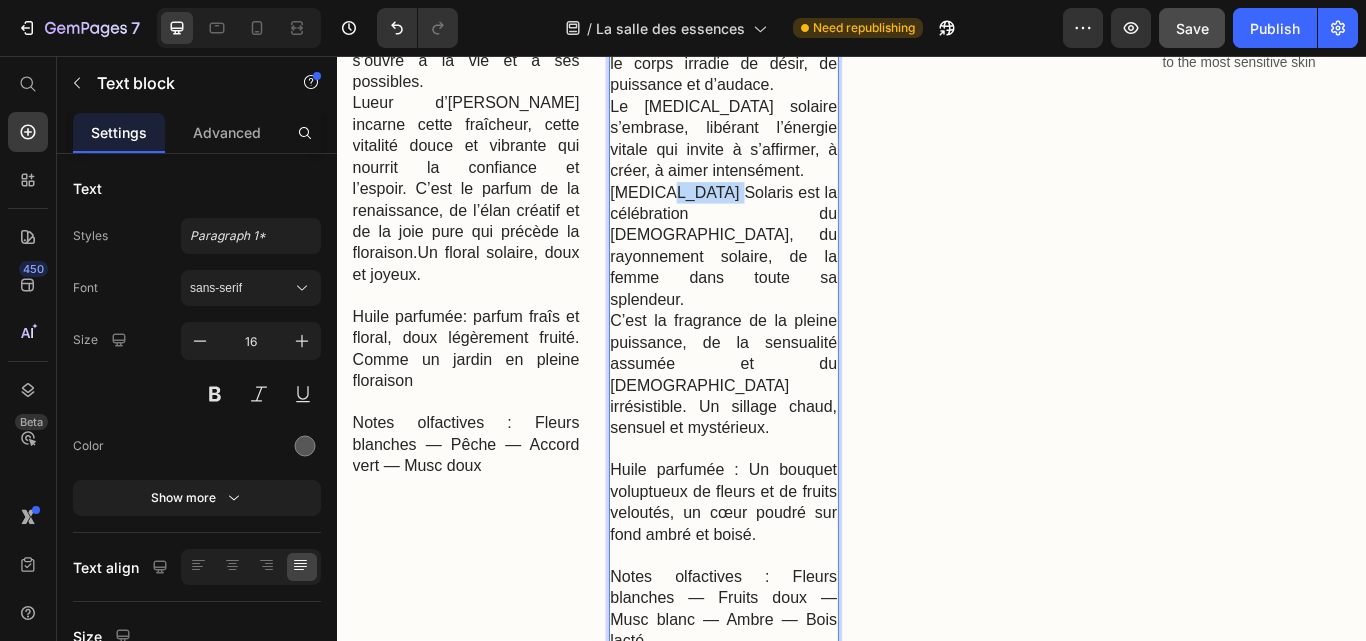 click on "[MEDICAL_DATA] Solaris est la célébration du [DEMOGRAPHIC_DATA], du rayonnement solaire, de la femme dans toute sa splendeur." at bounding box center (787, 278) 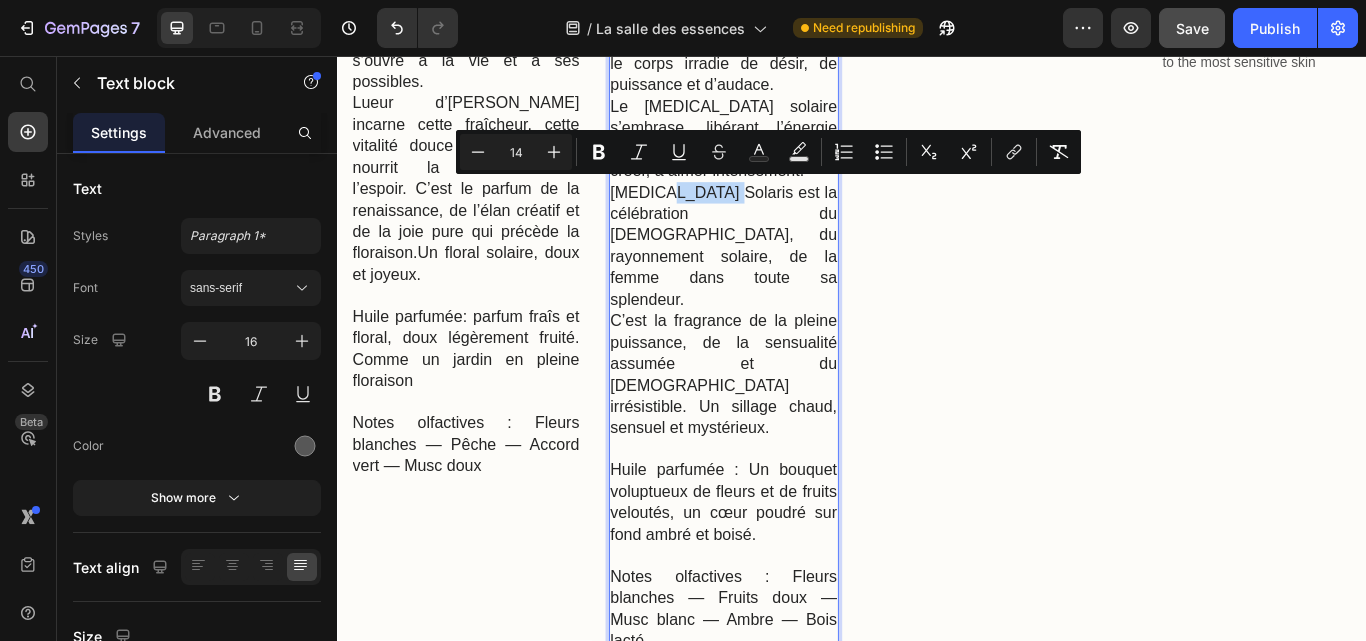 click on "[MEDICAL_DATA] Solaris est la célébration du [DEMOGRAPHIC_DATA], du rayonnement solaire, de la femme dans toute sa splendeur." at bounding box center (787, 278) 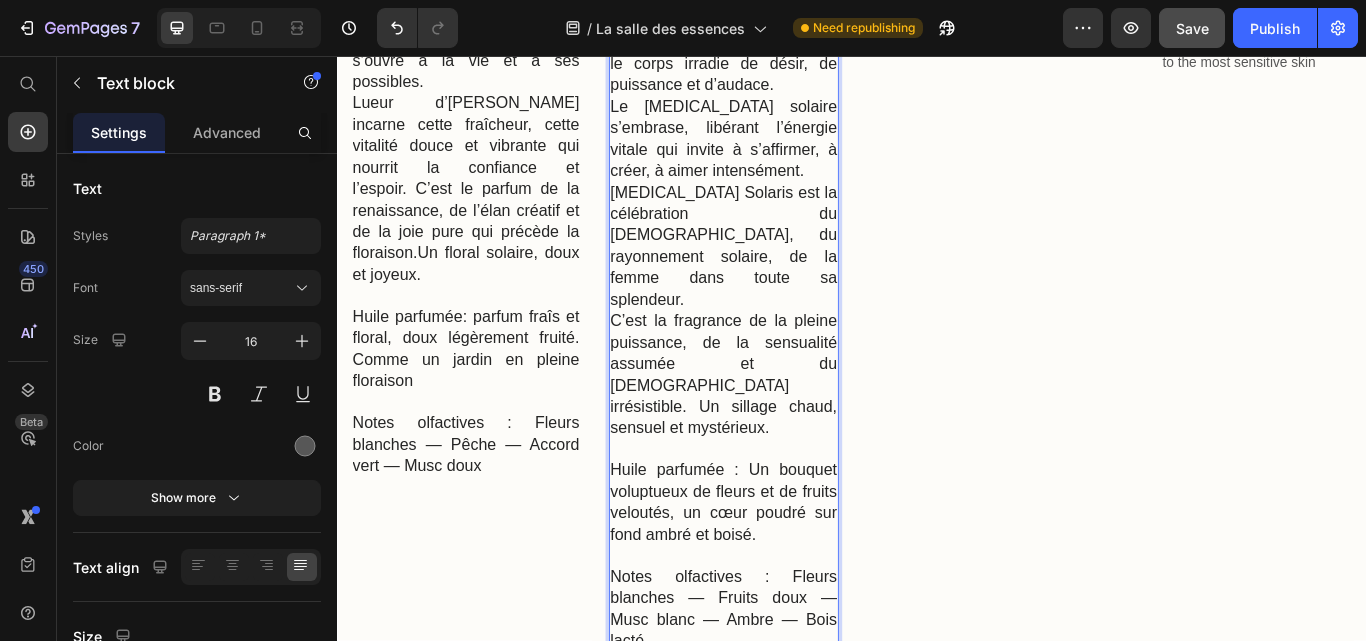 scroll, scrollTop: 1937, scrollLeft: 0, axis: vertical 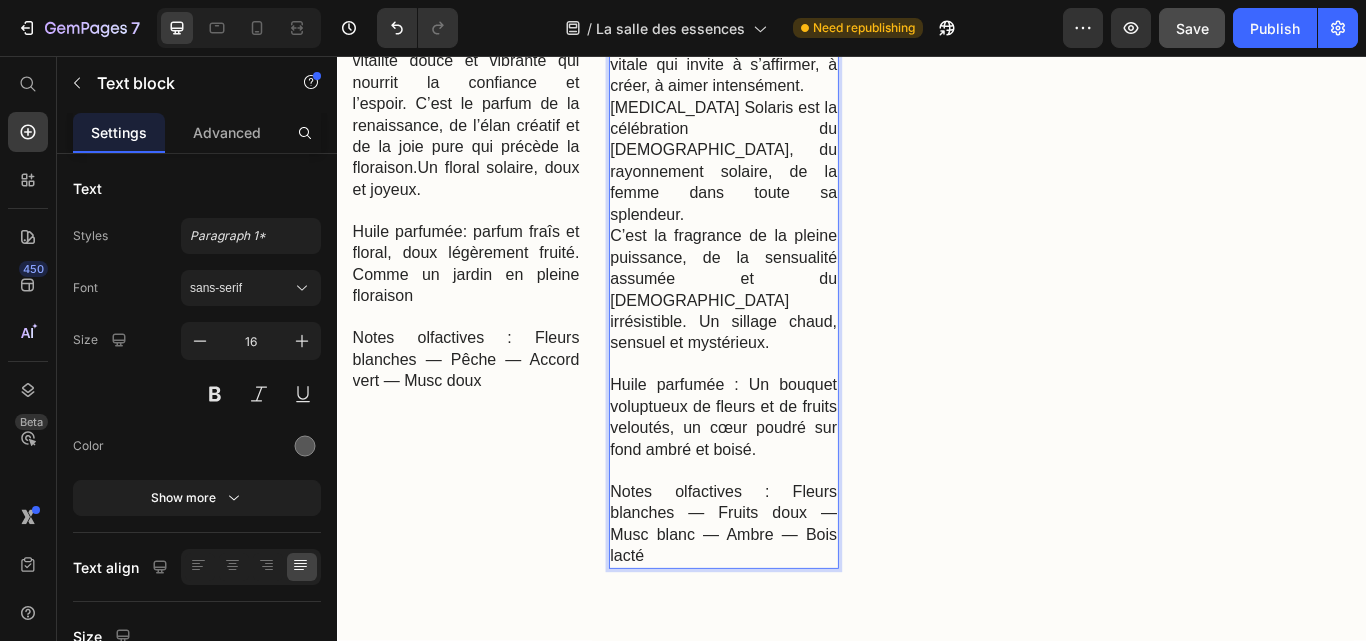 click on "Huile parfumée : Un bouquet voluptueux de fleurs et de fruits veloutés, un cœur poudré sur fond ambré et boisé." at bounding box center [787, 477] 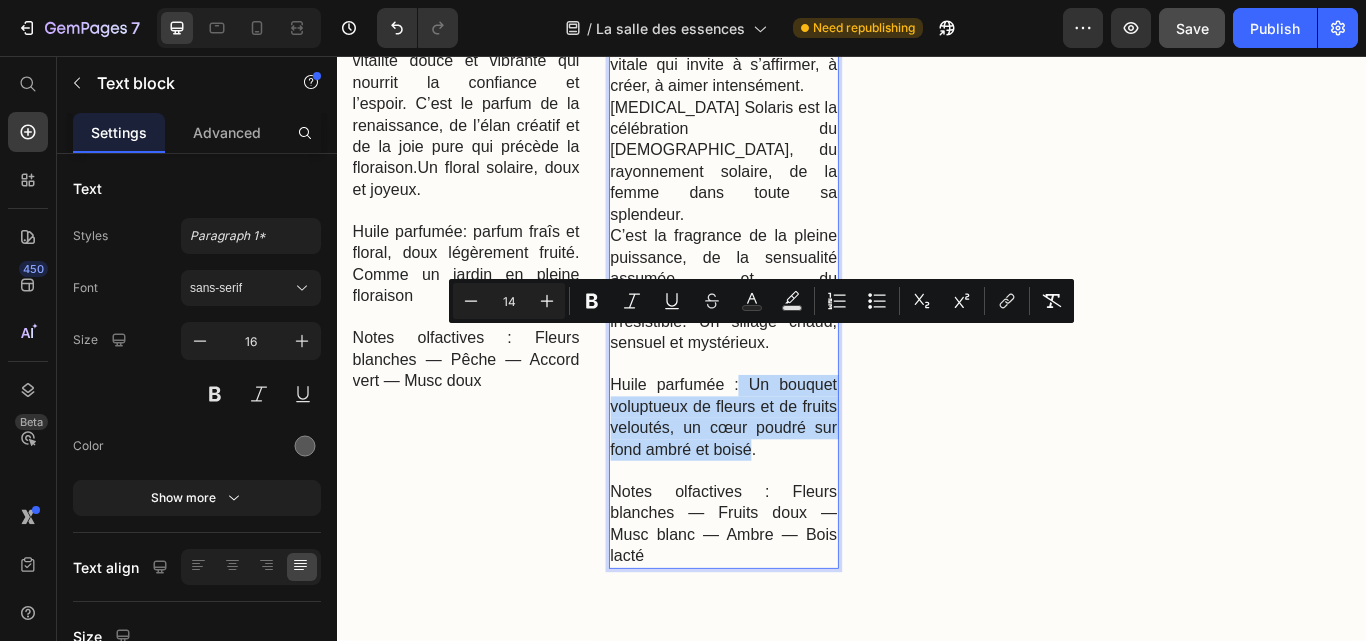 drag, startPoint x: 798, startPoint y: 384, endPoint x: 802, endPoint y: 460, distance: 76.105194 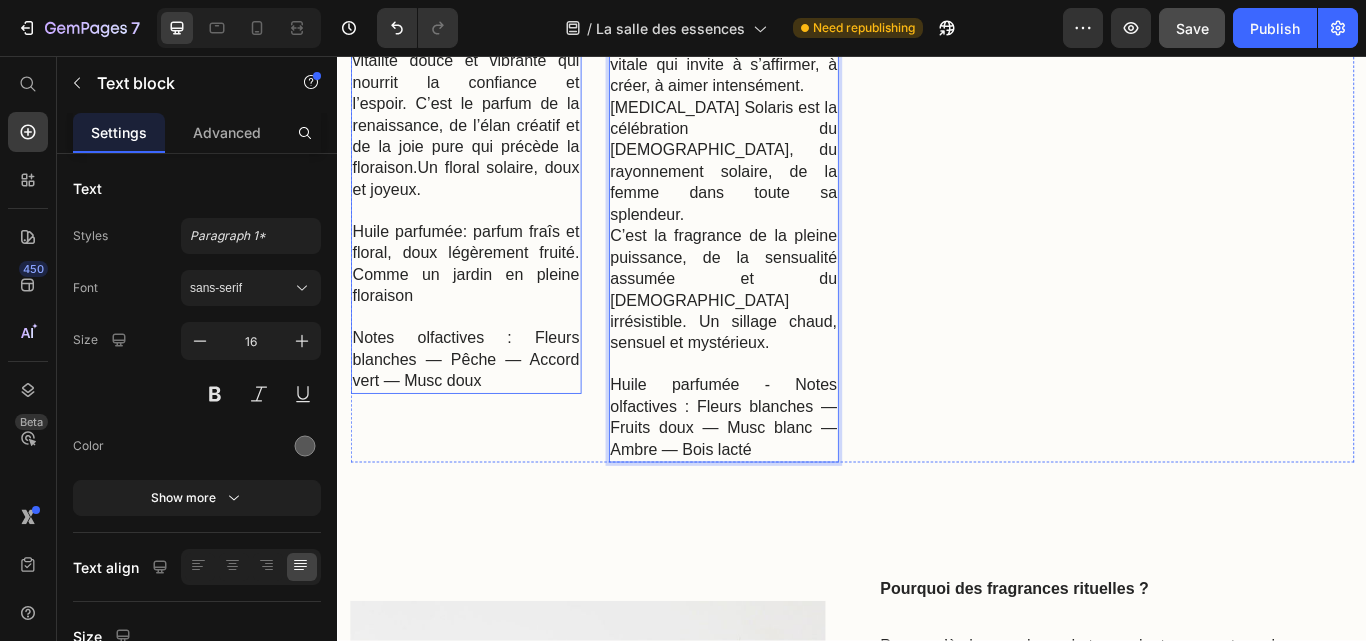 click at bounding box center [486, 361] 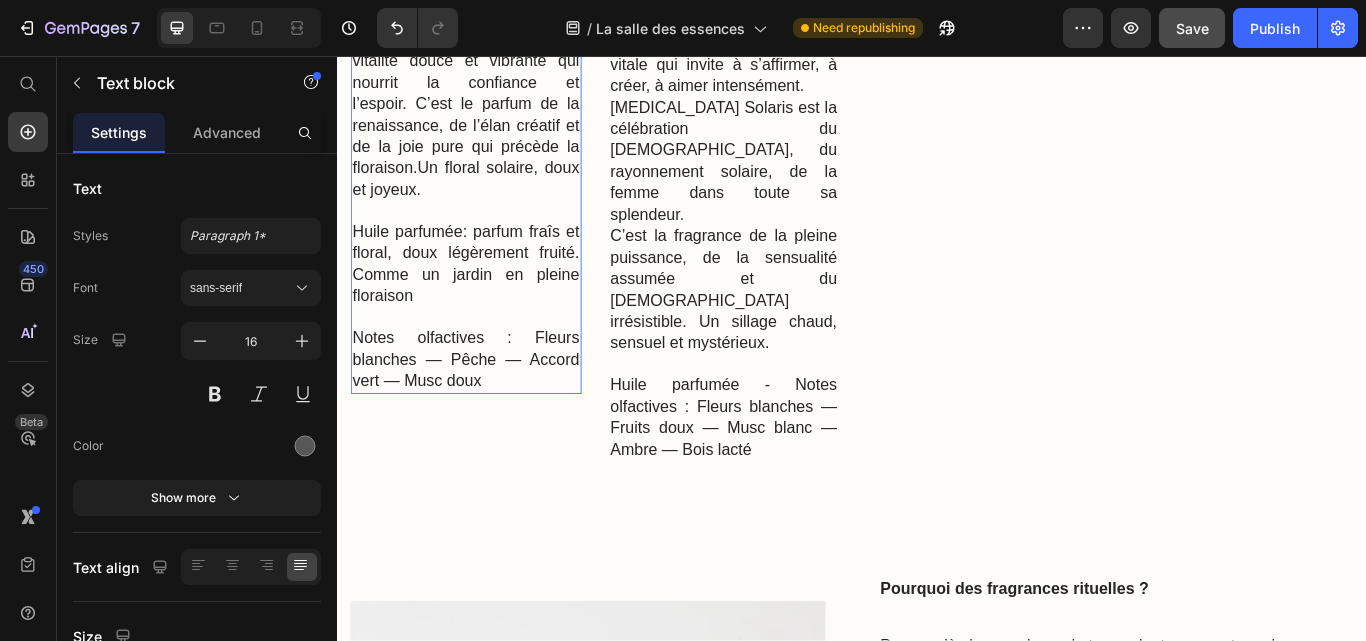 click on "Huile parfumée: parfum fraîs et floral, doux légèrement fruité. Comme un jardin en pleine floraison" at bounding box center [486, 298] 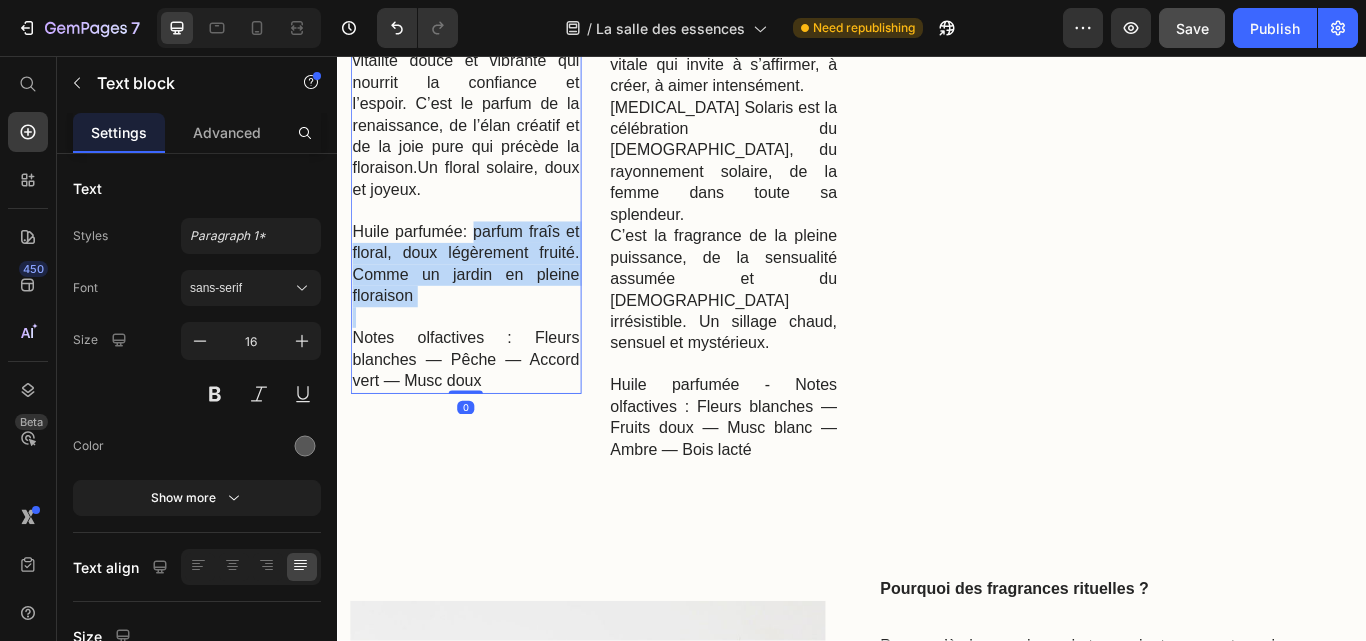 scroll, scrollTop: 0, scrollLeft: 0, axis: both 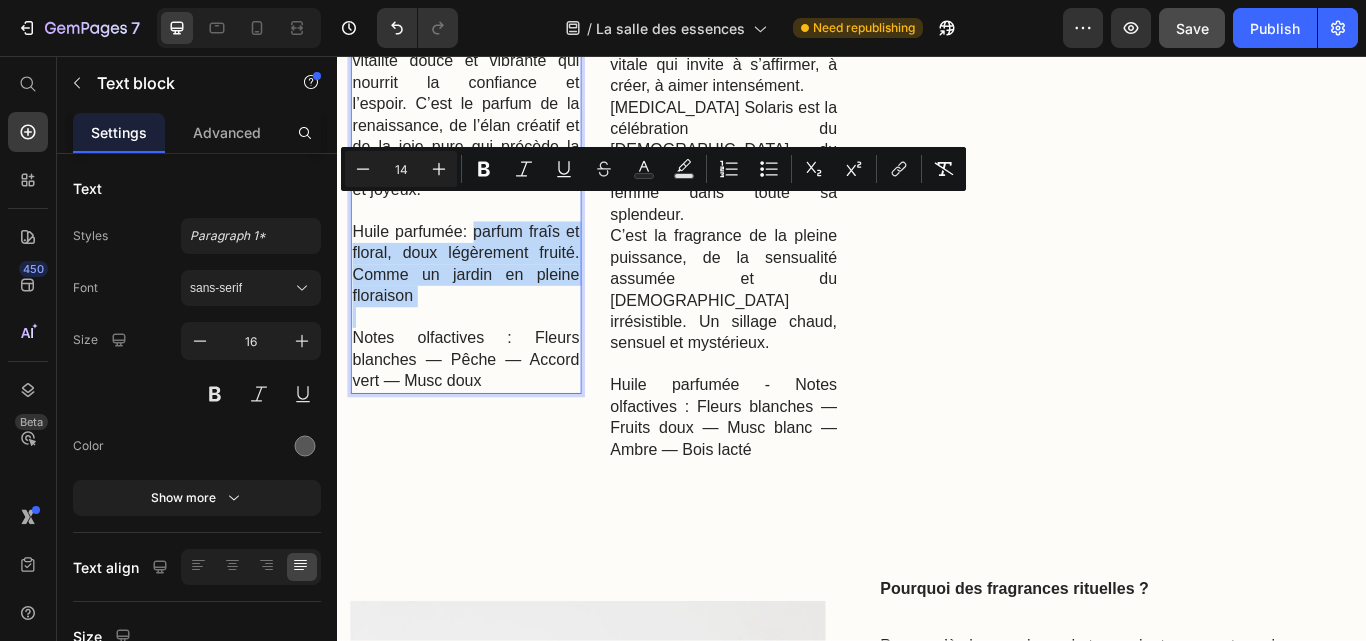 drag, startPoint x: 497, startPoint y: 232, endPoint x: 504, endPoint y: 309, distance: 77.31753 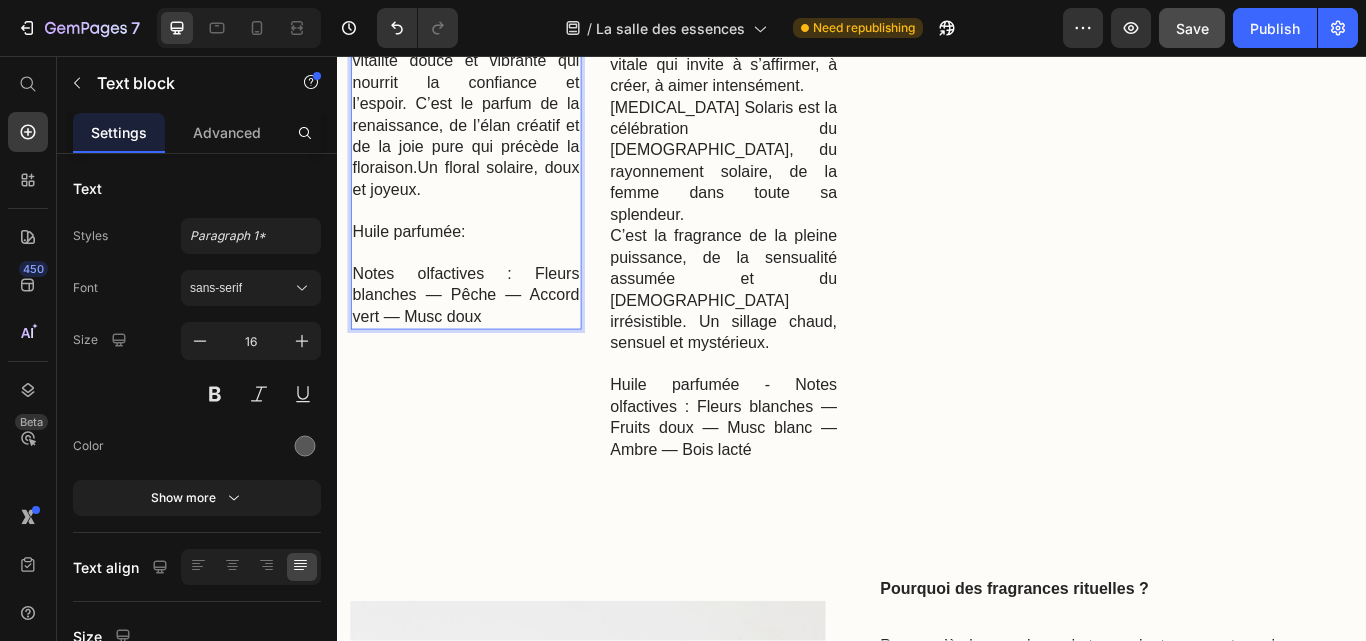 click at bounding box center (486, 286) 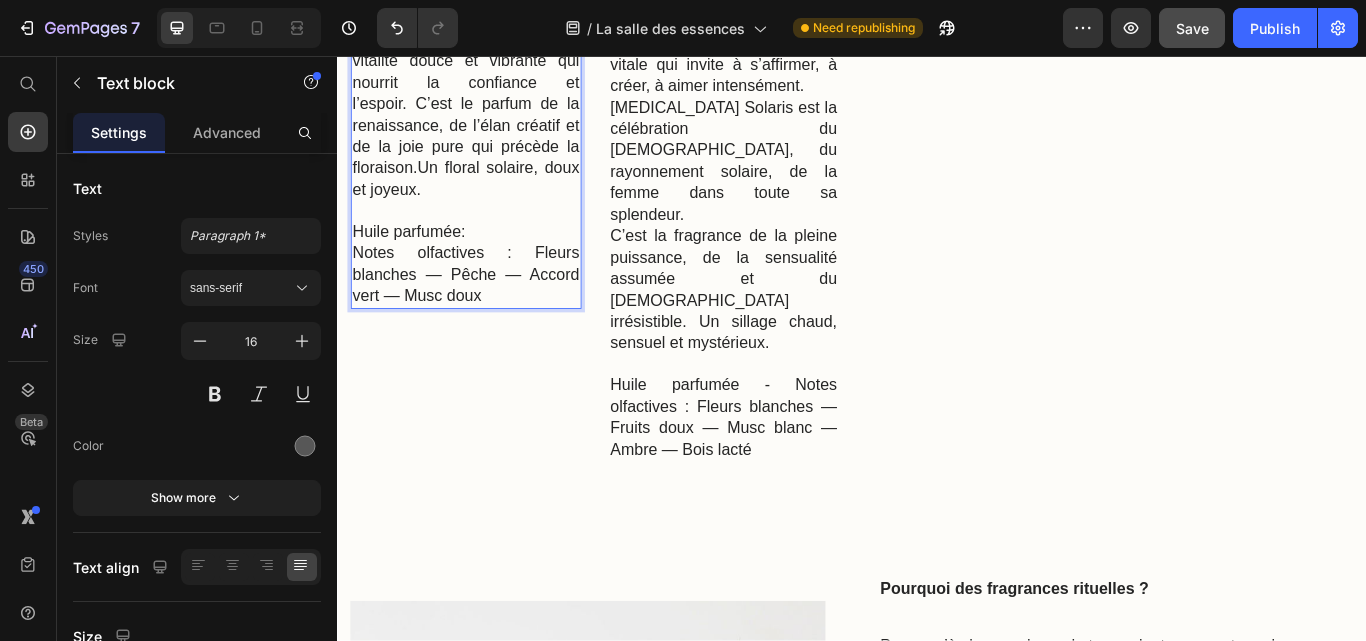 click on "Huile parfumée:" at bounding box center [486, 261] 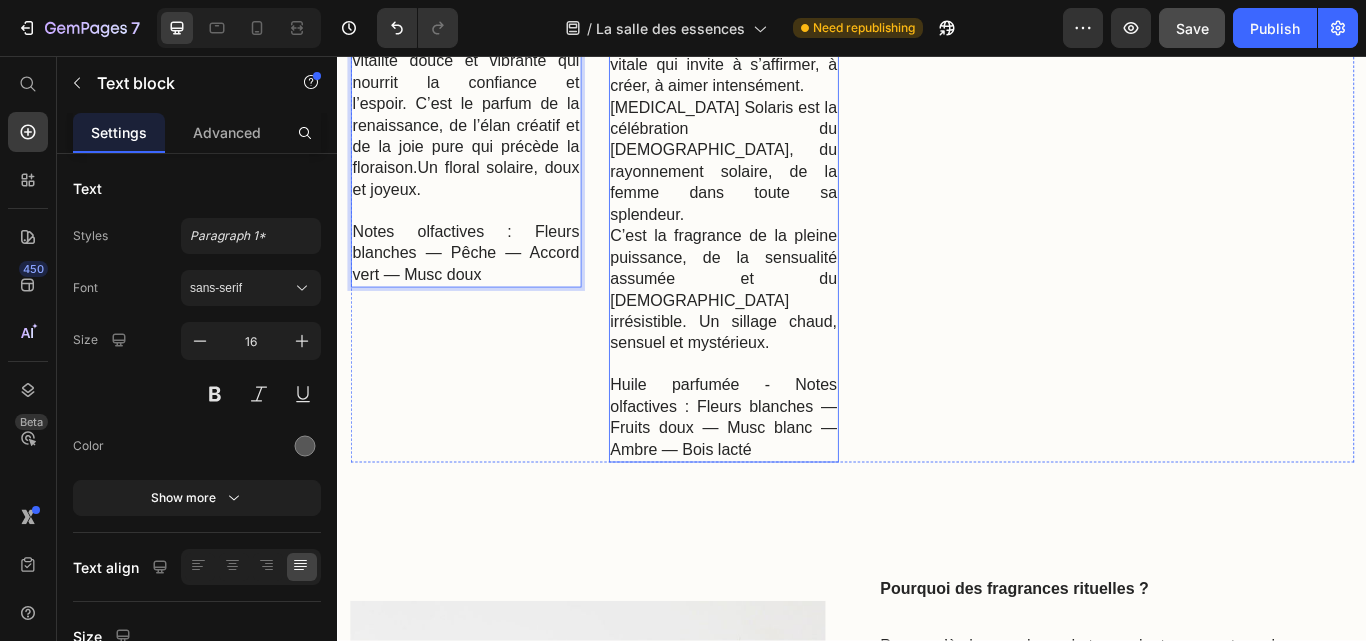 click on "Huile parfumée - Notes olfactives : Fleurs blanches — Fruits doux — Musc blanc — Ambre — Bois lacté" at bounding box center (787, 477) 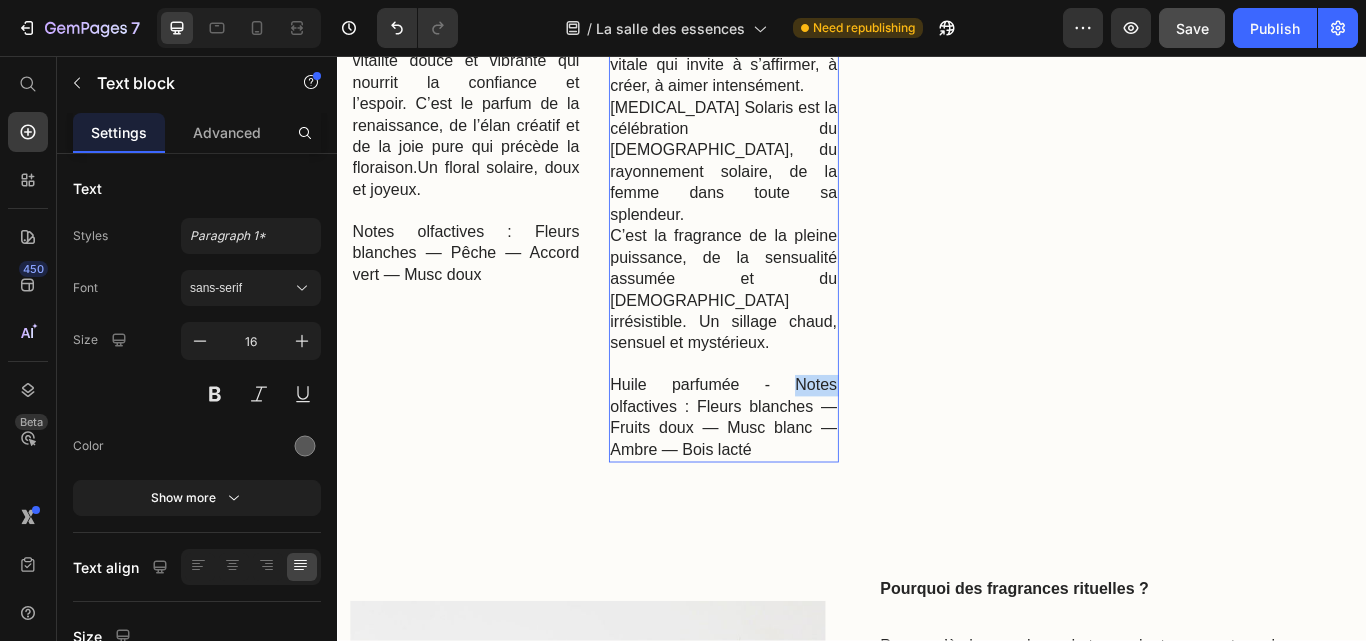 click on "Huile parfumée - Notes olfactives : Fleurs blanches — Fruits doux — Musc blanc — Ambre — Bois lacté" at bounding box center (787, 477) 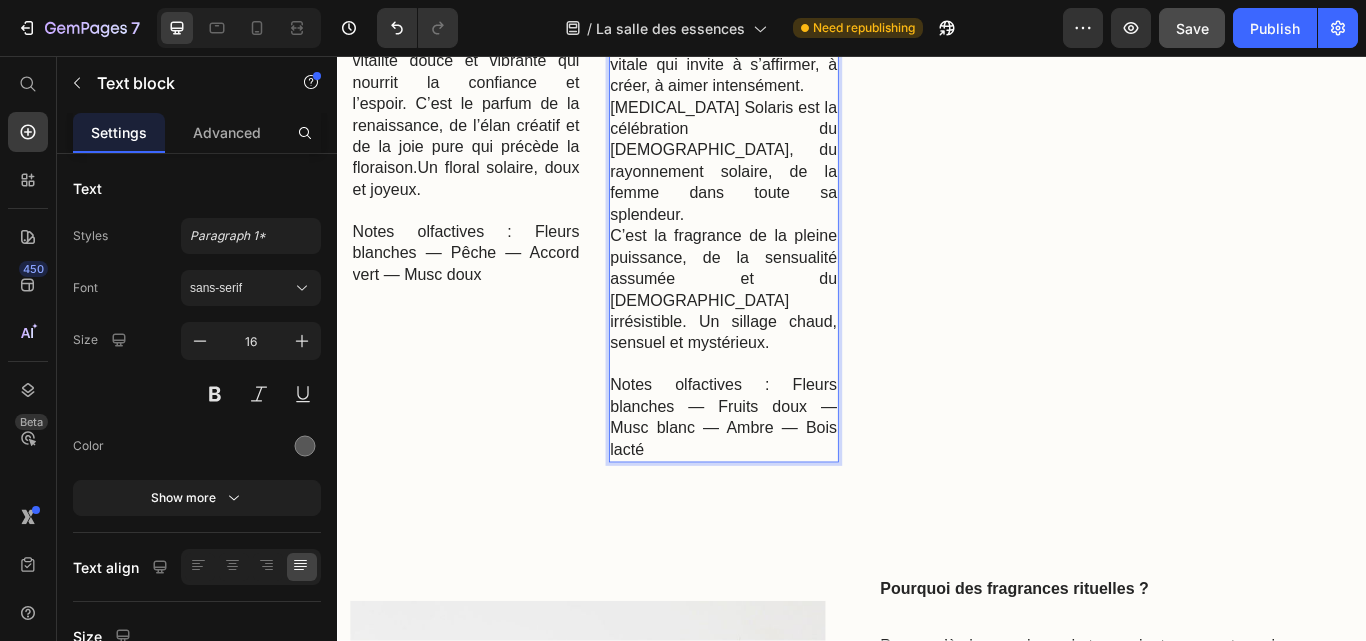 click on "Notes olfactives : Fleurs blanches — Fruits doux — Musc blanc — Ambre — Bois lacté" at bounding box center [787, 477] 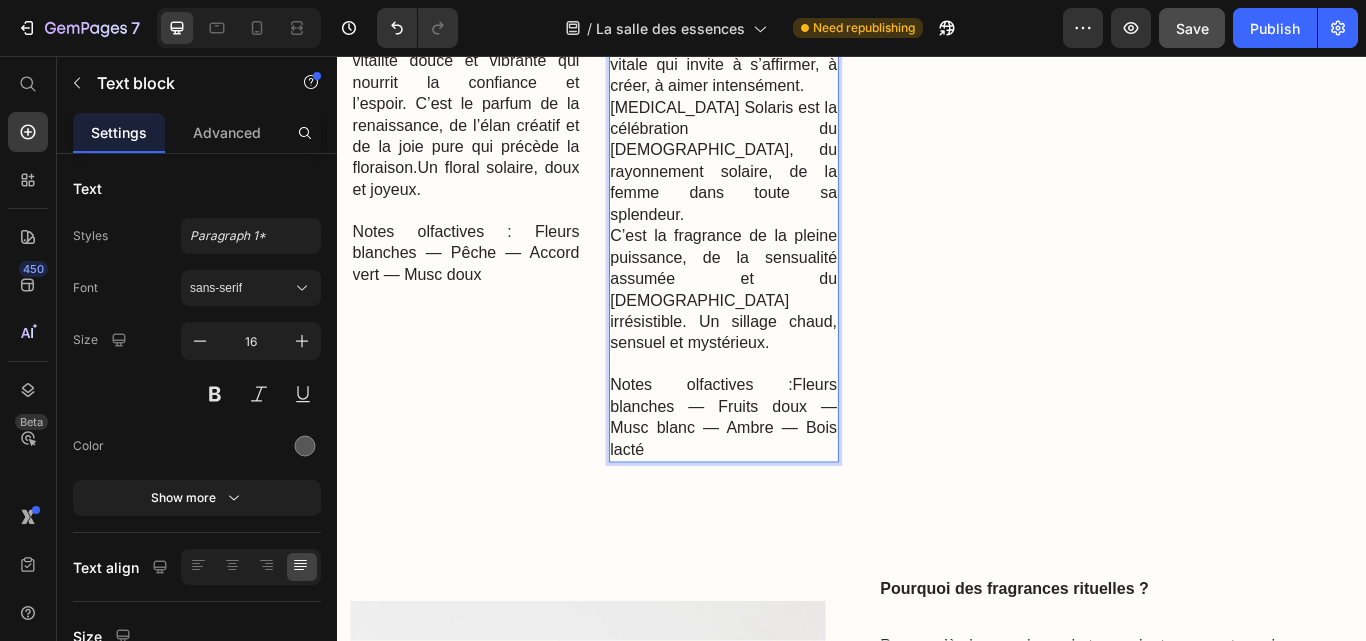 click on "Notes olfactives :Fleurs blanches — Fruits doux — Musc blanc — Ambre — Bois lacté" at bounding box center [787, 477] 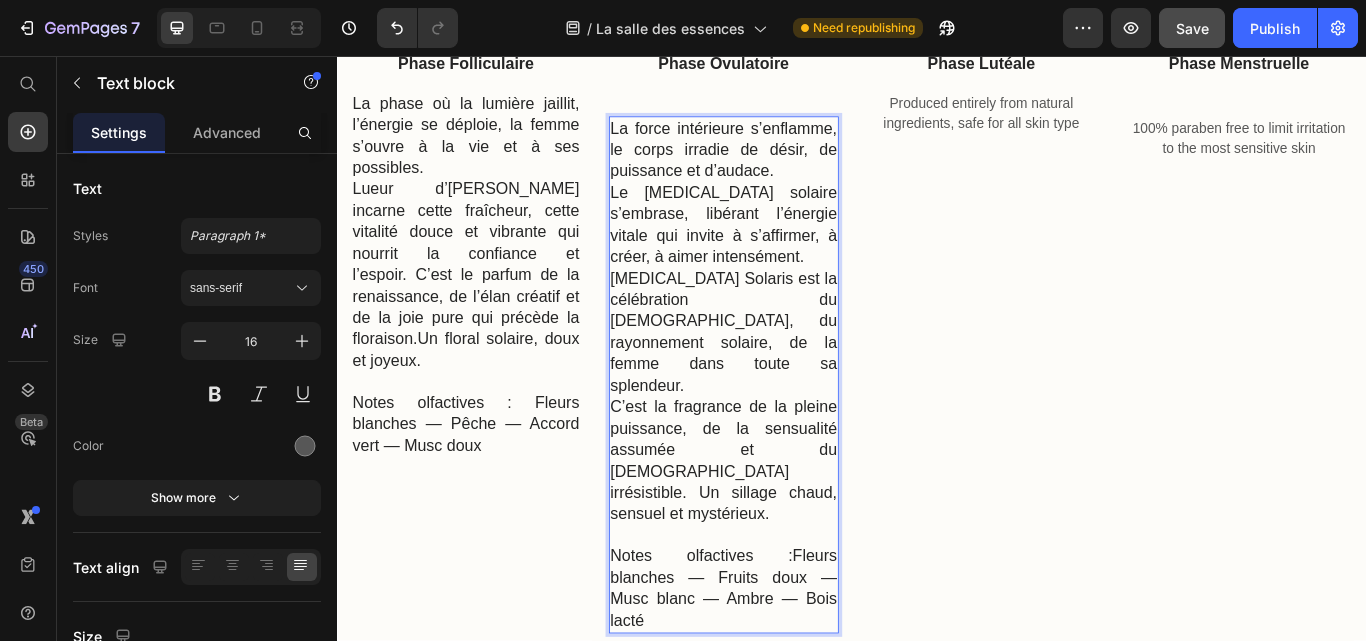 scroll, scrollTop: 1637, scrollLeft: 0, axis: vertical 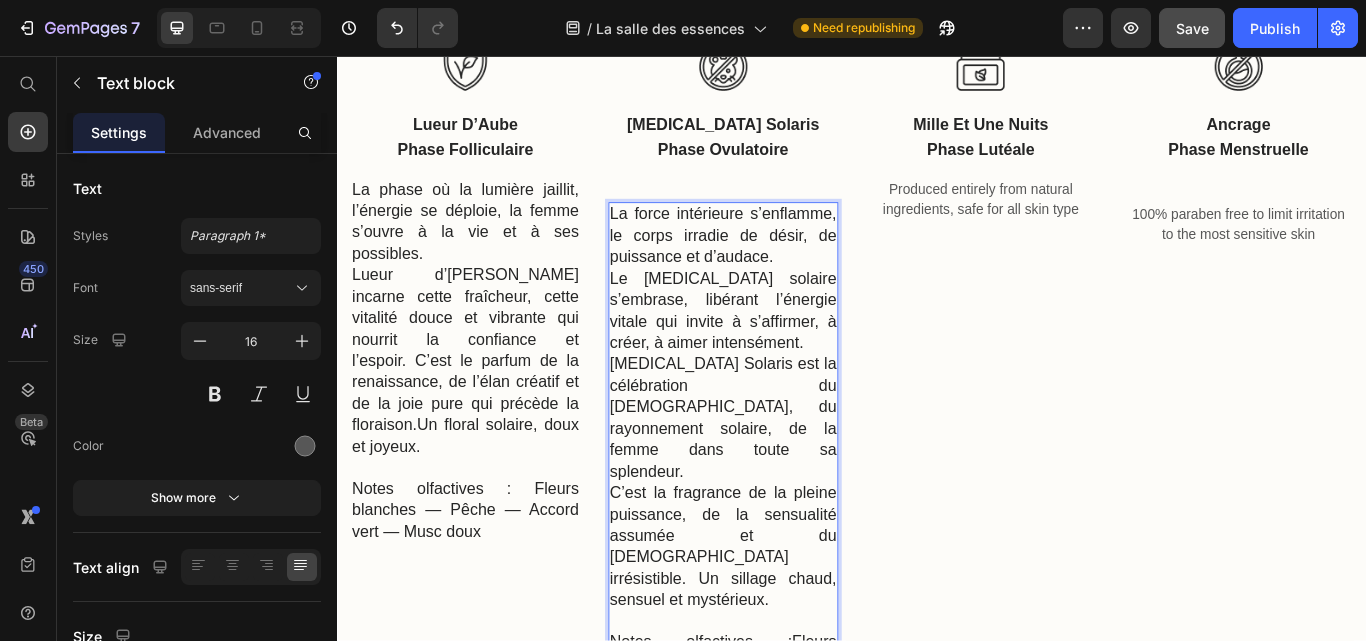 click on "Le [MEDICAL_DATA] solaire s’embrase, libérant l’énergie vitale qui invite à s’affirmer, à créer, à aimer intensément." at bounding box center (787, 353) 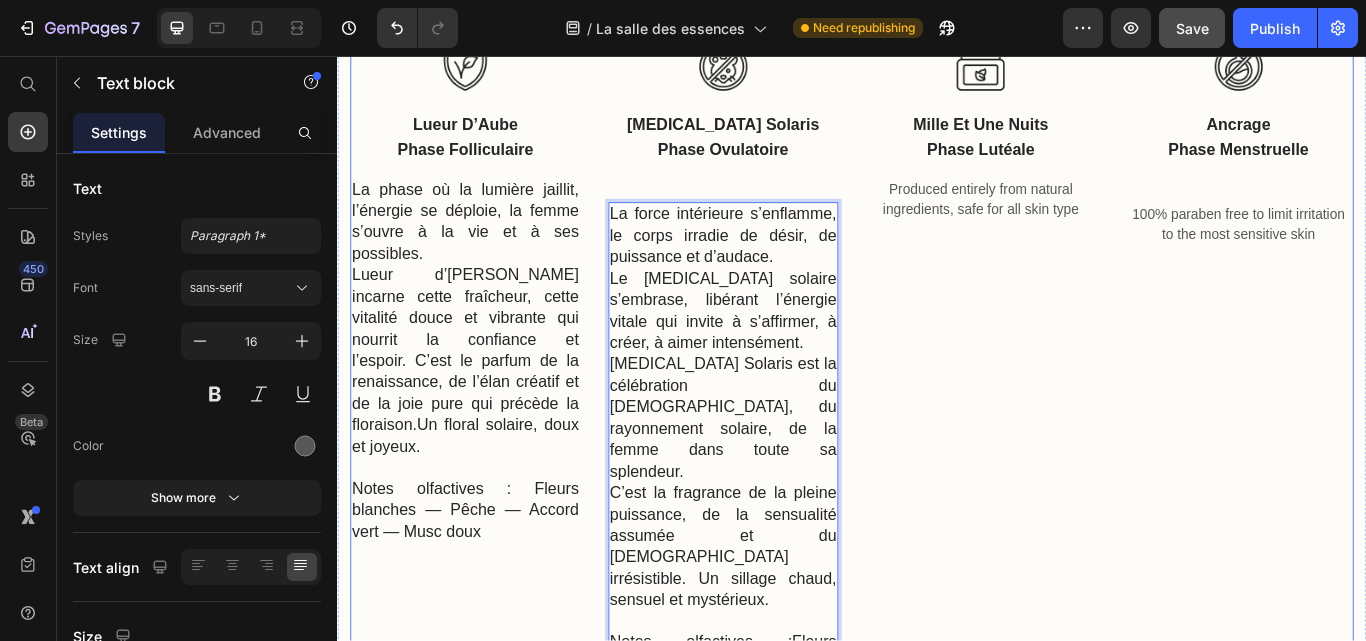 click on "Image Lueur d’Aube   Phase folliculaire  Text block La phase où la lumière jaillit, l’énergie se déploie, la femme s’ouvre à la vie et à ses possibles. Lueur d’[PERSON_NAME] incarne cette fraîcheur, cette vitalité douce et vibrante qui nourrit la confiance et l’espoir.   C’est le parfum de la renaissance, de l’élan créatif et de la joie pure qui précède la floraison.Un floral solaire, doux et joyeux. Notes olfactives :   Fleurs blanches — Pêche — Accord vert — Musc doux Text block Image [MEDICAL_DATA] Solaris  Phase ovulatoire  Text block La force intérieure s’enflamme, le corps irradie de désir, de puissance et d’audace. Le [MEDICAL_DATA] solaire s’embrase, libérant l’énergie vitale qui invite à s’affirmer, à créer, à aimer intensément. [MEDICAL_DATA] Solaris est la célébration du [DEMOGRAPHIC_DATA], du rayonnement solaire, de la femme dans toute sa splendeur. Notes olfactives :Fleurs blanches — Fruits doux — Musc blanc — Ambre — Bois lacté Text block   0 Image Mille et Une Nuits" at bounding box center (937, 423) 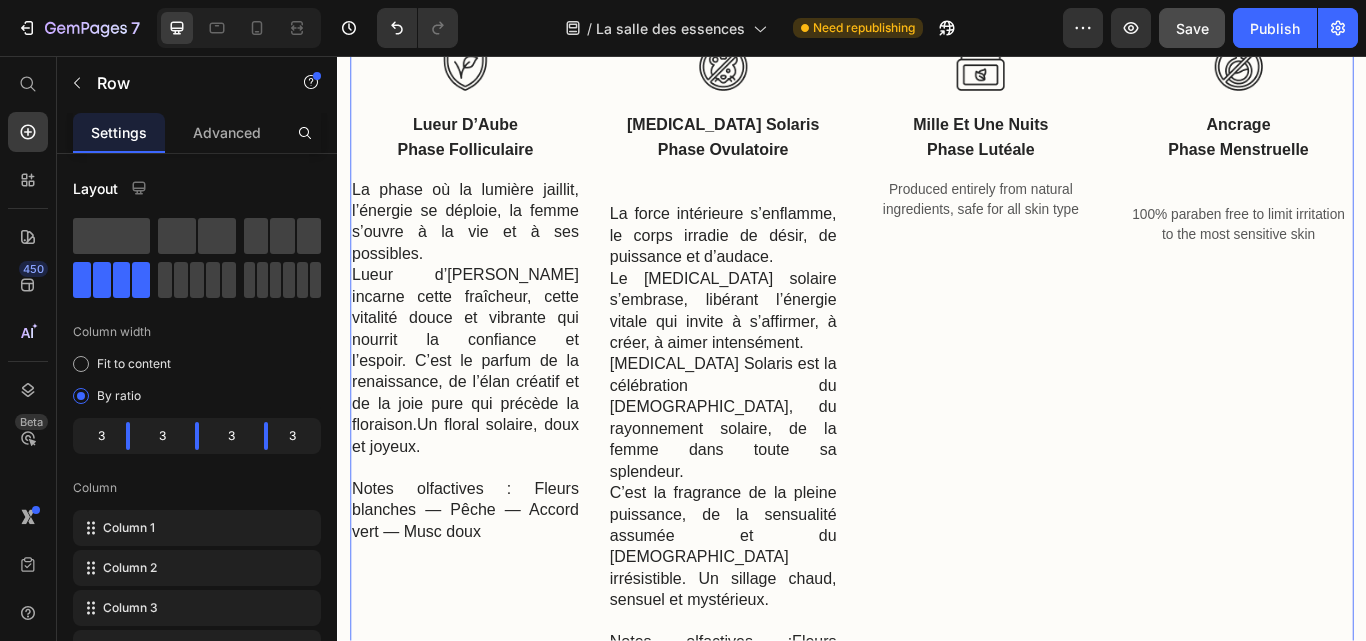 click on "Image Lueur d’Aube   Phase folliculaire  Text block La phase où la lumière jaillit, l’énergie se déploie, la femme s’ouvre à la vie et à ses possibles. Lueur d’[PERSON_NAME] incarne cette fraîcheur, cette vitalité douce et vibrante qui nourrit la confiance et l’espoir.   C’est le parfum de la renaissance, de l’élan créatif et de la joie pure qui précède la floraison.Un floral solaire, doux et joyeux. Notes olfactives :   Fleurs blanches — Pêche — Accord vert — Musc doux Text block Image [MEDICAL_DATA] Solaris  Phase ovulatoire  Text block La force intérieure s’enflamme, le corps irradie de désir, de puissance et d’audace. Le [MEDICAL_DATA] solaire s’embrase, libérant l’énergie vitale qui invite à s’affirmer, à créer, à aimer intensément. [MEDICAL_DATA] Solaris est la célébration du [DEMOGRAPHIC_DATA], du rayonnement solaire, de la femme dans toute sa splendeur. Notes olfactives :Fleurs blanches — Fruits doux — Musc blanc — Ambre — Bois lacté Text block Image Mille et Une Nuits Row" at bounding box center (937, 423) 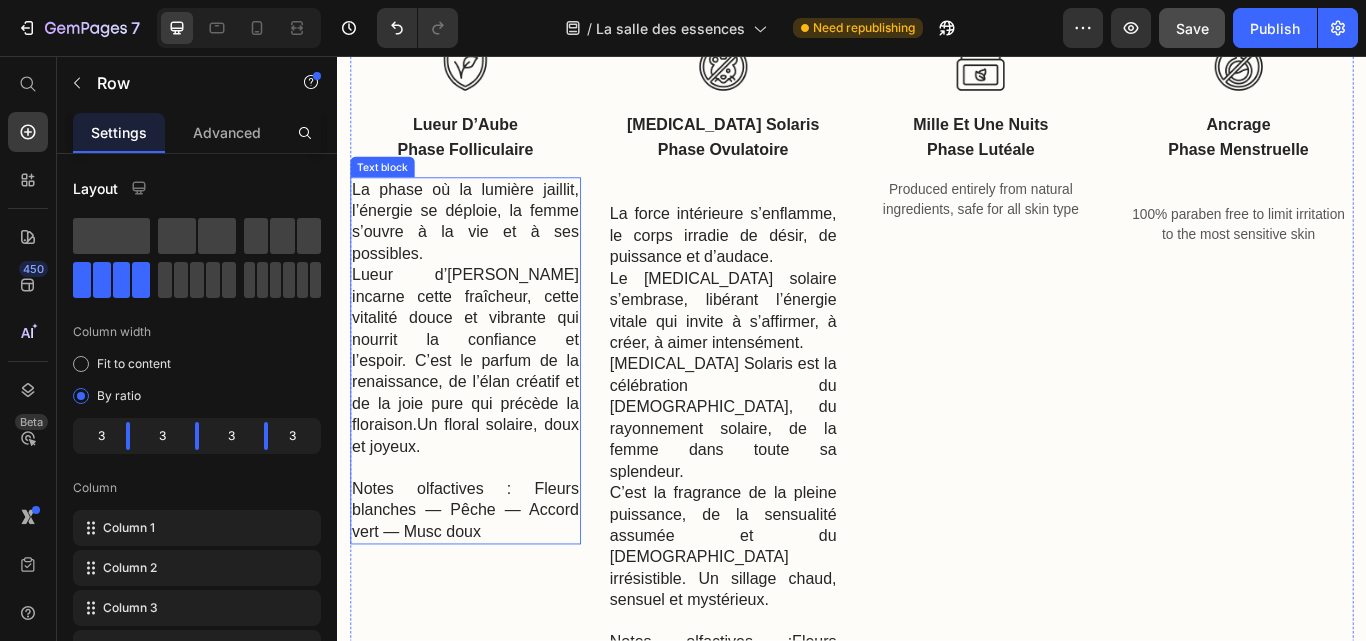 click on "La phase où la lumière jaillit, l’énergie se déploie, la femme s’ouvre à la vie et à ses possibles." at bounding box center (486, 249) 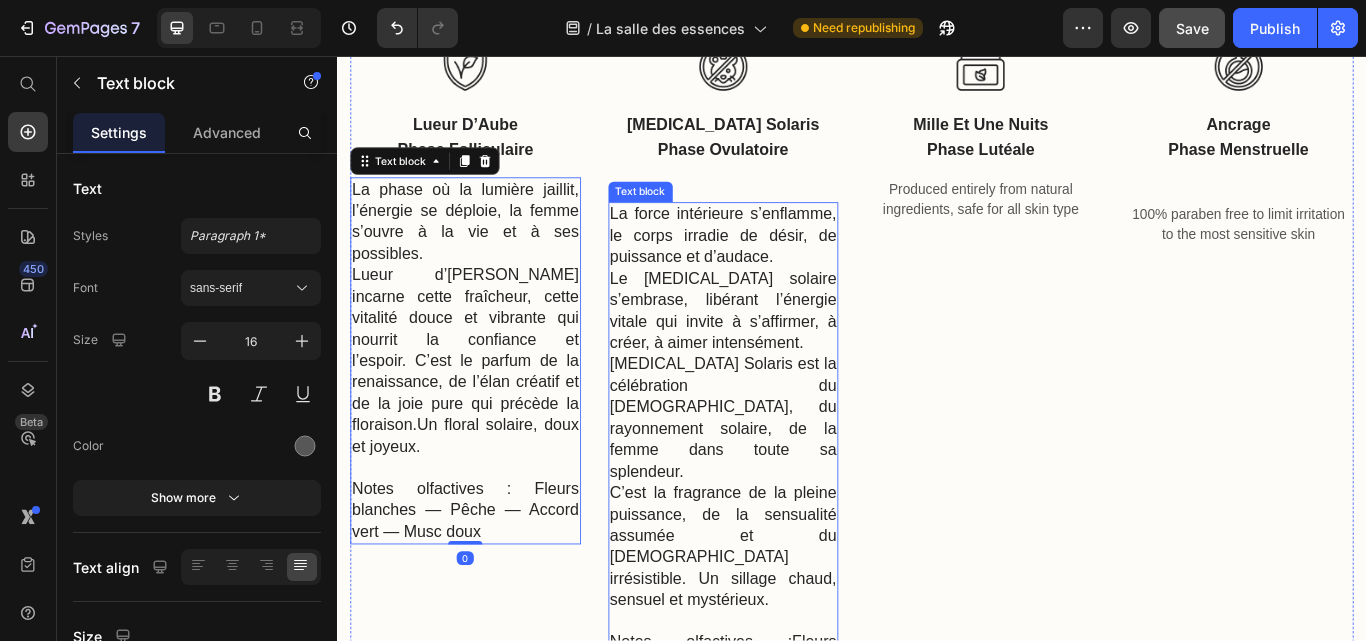 click on "La force intérieure s’enflamme, le corps irradie de désir, de puissance et d’audace." at bounding box center [787, 265] 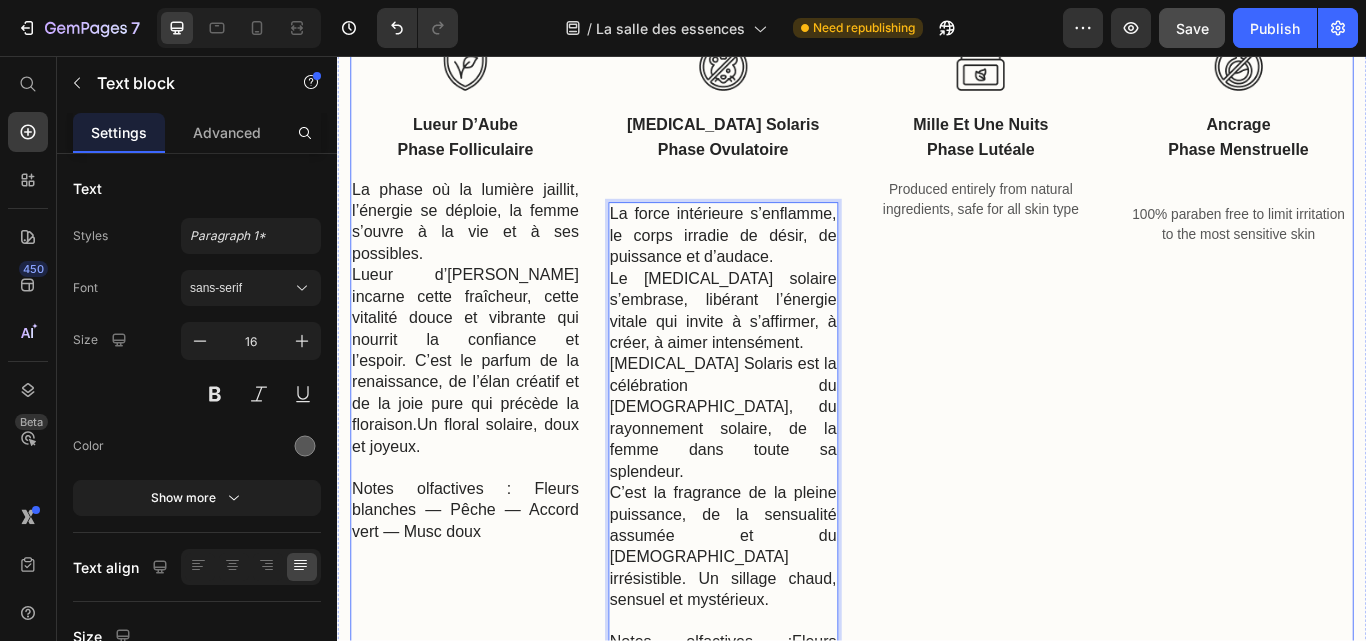 drag, startPoint x: 681, startPoint y: 249, endPoint x: 697, endPoint y: 205, distance: 46.818798 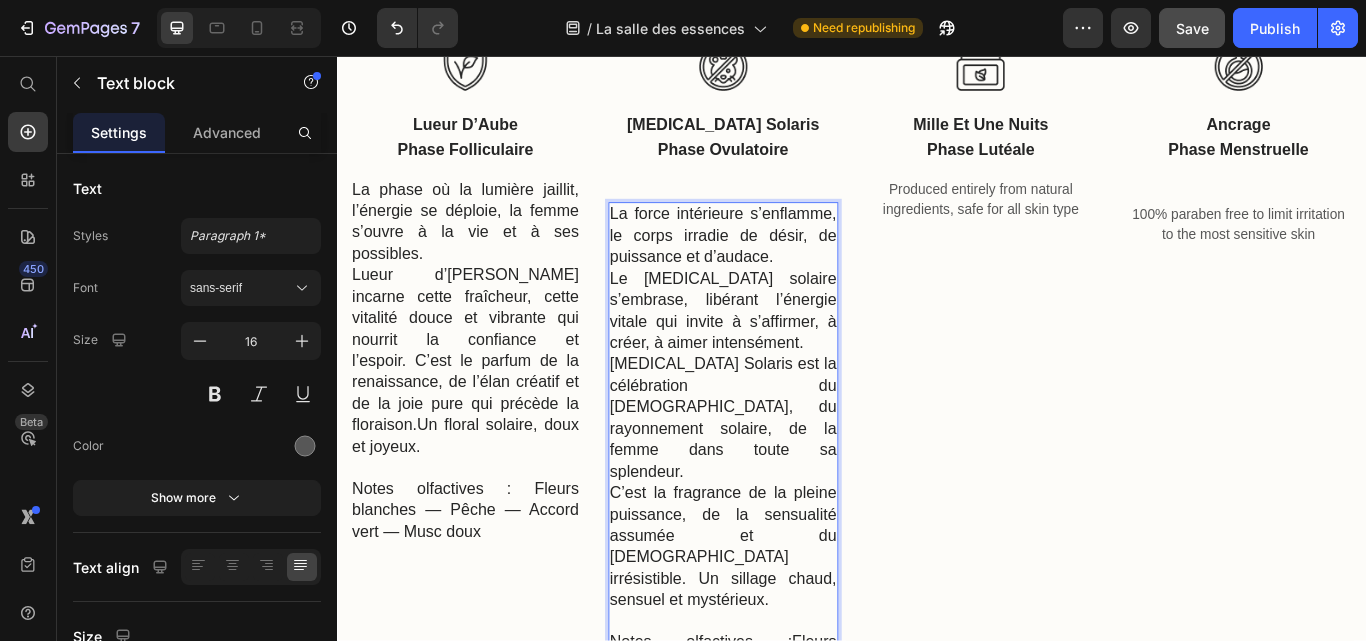 click on "La force intérieure s’enflamme, le corps irradie de désir, de puissance et d’audace." at bounding box center [787, 265] 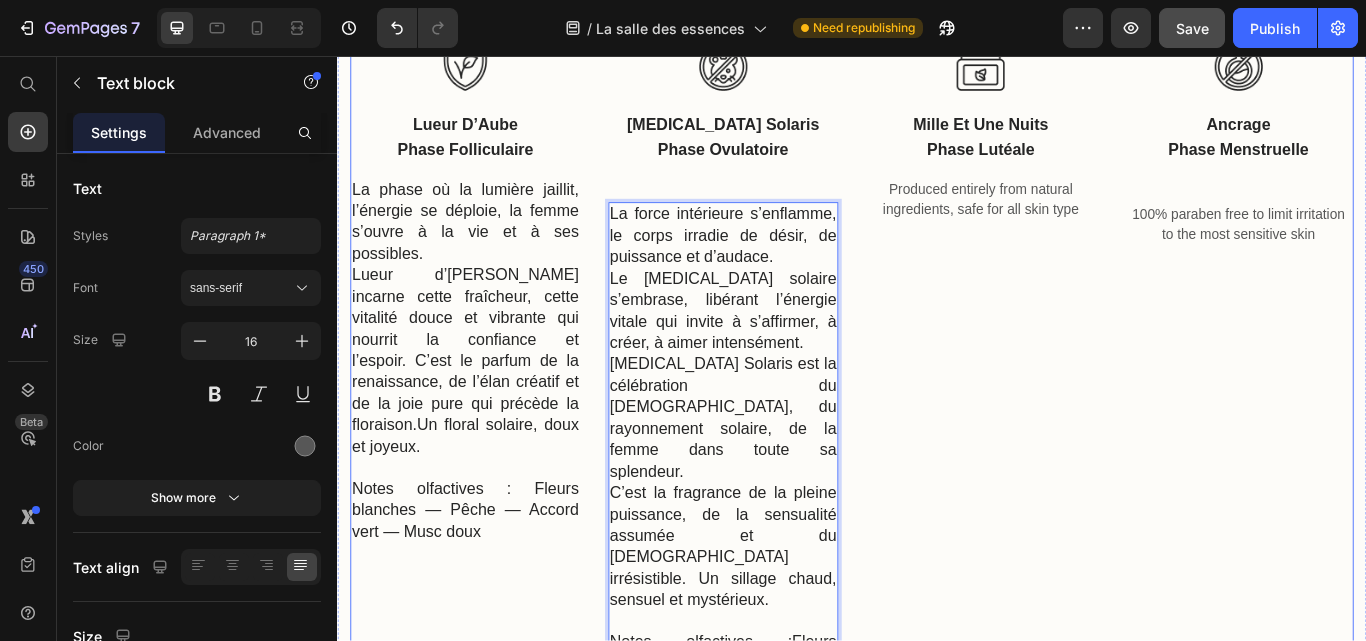 click at bounding box center [787, 194] 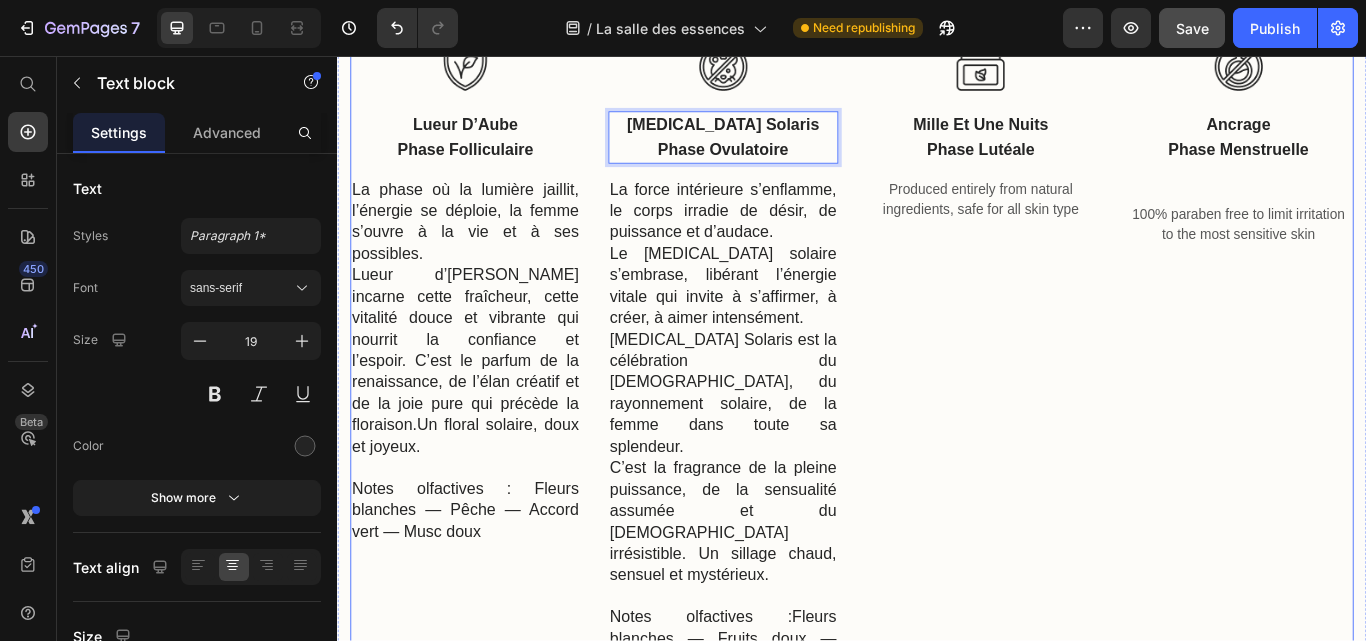 click on "Image Mille et Une Nuits Phase lutéale Text block Produced entirely from natural ingredients, safe for all skin type Text block" at bounding box center (1087, 409) 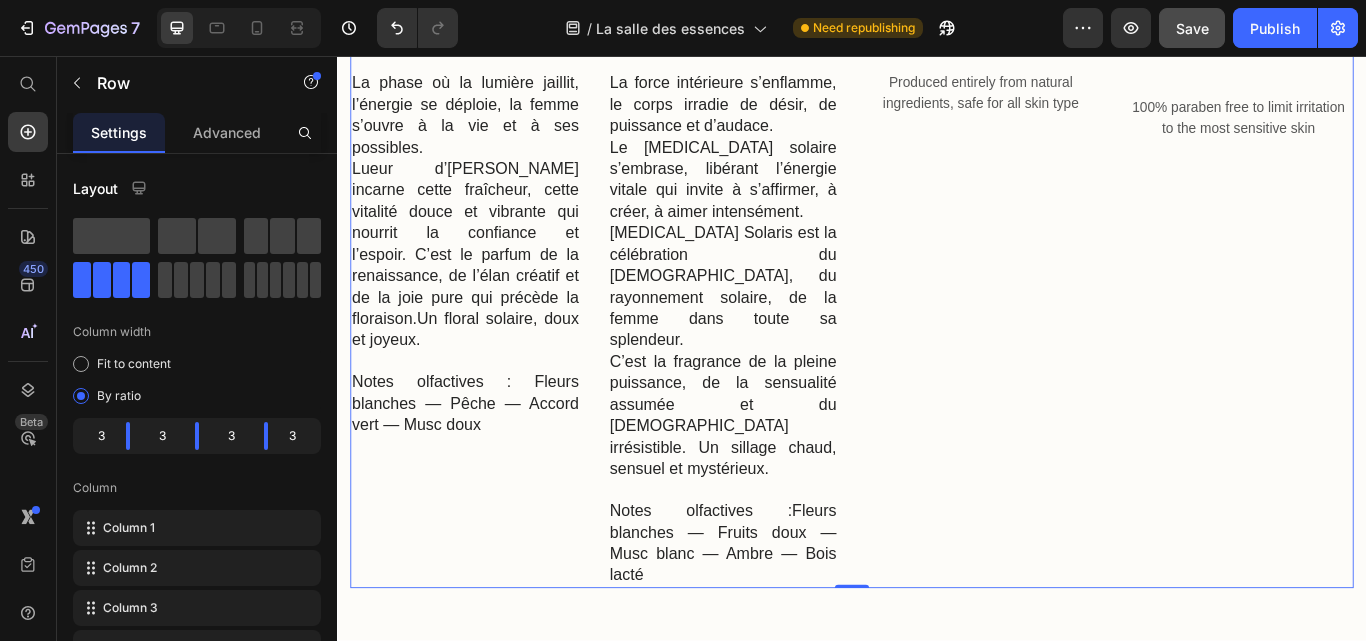 scroll, scrollTop: 1737, scrollLeft: 0, axis: vertical 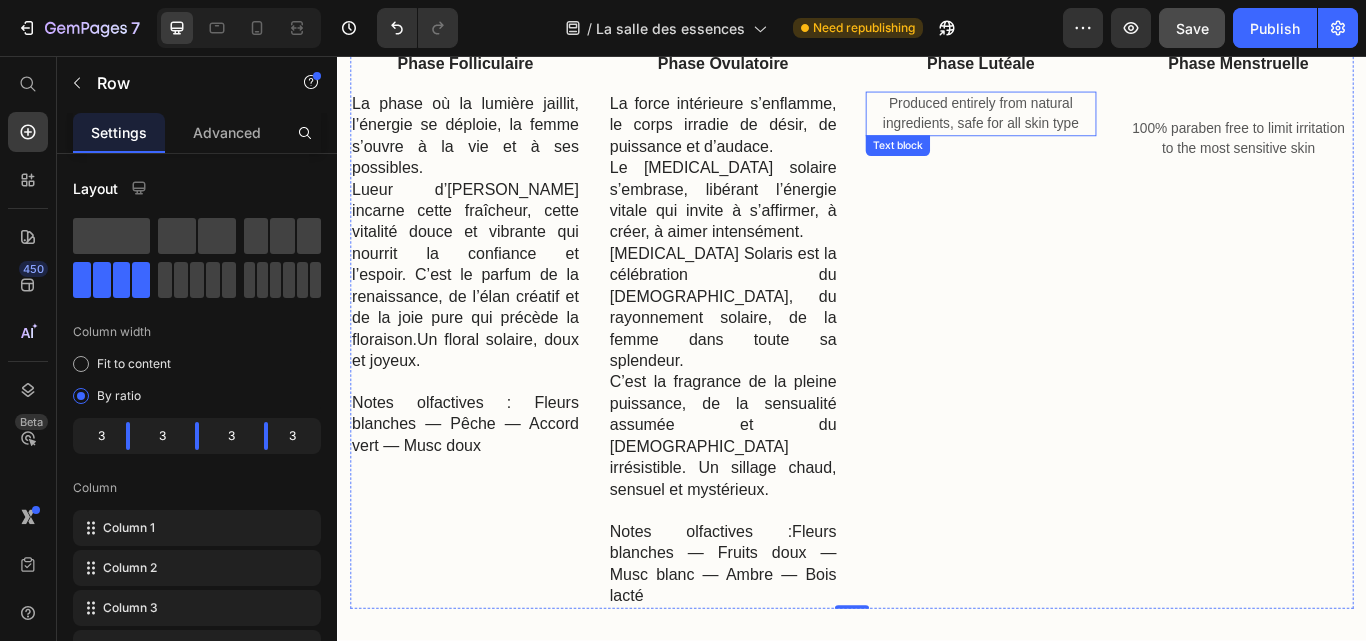 click on "Produced entirely from natural ingredients, safe for all skin type" at bounding box center [1087, 124] 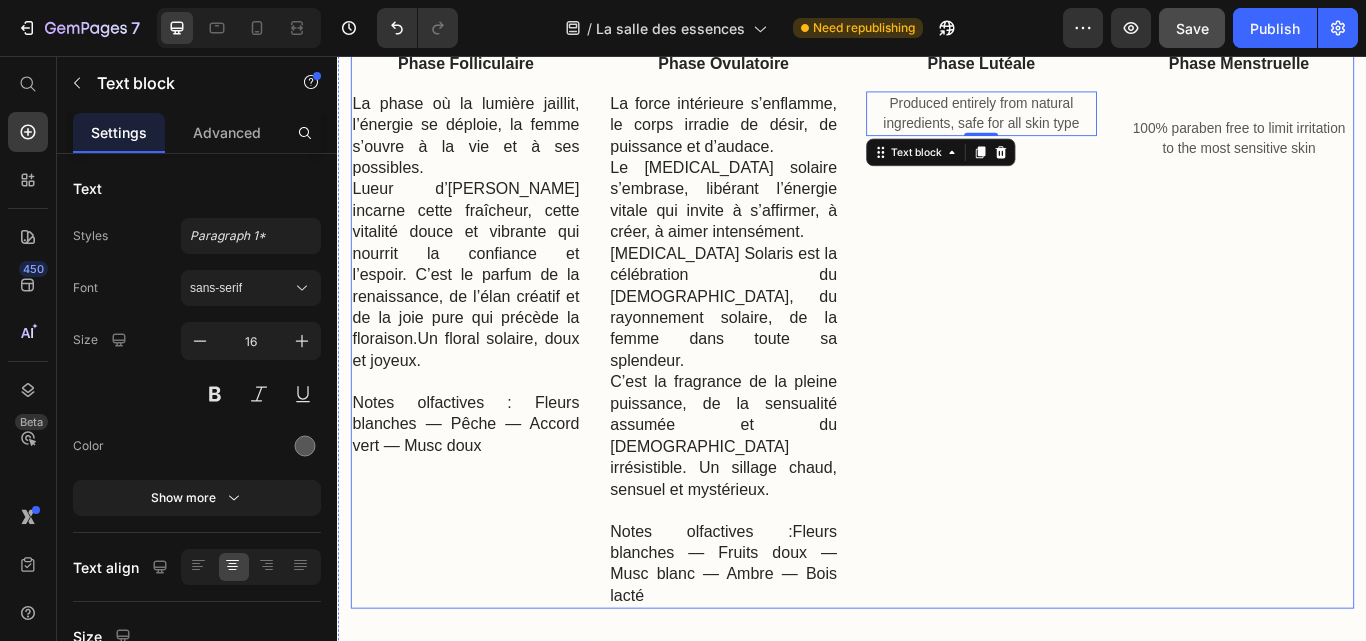 scroll, scrollTop: 1437, scrollLeft: 0, axis: vertical 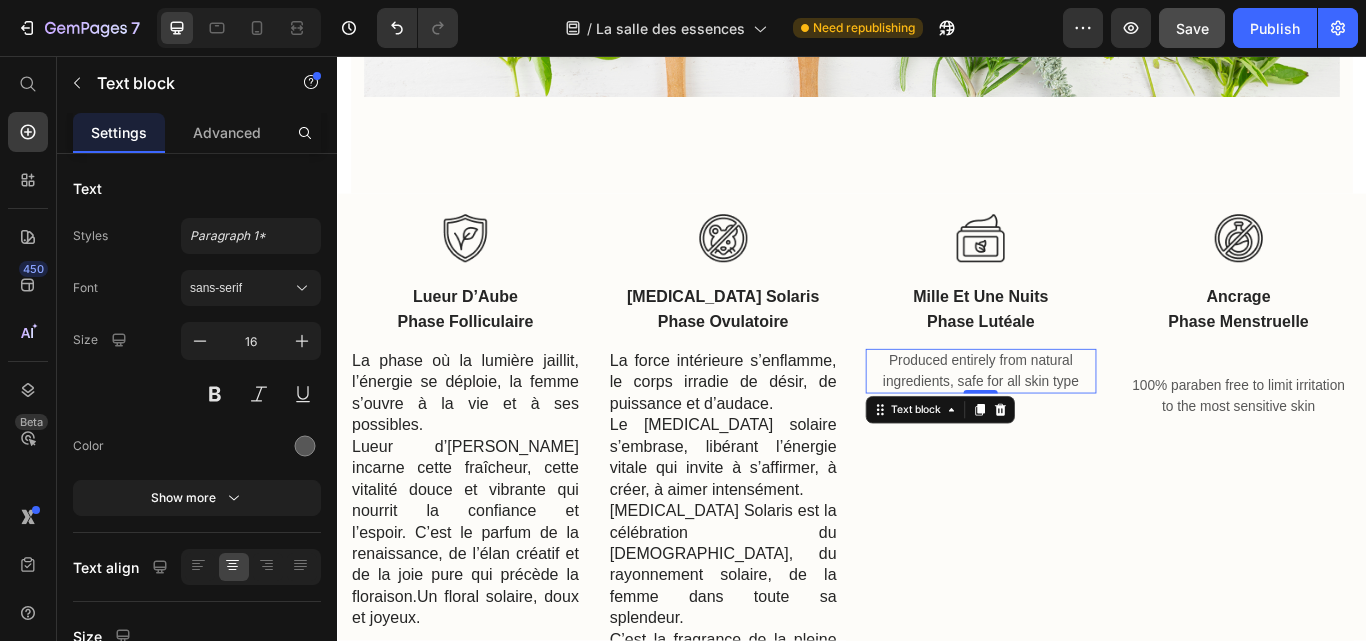 click on "Produced entirely from natural ingredients, safe for all skin type" at bounding box center [1087, 424] 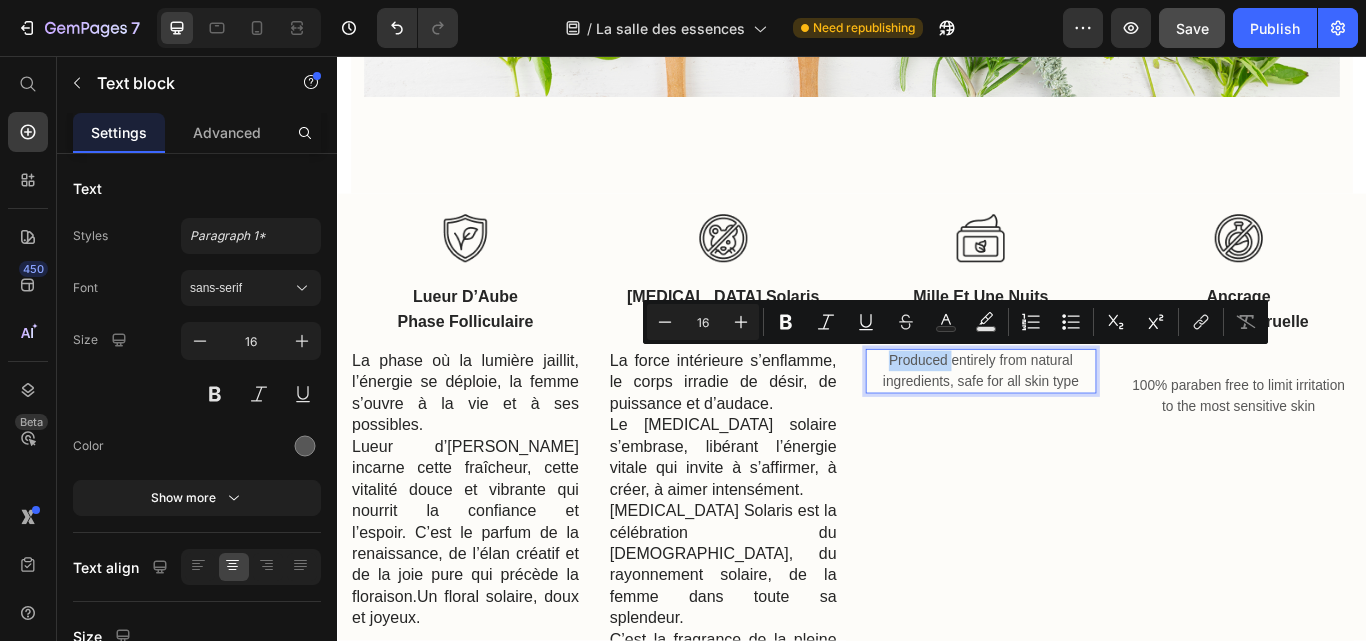 click on "Produced entirely from natural ingredients, safe for all skin type" at bounding box center [1087, 424] 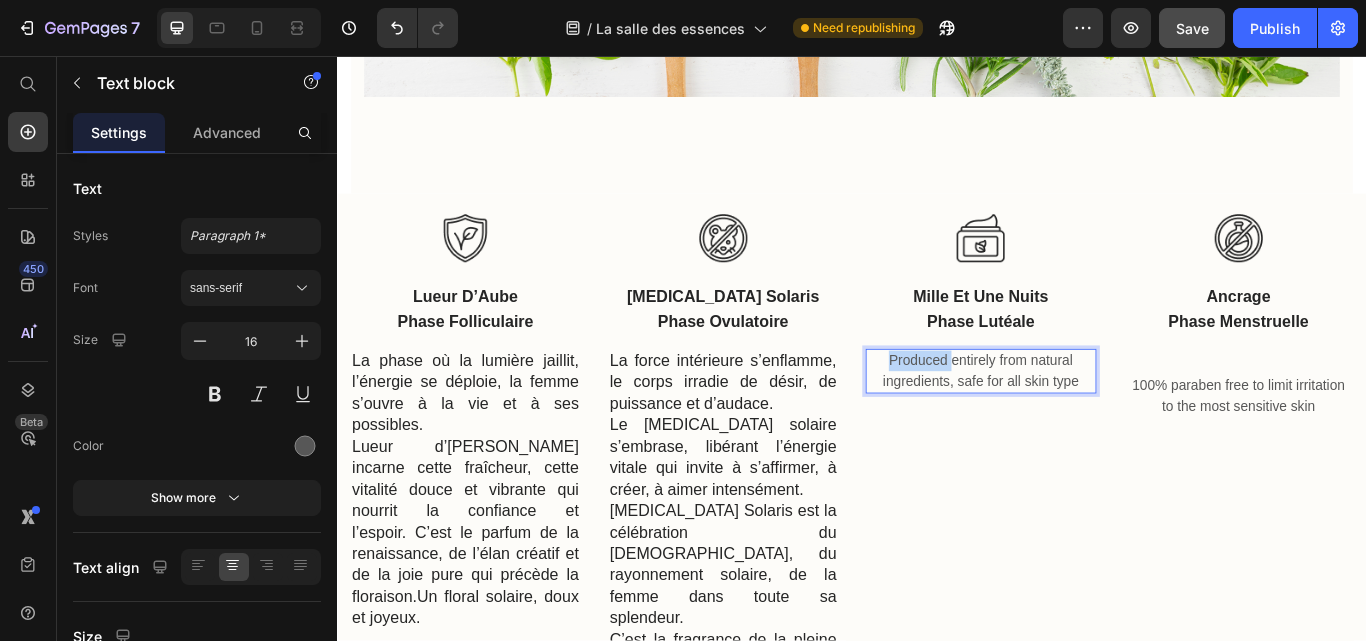 click on "Produced entirely from natural ingredients, safe for all skin type" at bounding box center (1087, 424) 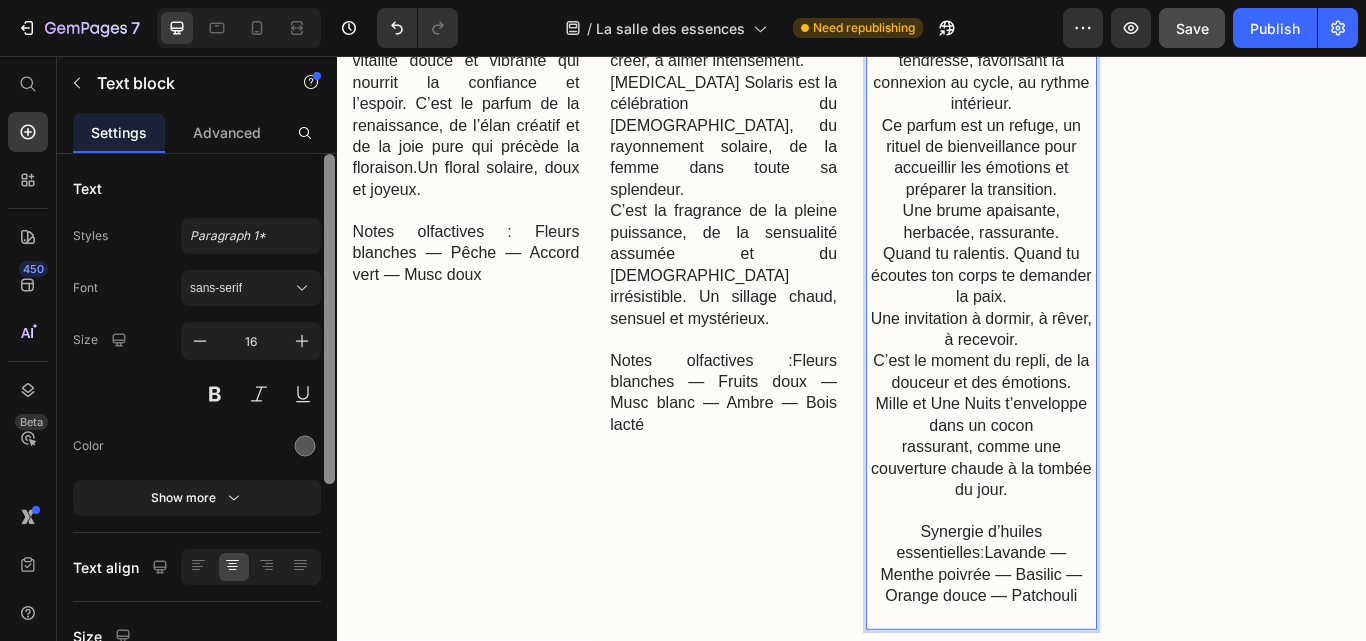 scroll, scrollTop: 137, scrollLeft: 0, axis: vertical 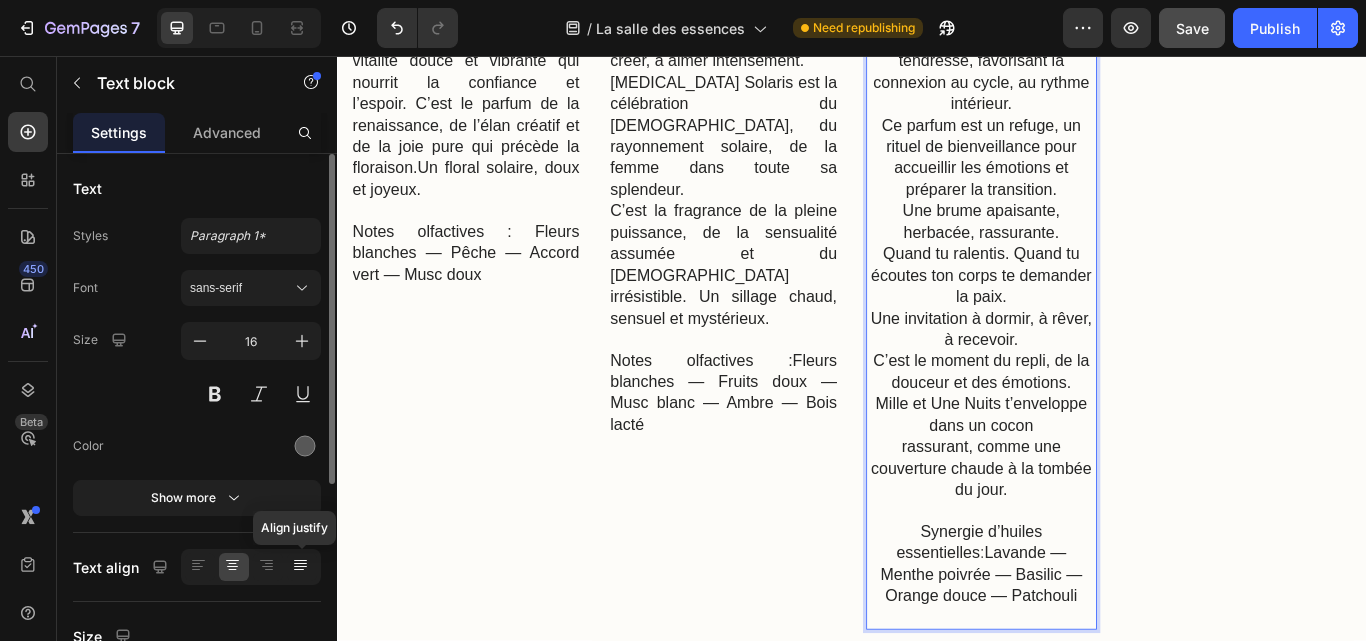 click 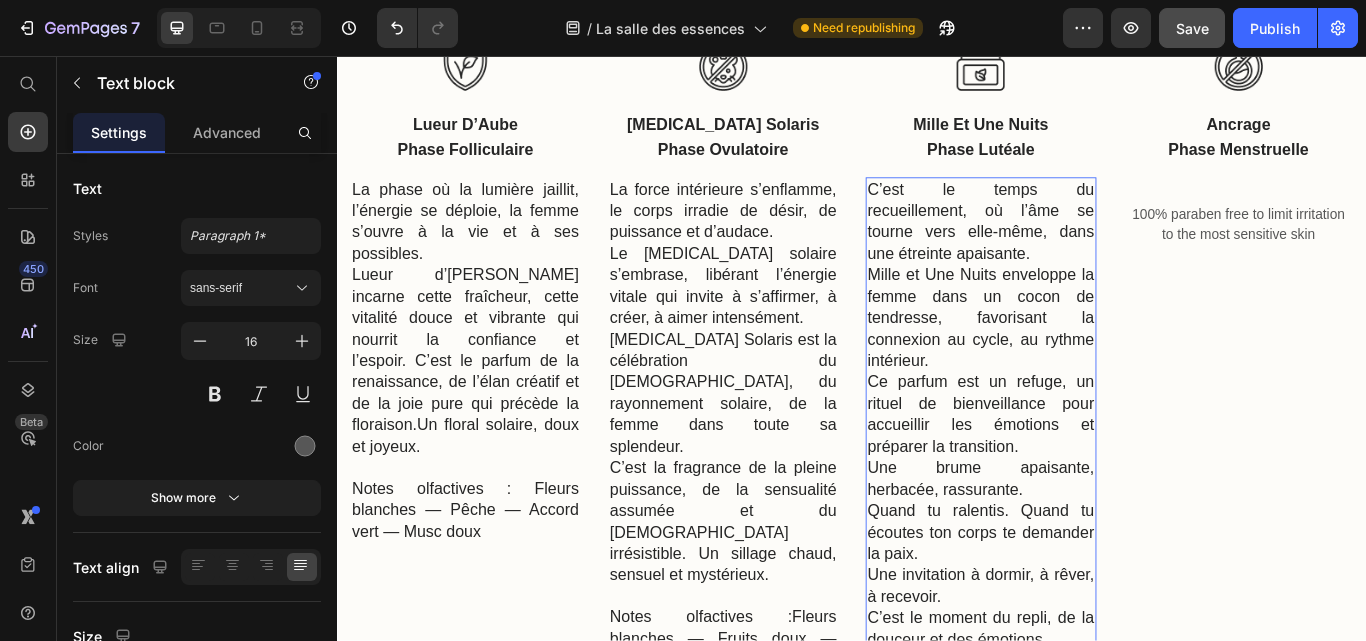 scroll, scrollTop: 1537, scrollLeft: 0, axis: vertical 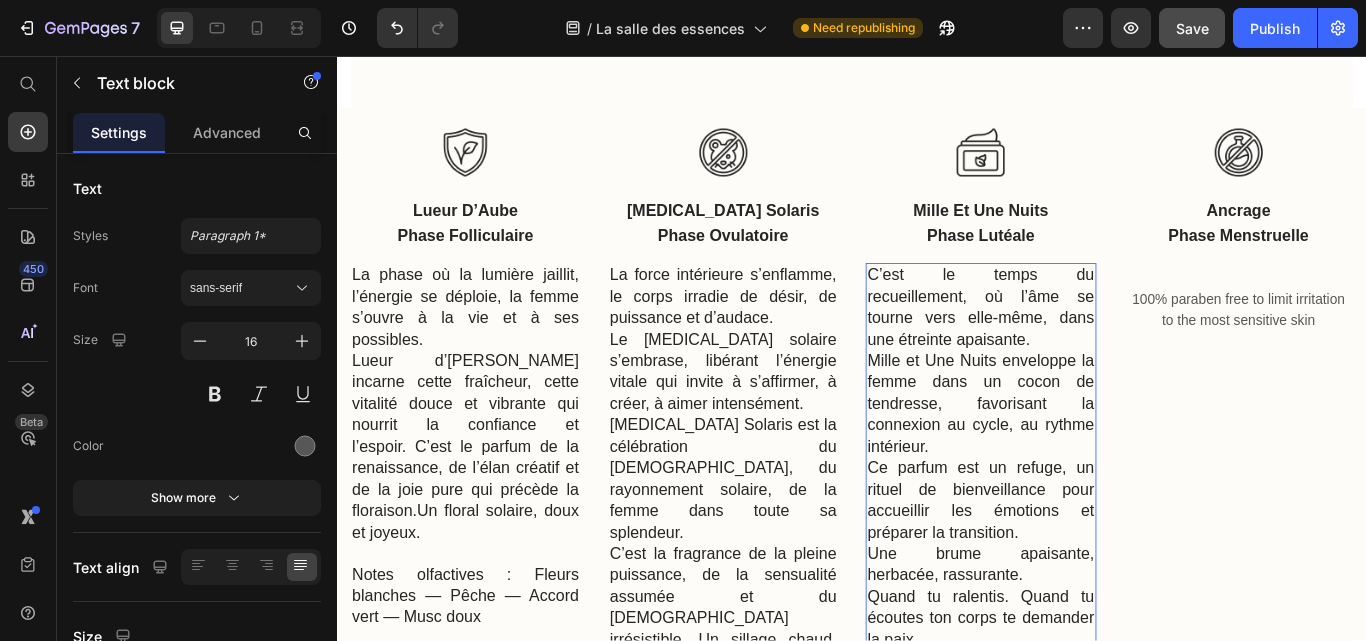 click on "C’est le temps du recueillement, où l’âme se tourne vers elle-même, dans une étreinte apaisante." at bounding box center (1087, 349) 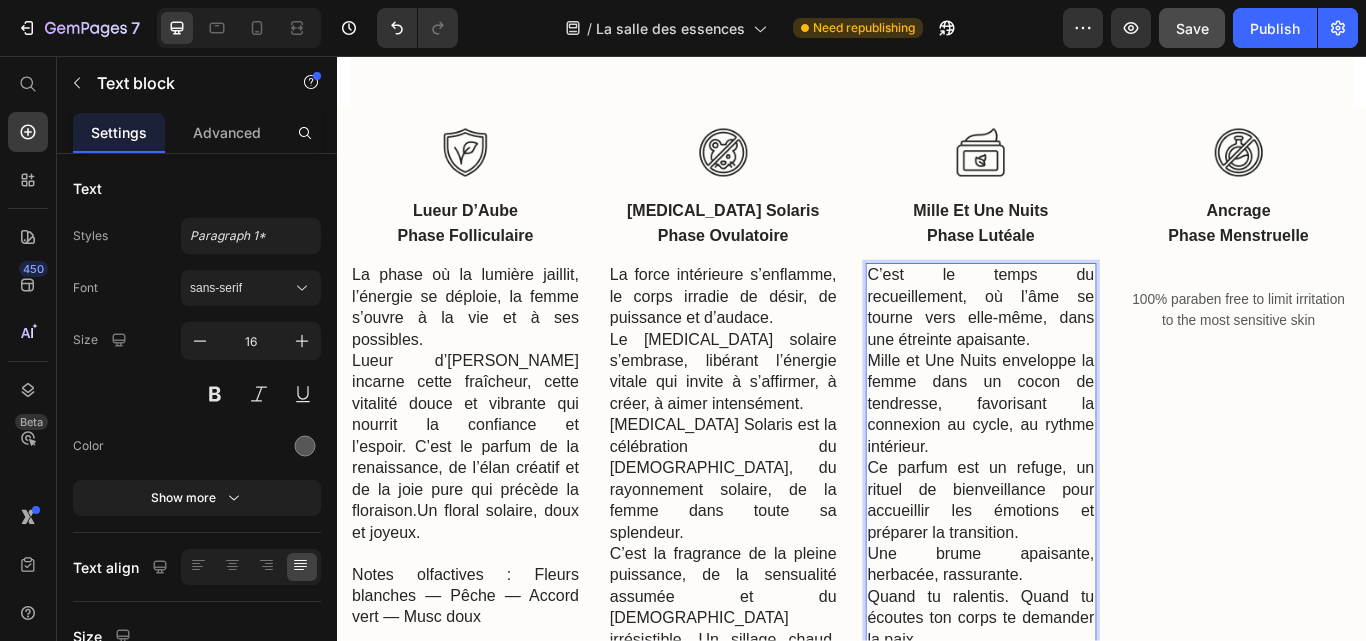 click on "C’est le temps du recueillement, où l’âme se tourne vers elle-même, dans une étreinte apaisante." at bounding box center [1087, 349] 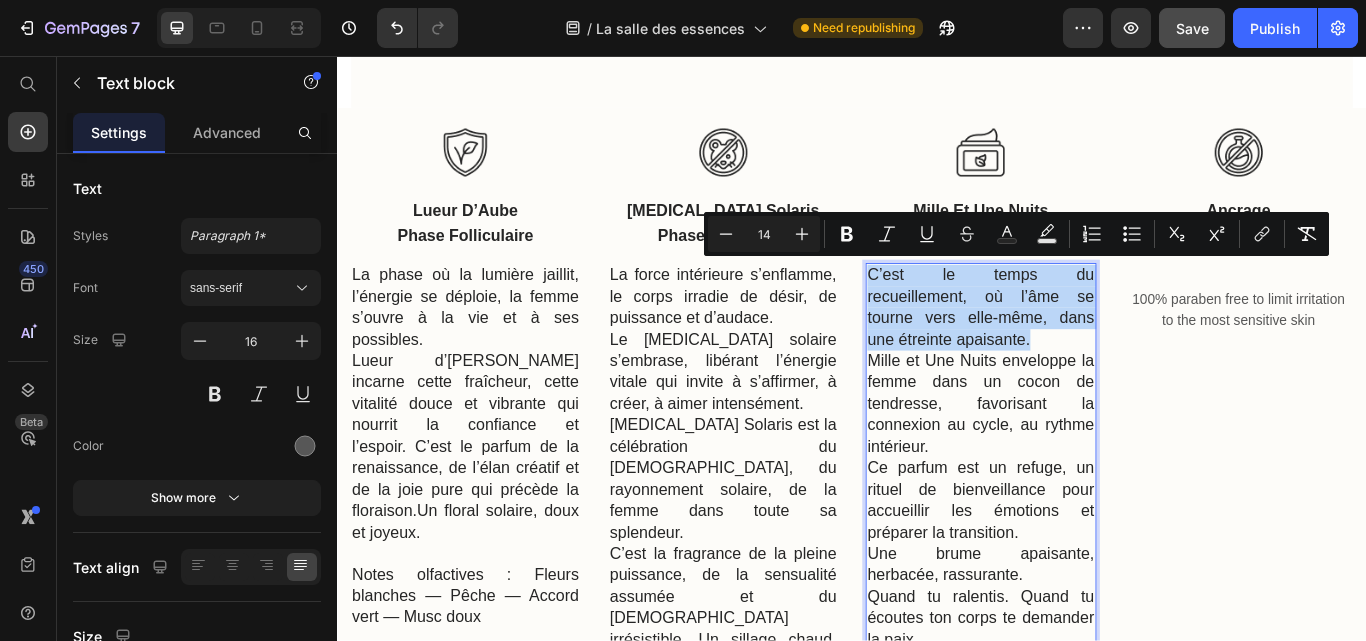 drag, startPoint x: 951, startPoint y: 304, endPoint x: 1149, endPoint y: 379, distance: 211.7286 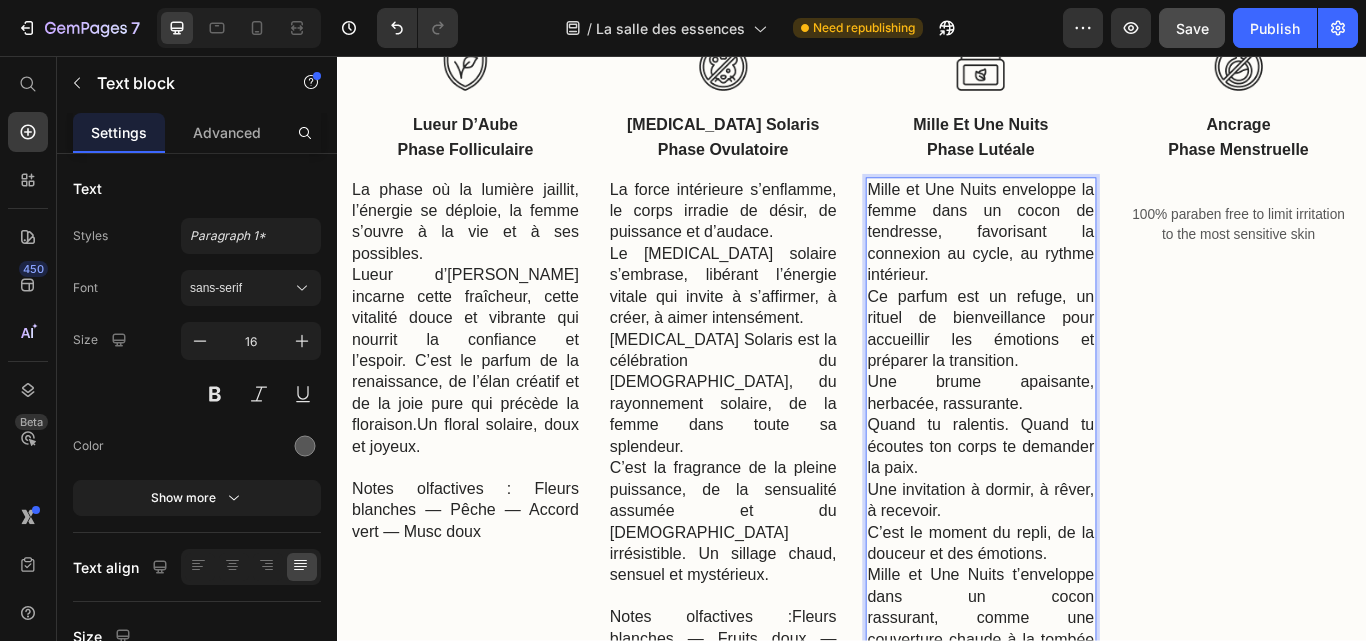 scroll, scrollTop: 1737, scrollLeft: 0, axis: vertical 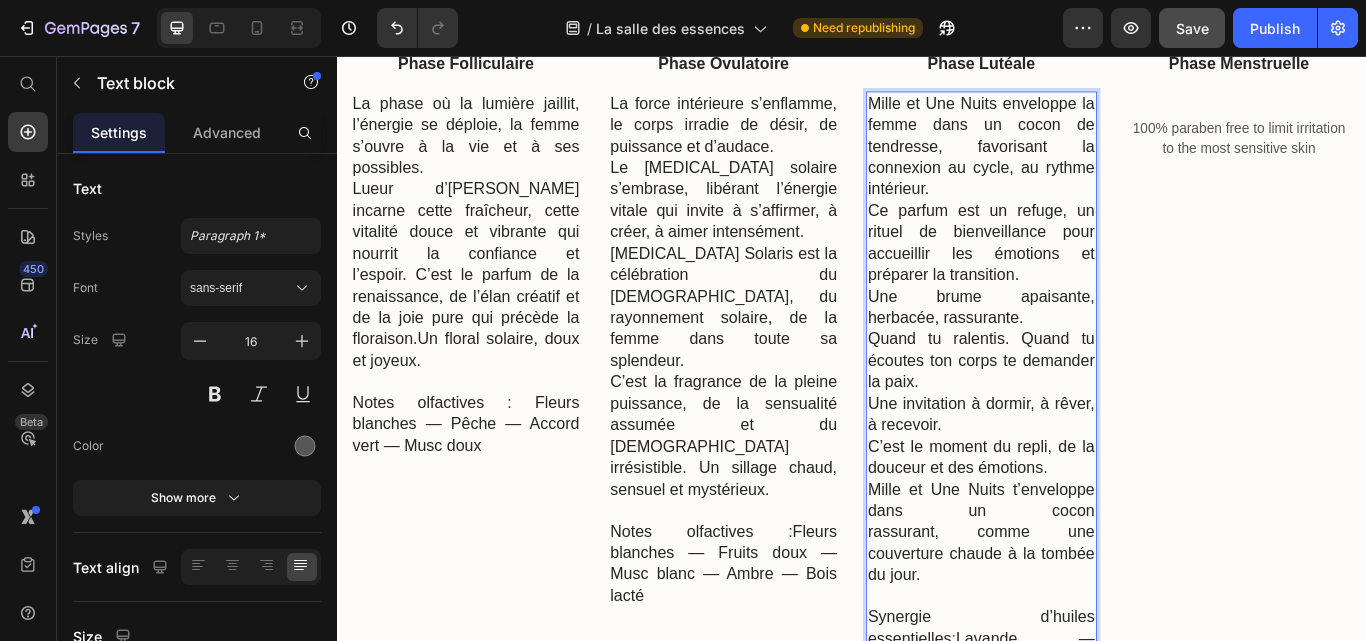 click on "Quand tu ralentis. Quand tu écoutes ton corps te demander la paix." at bounding box center (1087, 411) 